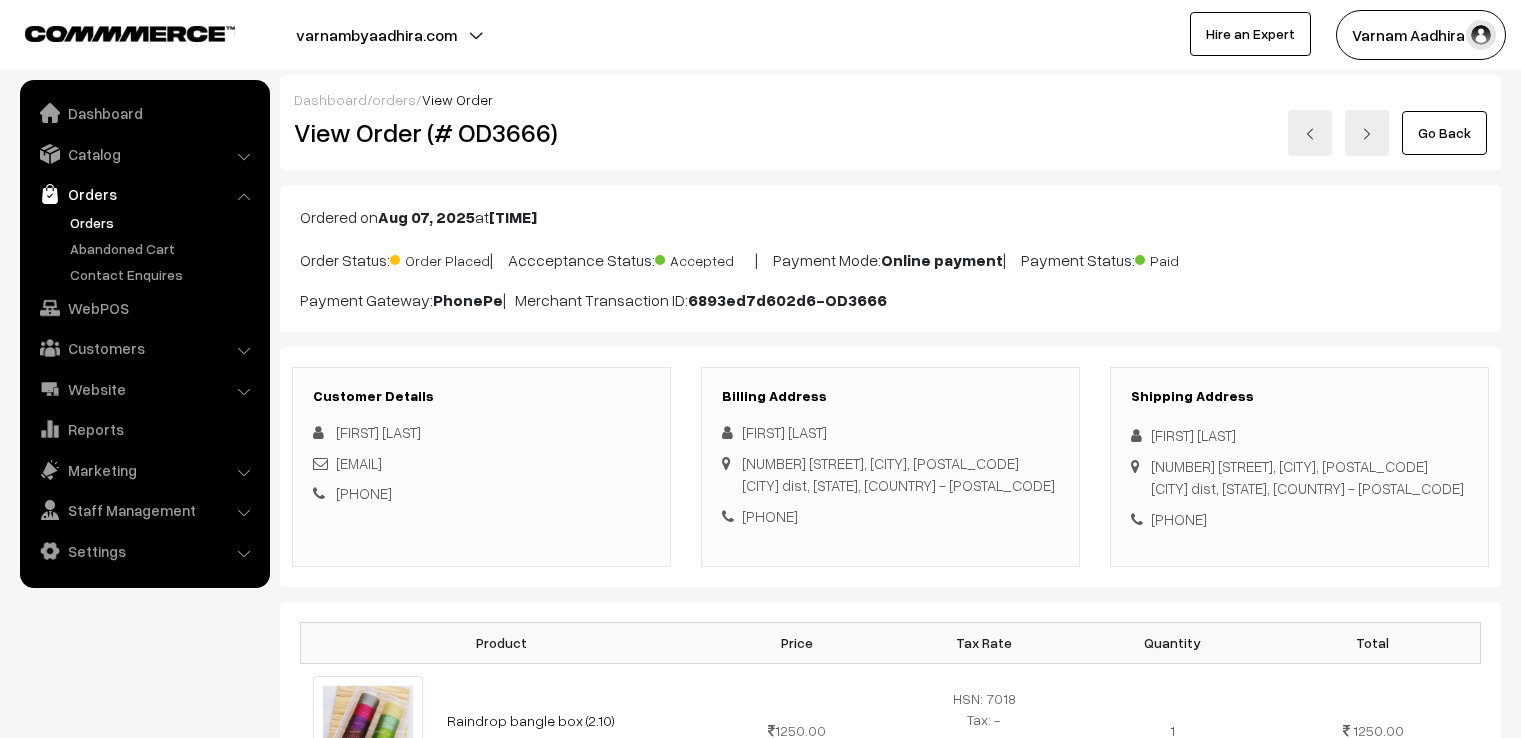 scroll, scrollTop: 0, scrollLeft: 0, axis: both 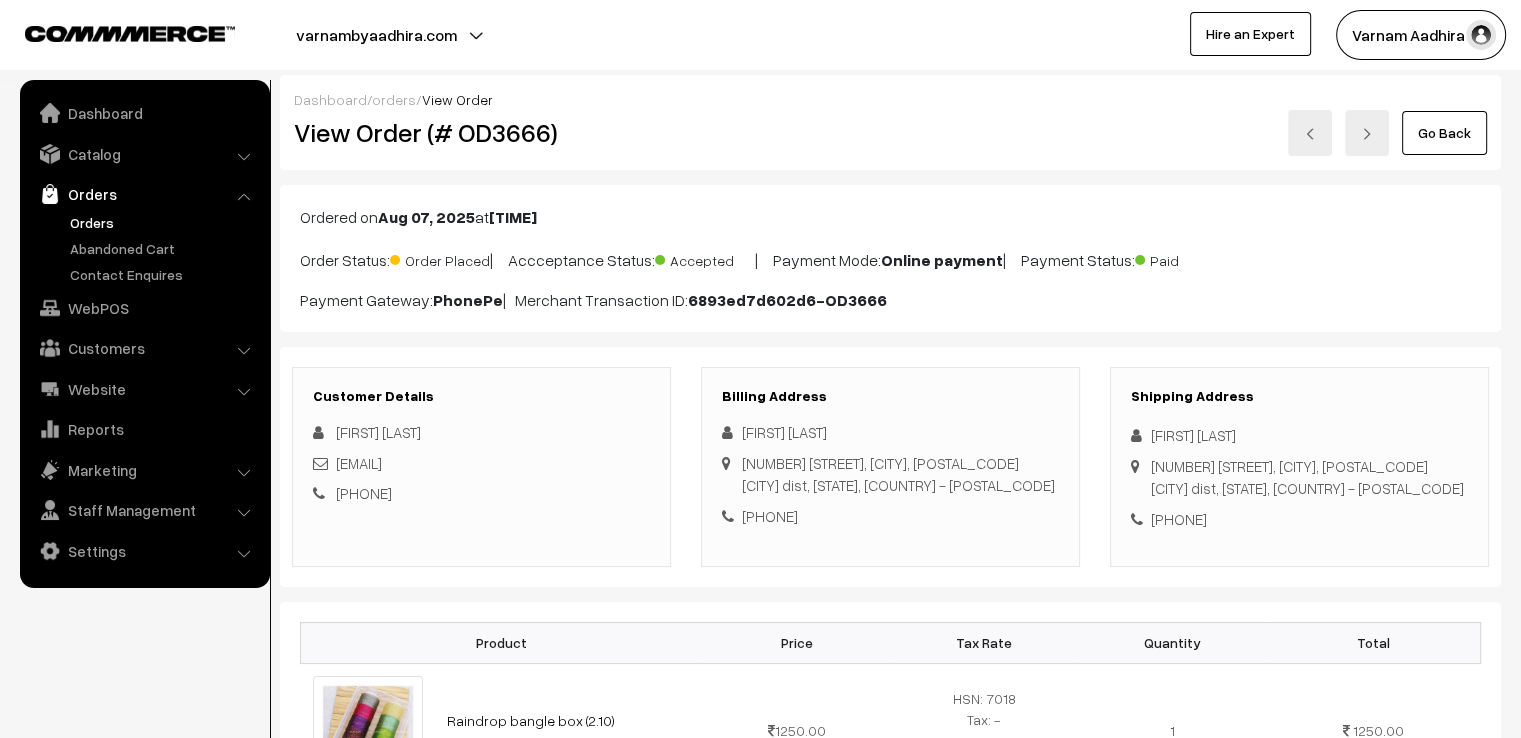 click on "Go Back" at bounding box center [1444, 133] 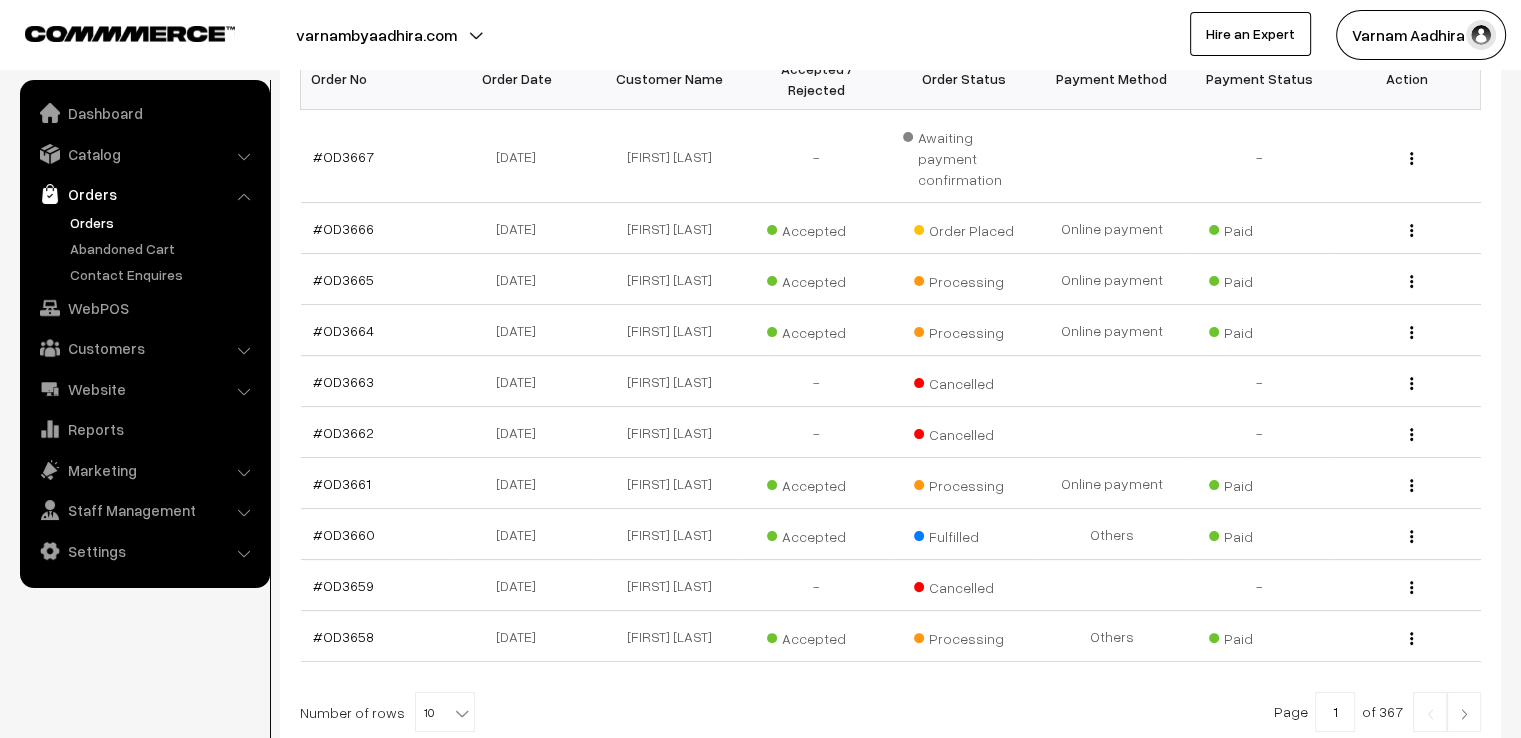 scroll, scrollTop: 400, scrollLeft: 0, axis: vertical 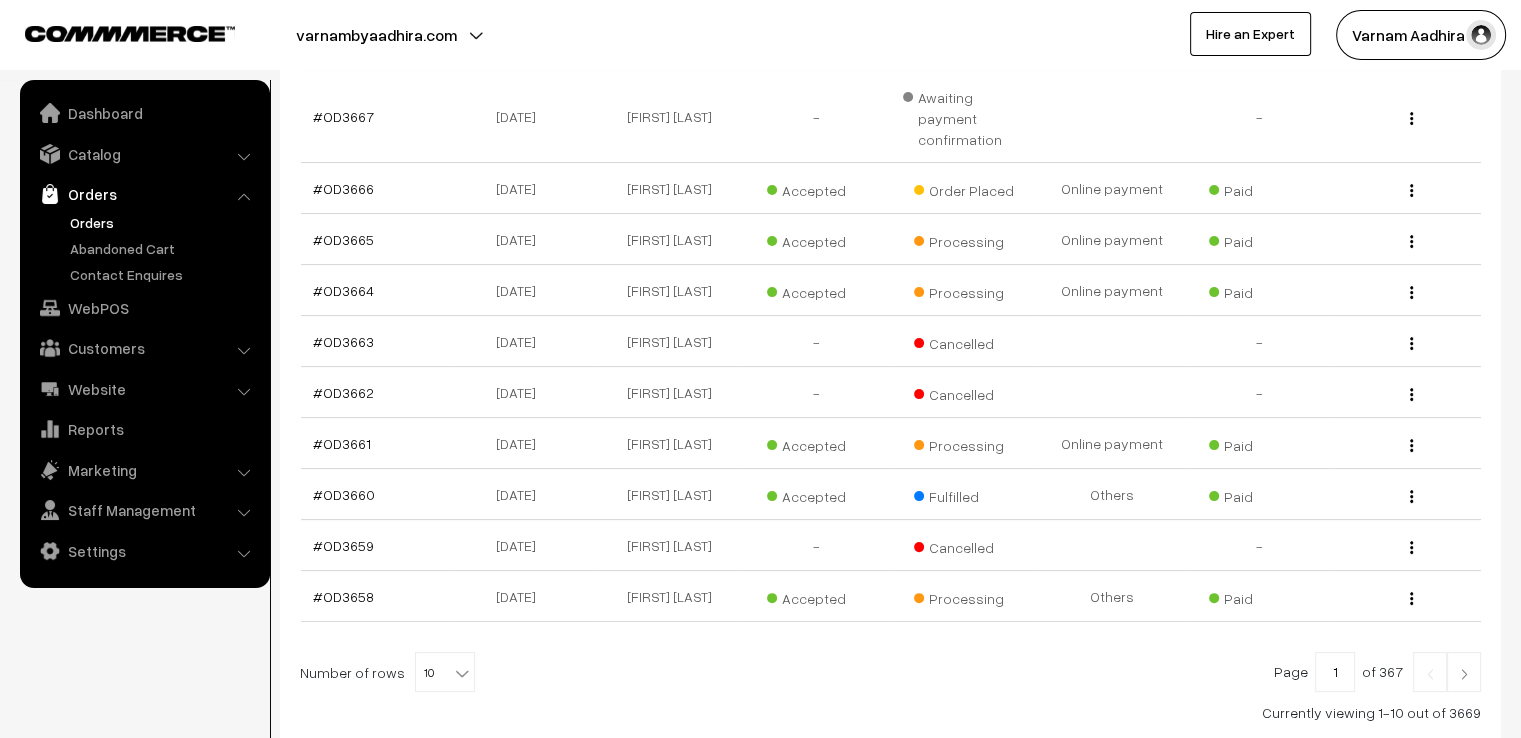 click on "10" at bounding box center (445, 673) 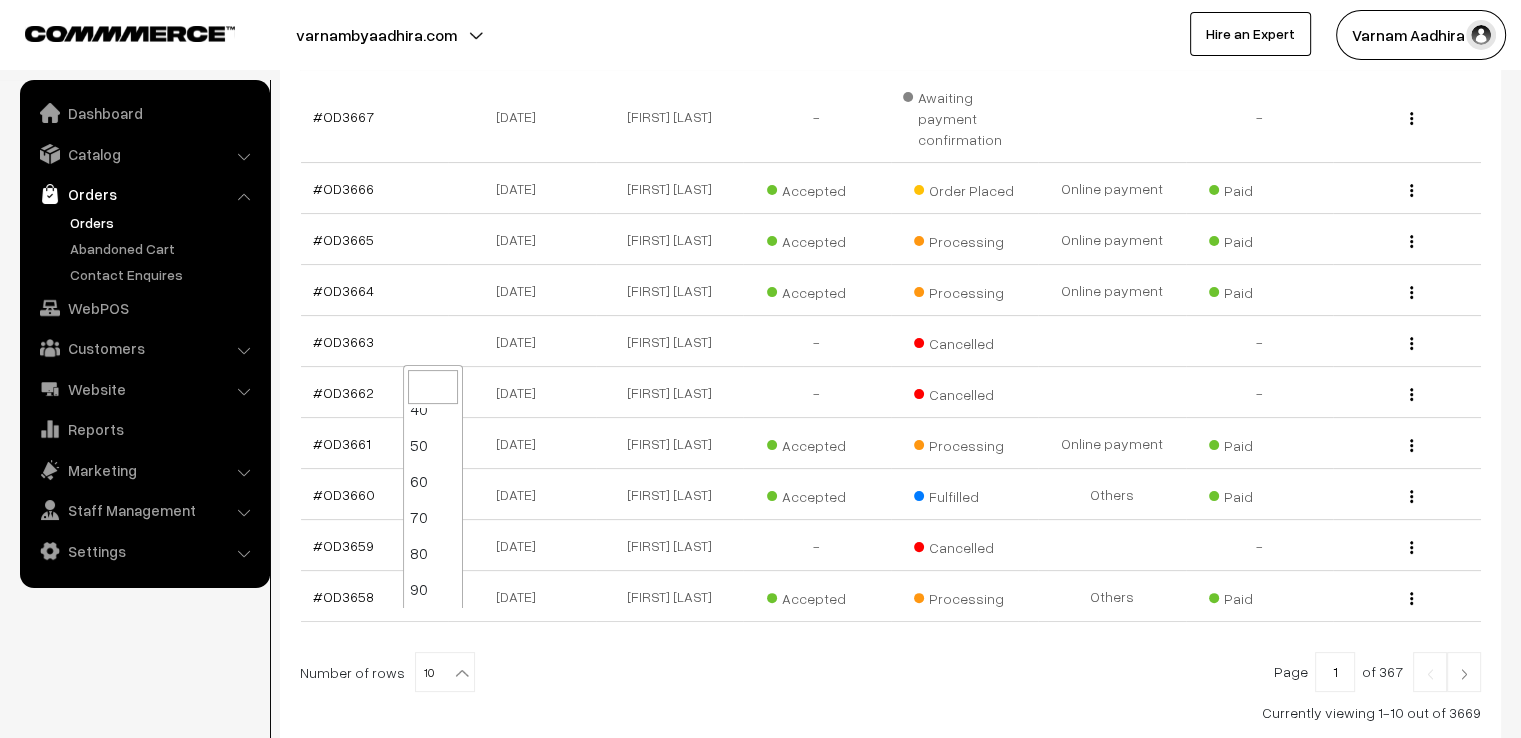 scroll, scrollTop: 160, scrollLeft: 0, axis: vertical 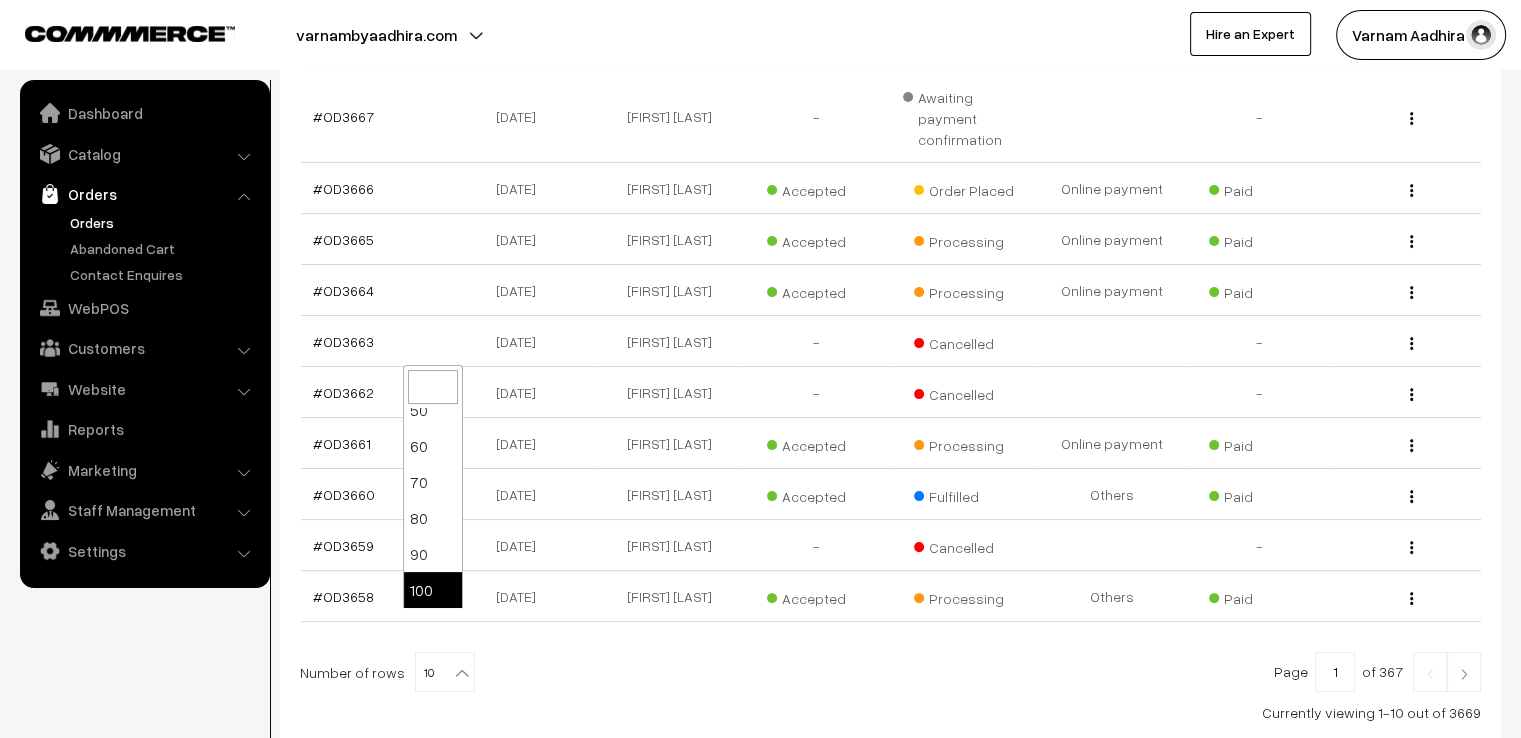 select on "100" 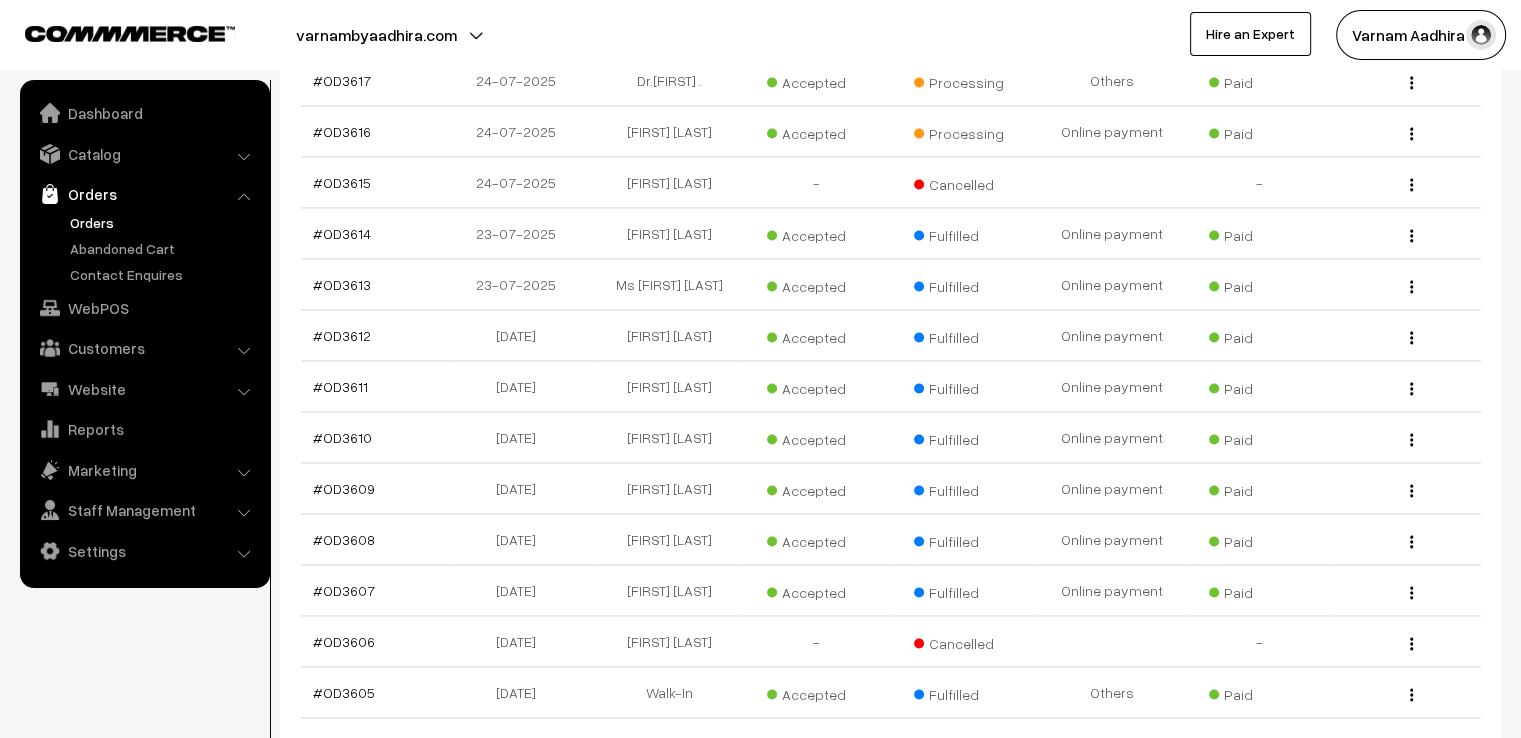 scroll, scrollTop: 3055, scrollLeft: 0, axis: vertical 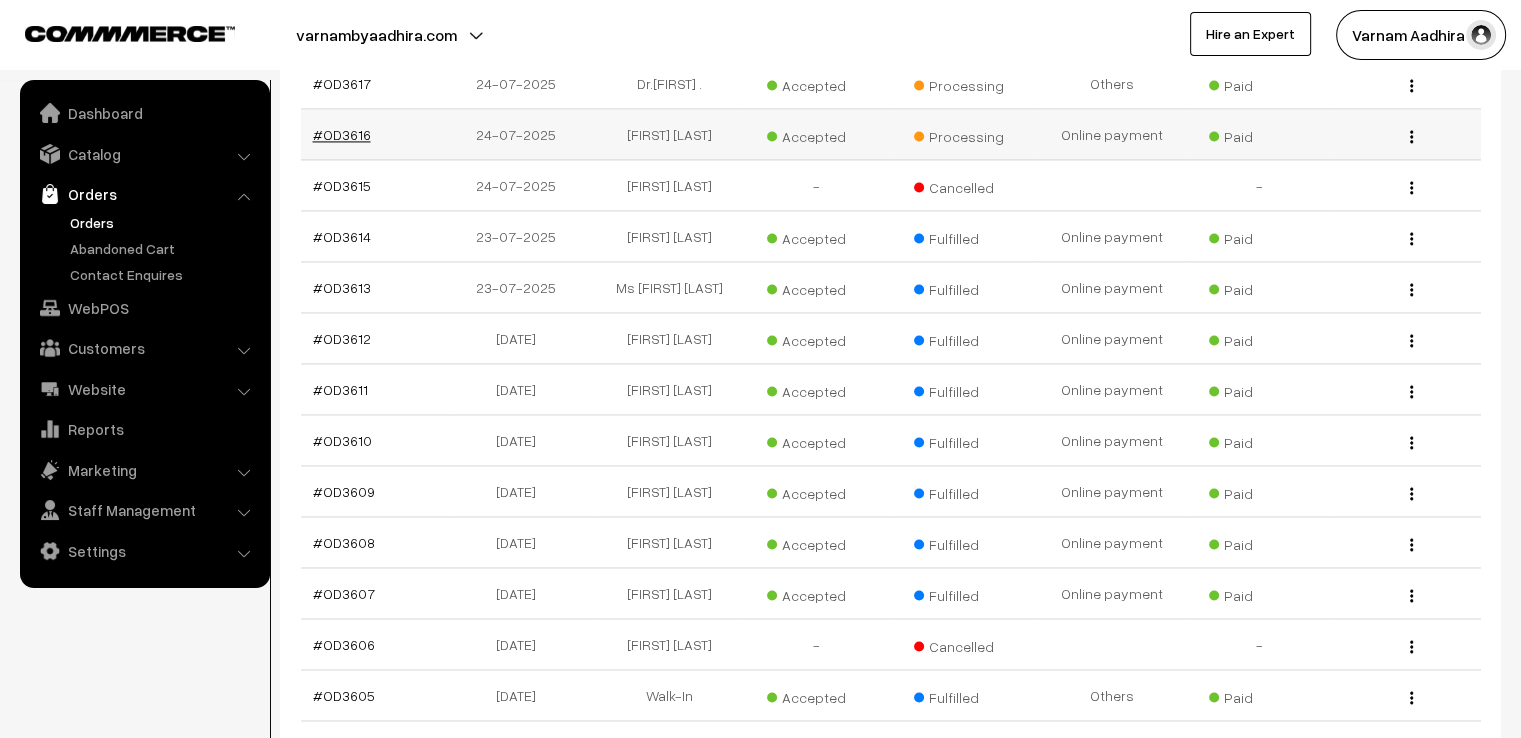 click on "#OD3616" at bounding box center (342, 134) 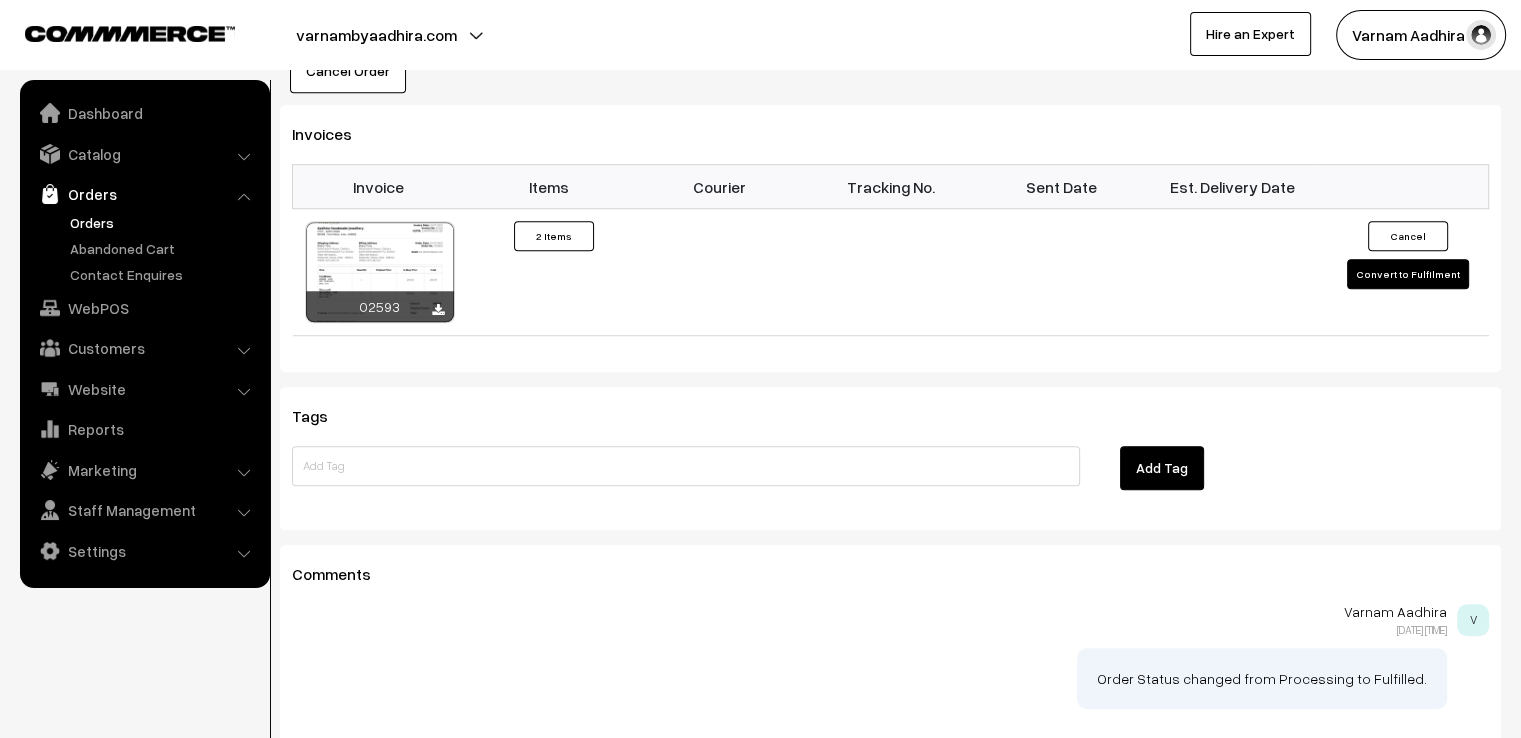 scroll, scrollTop: 1393, scrollLeft: 0, axis: vertical 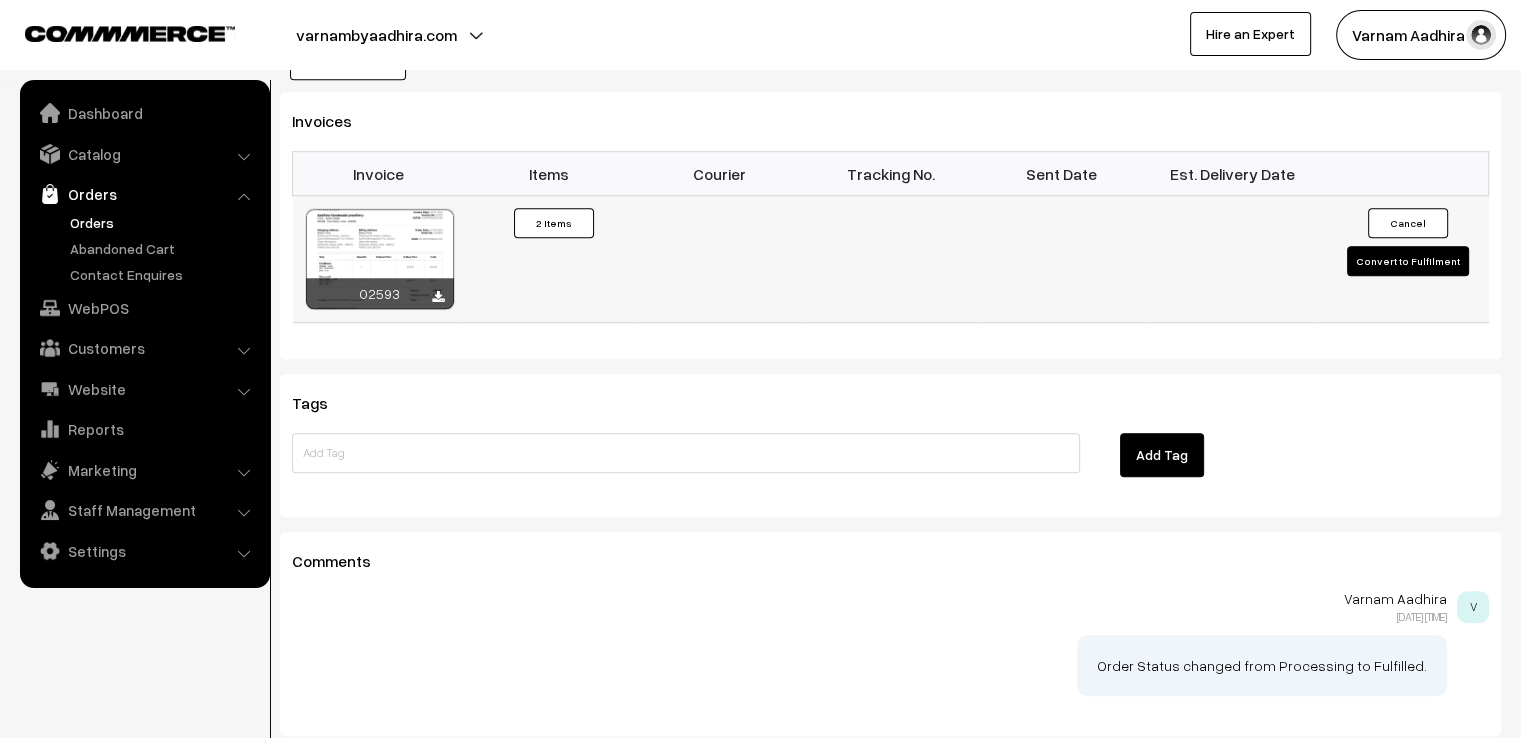 click on "Convert to Fulfilment" at bounding box center [1408, 261] 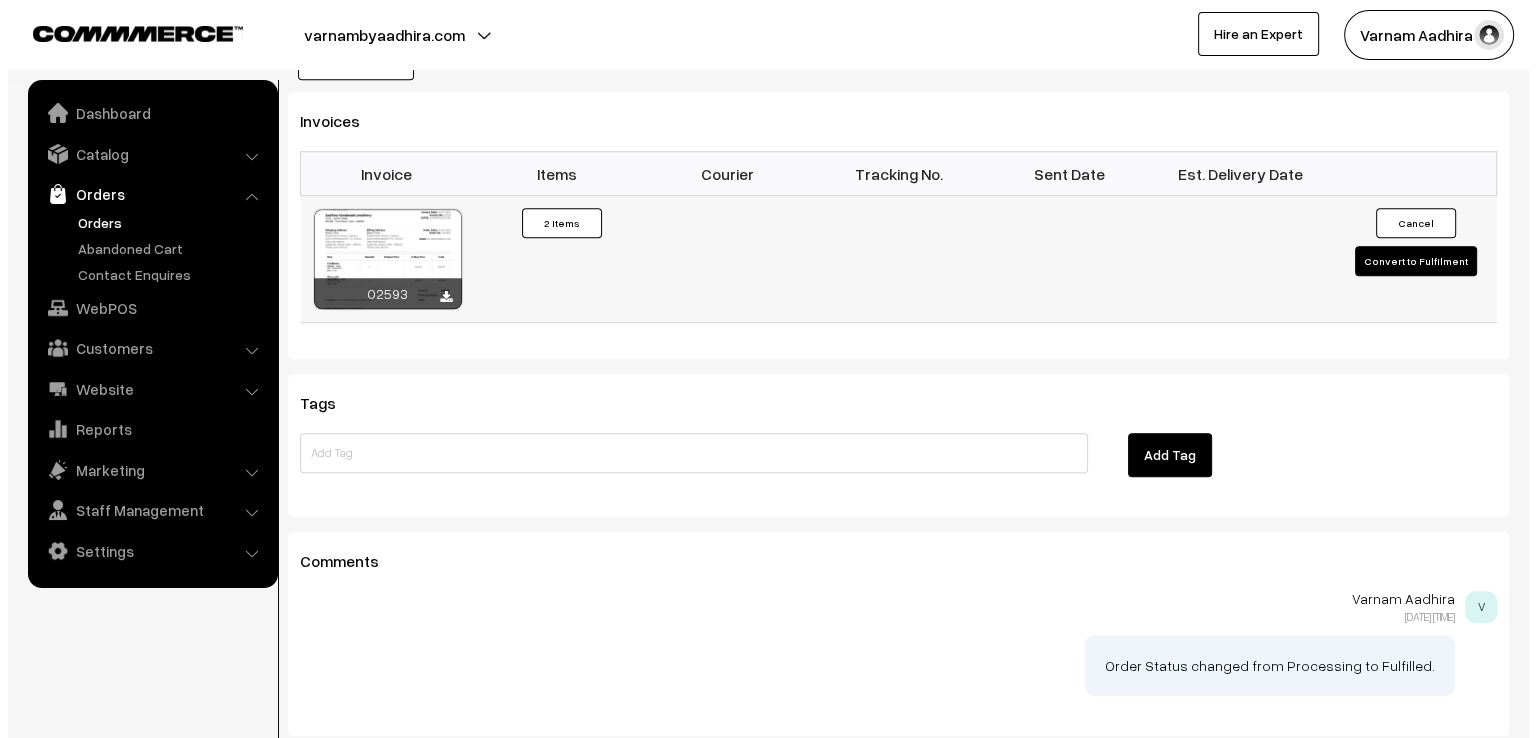 scroll, scrollTop: 1397, scrollLeft: 0, axis: vertical 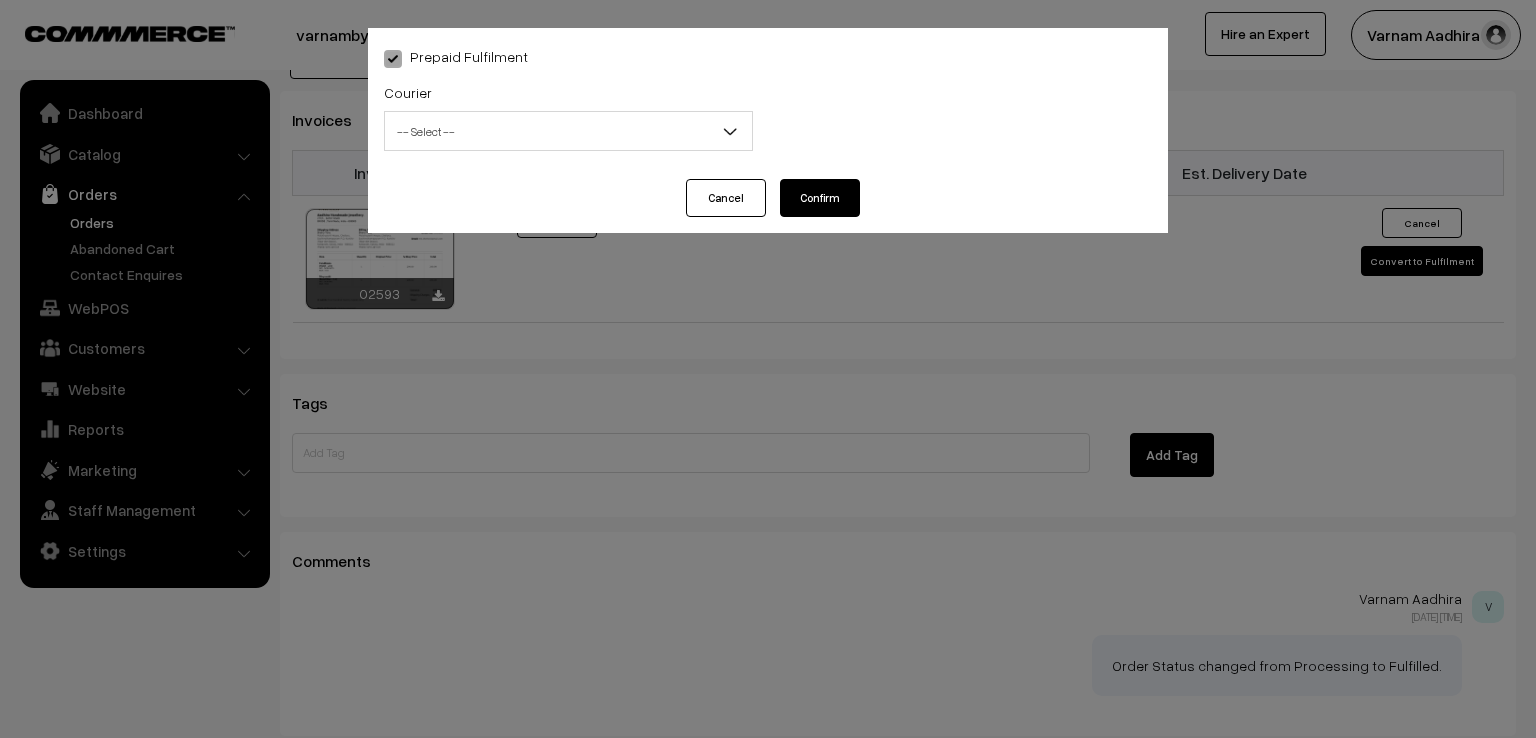 click on "-- Select --" at bounding box center (568, 131) 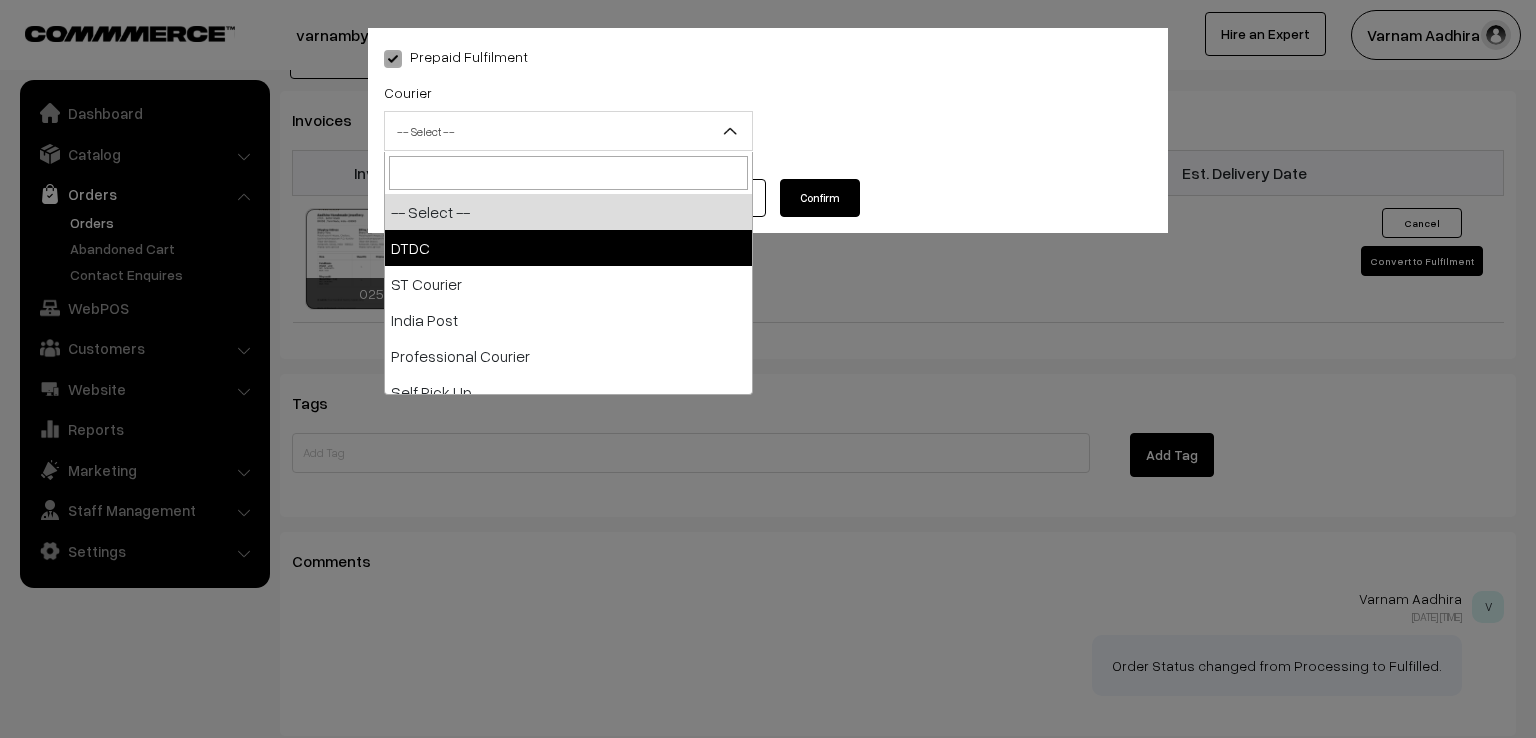 select on "1" 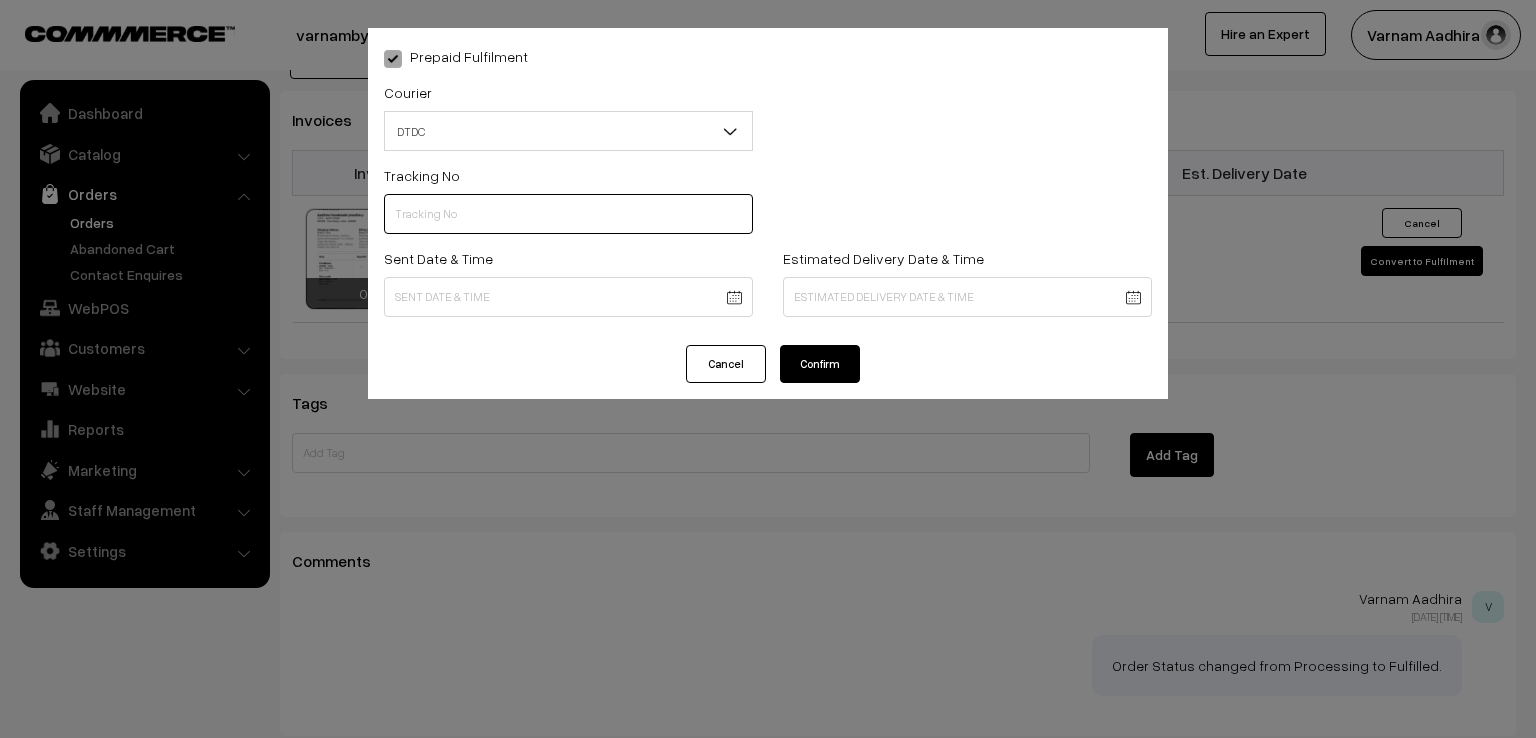 click at bounding box center [568, 214] 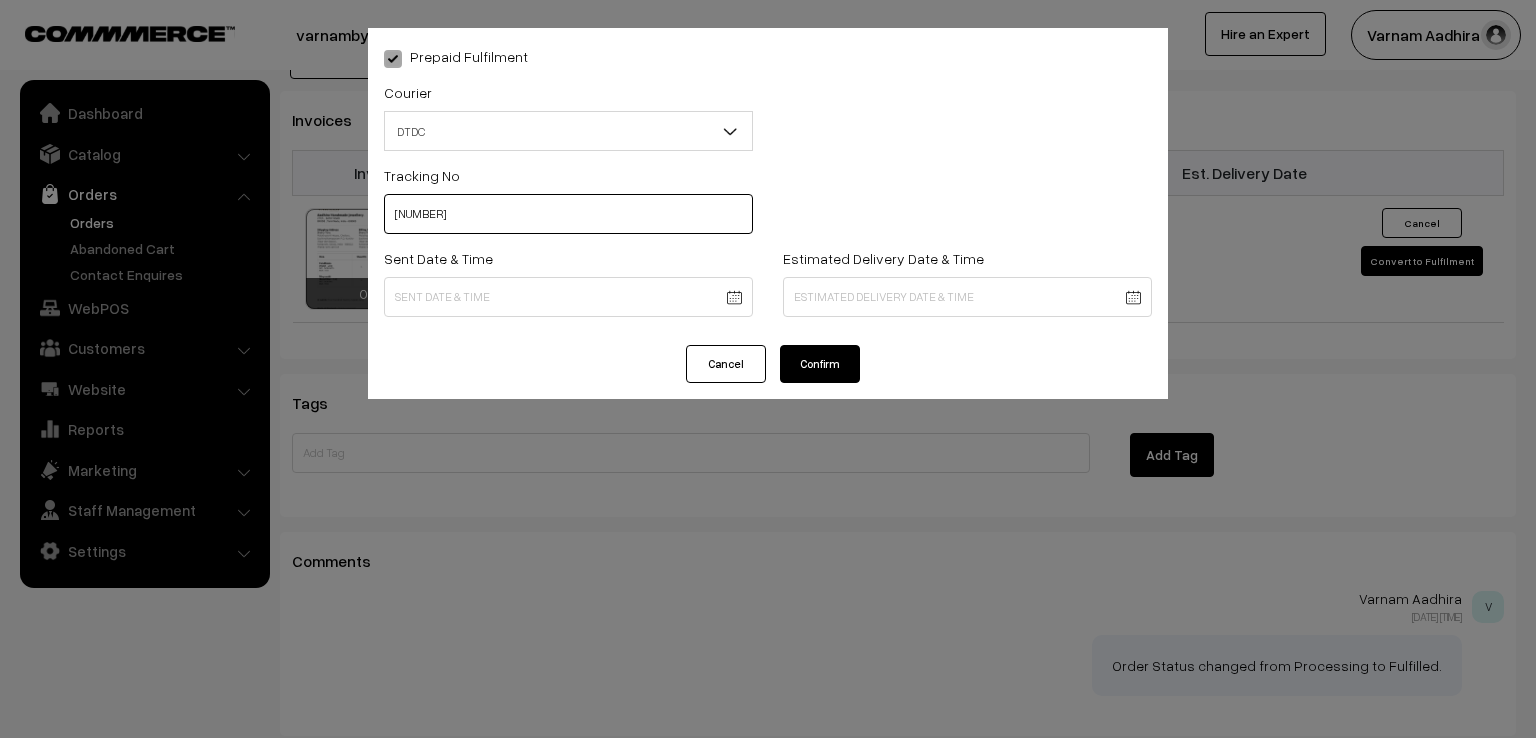 type on "7x150690397" 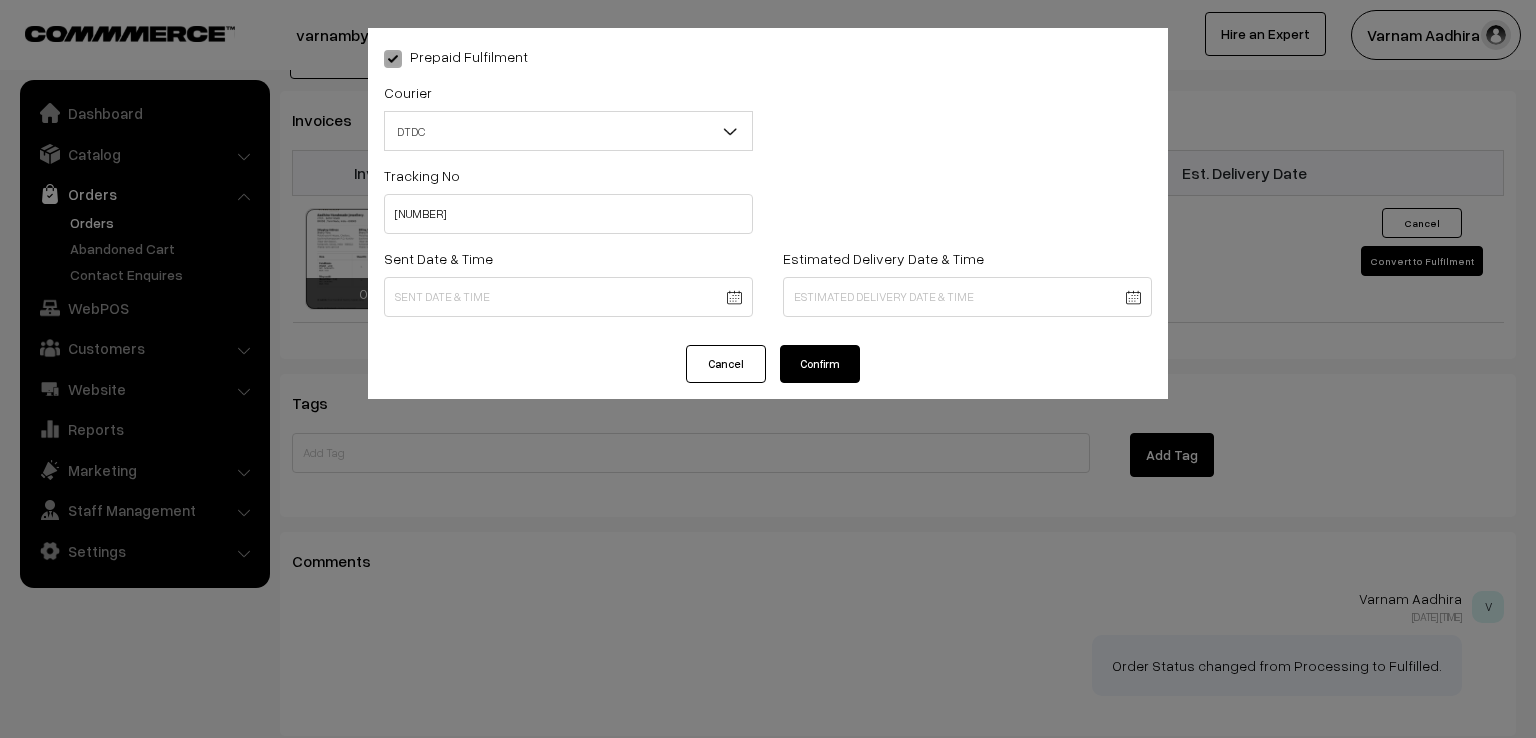 click on "Thank you for showing interest. Our team will call you shortly.
Close
varnambyaadhira.com
Go to Website
Create New Store" at bounding box center (768, -266) 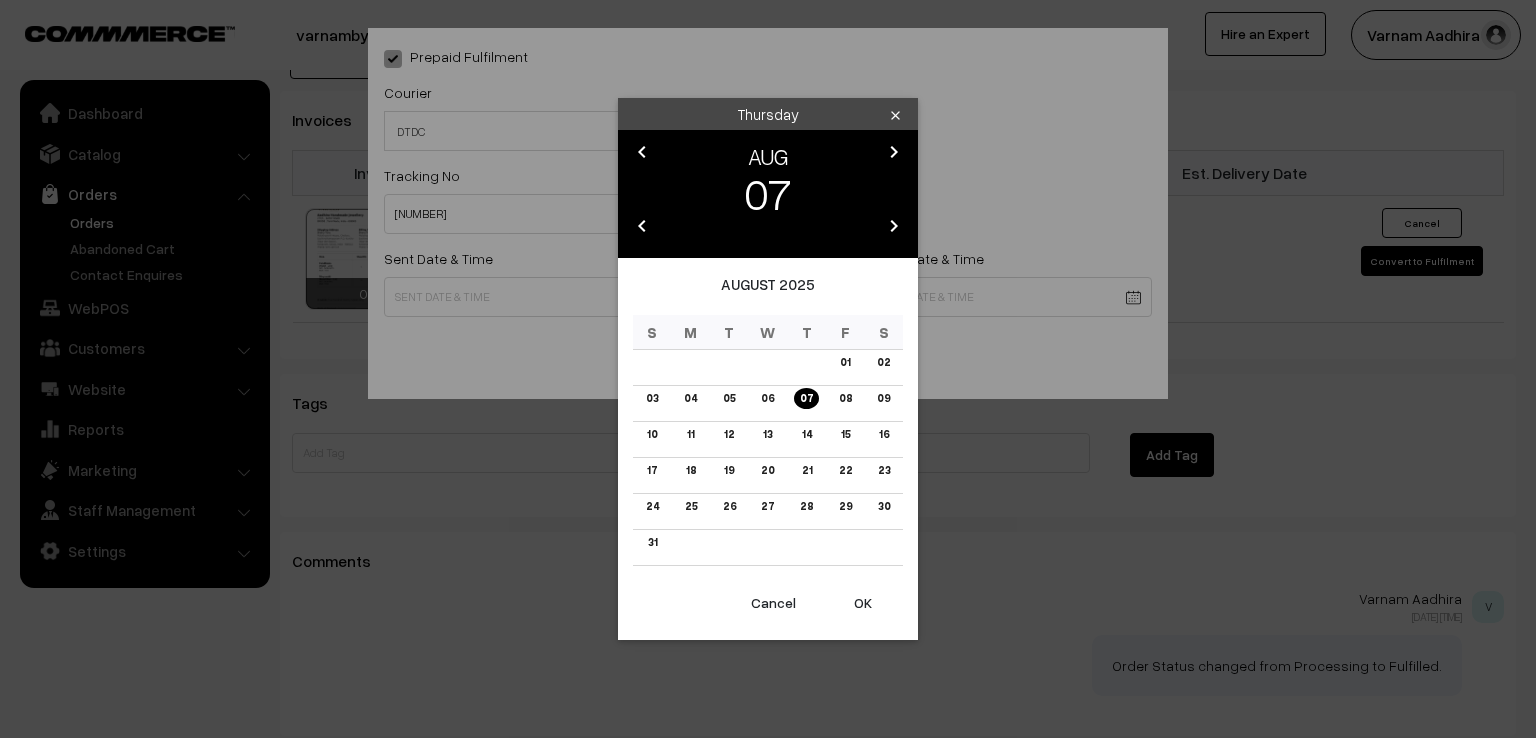 click on "chevron_left" at bounding box center (642, 152) 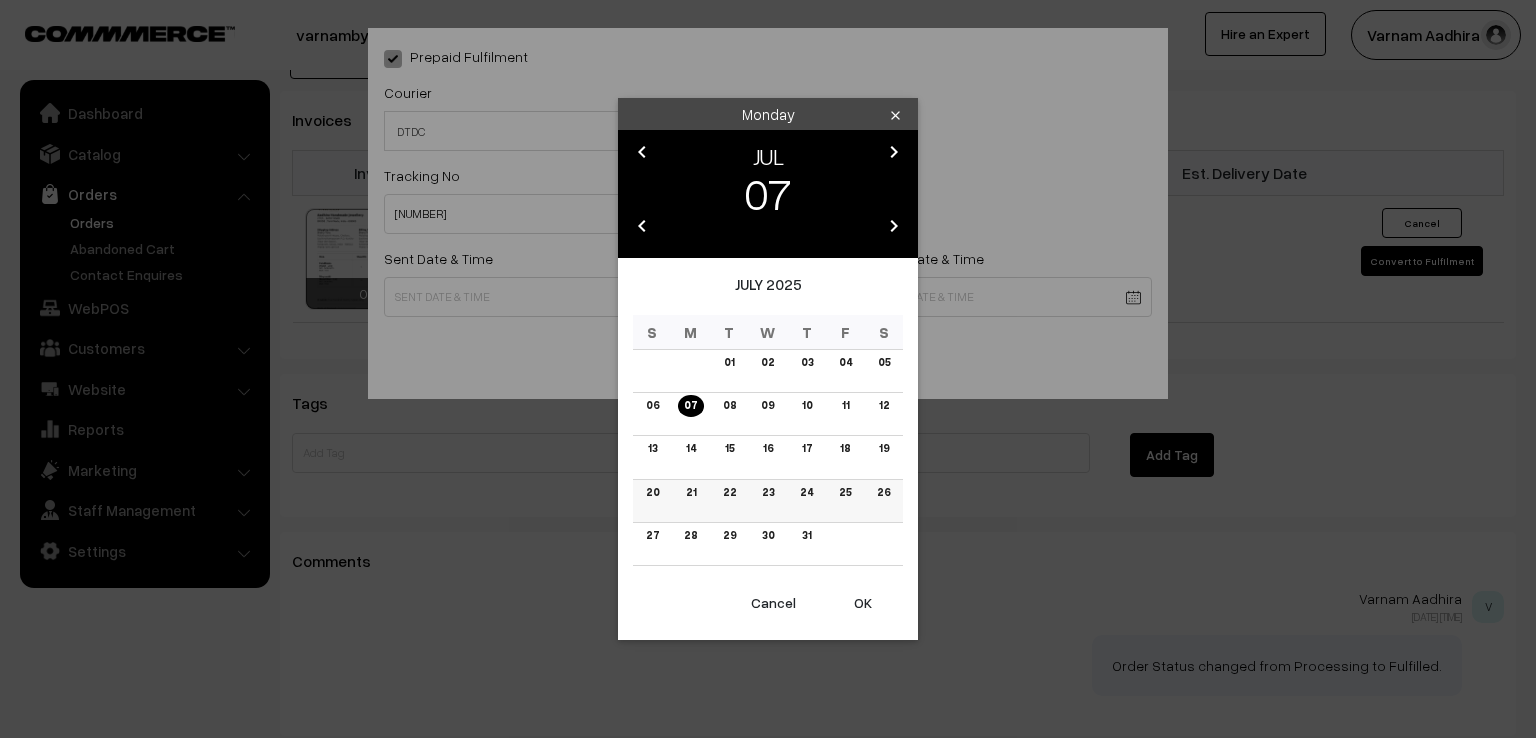 click on "24" at bounding box center (806, 492) 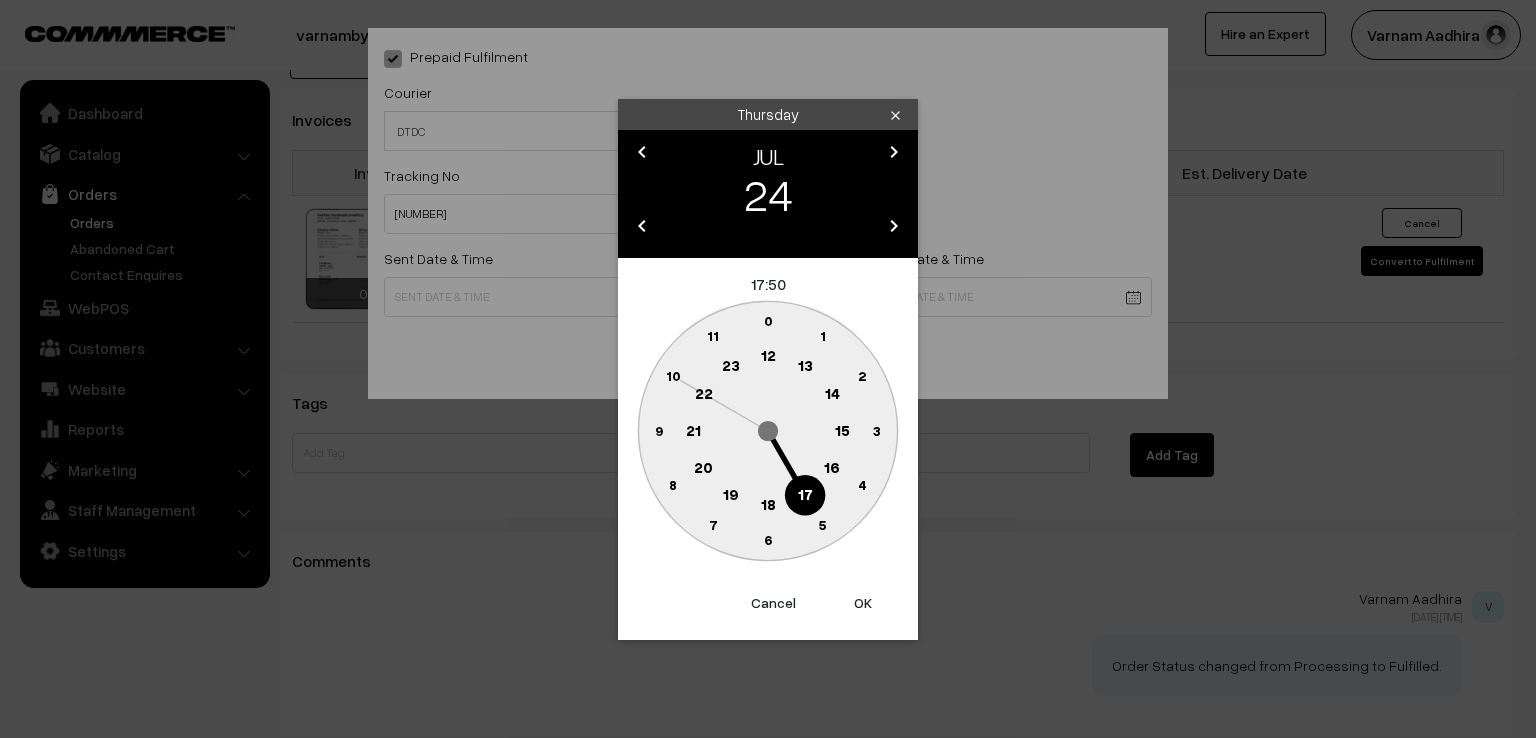 click 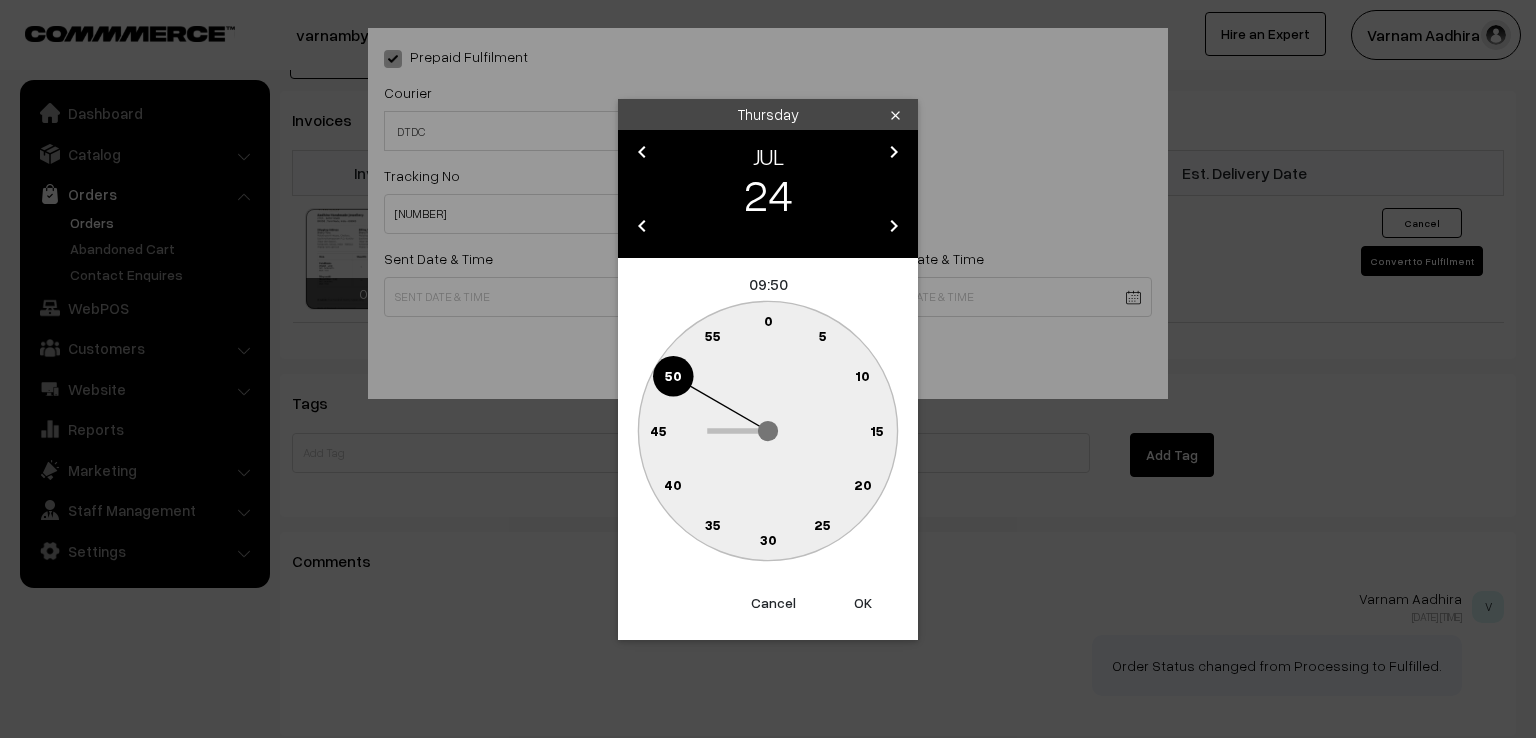 click on "0" 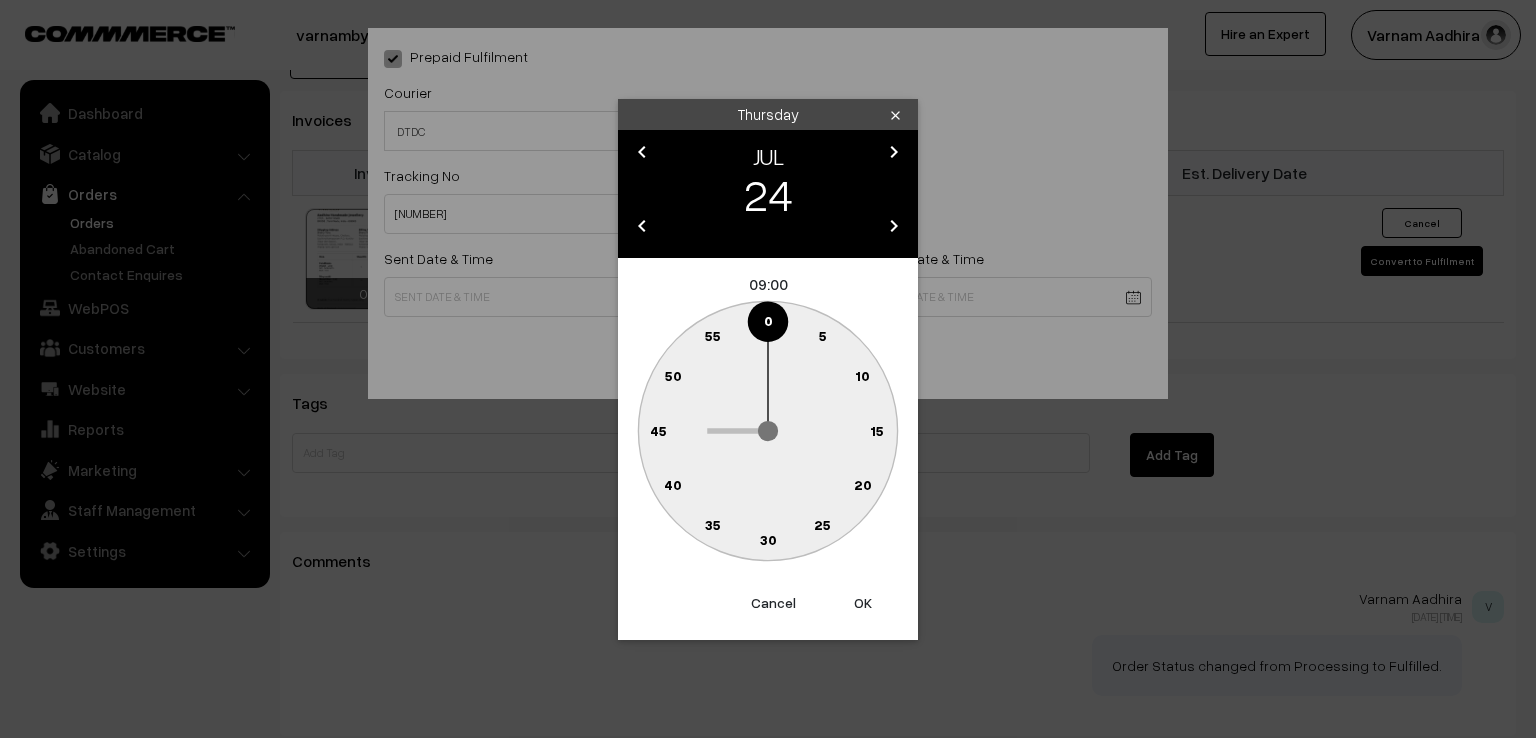 type on "24-07-2025 09:00" 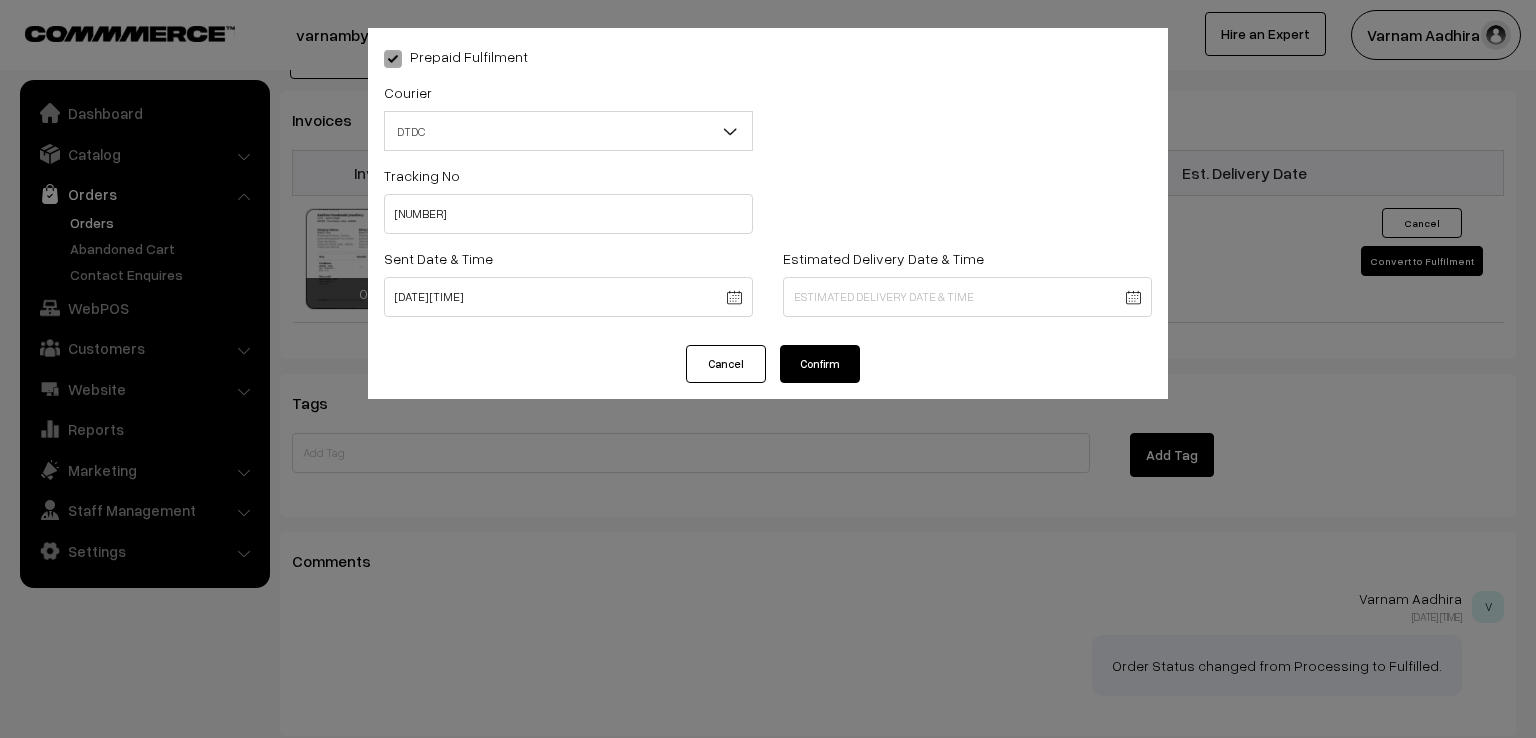 click on "Confirm" at bounding box center (820, 364) 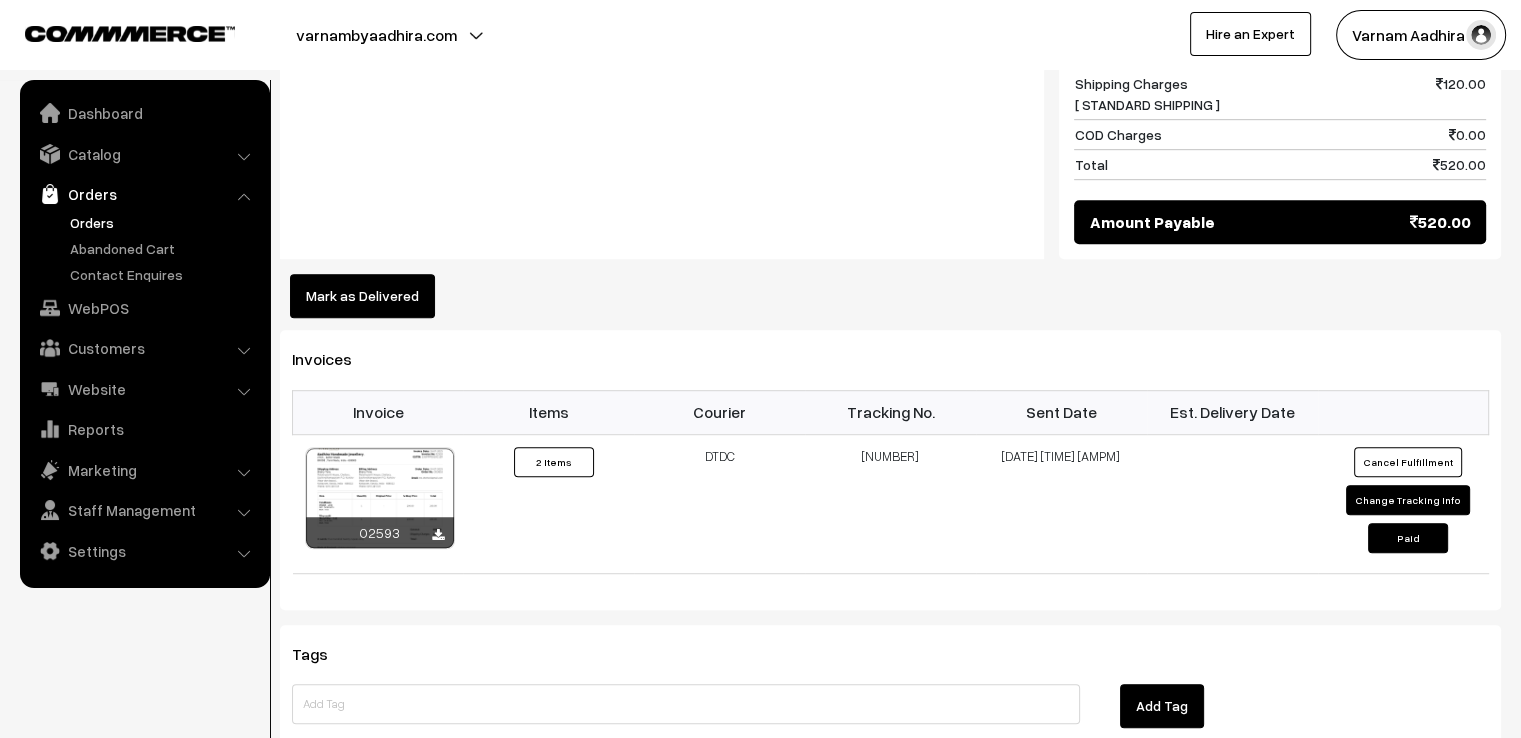 scroll, scrollTop: 1240, scrollLeft: 0, axis: vertical 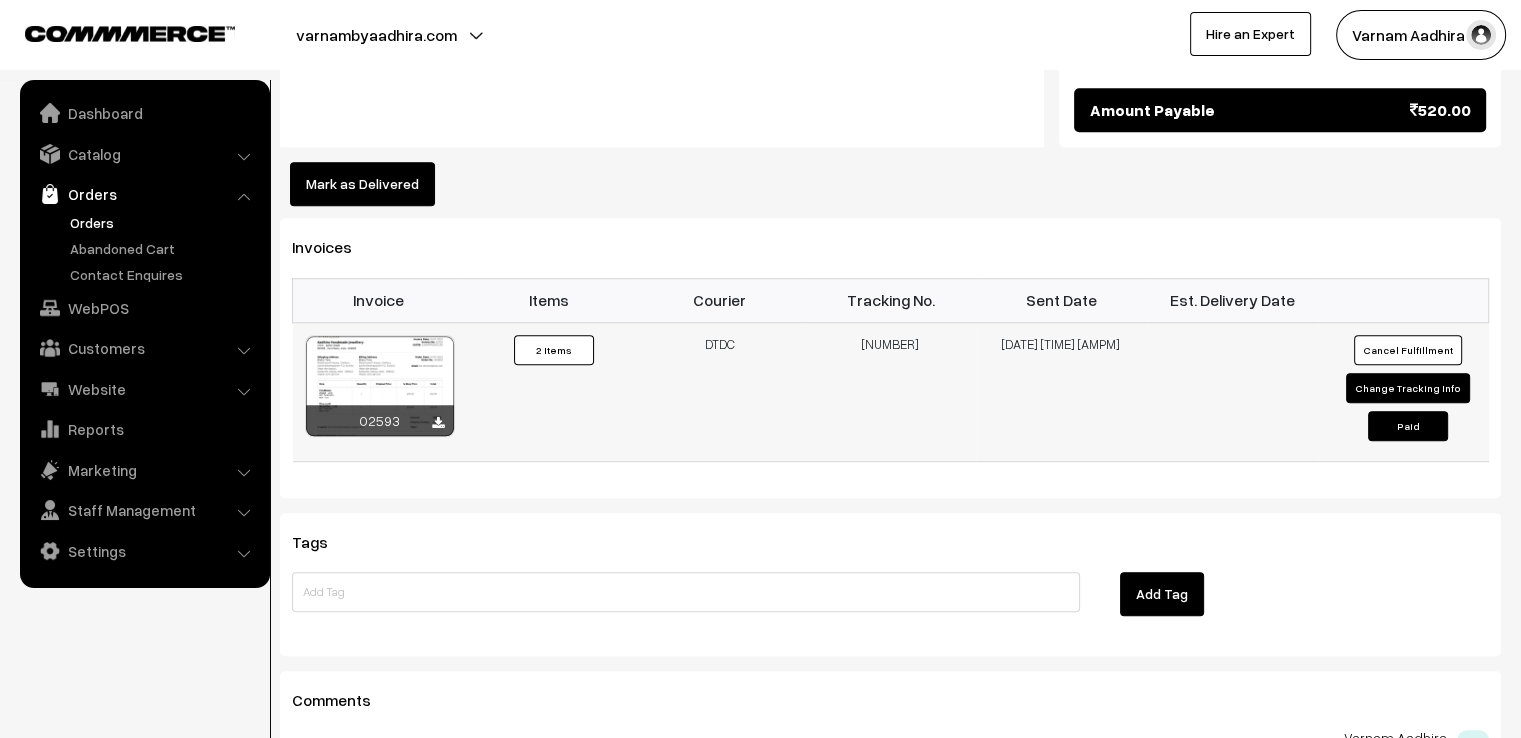 click on "Change Tracking Info" at bounding box center (1408, 388) 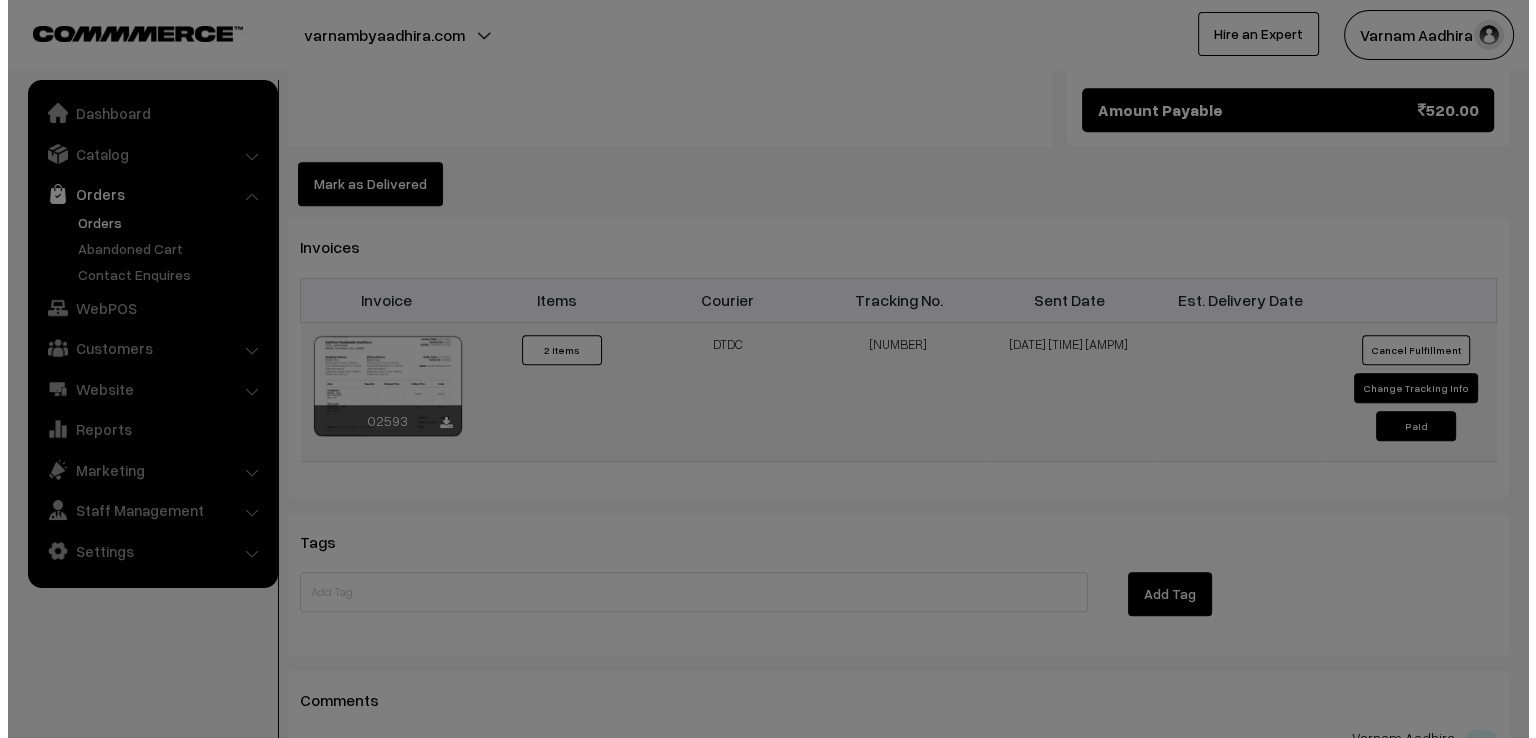 scroll, scrollTop: 1244, scrollLeft: 0, axis: vertical 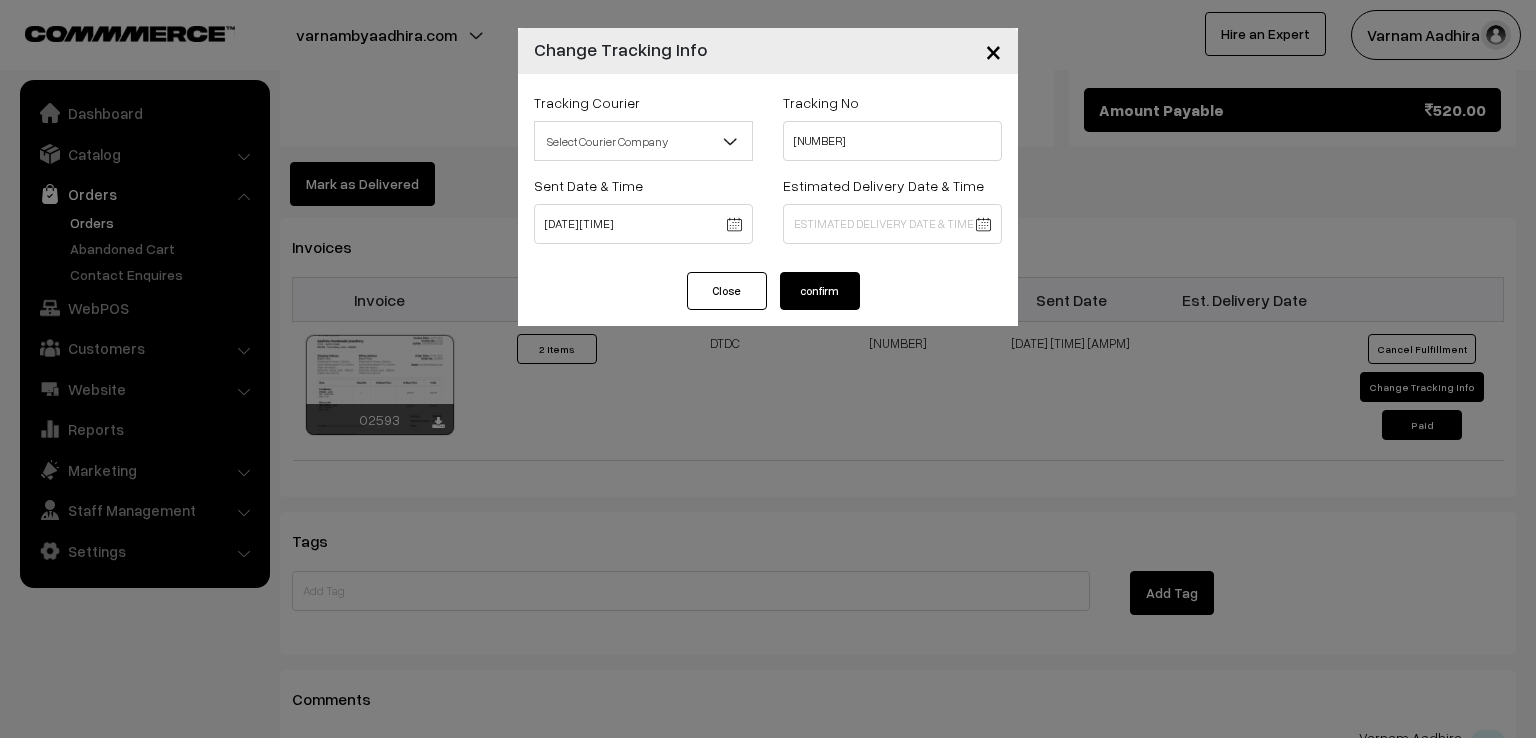 click on "×" at bounding box center (993, 51) 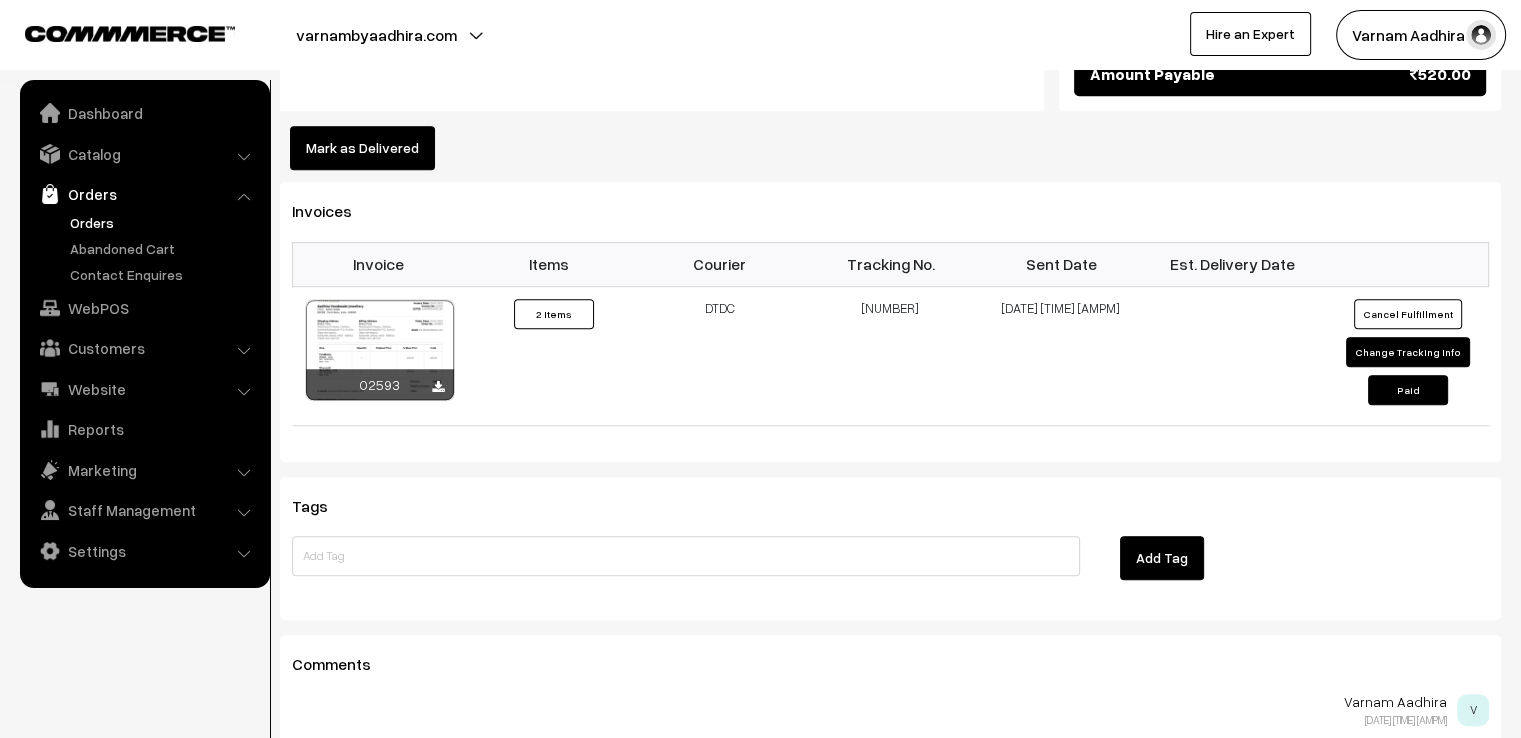 scroll, scrollTop: 1280, scrollLeft: 0, axis: vertical 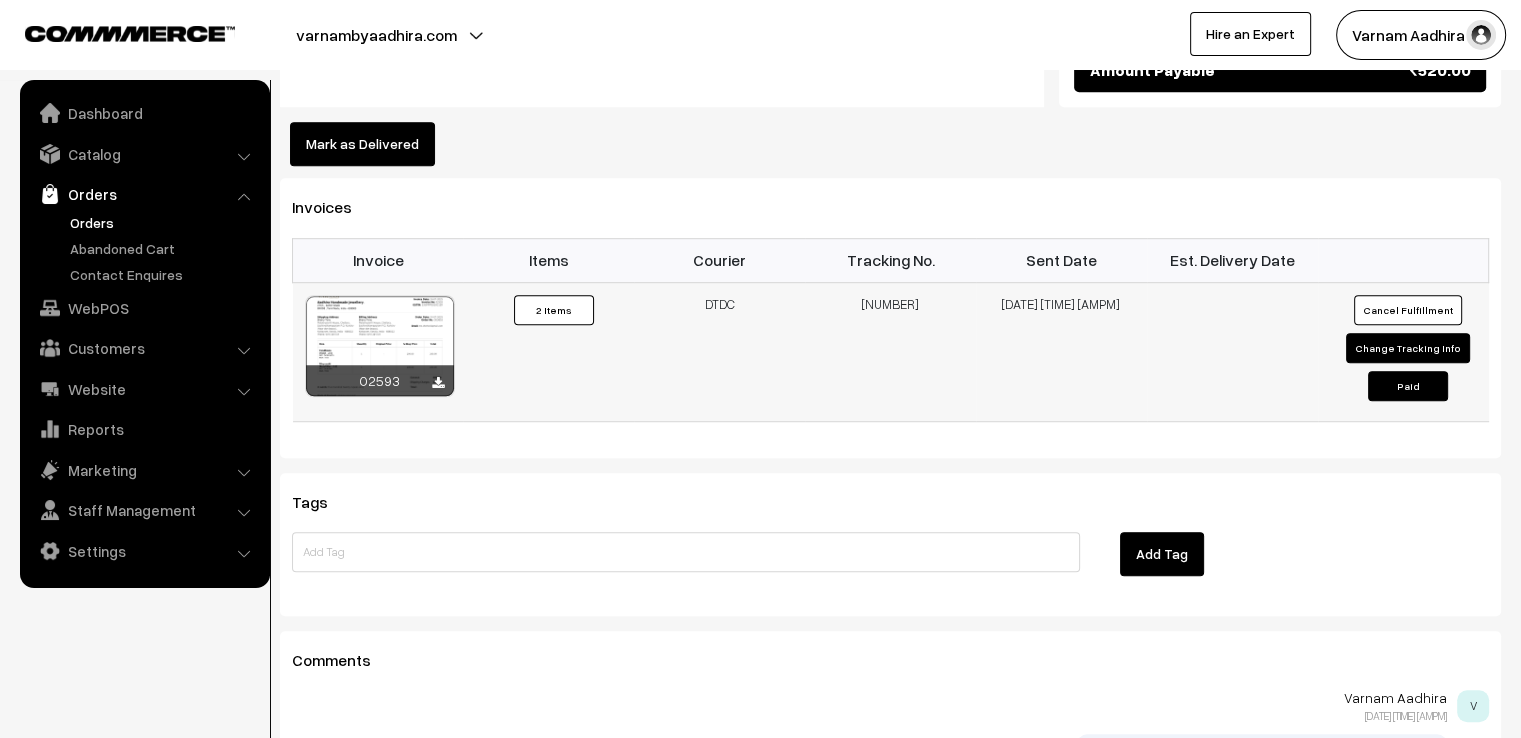 click on "Change Tracking Info" at bounding box center [1408, 348] 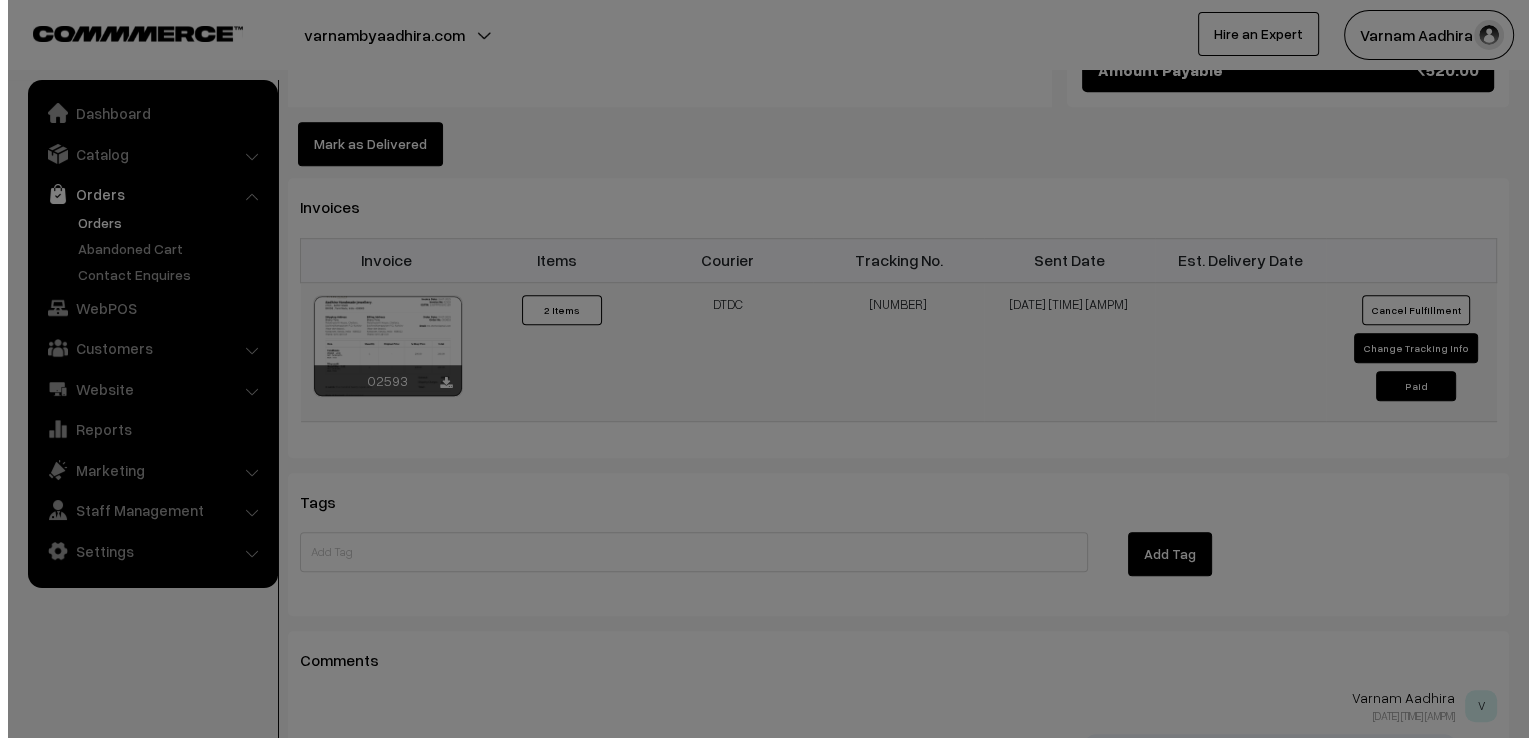scroll, scrollTop: 1284, scrollLeft: 0, axis: vertical 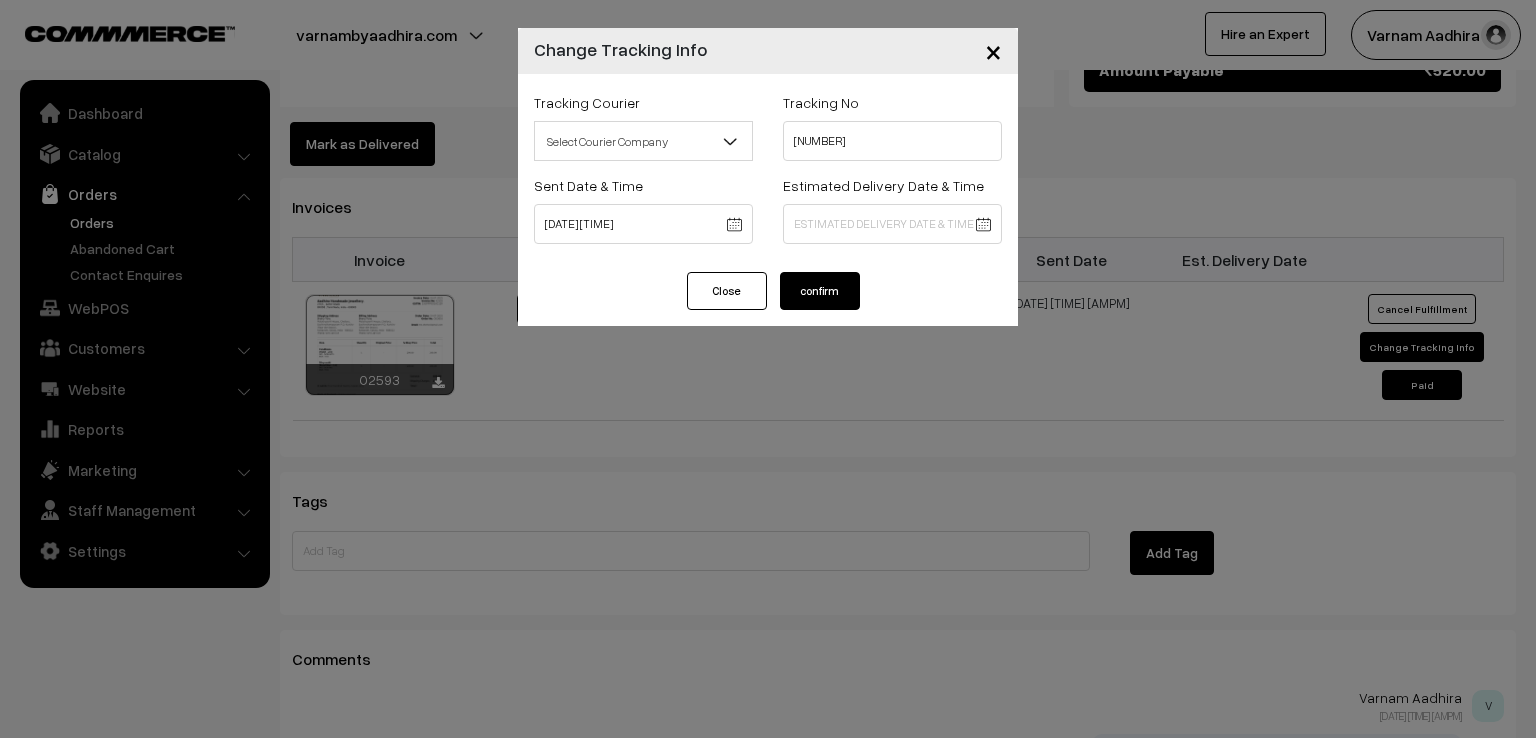 click on "×" at bounding box center (993, 51) 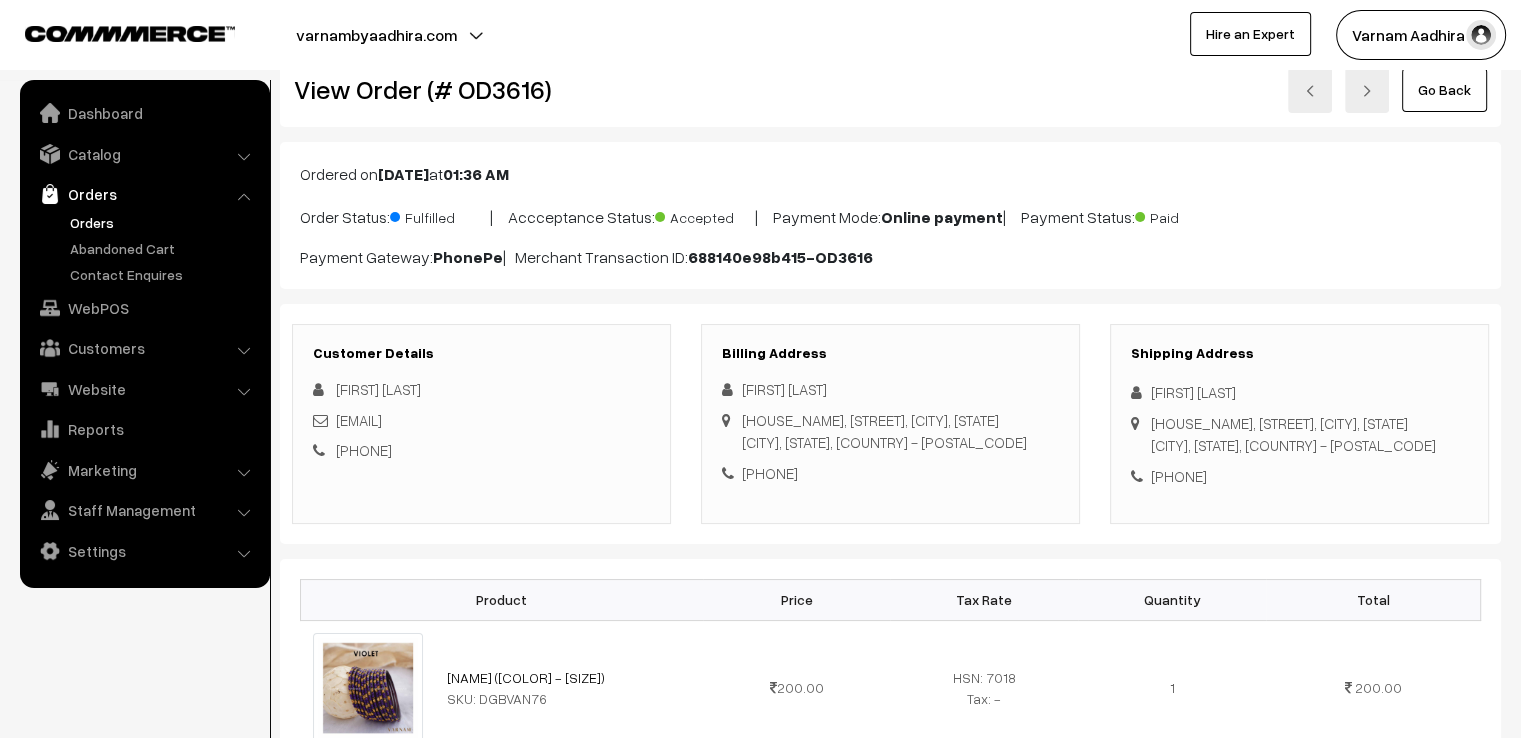 scroll, scrollTop: 0, scrollLeft: 0, axis: both 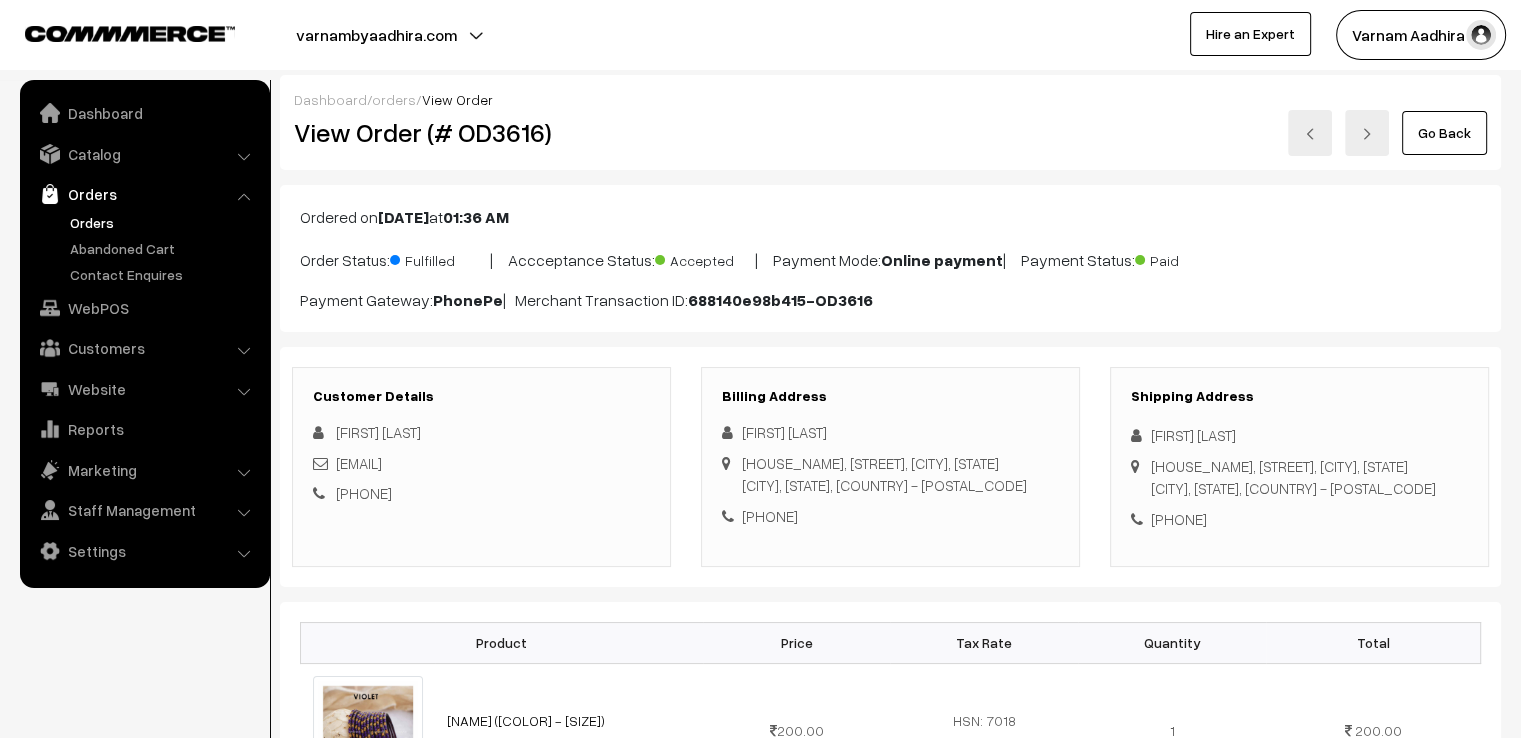 click on "Go Back" at bounding box center [1444, 133] 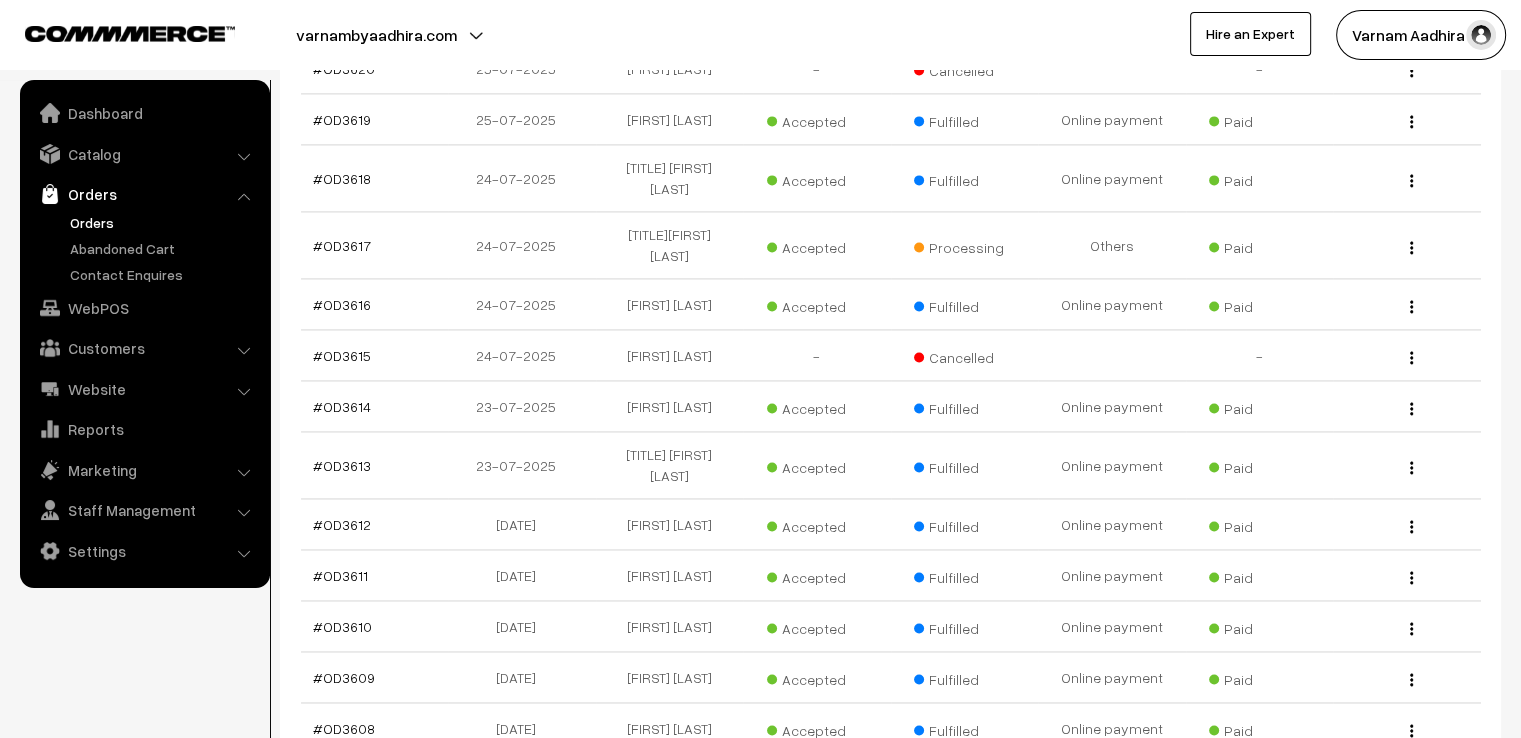 scroll, scrollTop: 2960, scrollLeft: 0, axis: vertical 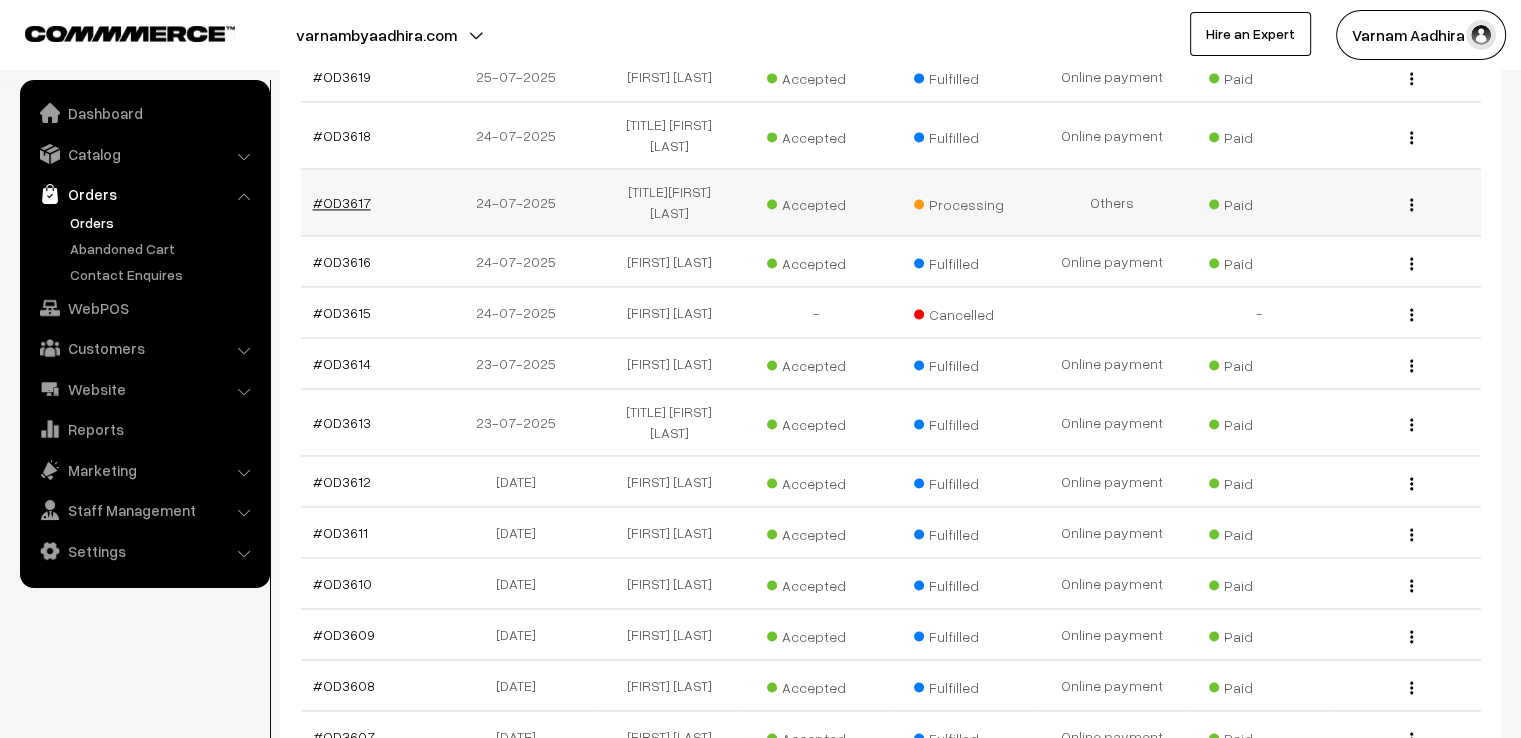 click on "#OD3617" at bounding box center [342, 202] 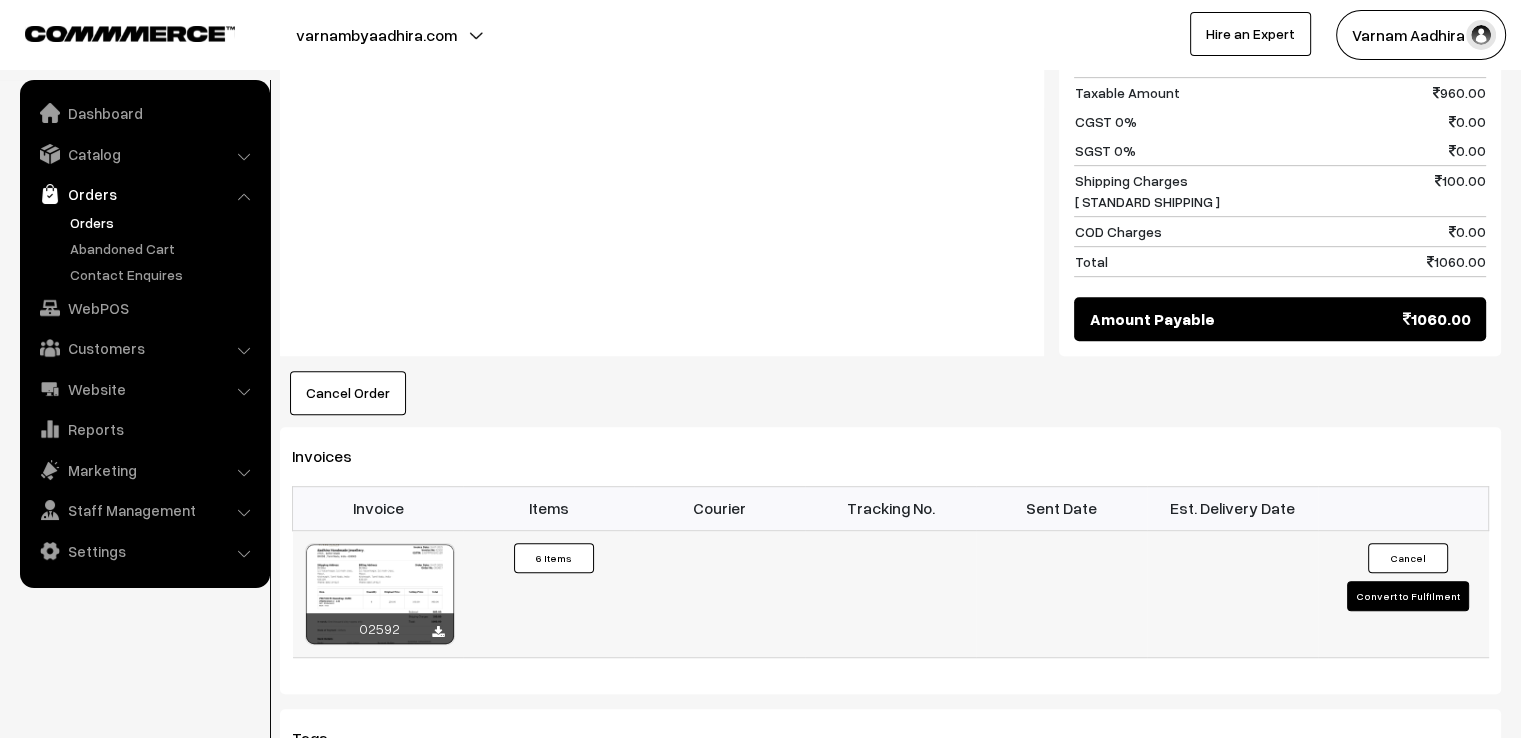 scroll, scrollTop: 1000, scrollLeft: 0, axis: vertical 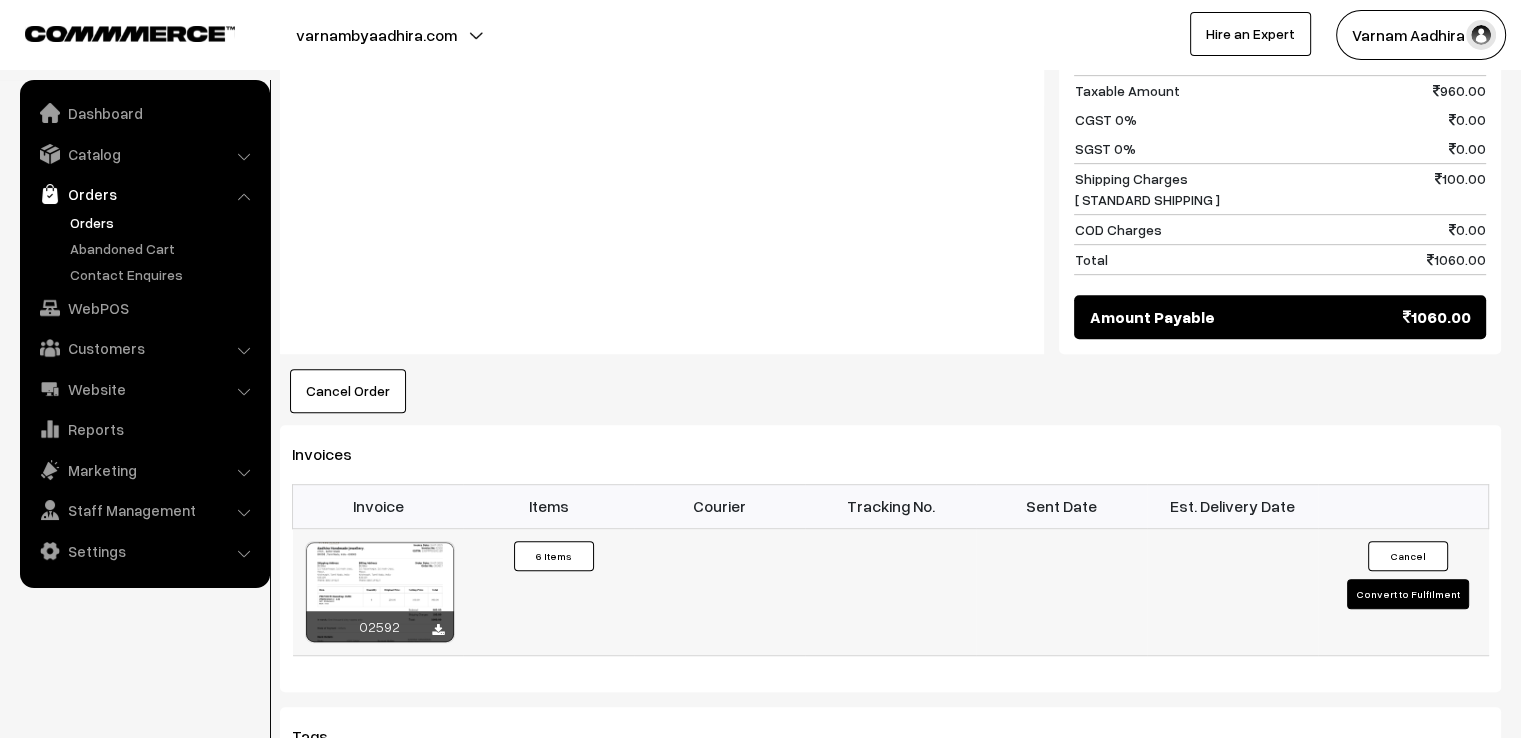 click on "Convert to Fulfilment" at bounding box center [1408, 594] 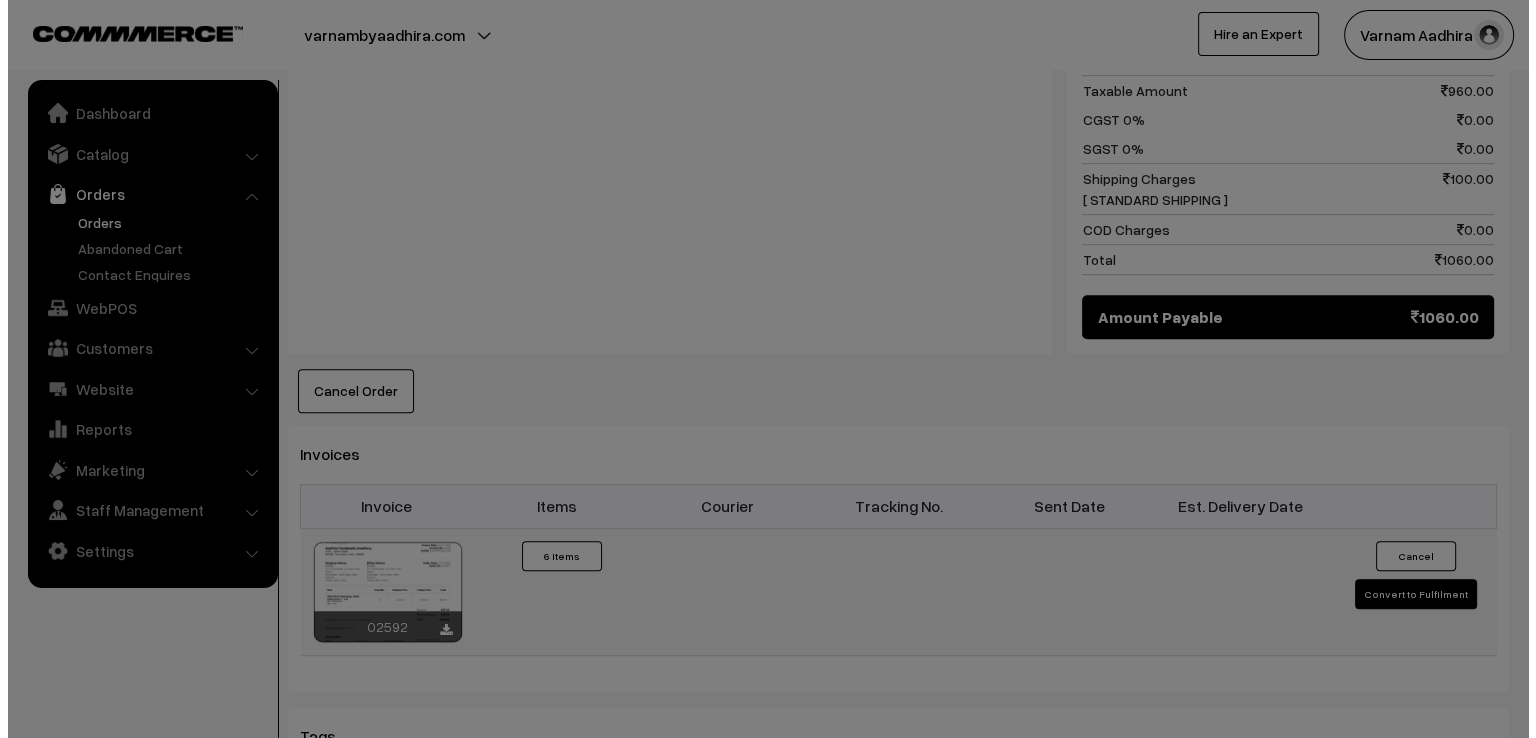 scroll, scrollTop: 1001, scrollLeft: 0, axis: vertical 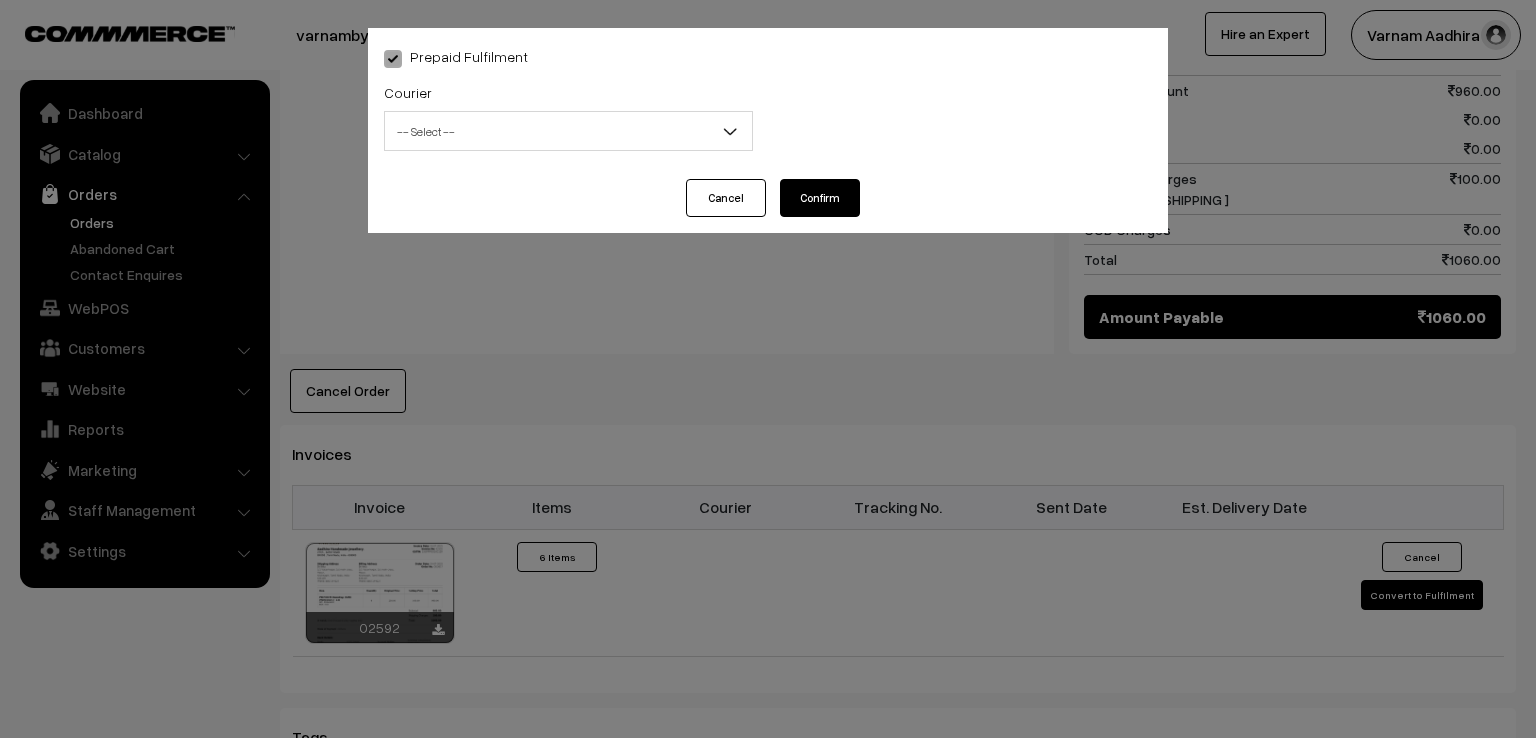 click on "-- Select --" at bounding box center [568, 131] 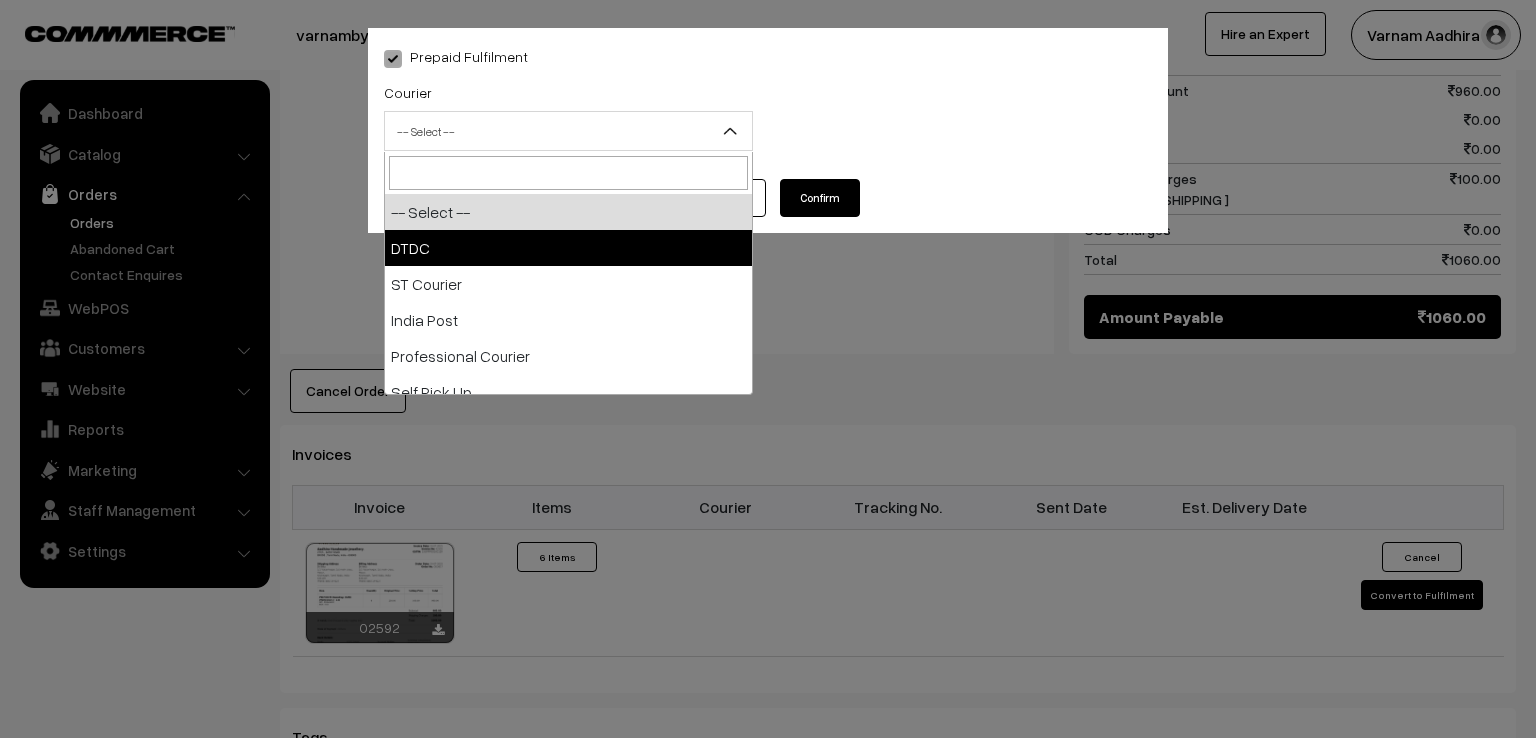 select on "1" 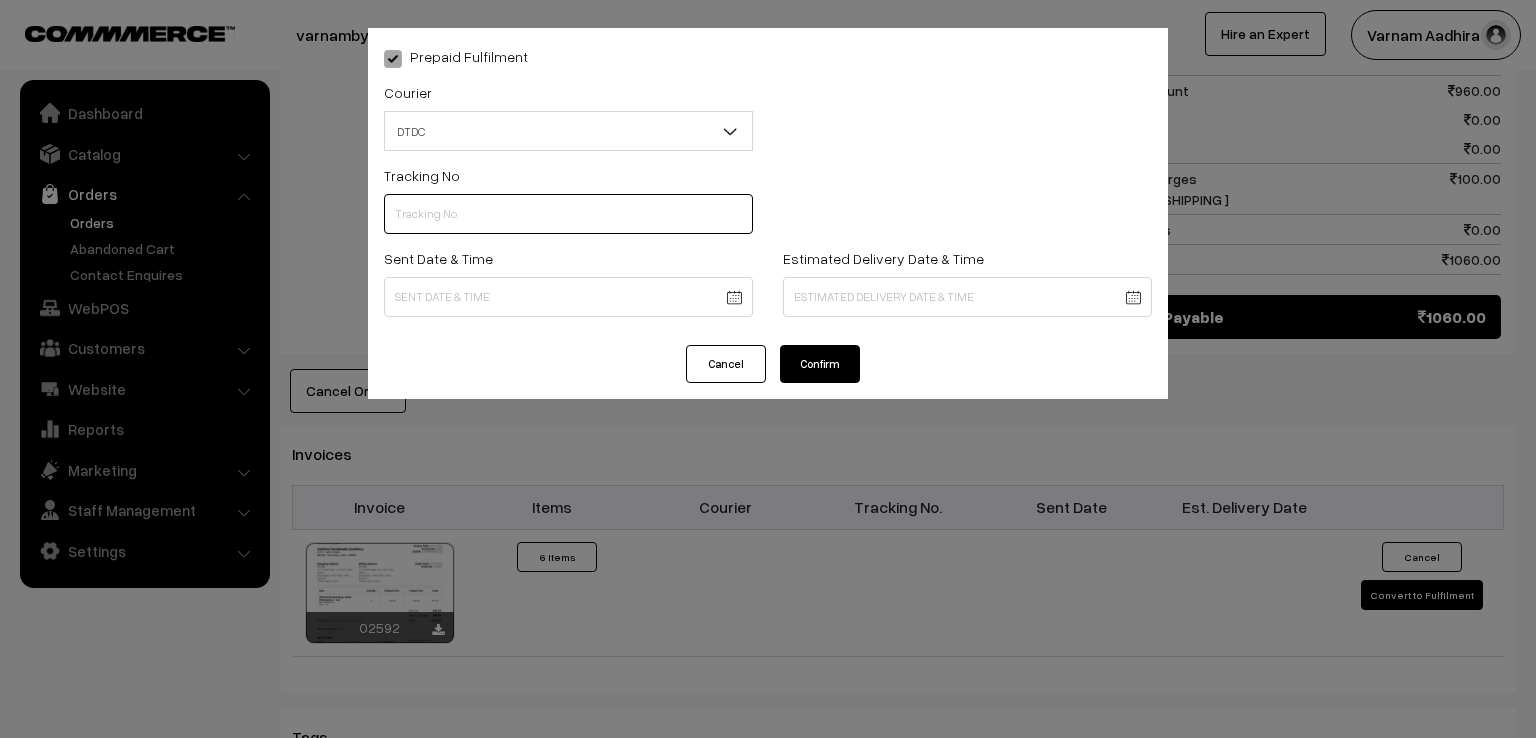 click at bounding box center [568, 214] 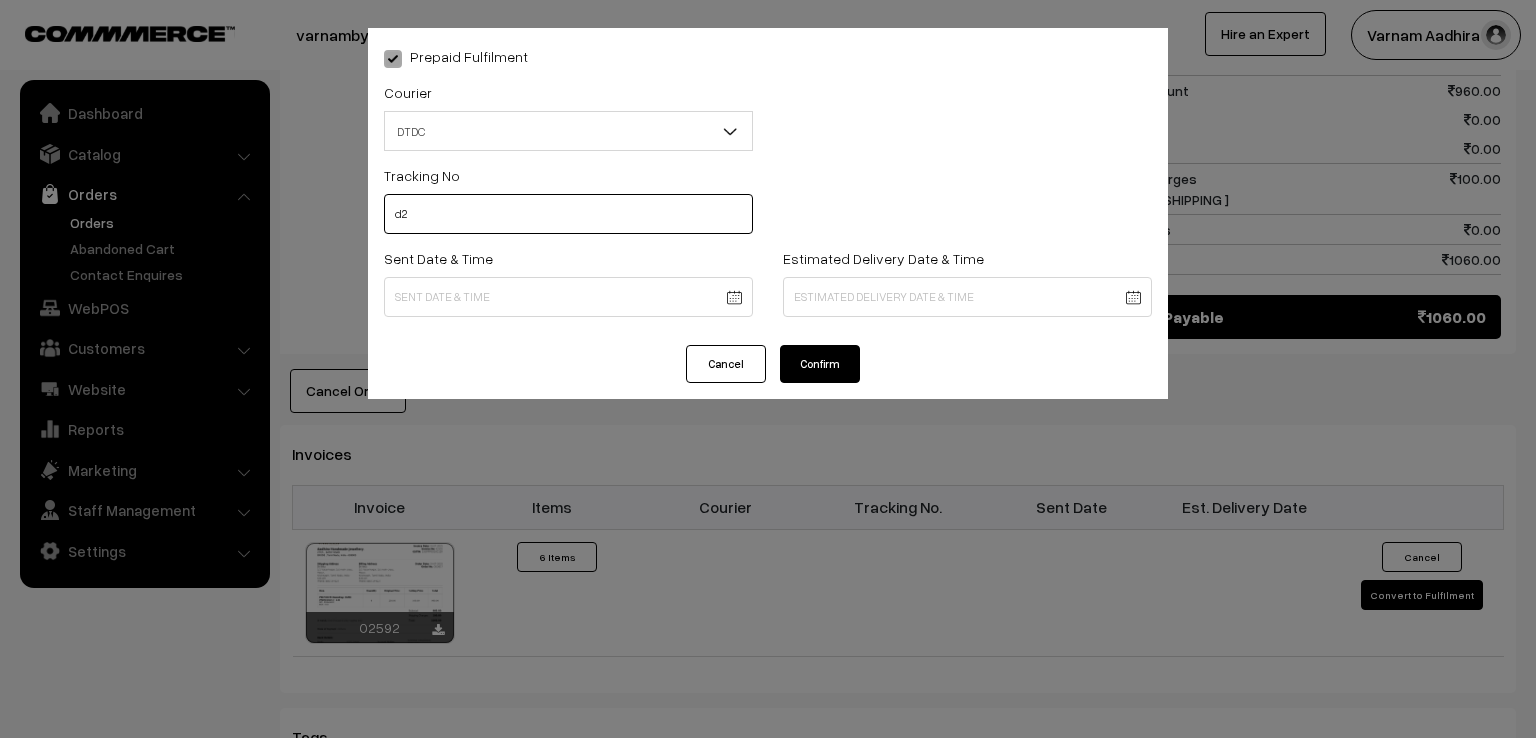 type on "d" 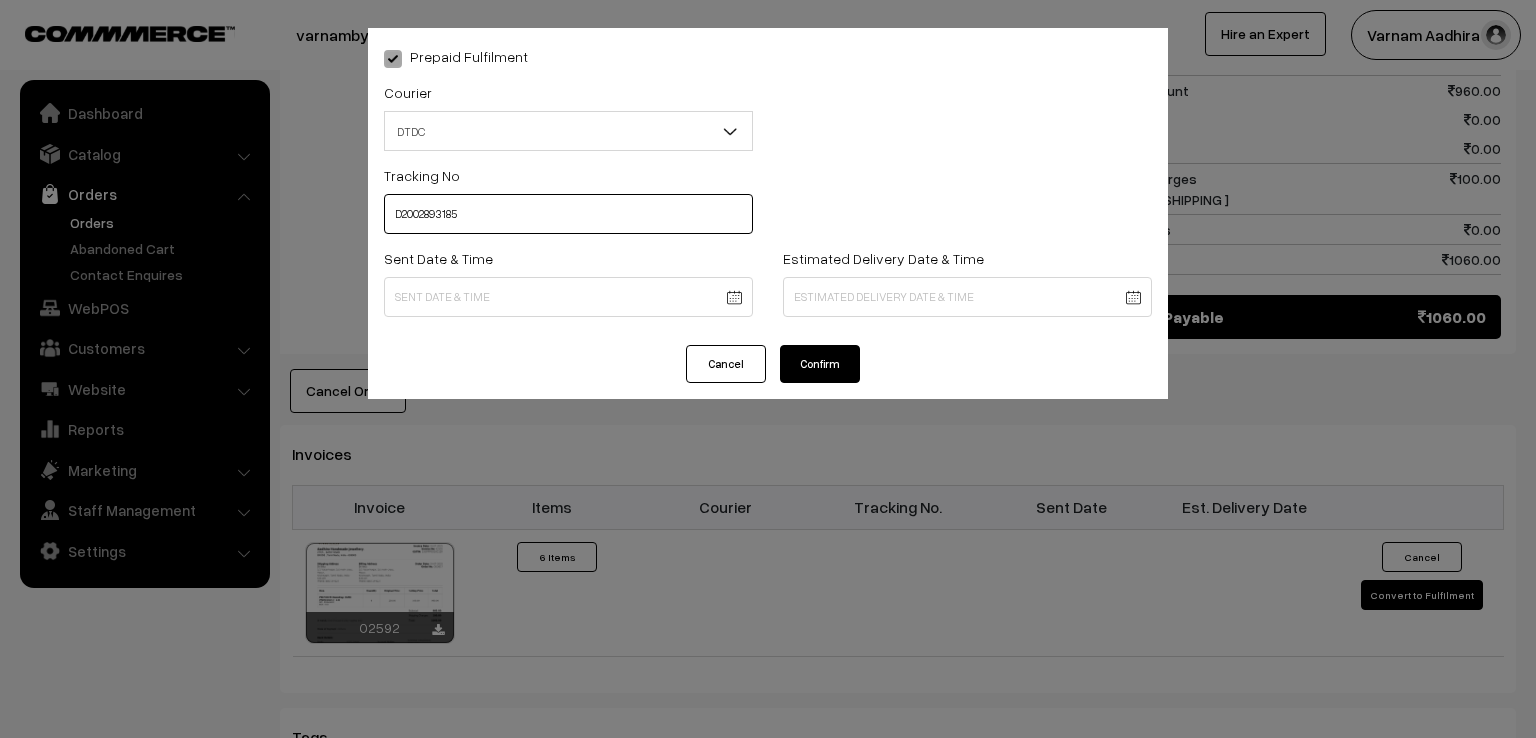 type on "D2002893185" 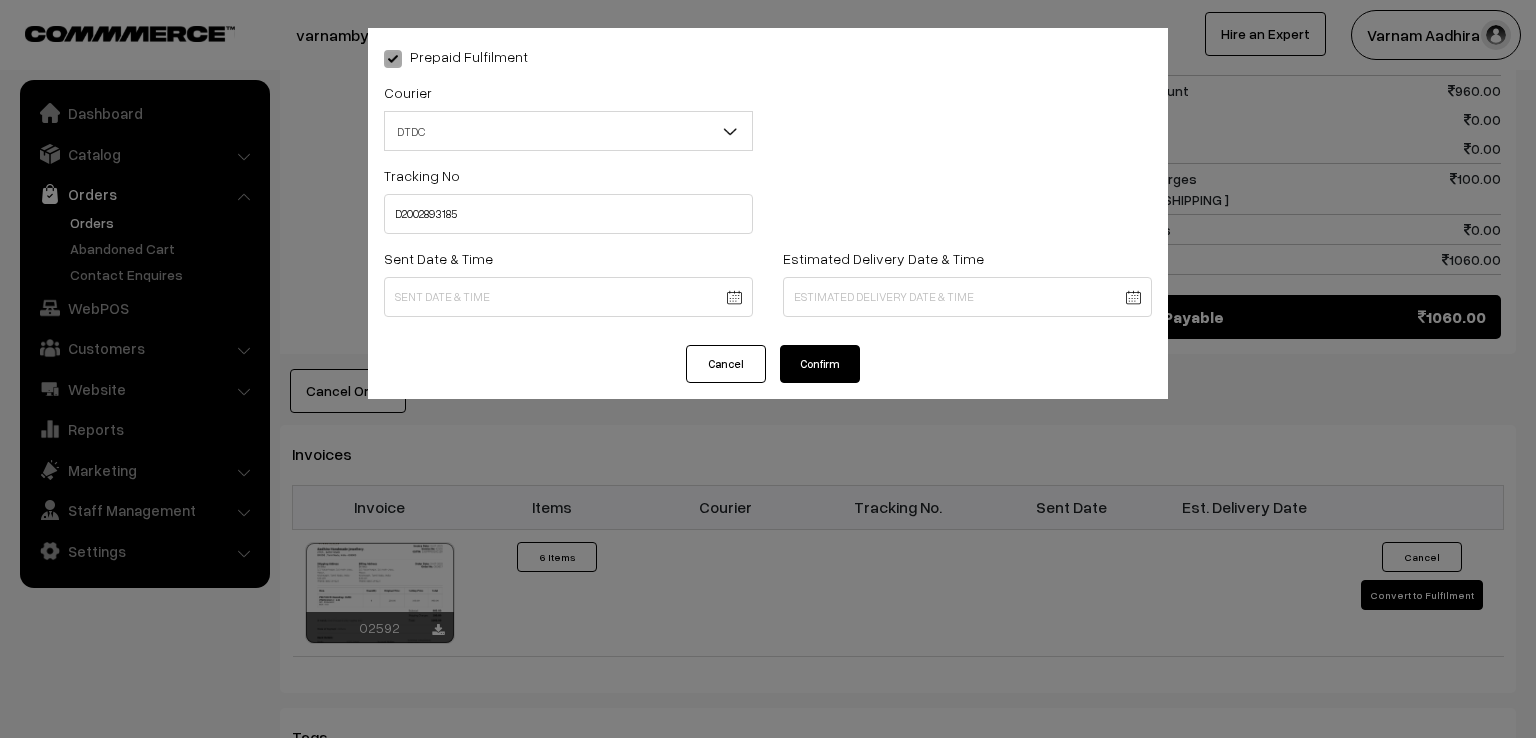 click on "Thank you for showing interest. Our team will call you shortly.
Close
varnambyaadhira.com
Go to Website
Create New Store" at bounding box center [768, 99] 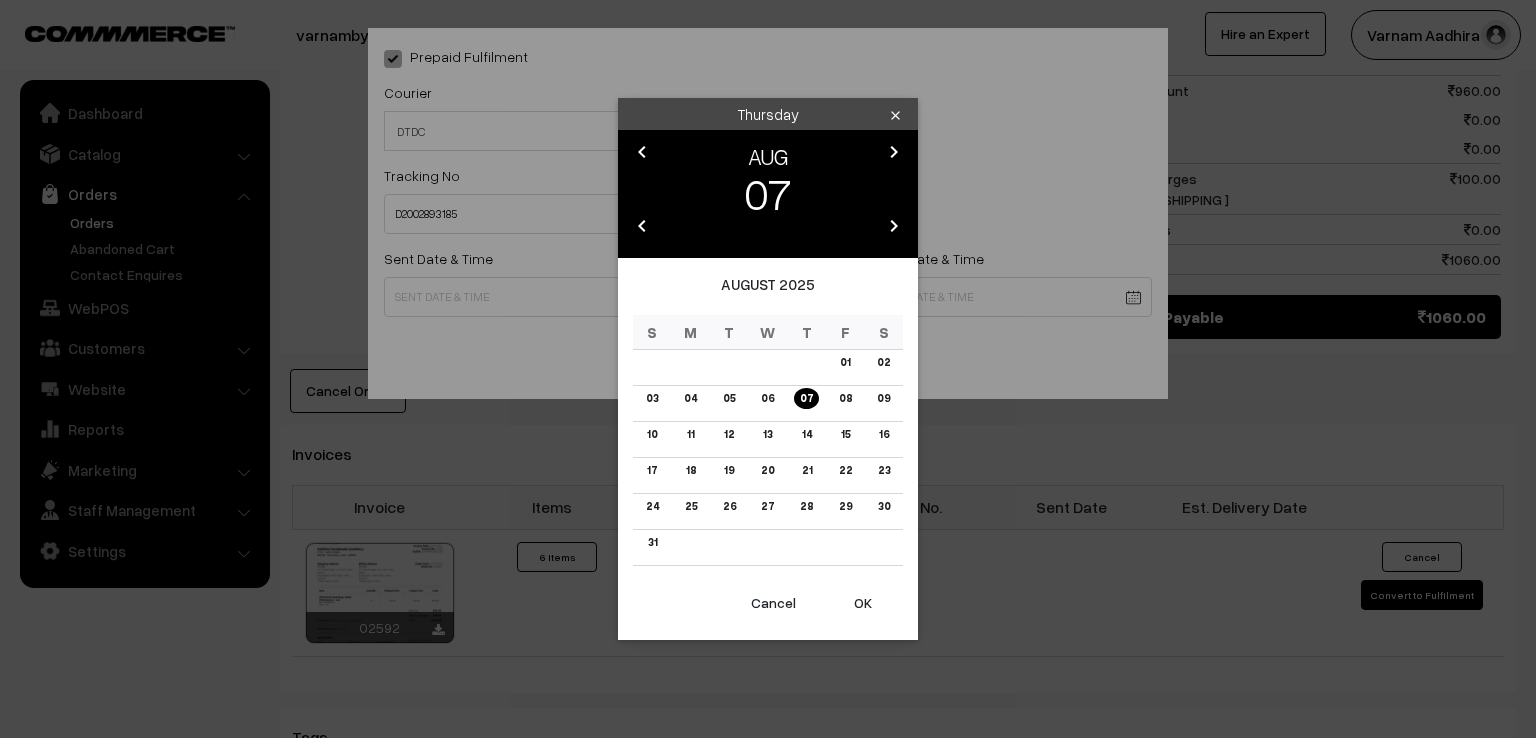 click on "chevron_left" at bounding box center [642, 152] 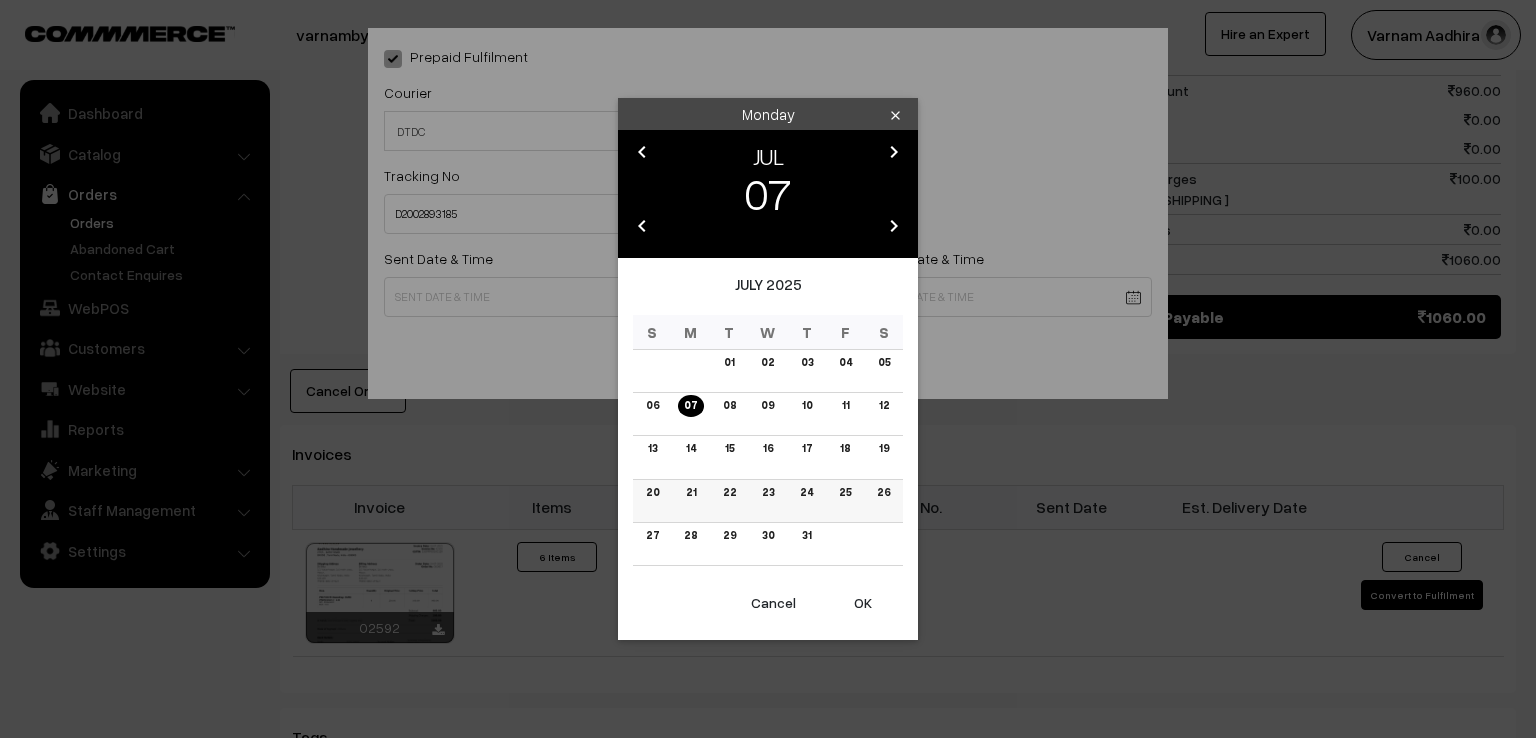 click on "24" at bounding box center (806, 492) 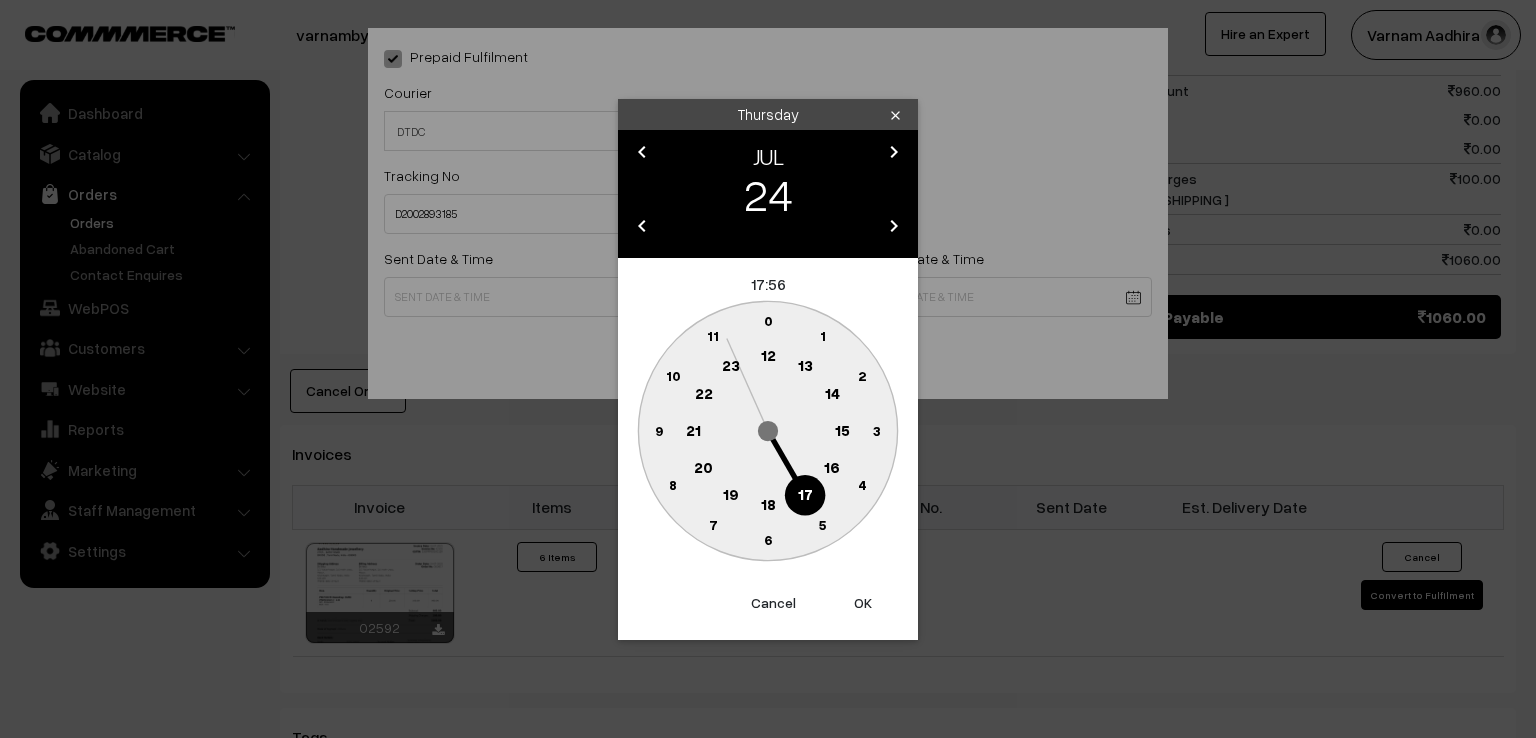 click 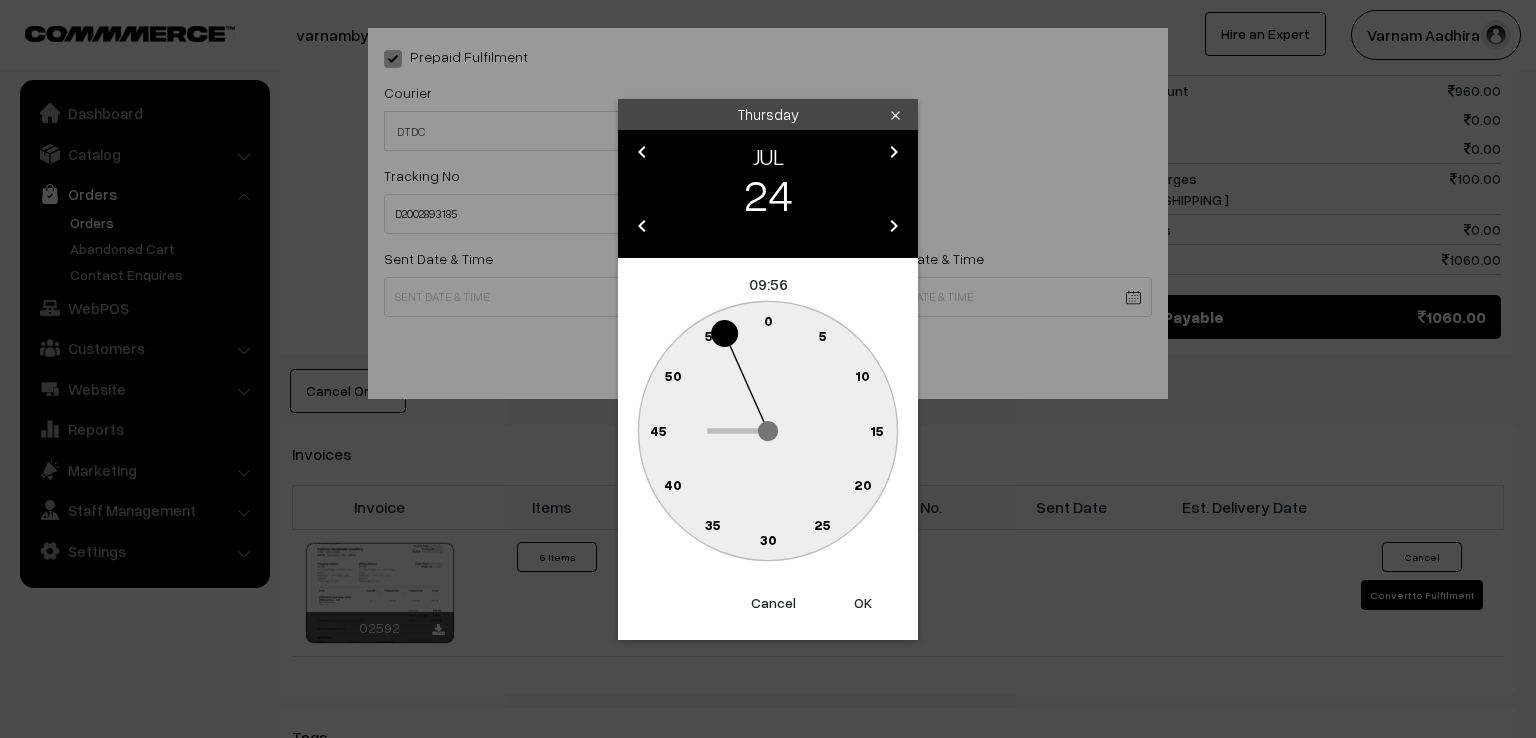 click on "0" 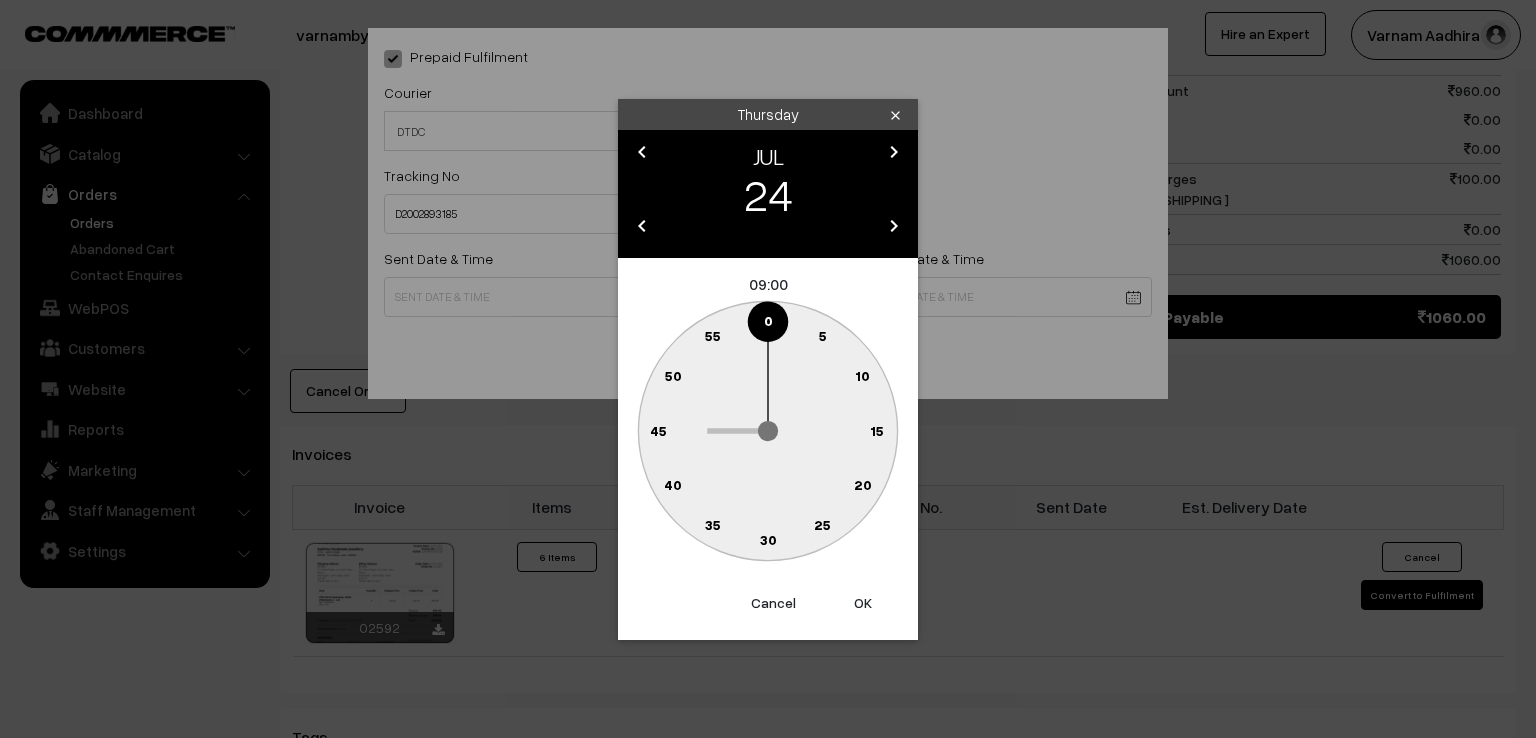 type on "24-07-2025 09:00" 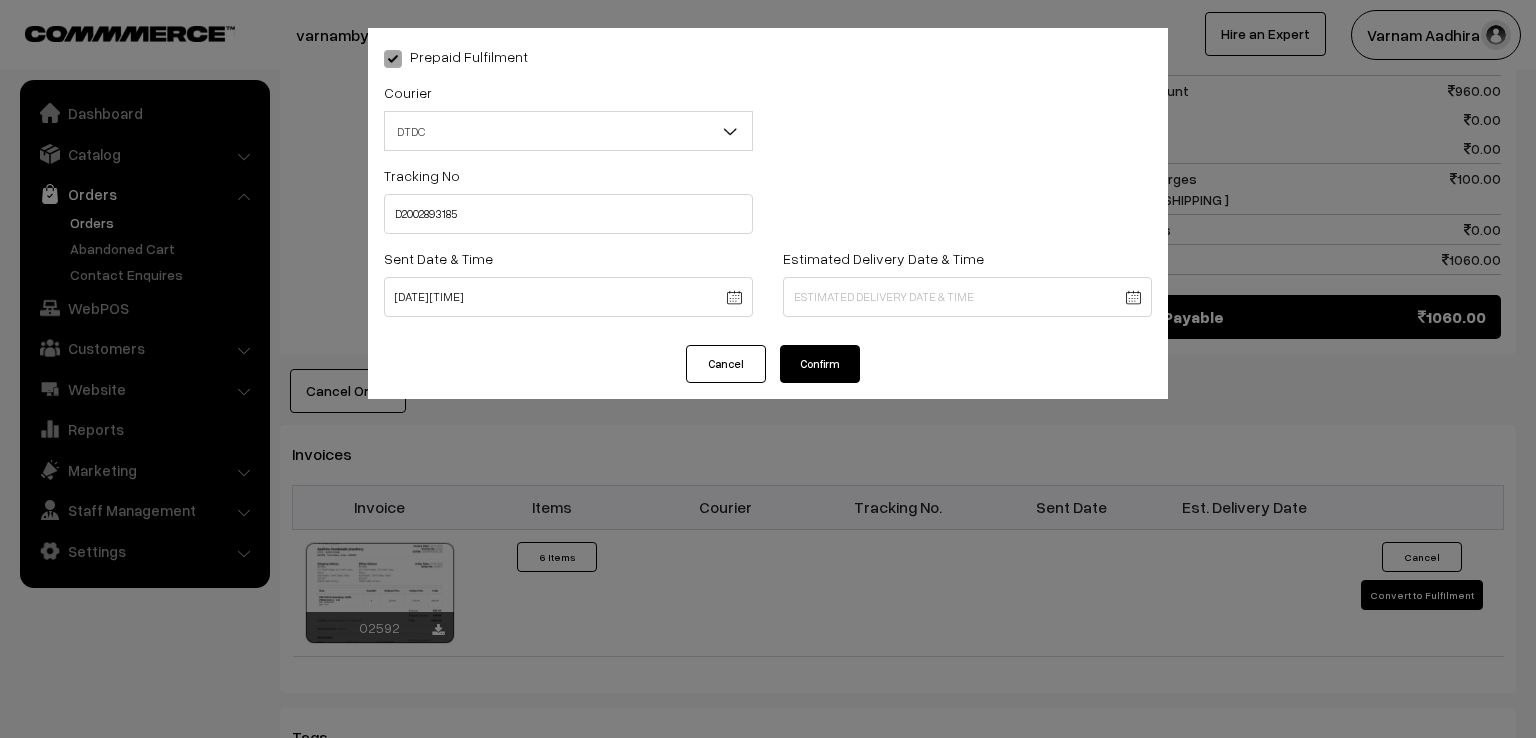 click on "Confirm" at bounding box center [820, 364] 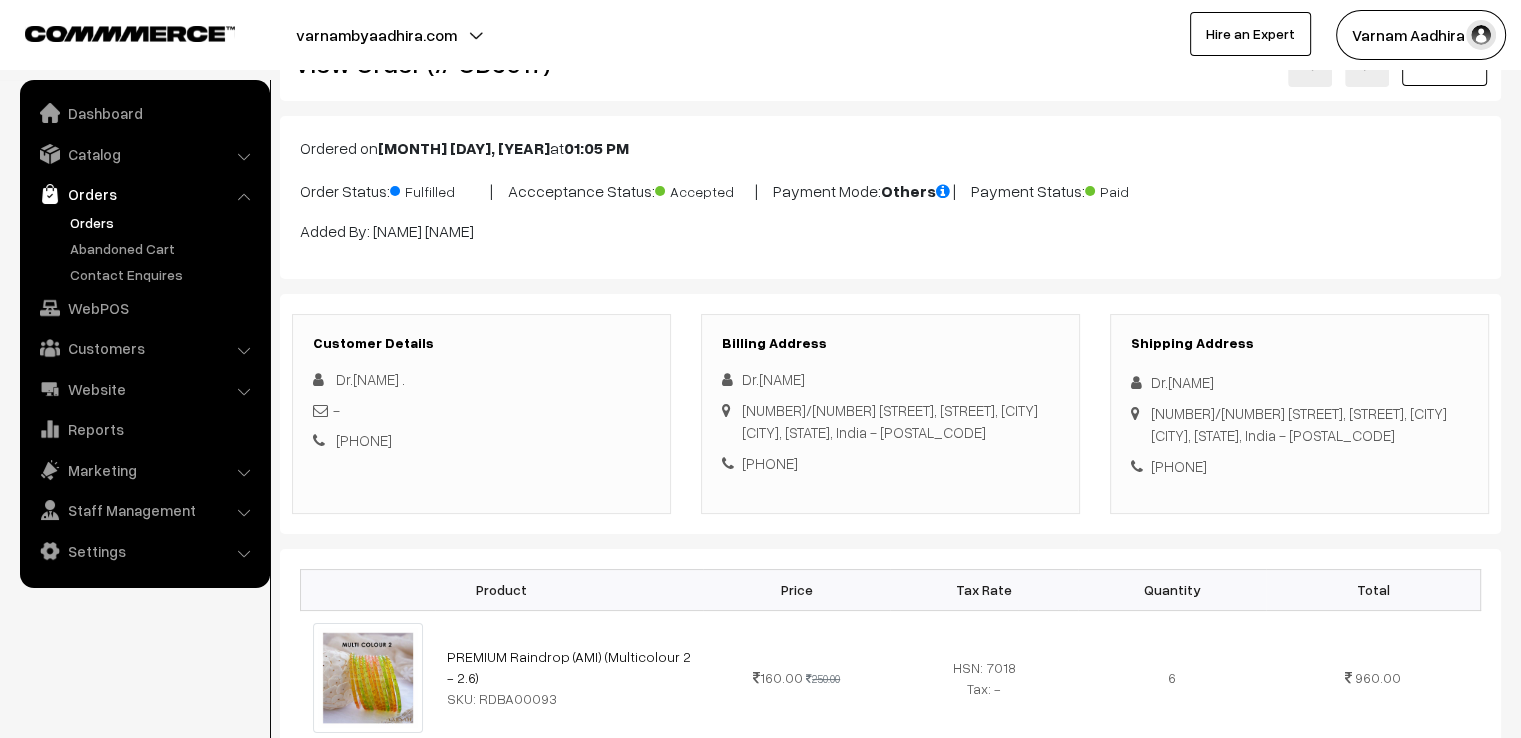 scroll, scrollTop: 0, scrollLeft: 0, axis: both 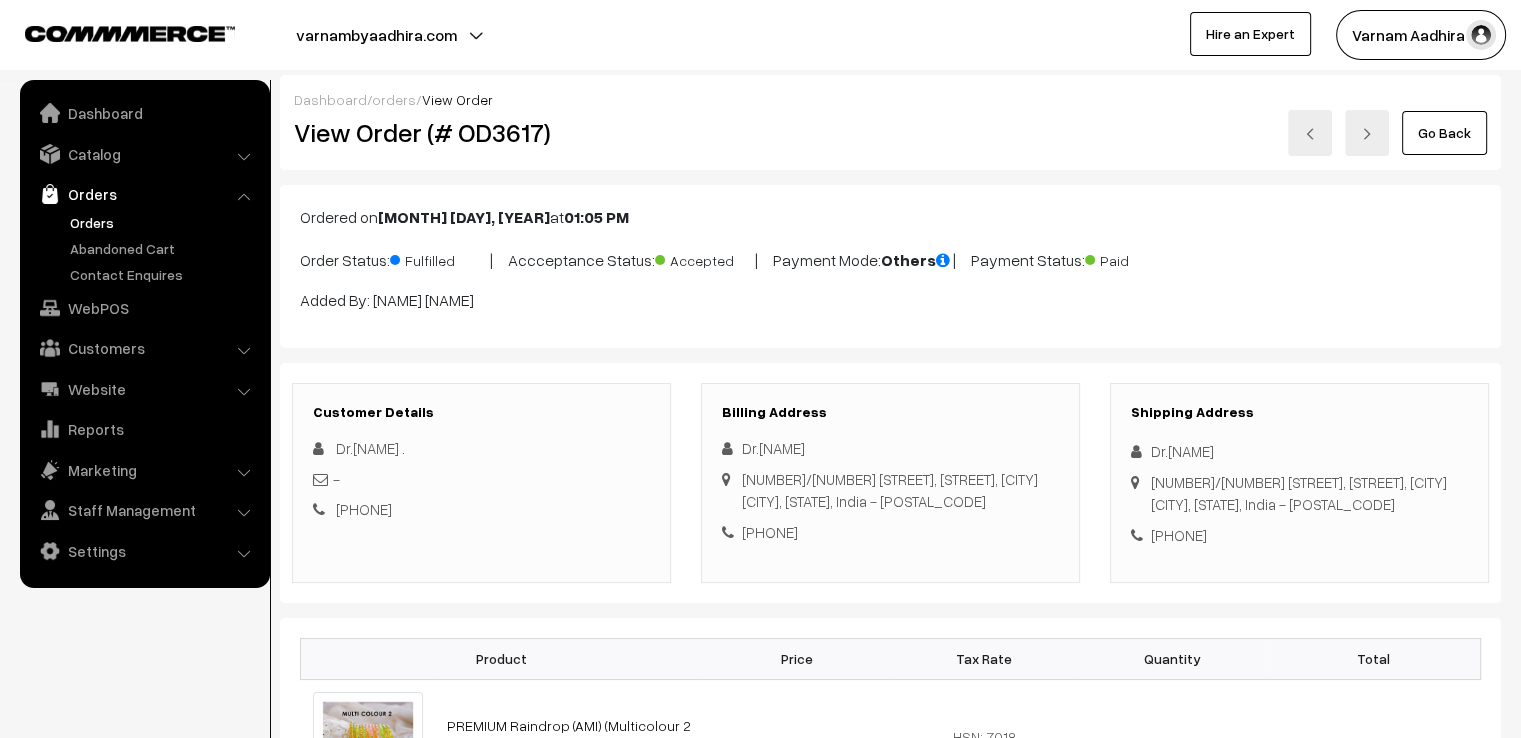 click on "Go Back" at bounding box center [1444, 133] 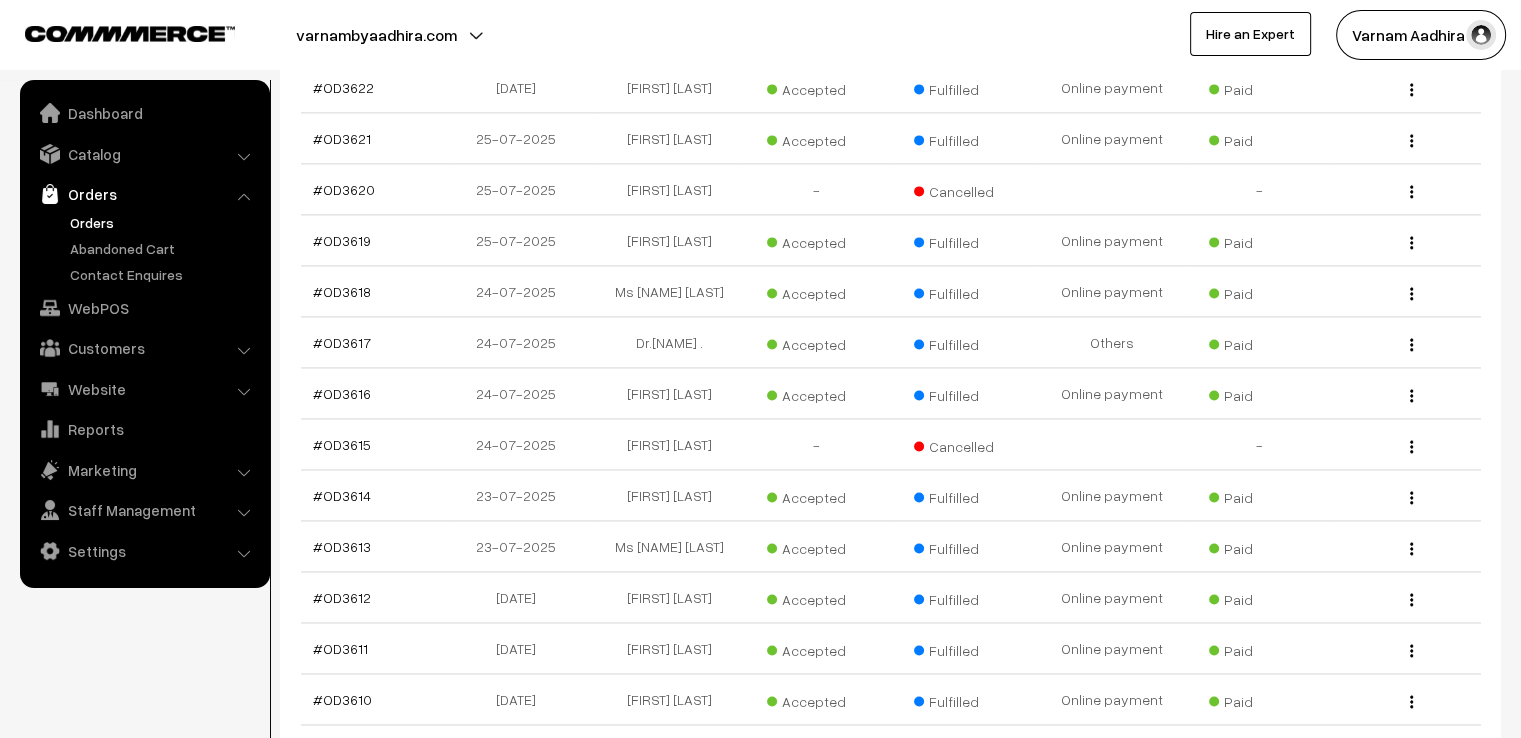 scroll, scrollTop: 2960, scrollLeft: 0, axis: vertical 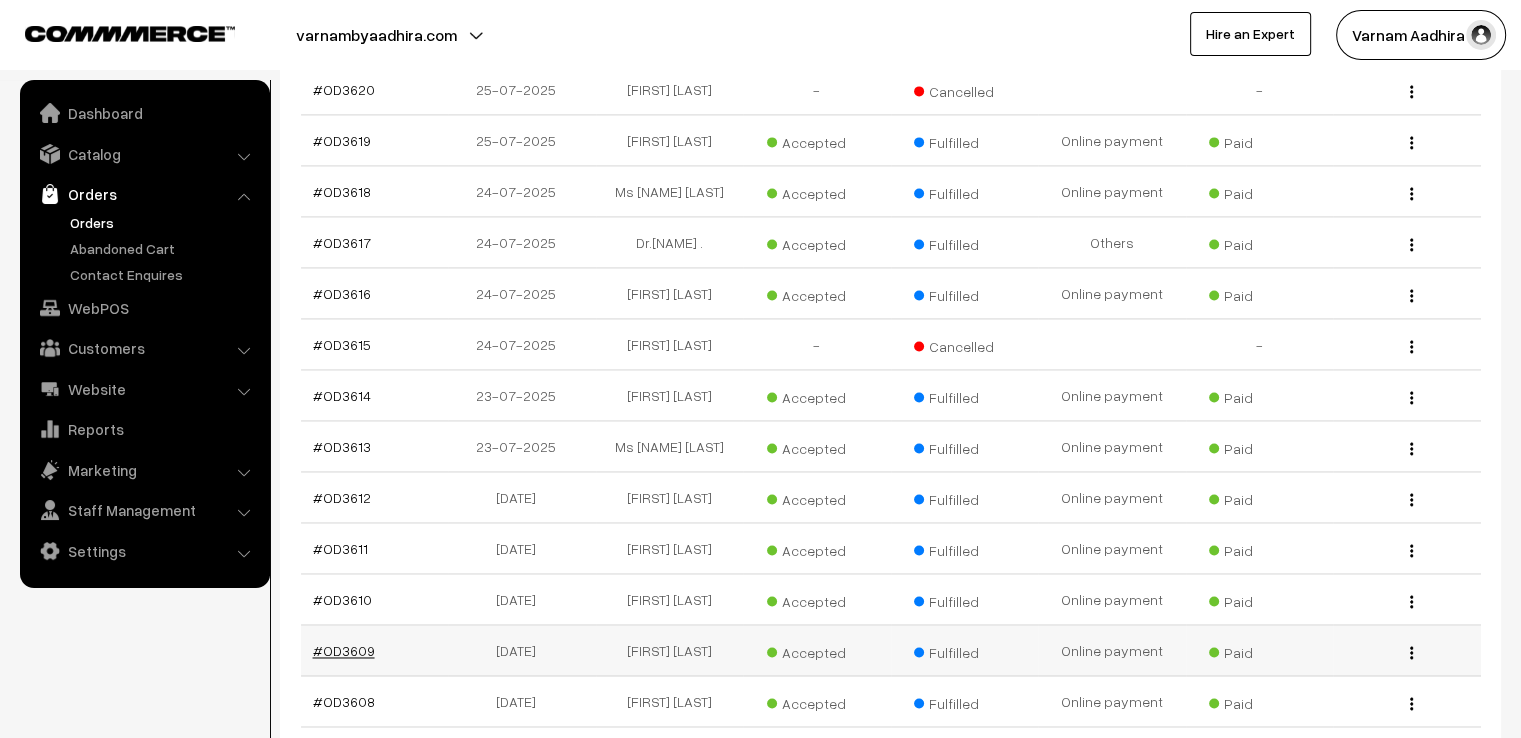 click on "#OD3609" at bounding box center [344, 650] 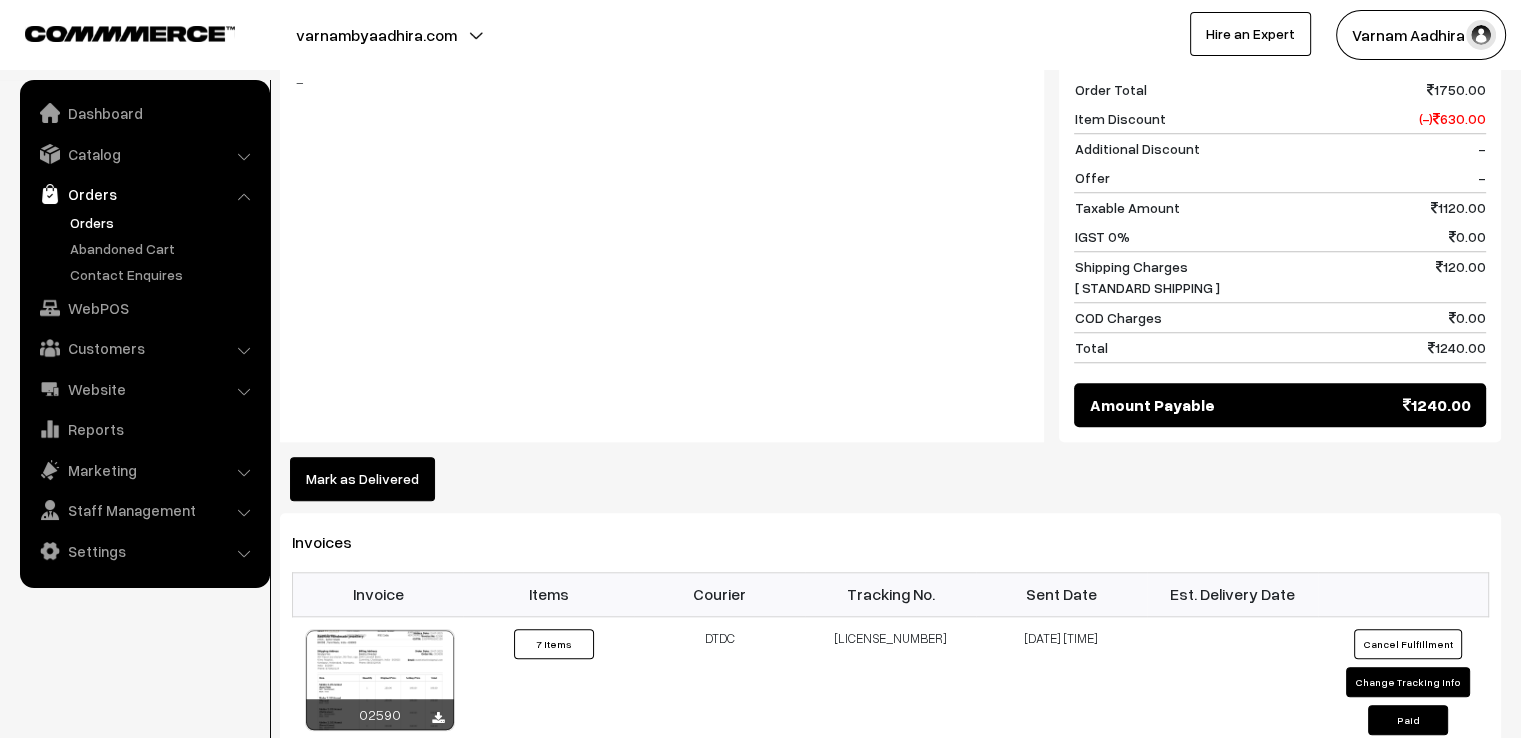 scroll, scrollTop: 1680, scrollLeft: 0, axis: vertical 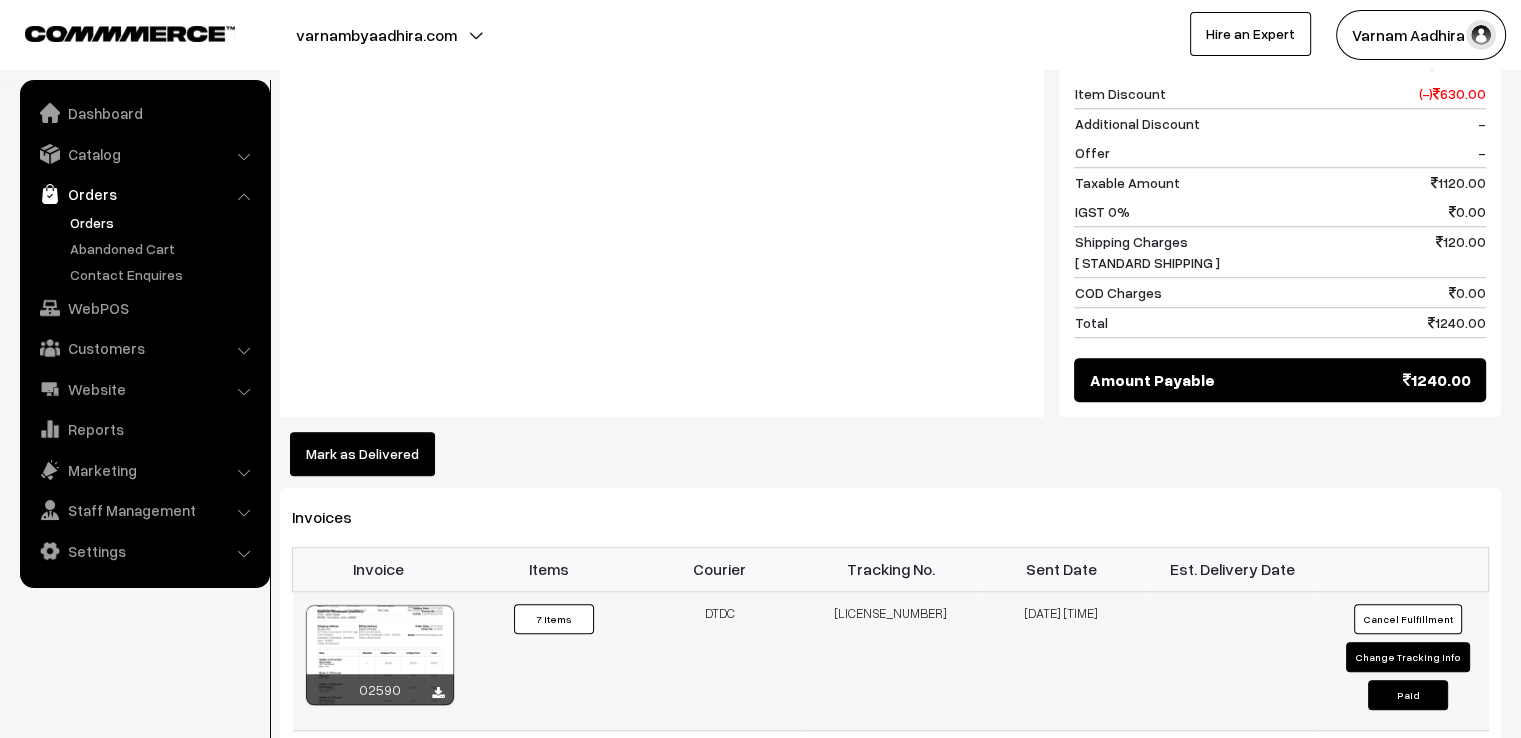 click on "Change Tracking Info" at bounding box center [1408, 657] 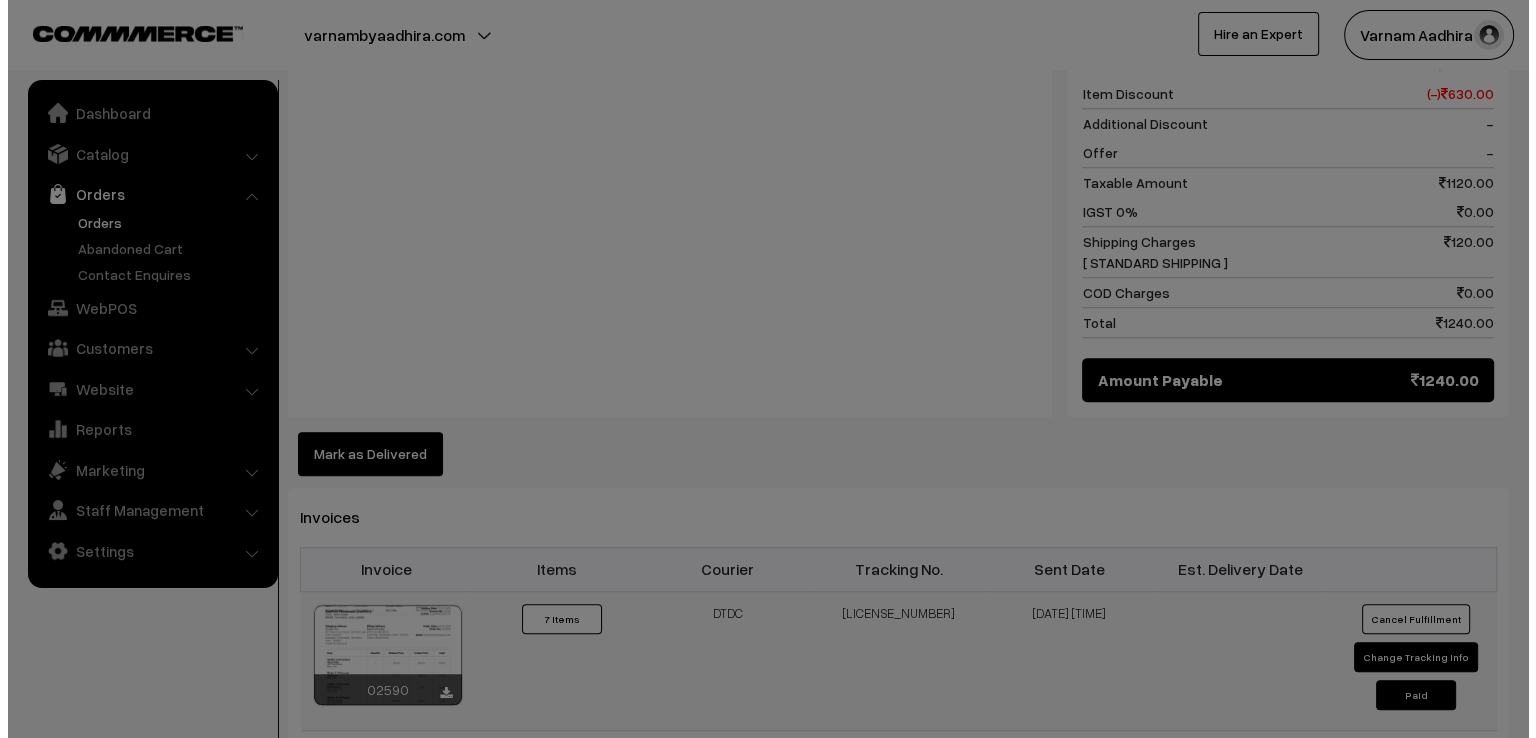 scroll, scrollTop: 1688, scrollLeft: 0, axis: vertical 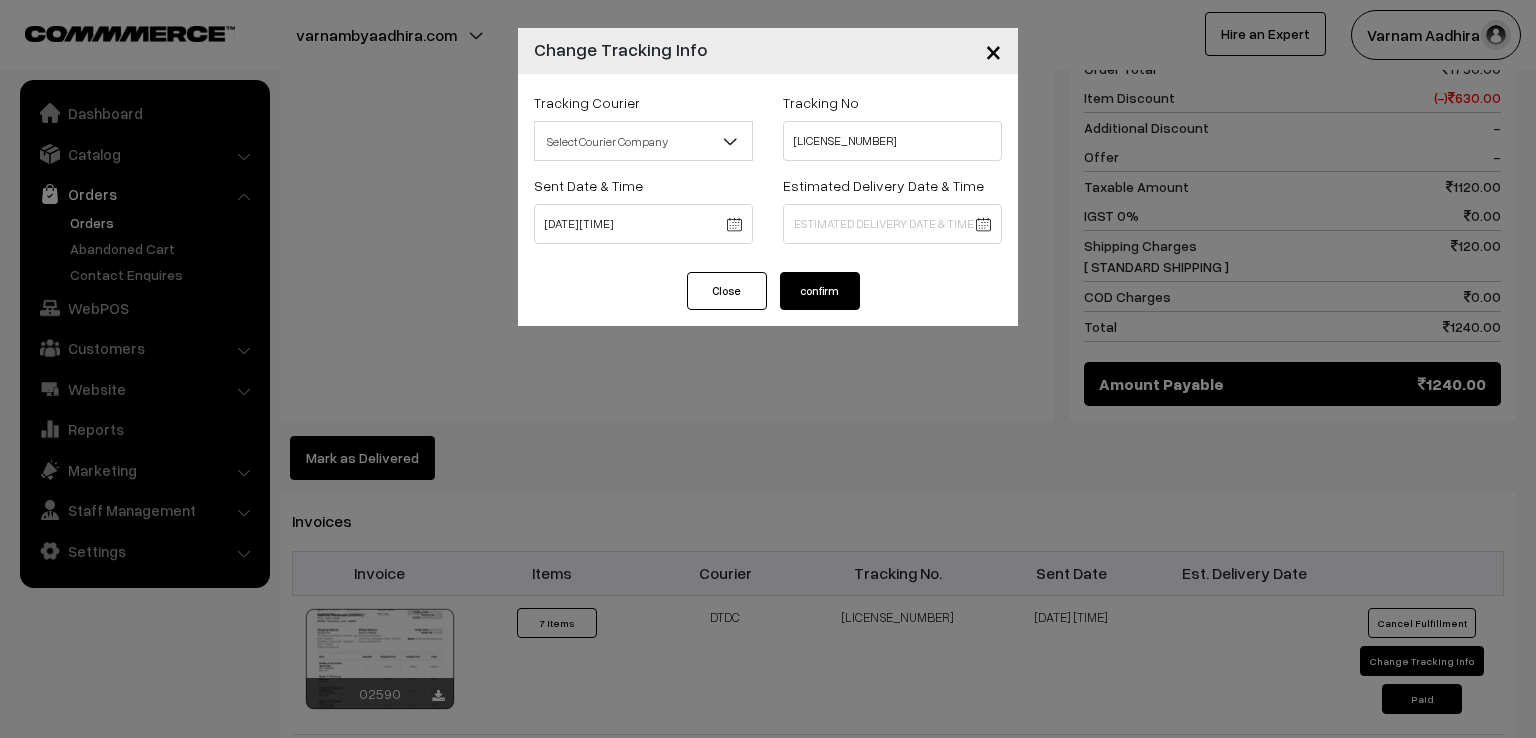 click on "×" at bounding box center (993, 50) 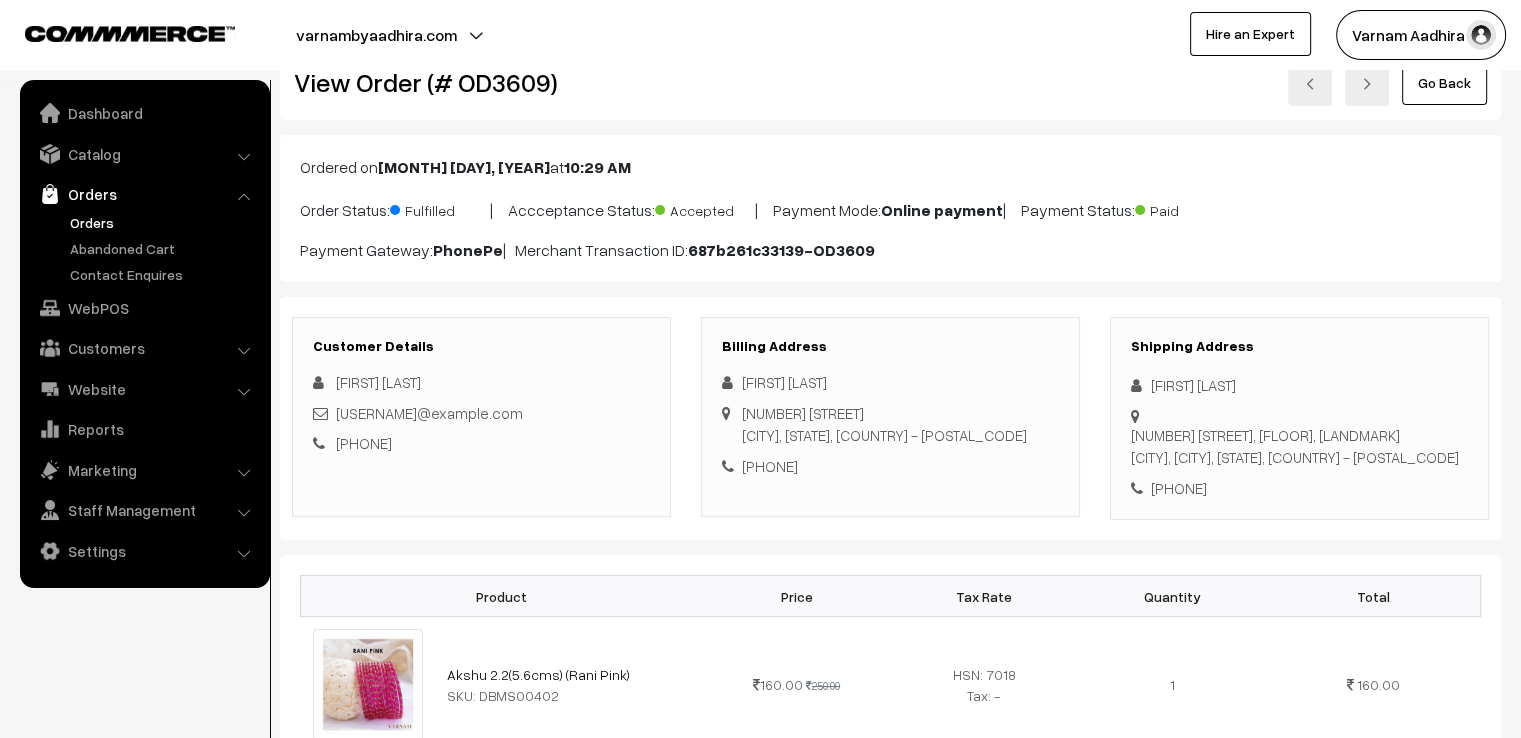 scroll, scrollTop: 0, scrollLeft: 0, axis: both 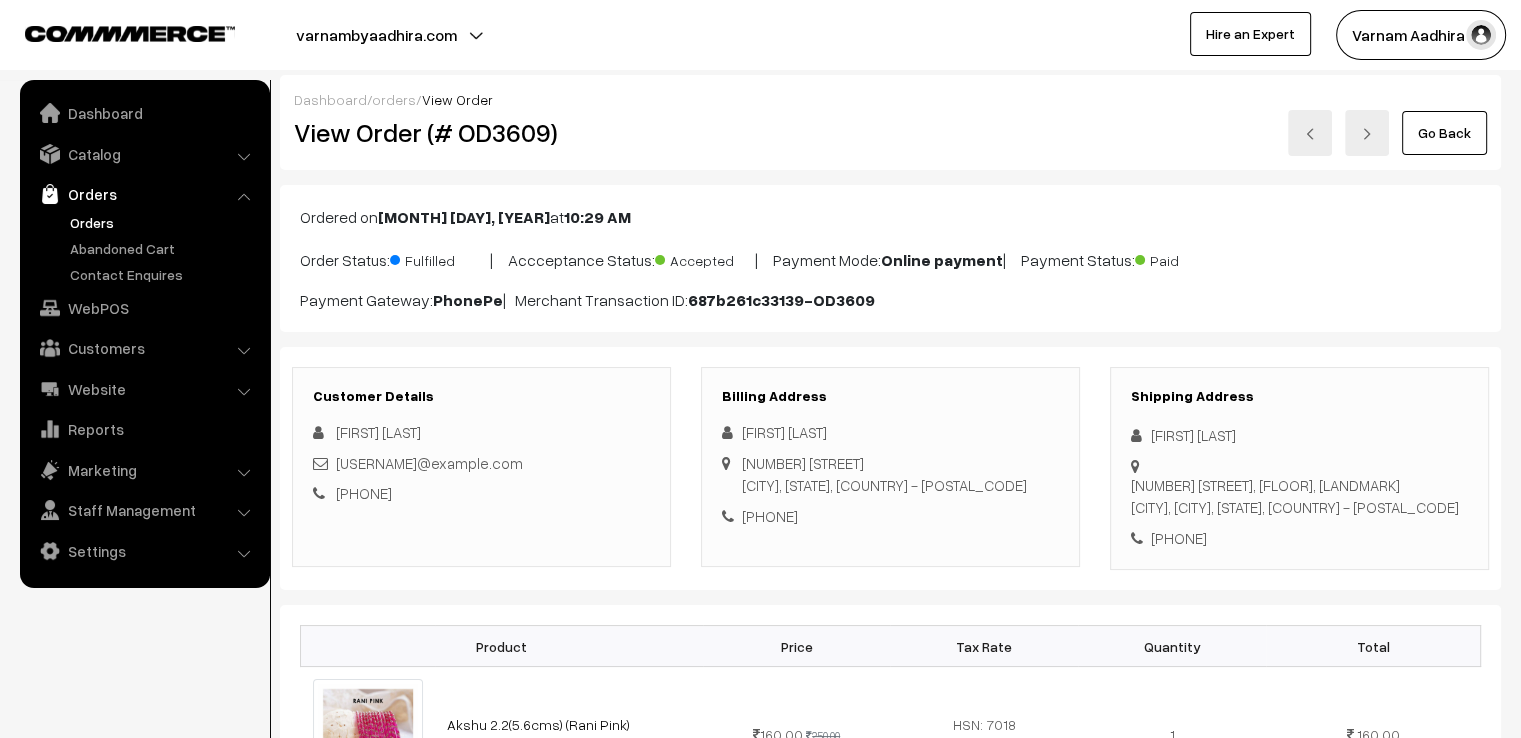 click on "Go Back" at bounding box center (1444, 133) 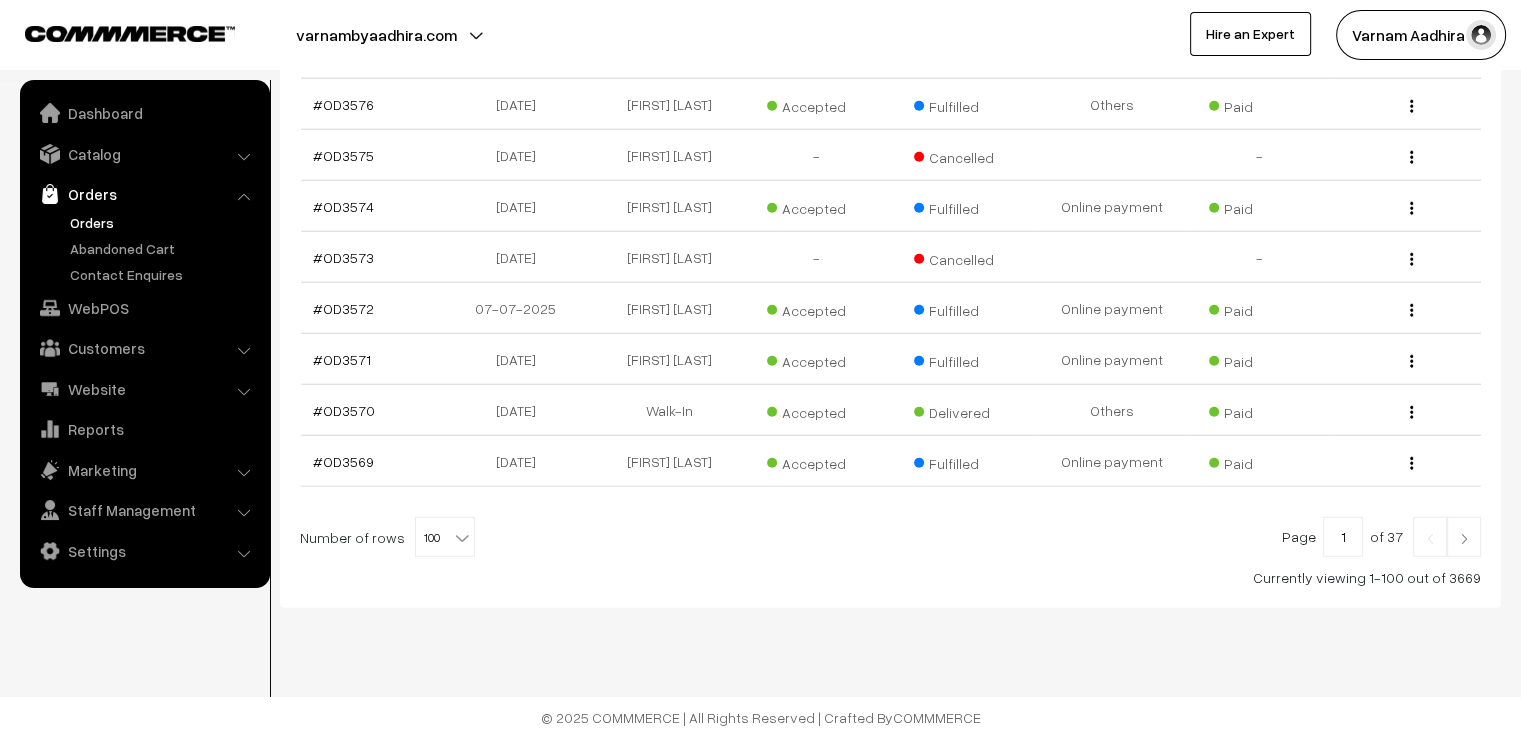 scroll, scrollTop: 5255, scrollLeft: 0, axis: vertical 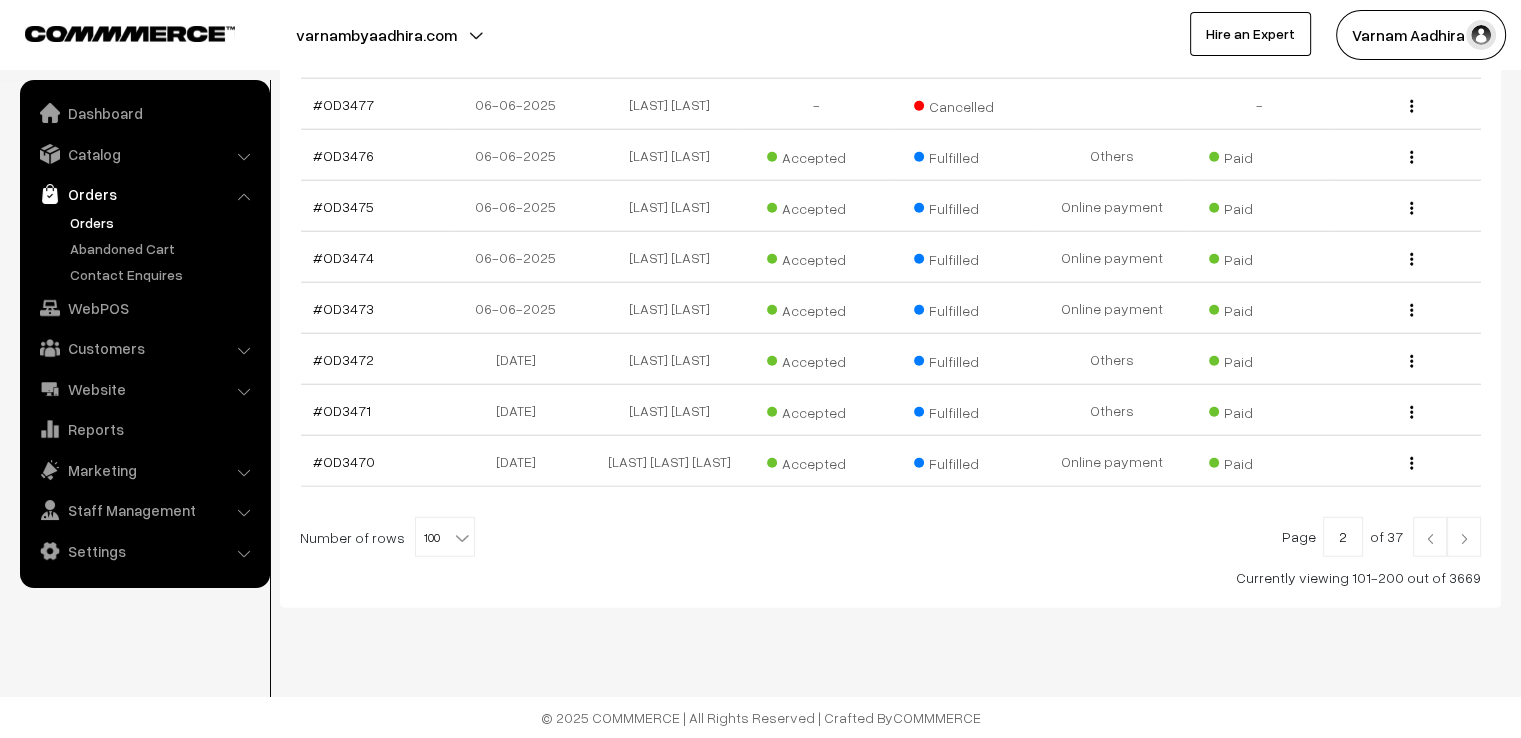 click at bounding box center (1464, 537) 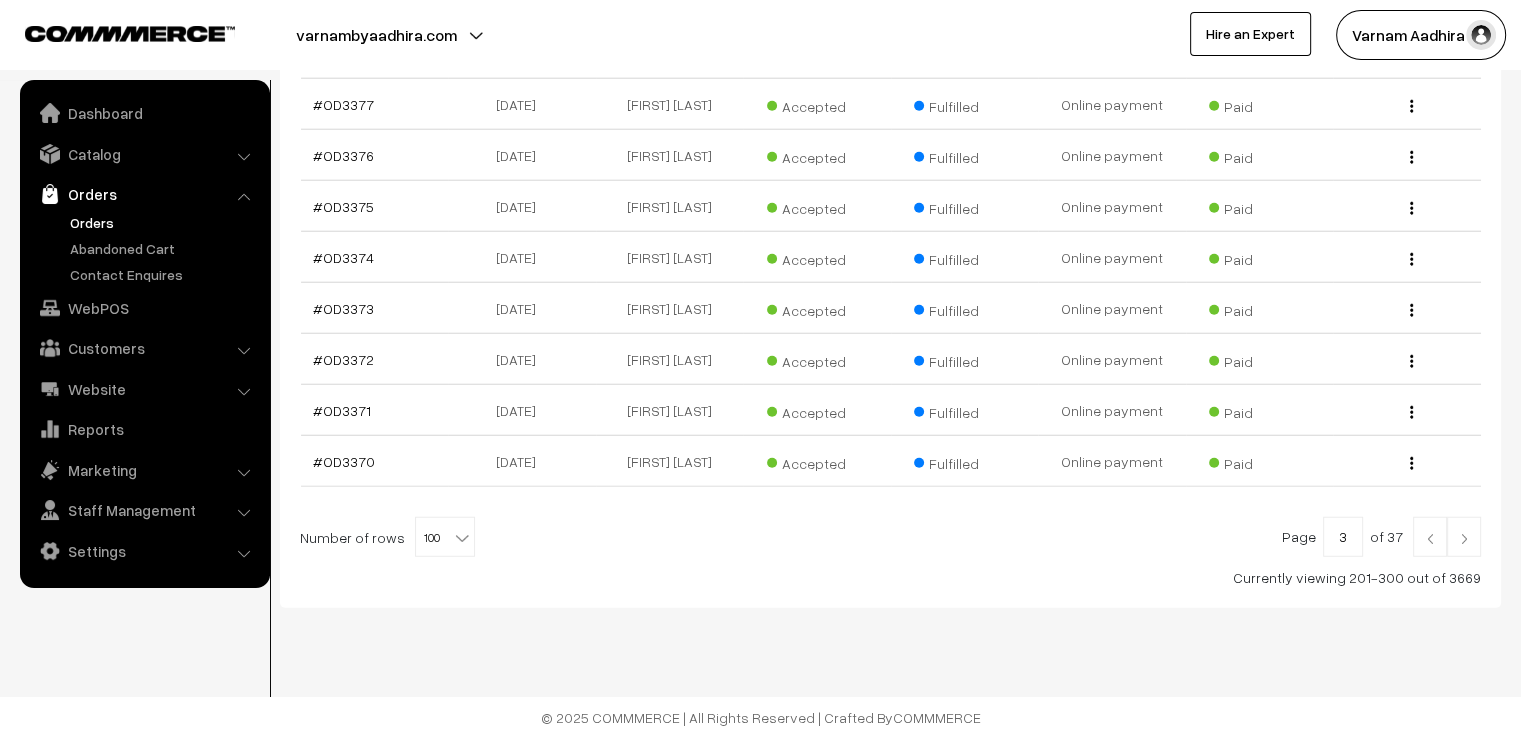 scroll, scrollTop: 5265, scrollLeft: 0, axis: vertical 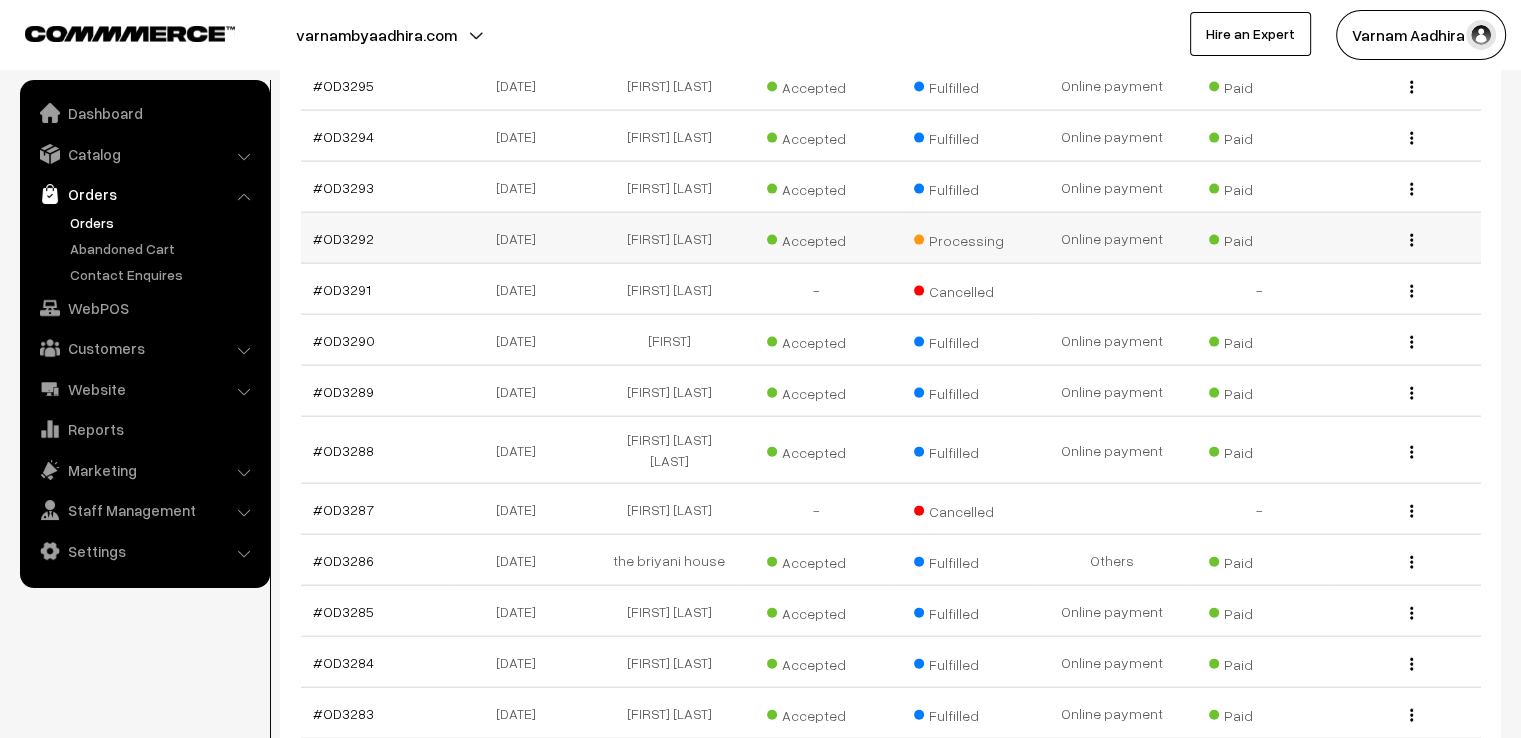 click on "#OD3292" at bounding box center [375, 238] 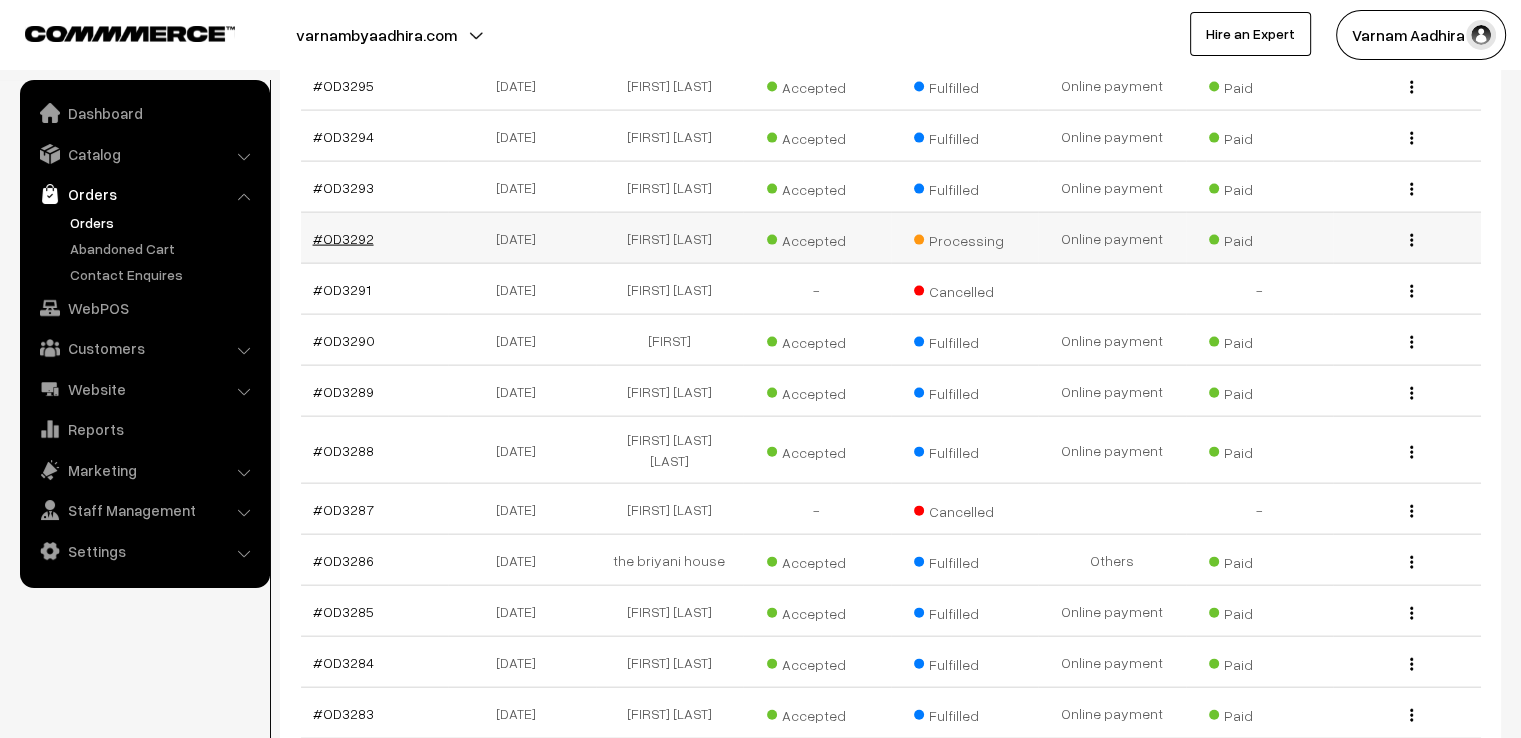 click on "#OD3292" at bounding box center (343, 238) 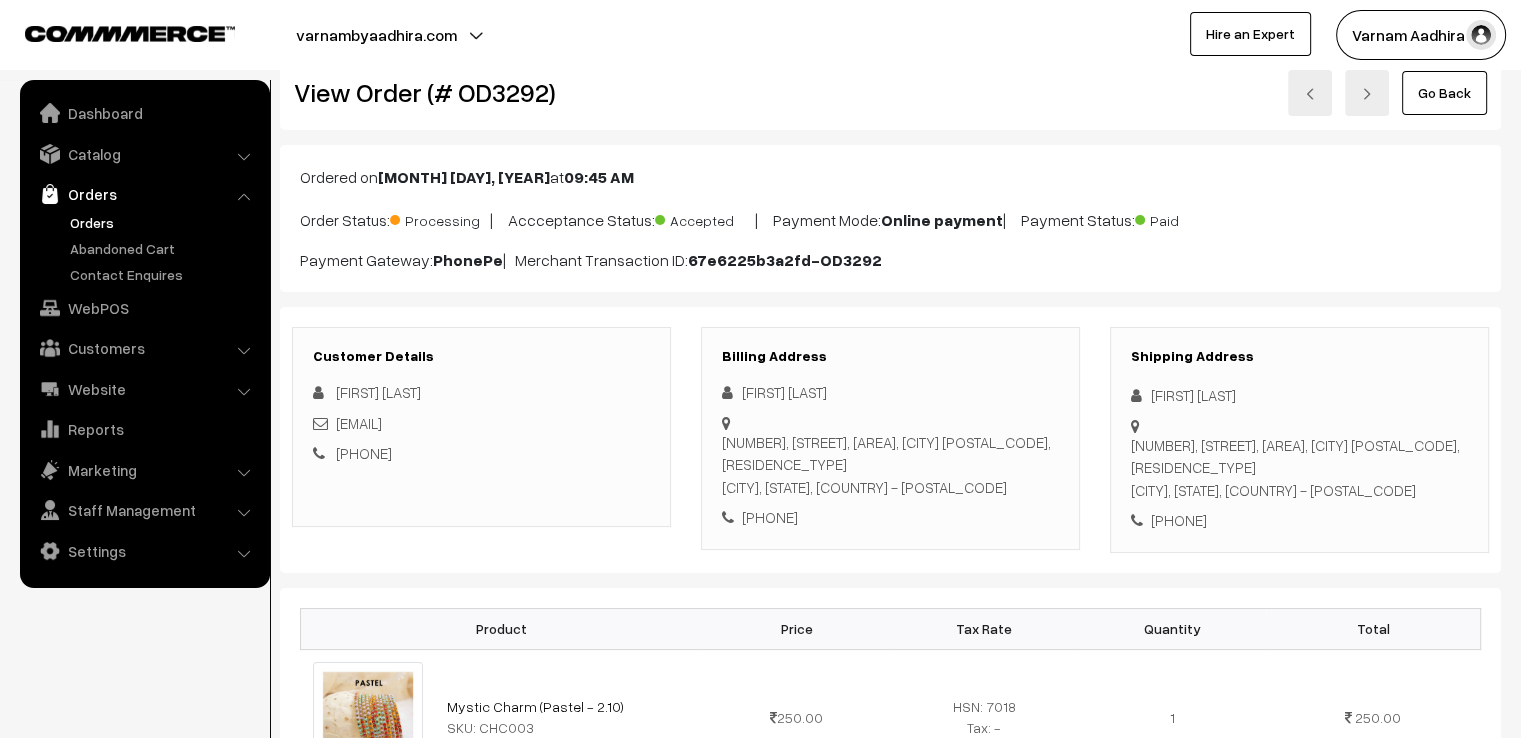 scroll, scrollTop: 0, scrollLeft: 0, axis: both 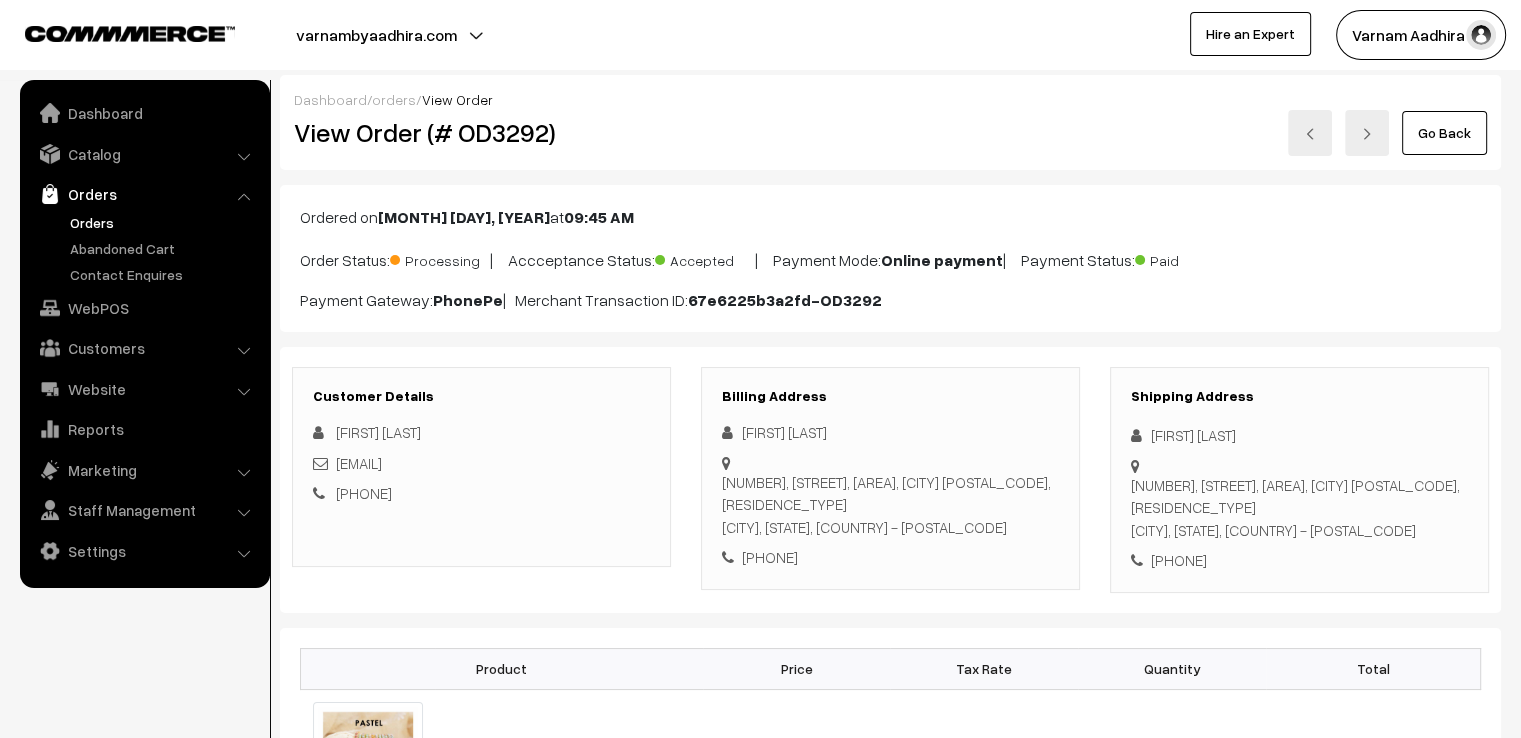 click on "Go Back" at bounding box center (1444, 133) 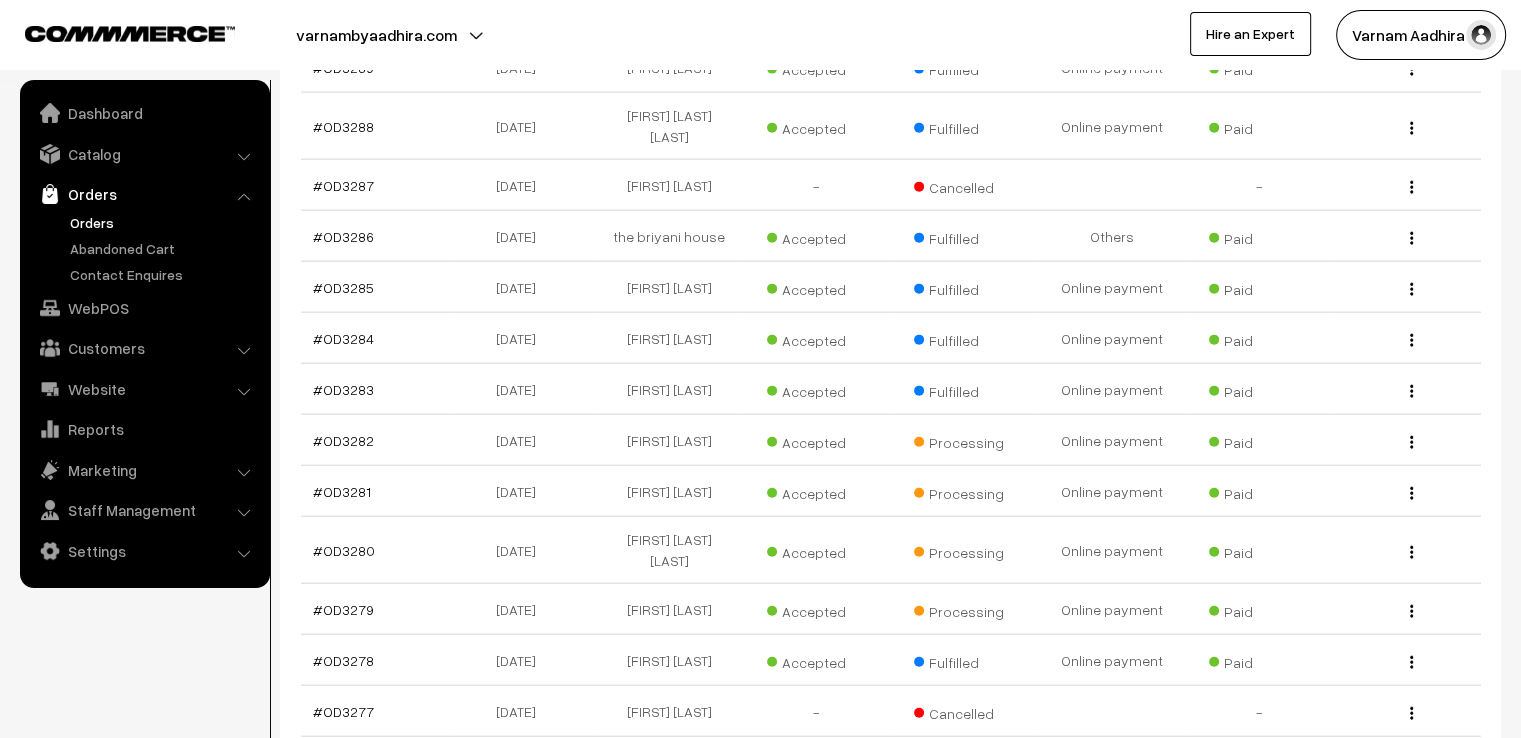 scroll, scrollTop: 4640, scrollLeft: 0, axis: vertical 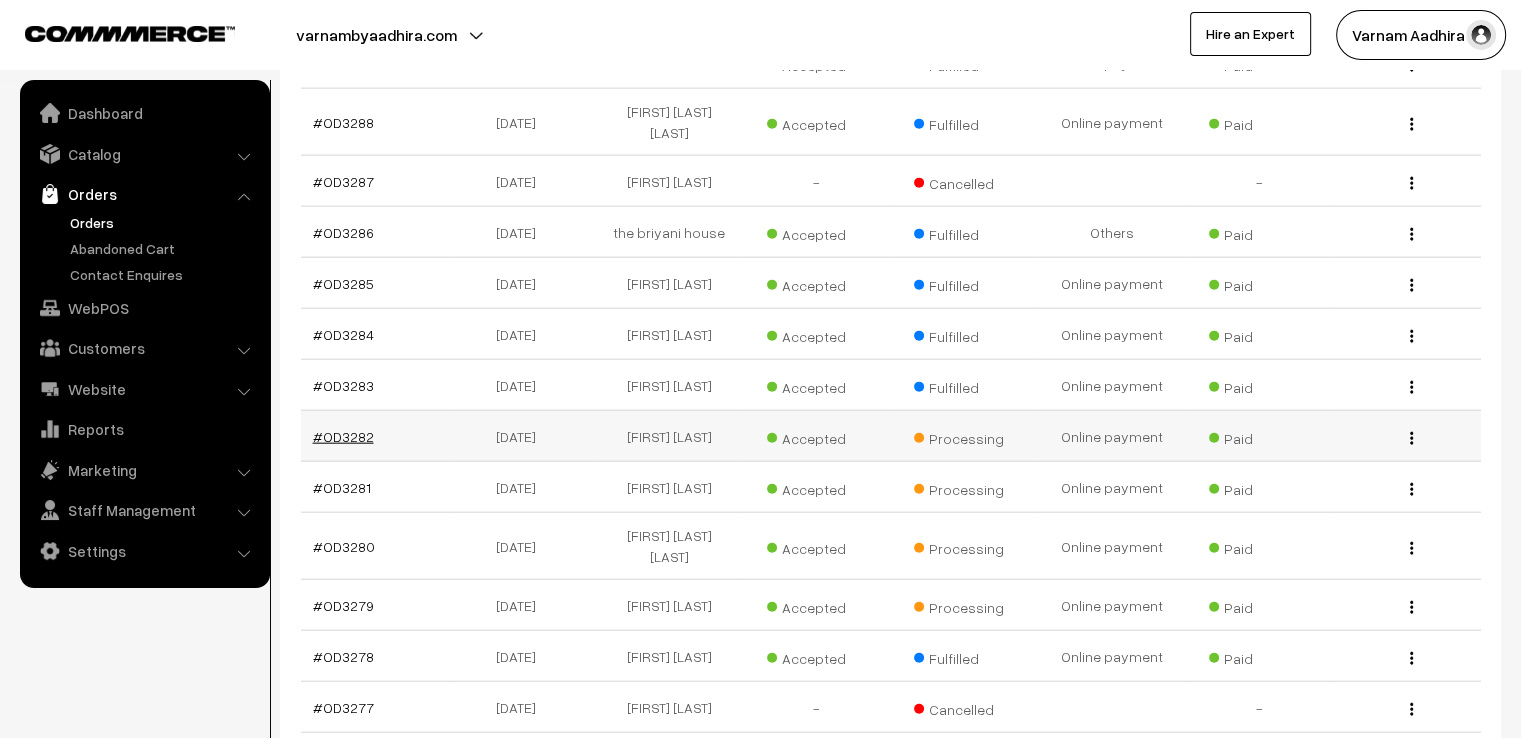 click on "#OD3282" at bounding box center [343, 436] 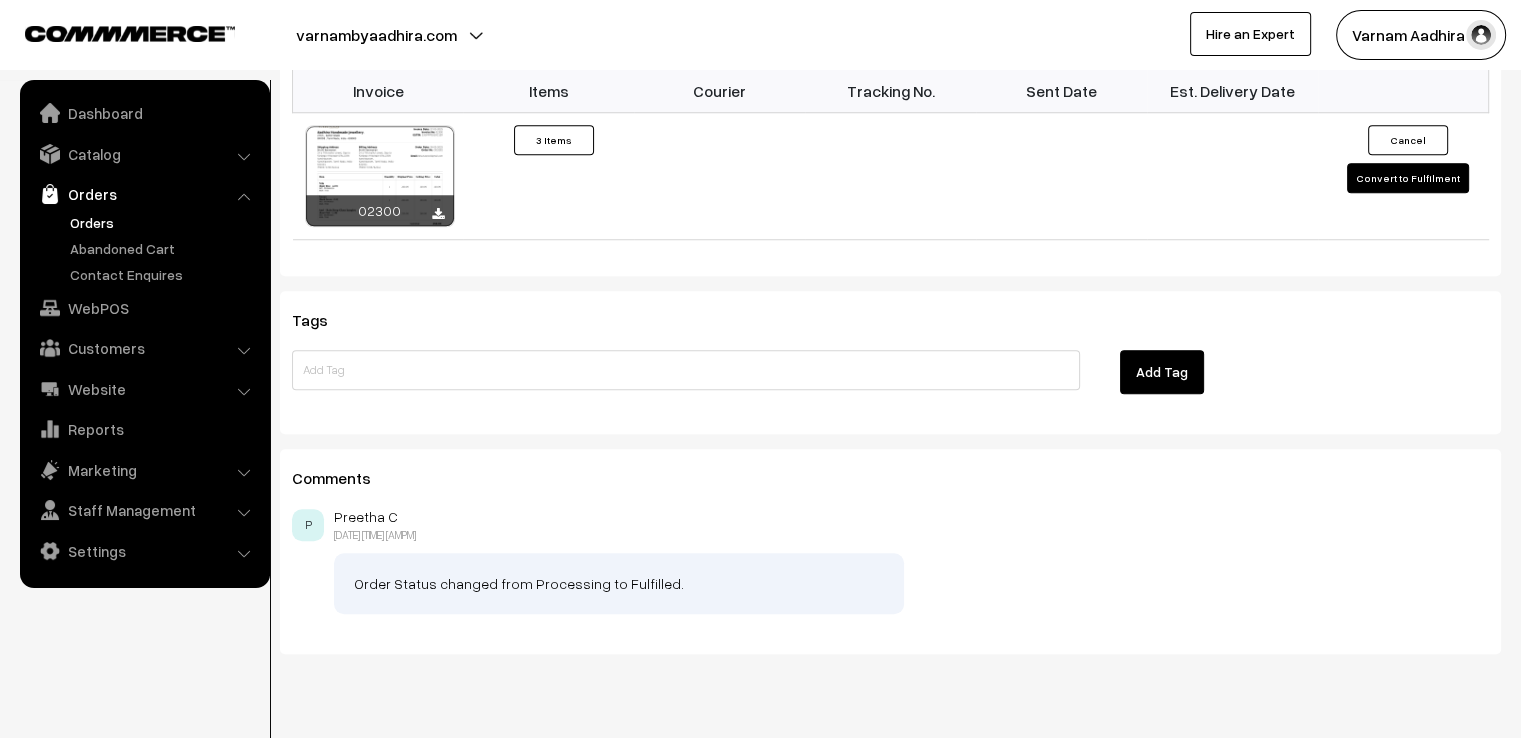 scroll, scrollTop: 1672, scrollLeft: 0, axis: vertical 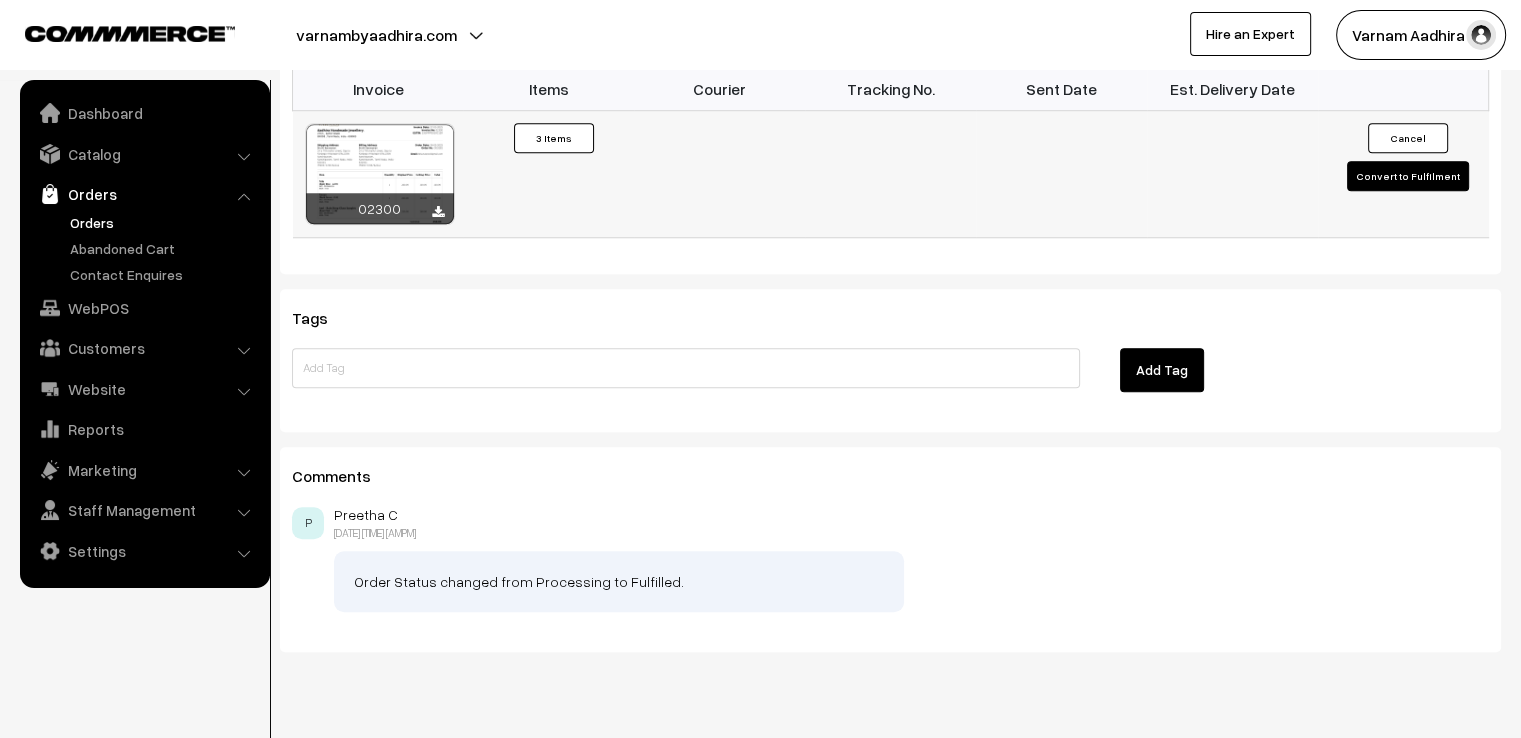 click on "Convert to Fulfilment" at bounding box center [1408, 176] 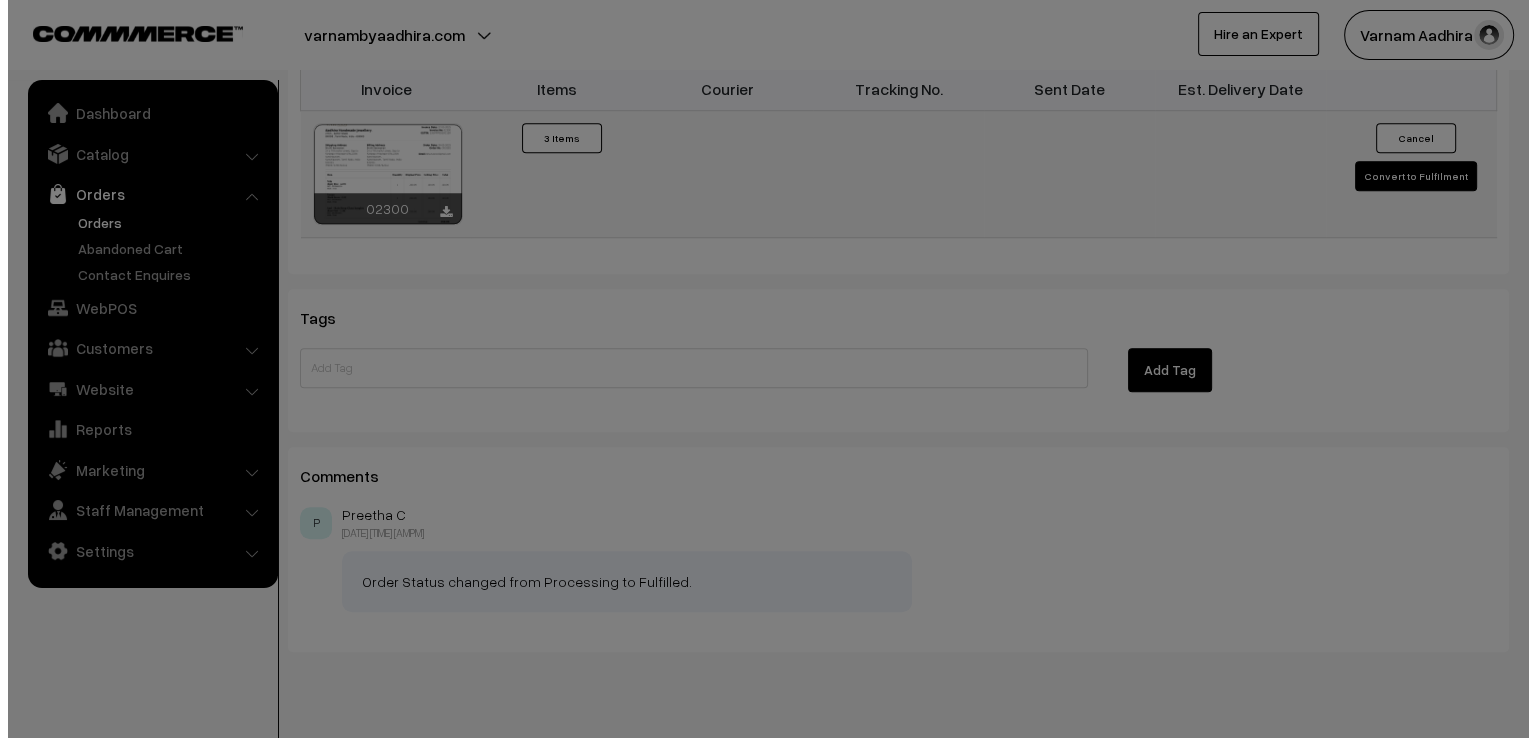 scroll, scrollTop: 1677, scrollLeft: 0, axis: vertical 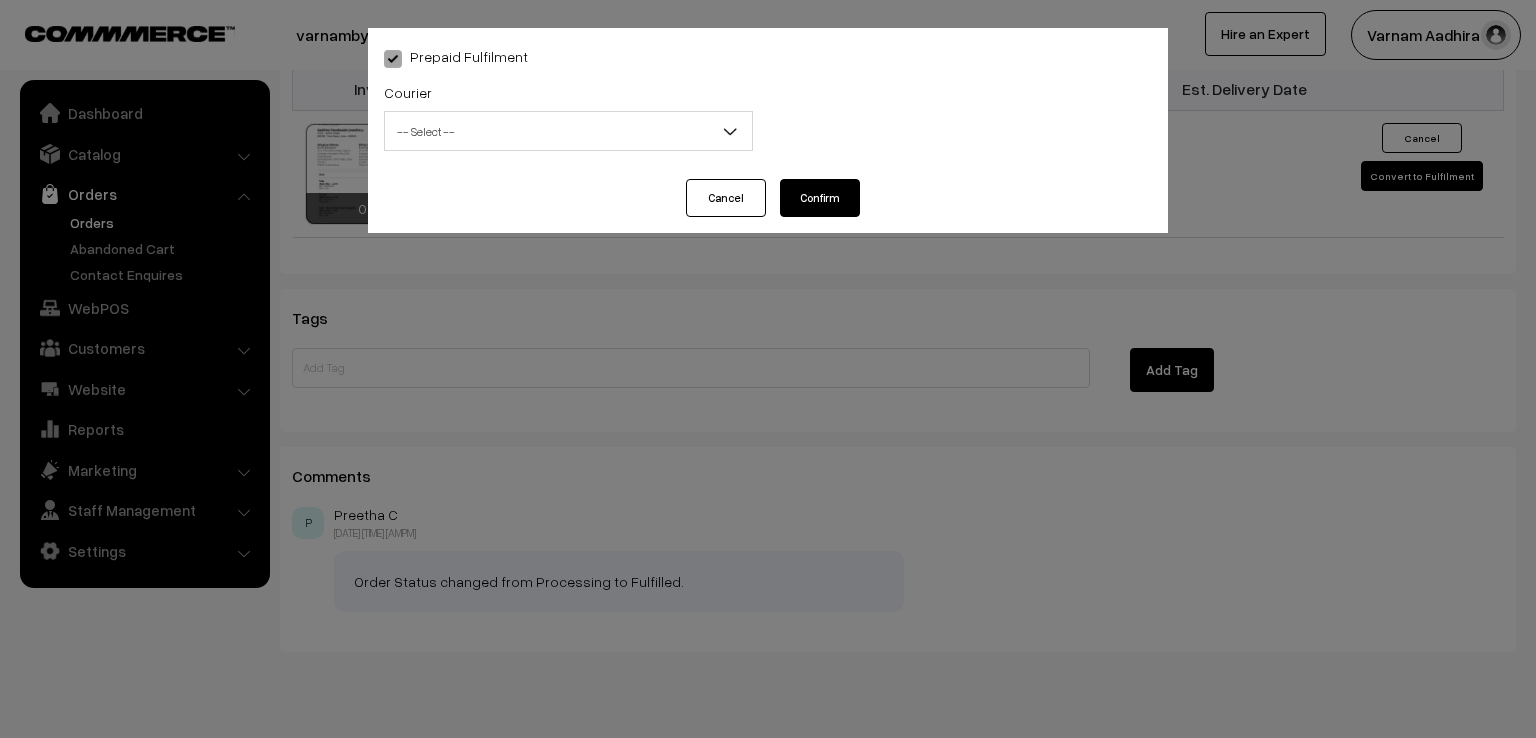 click on "-- Select --" at bounding box center [568, 131] 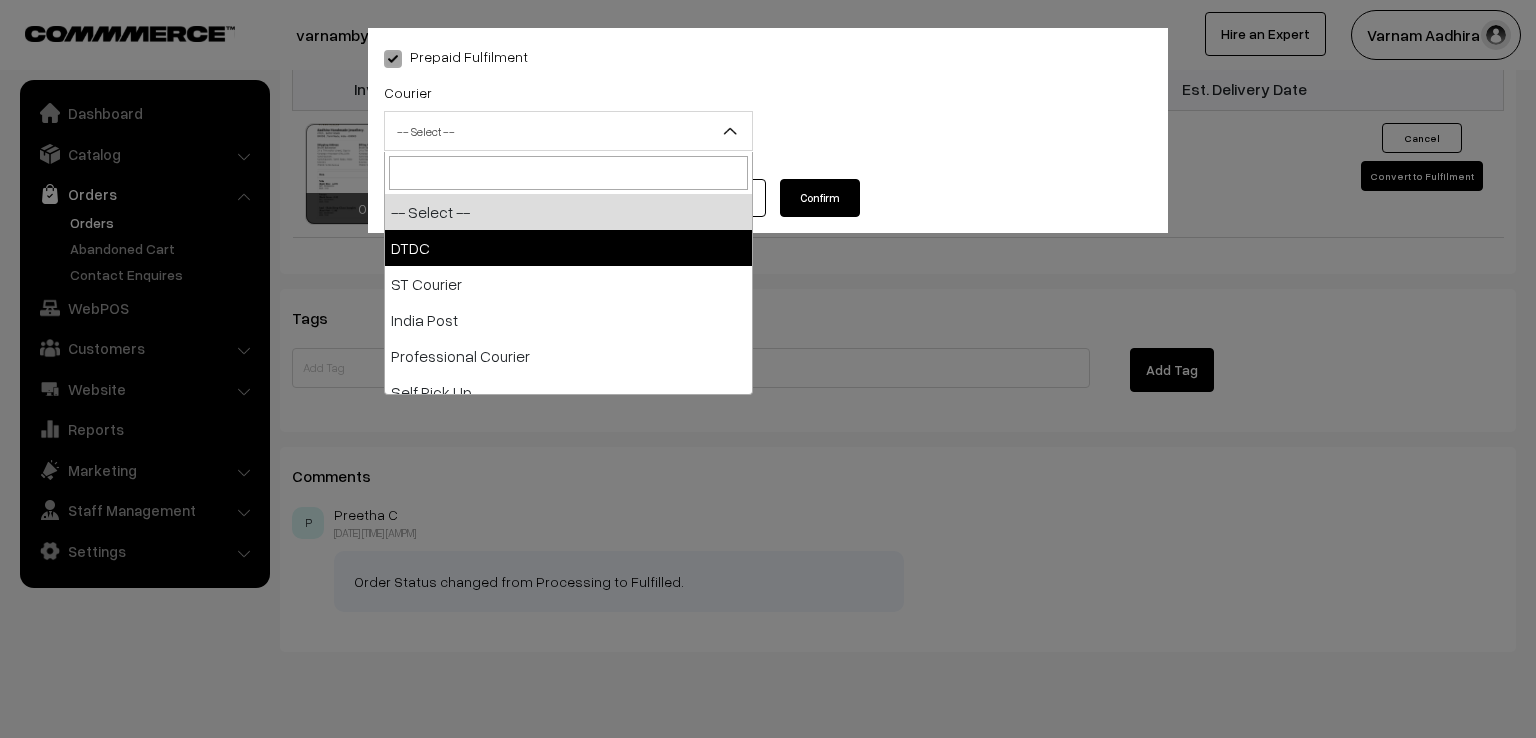 select on "1" 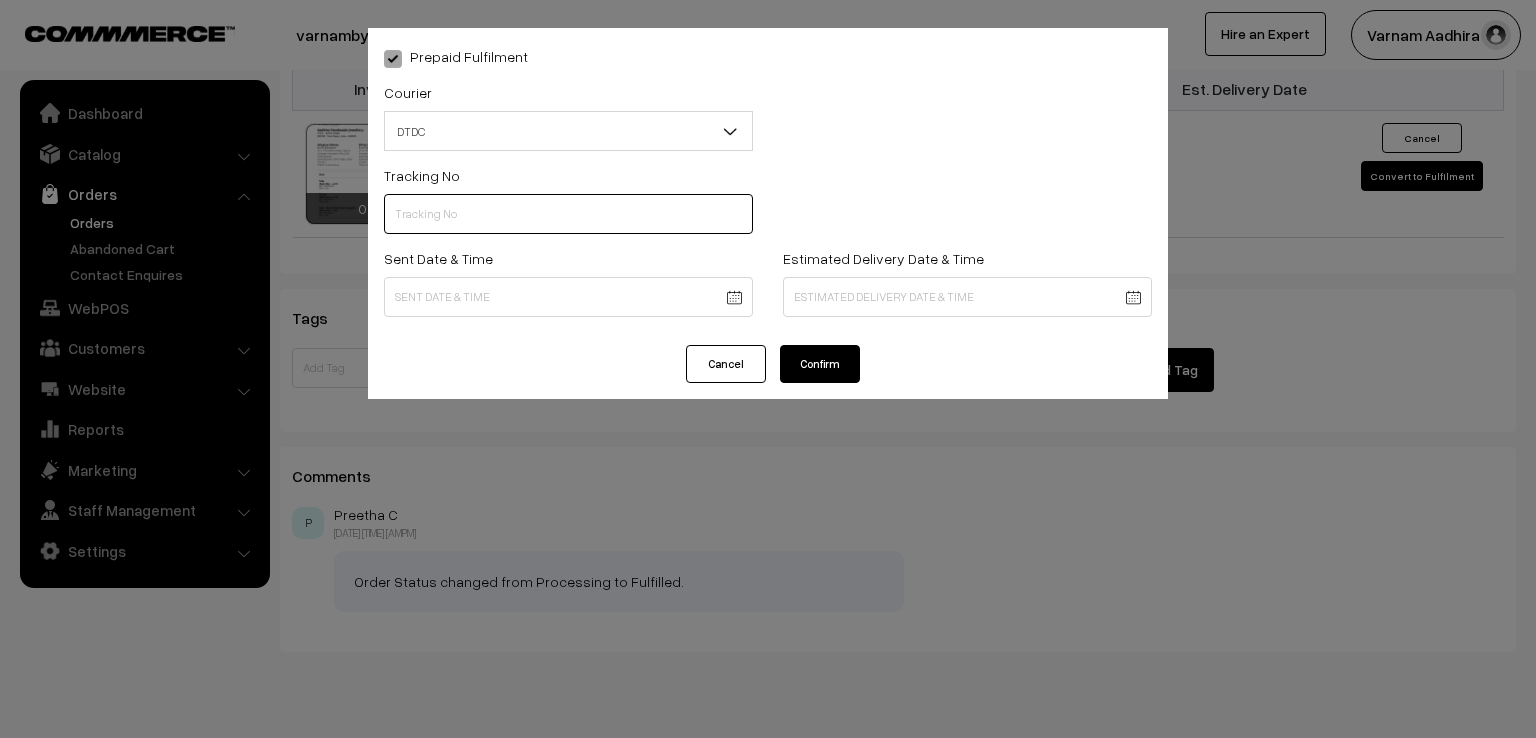 click at bounding box center (568, 214) 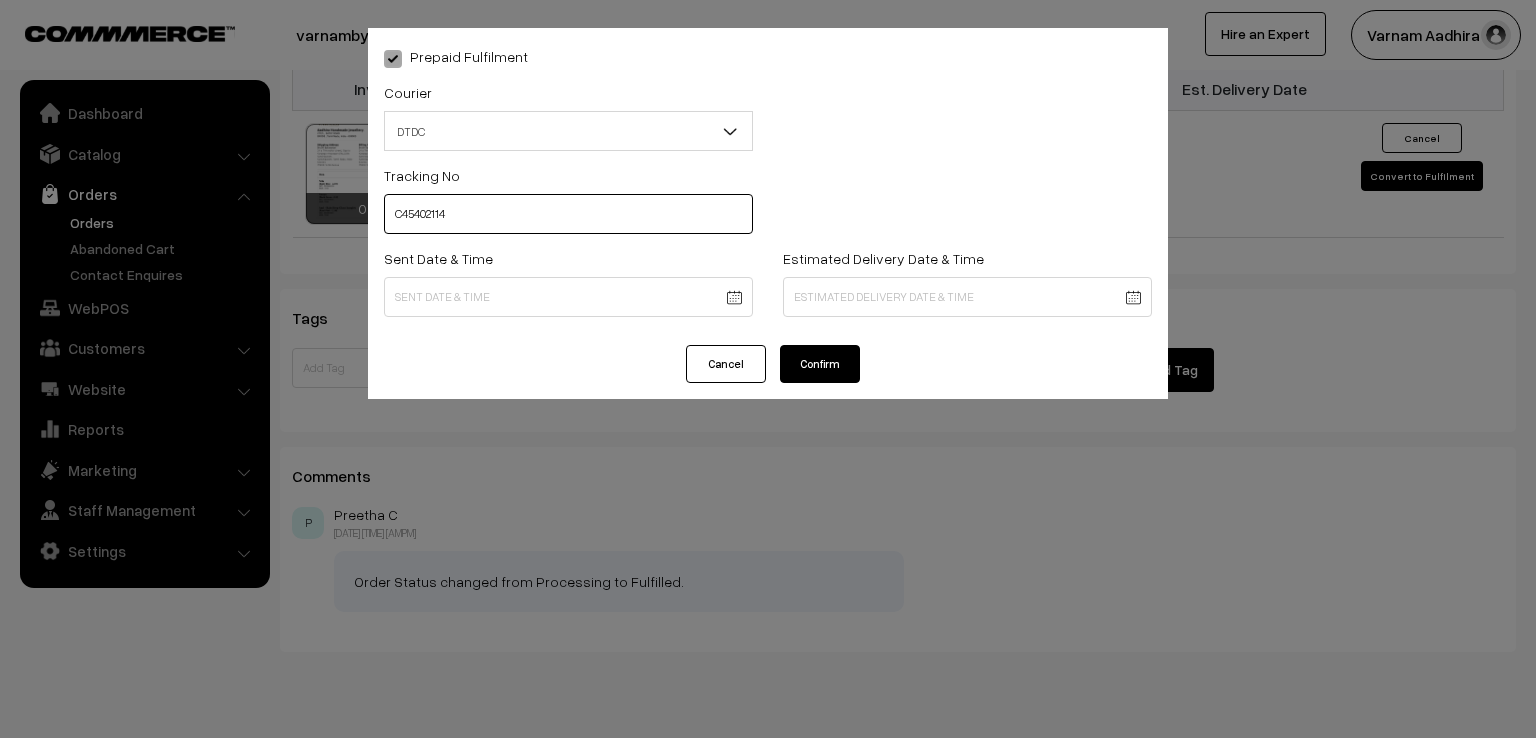 type on "C45402114" 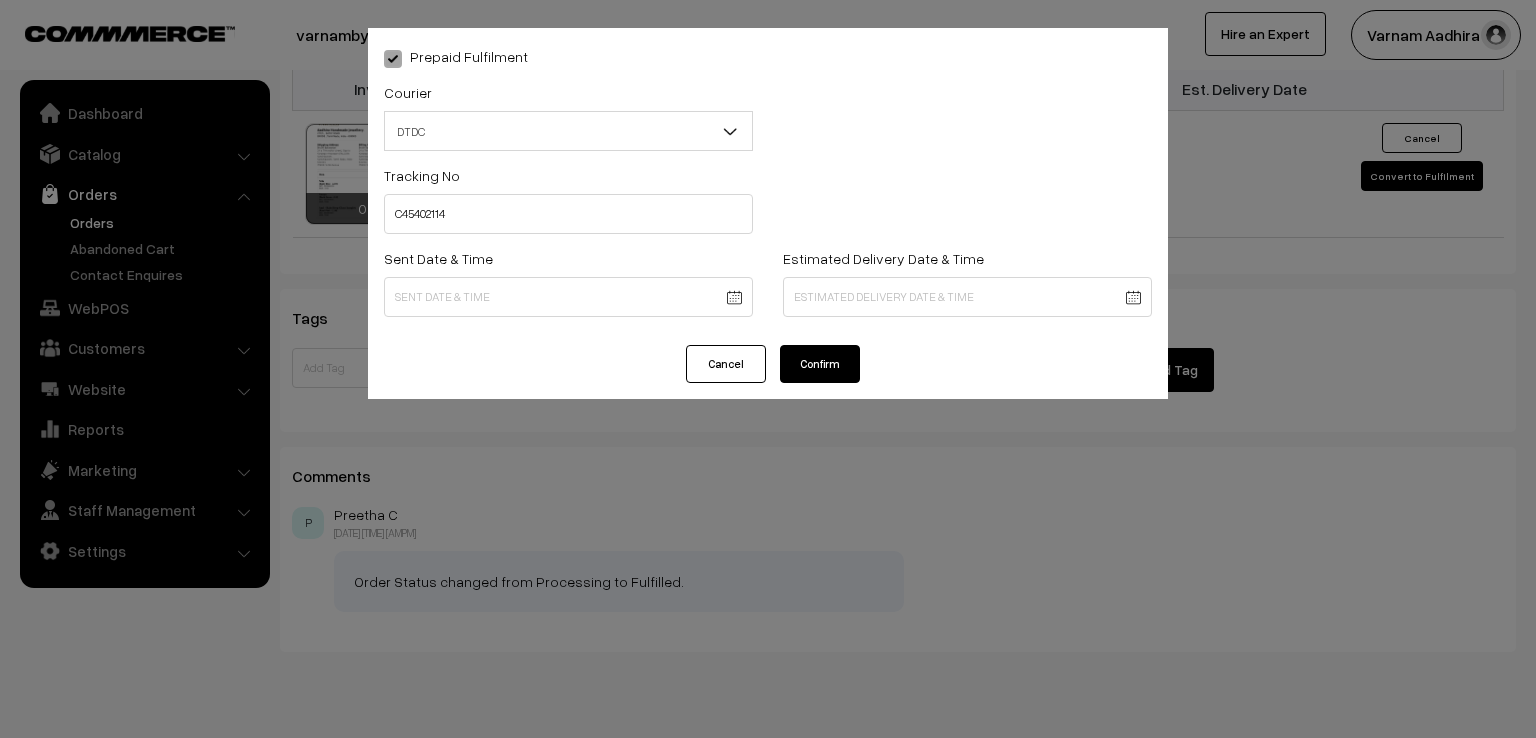 click on "Thank you for showing interest. Our team will call you shortly.
Close
varnambyaadhira.com
Go to Website
Create New Store" at bounding box center (768, -448) 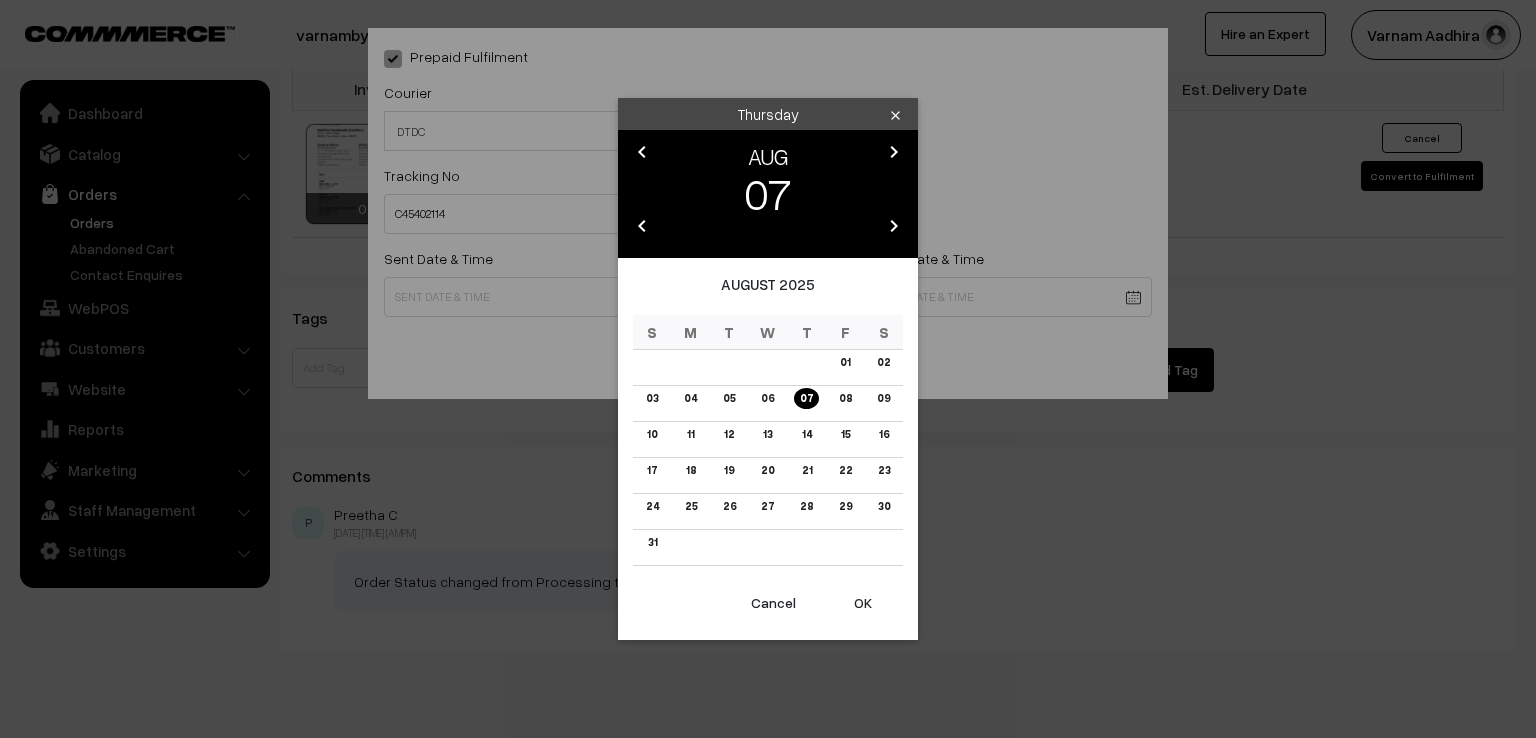 click on "chevron_left" at bounding box center (642, 152) 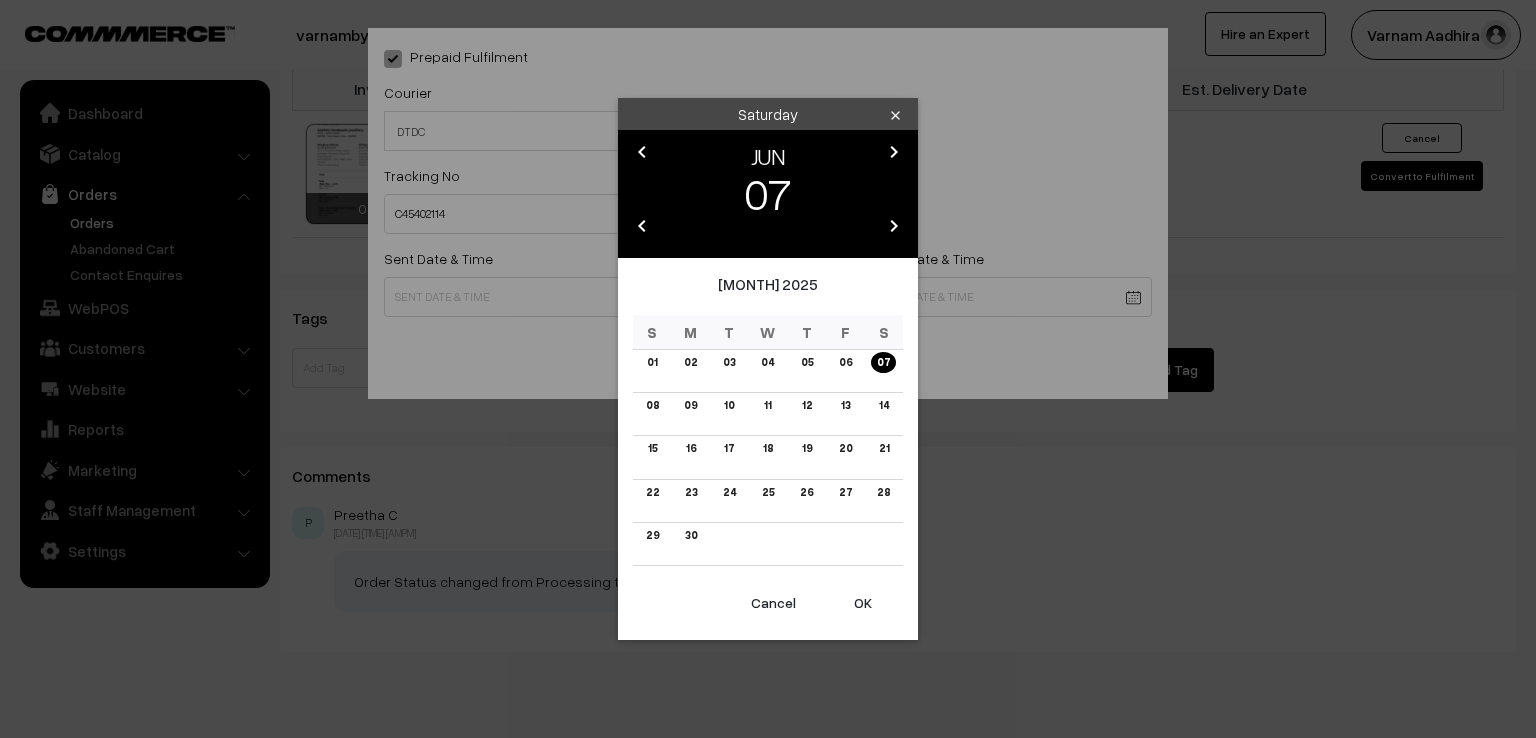 click on "chevron_left" at bounding box center (642, 152) 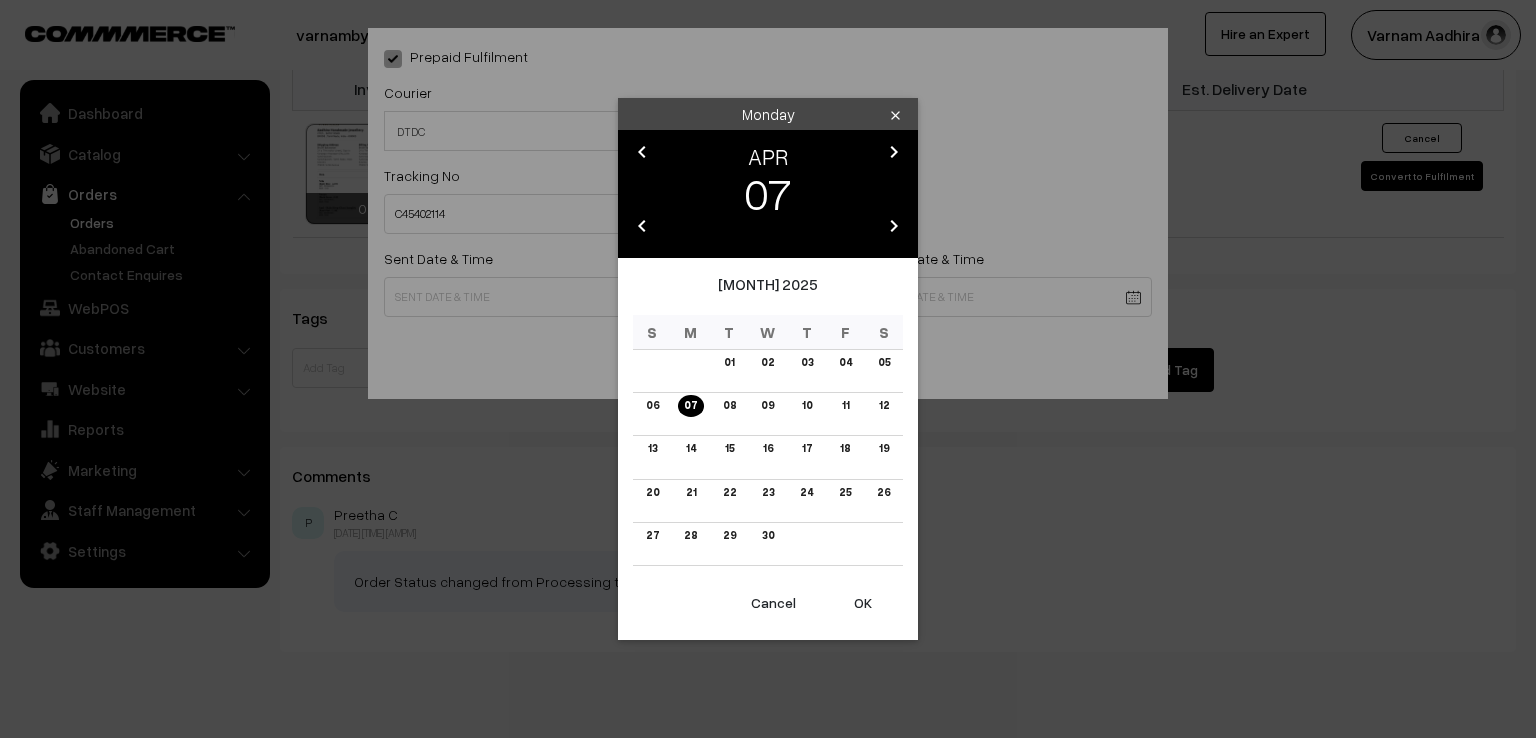 click on "chevron_left" at bounding box center (642, 152) 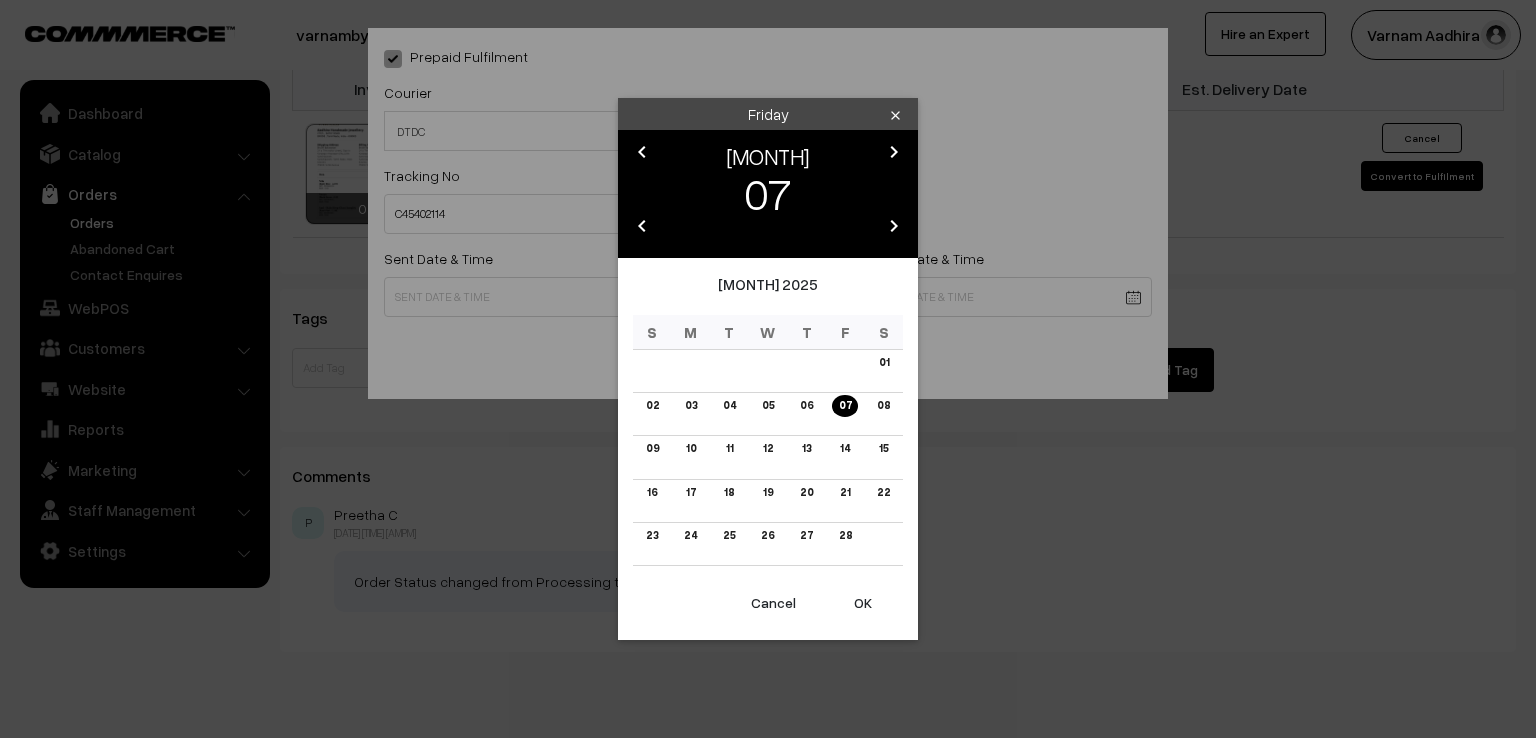 click on "chevron_right" at bounding box center (894, 152) 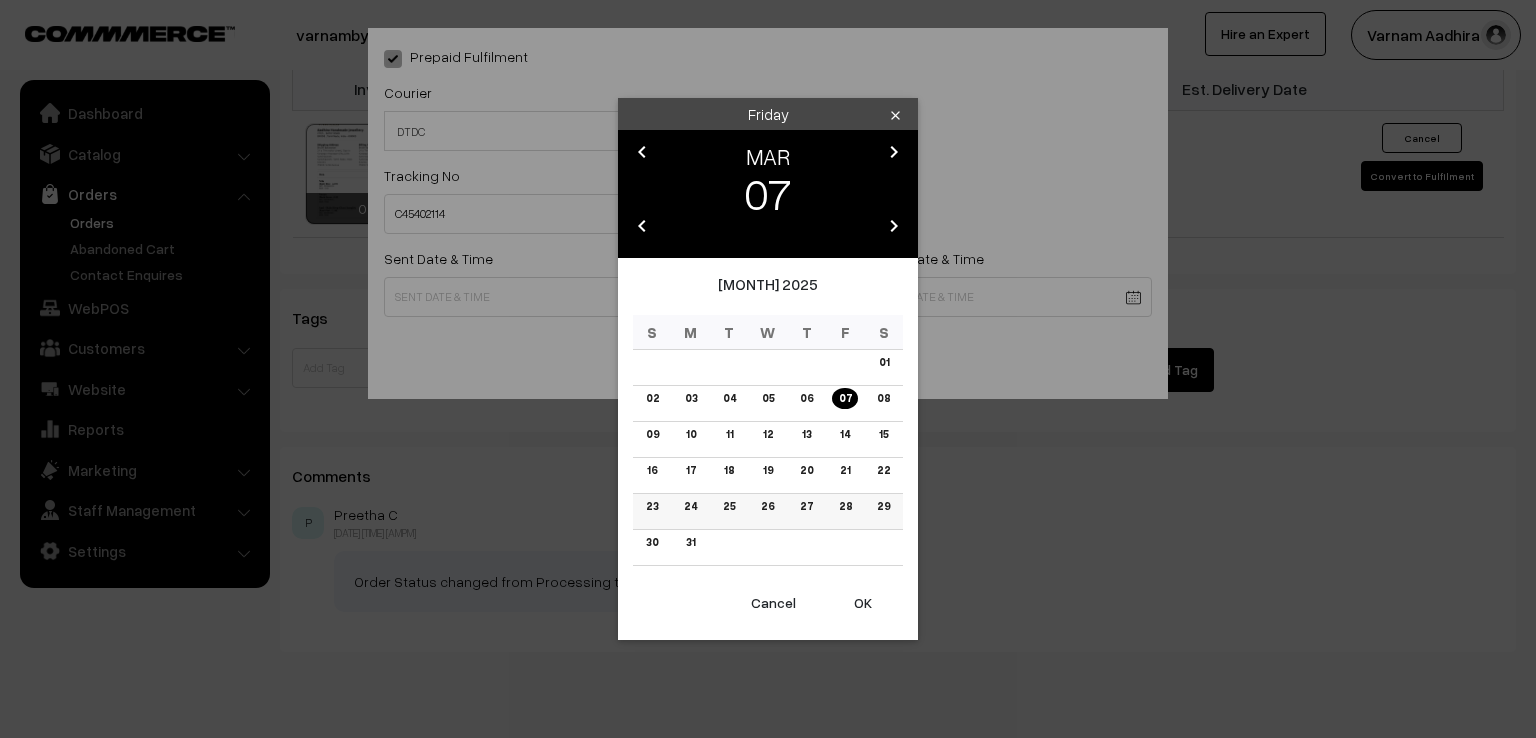 click on "27" at bounding box center [806, 506] 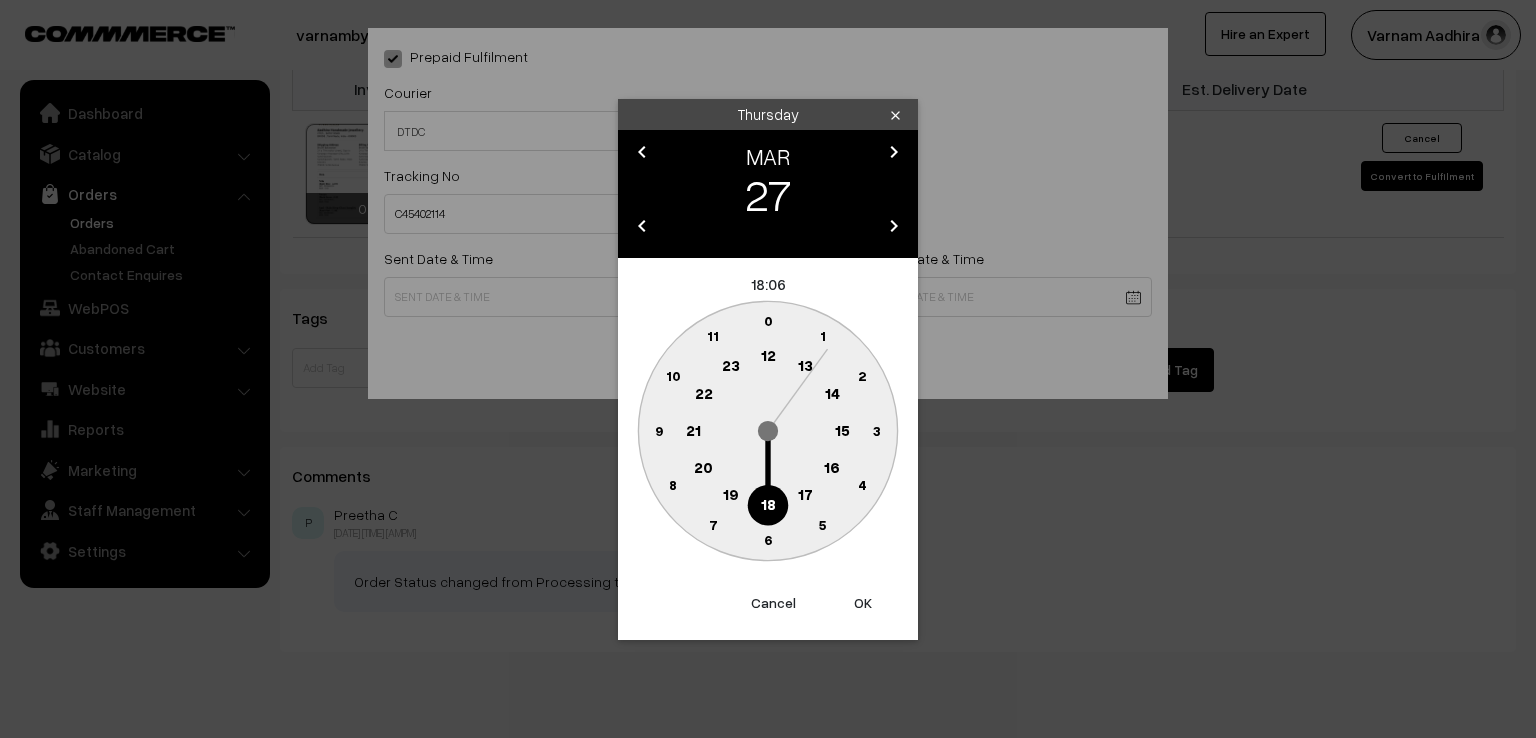 click 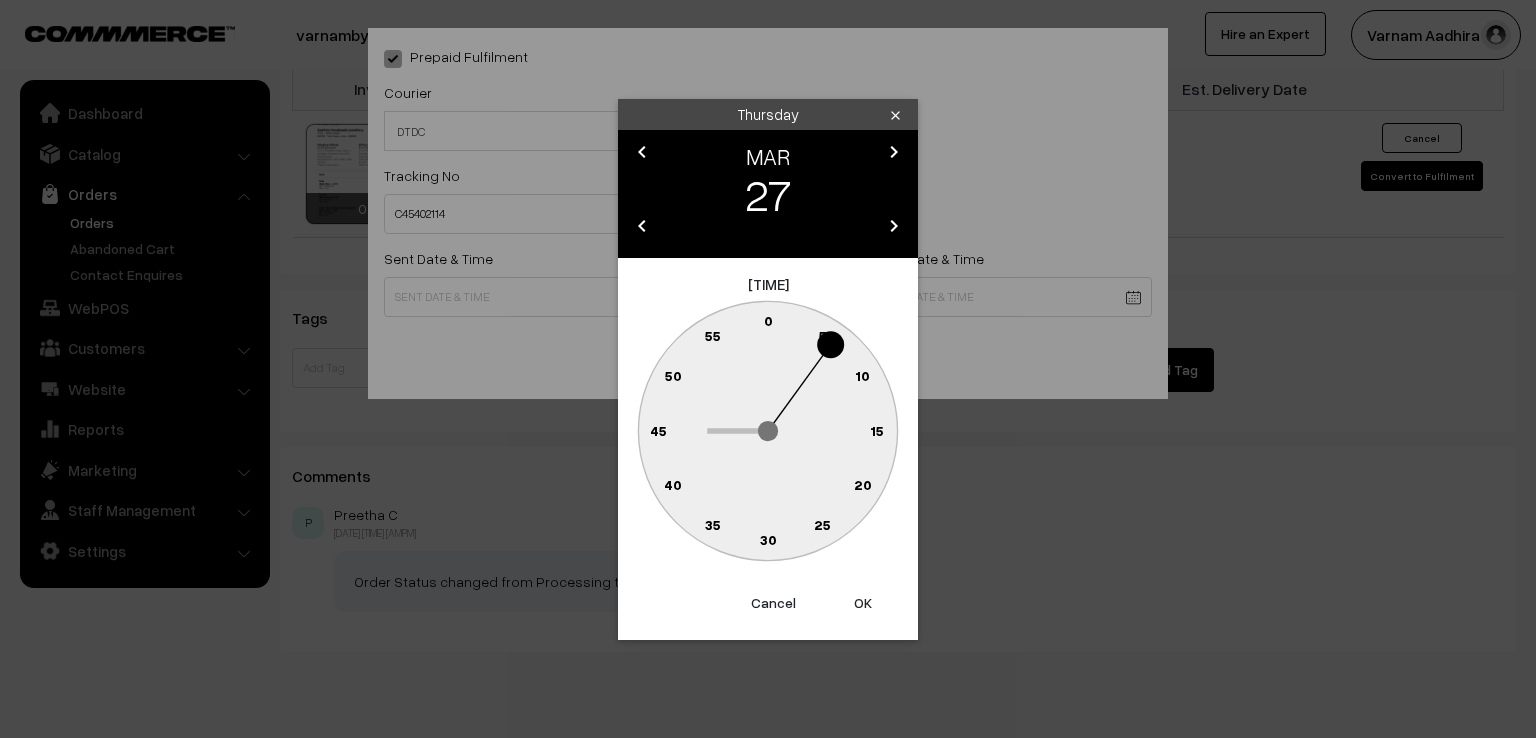 click on "0" 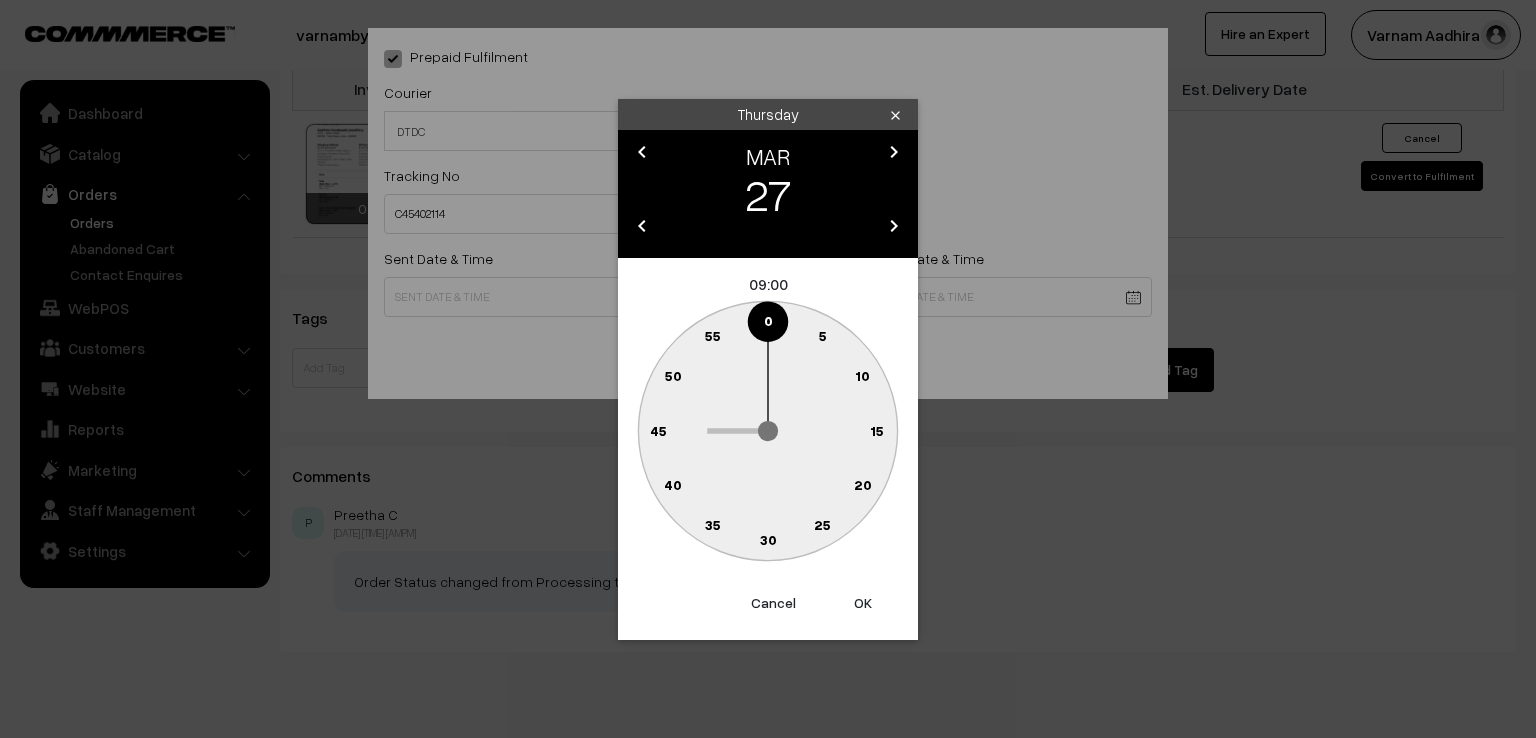 type on "27-03-2025 09:00" 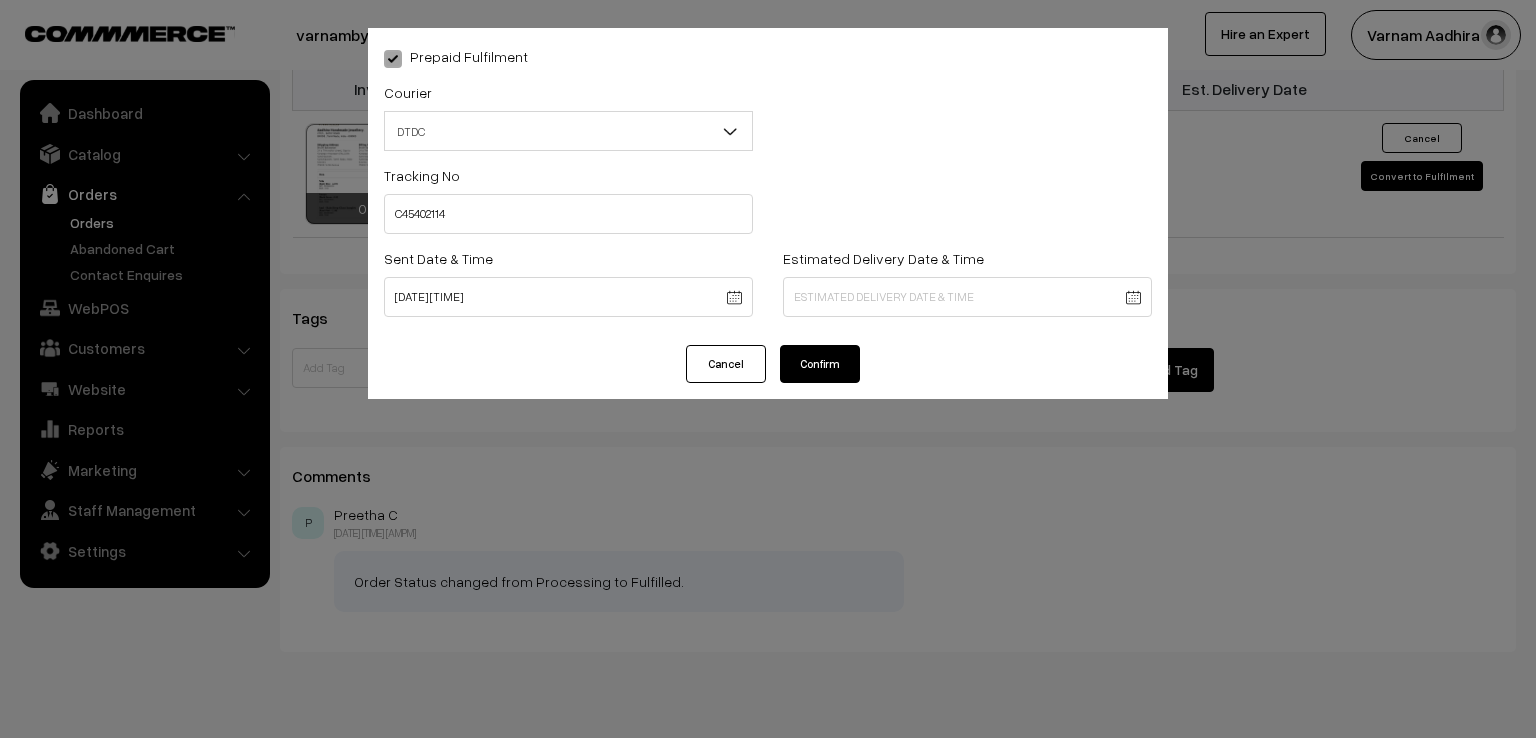 click on "Confirm" at bounding box center [820, 364] 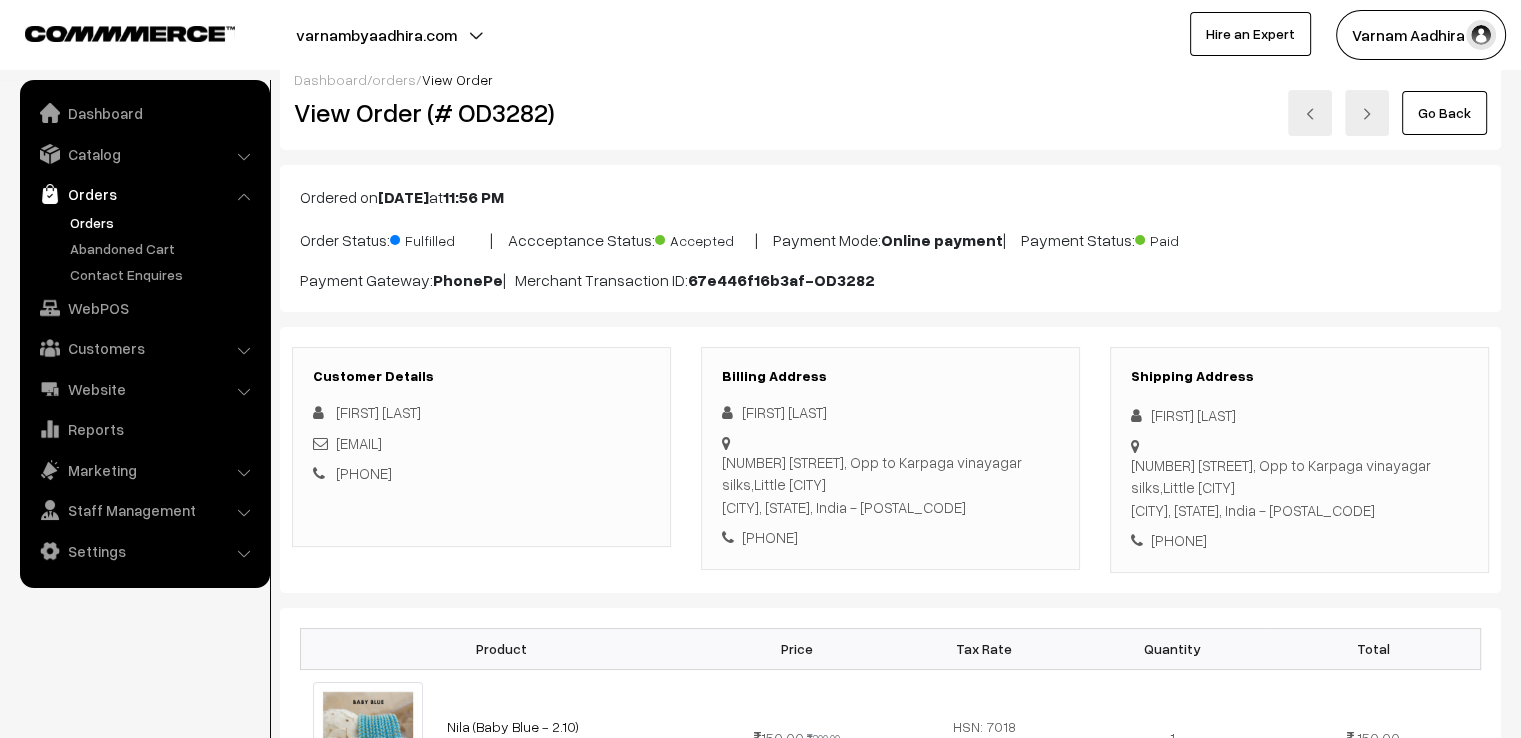 scroll, scrollTop: 0, scrollLeft: 0, axis: both 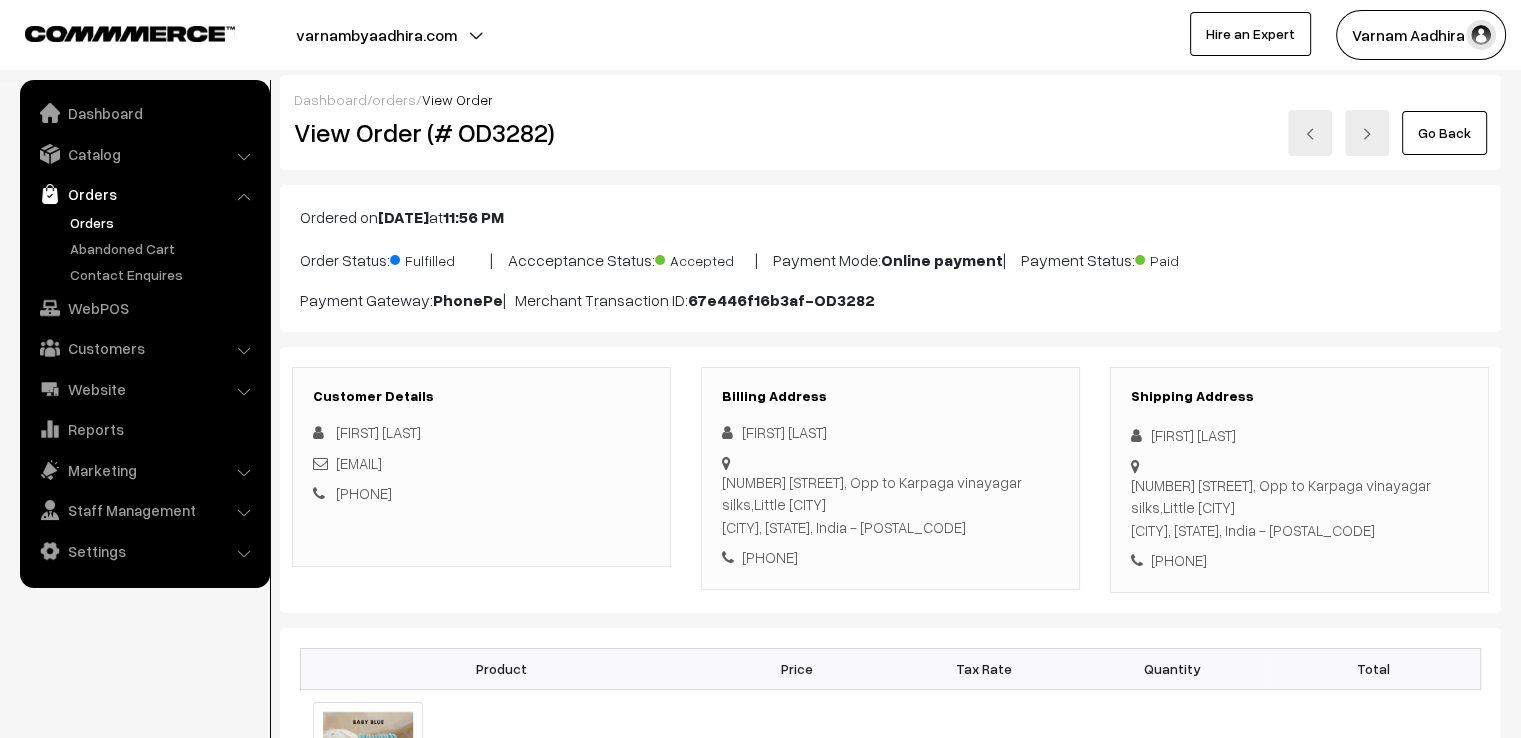 click on "Go Back" at bounding box center (1444, 133) 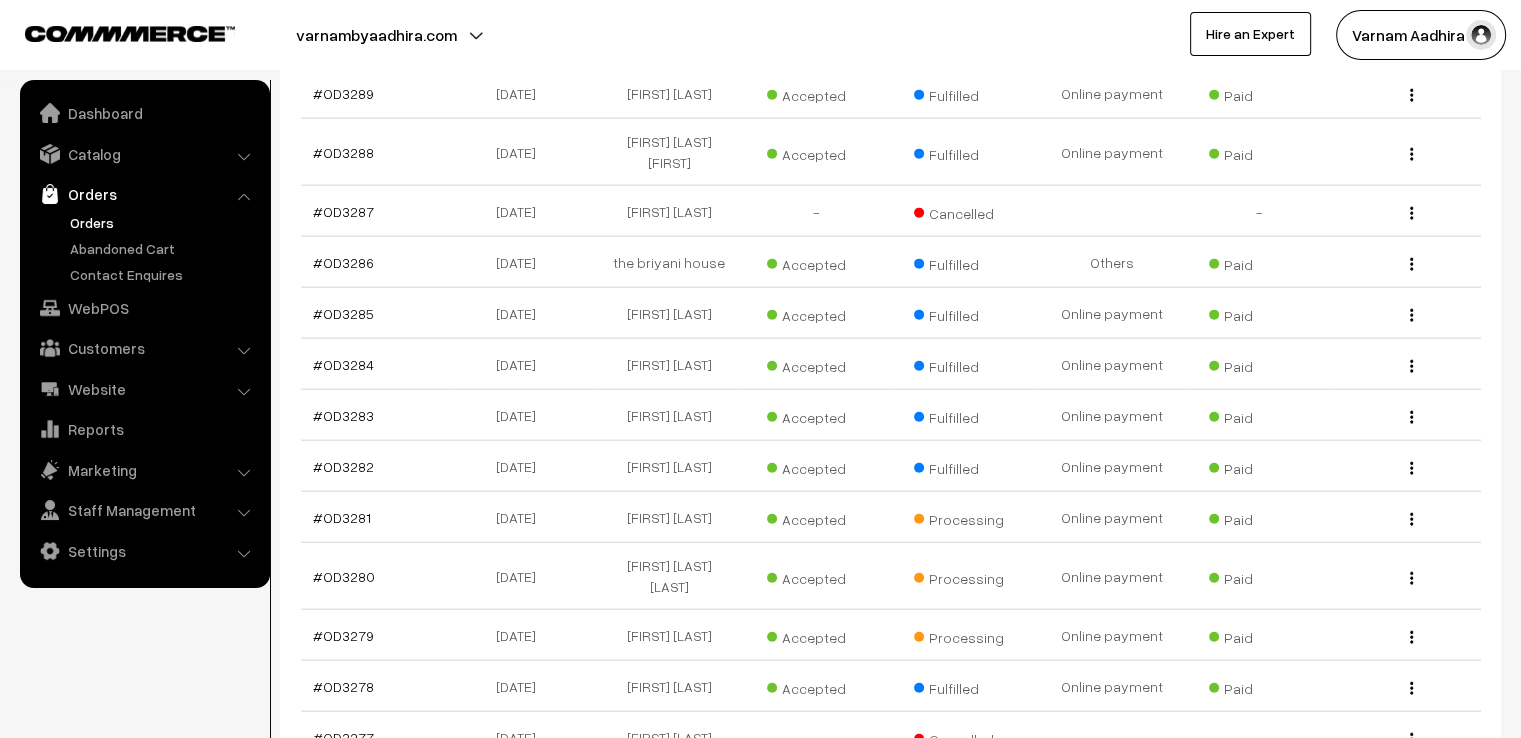 scroll, scrollTop: 4680, scrollLeft: 0, axis: vertical 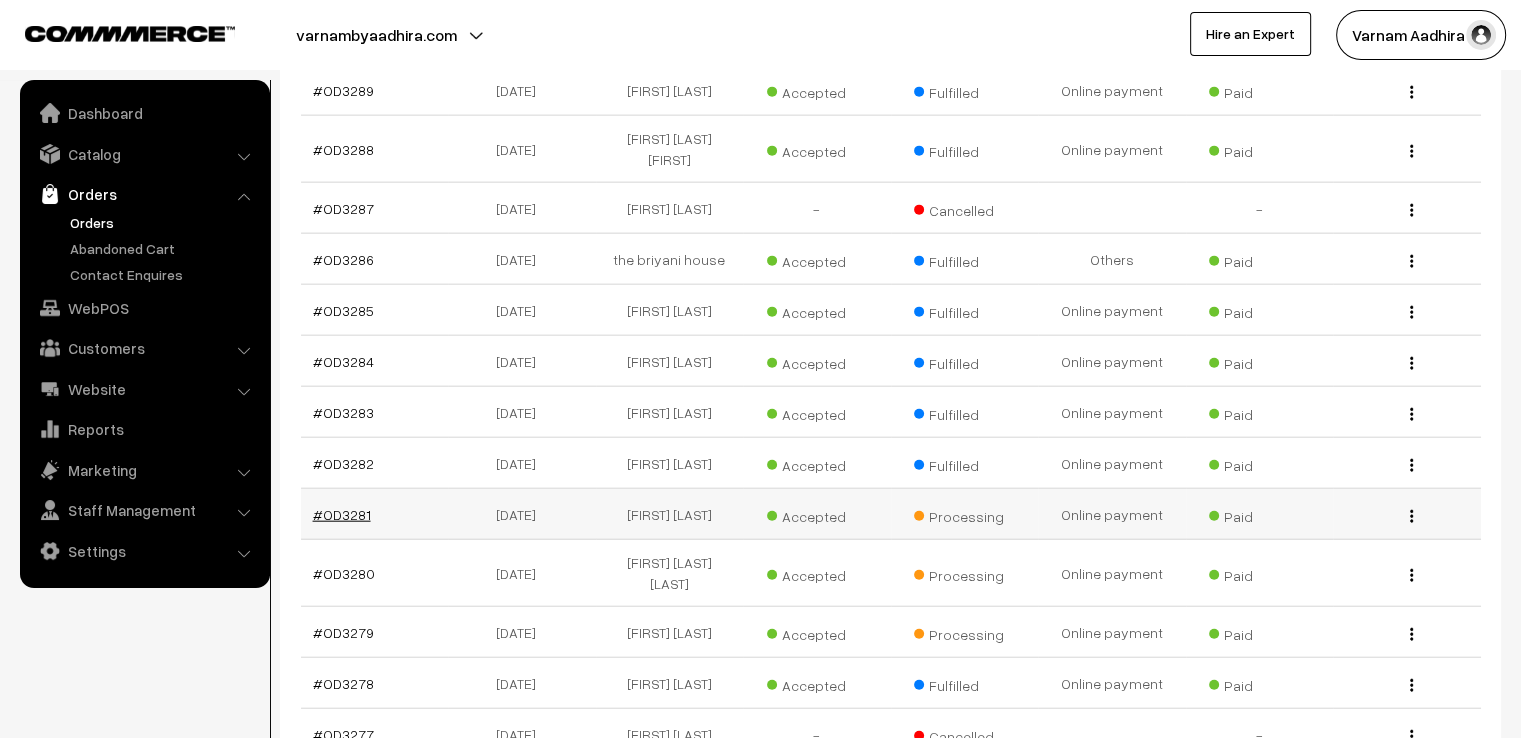click on "#OD3281" at bounding box center (342, 514) 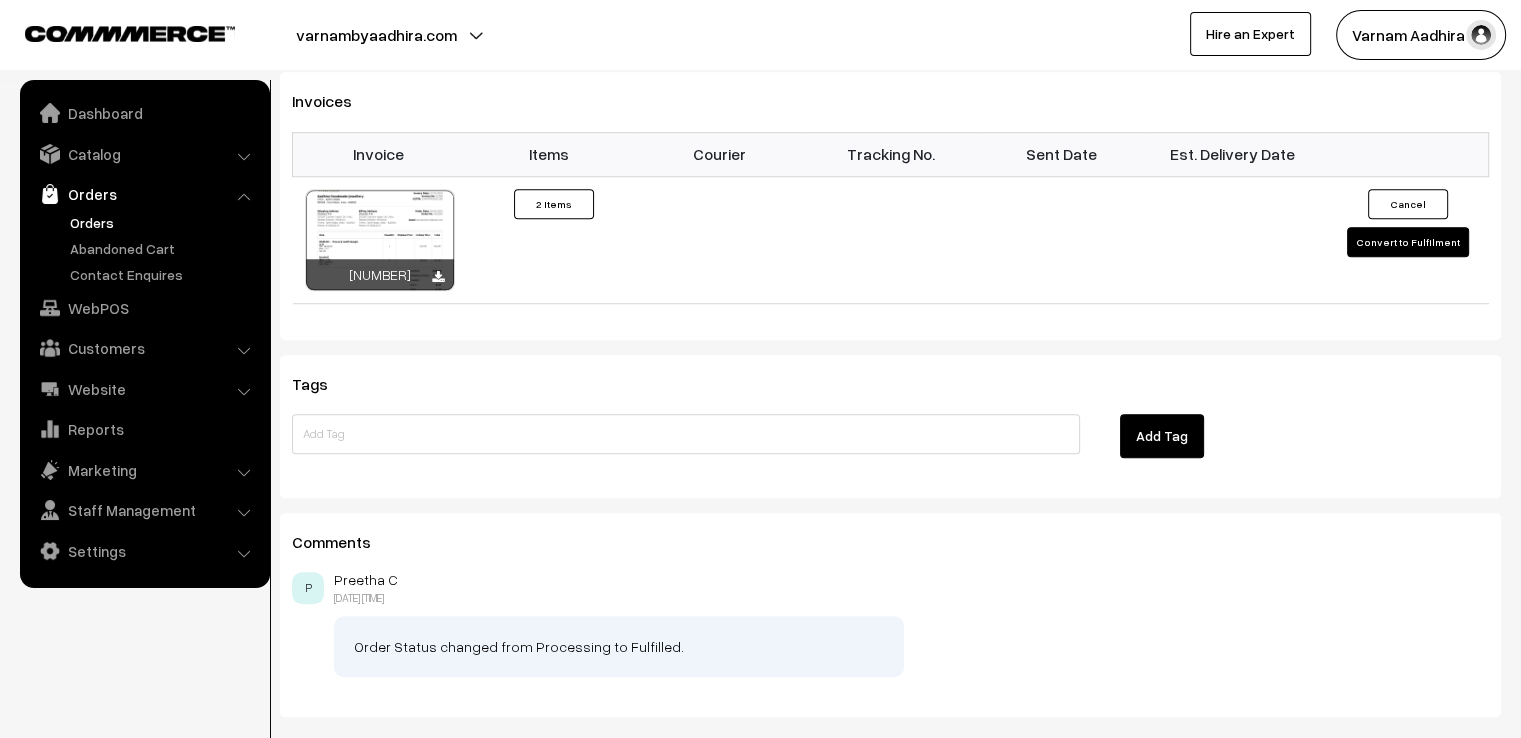 scroll, scrollTop: 1480, scrollLeft: 0, axis: vertical 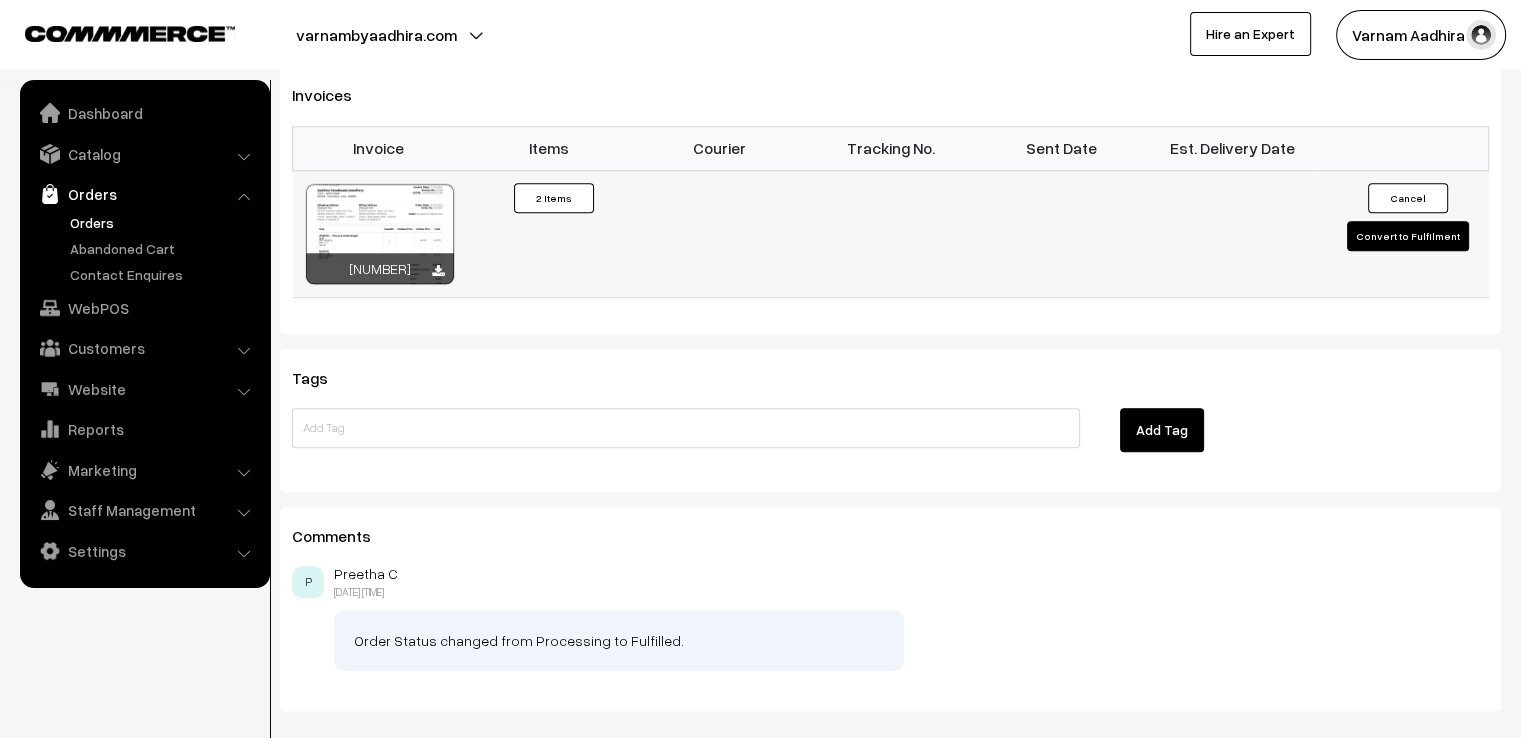click on "Cancel
Convert to Fulfilment" at bounding box center [1403, 233] 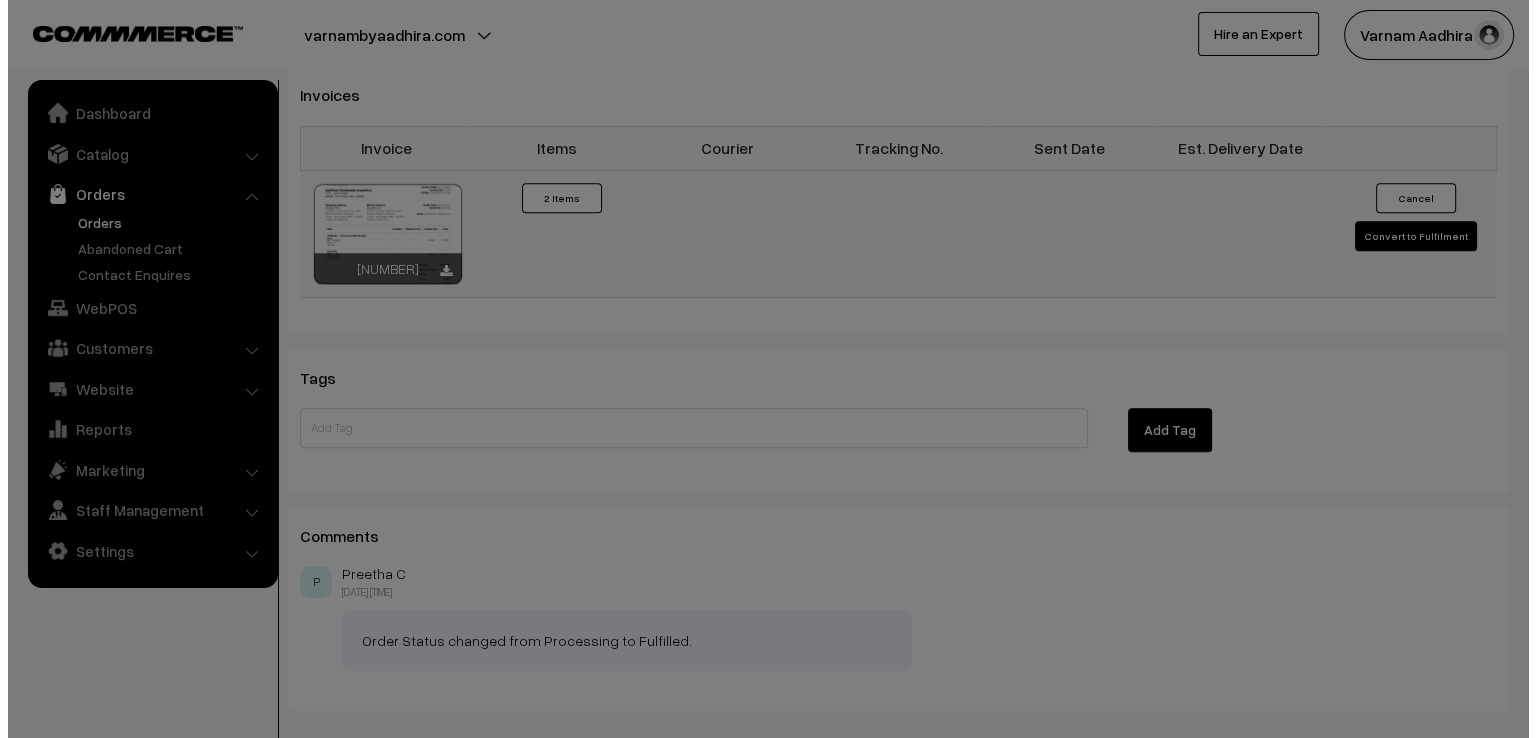 scroll, scrollTop: 1484, scrollLeft: 0, axis: vertical 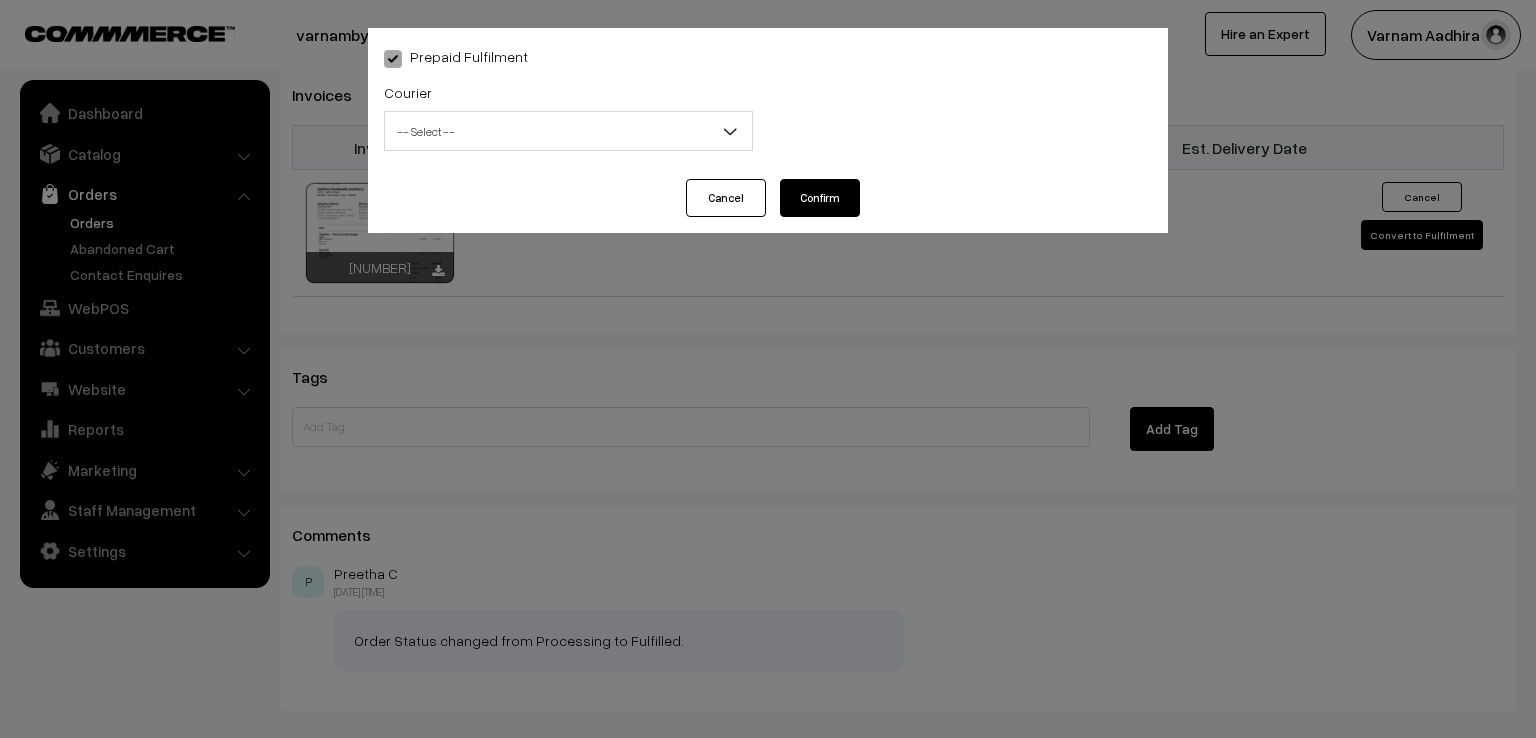 click on "-- Select --" at bounding box center [568, 131] 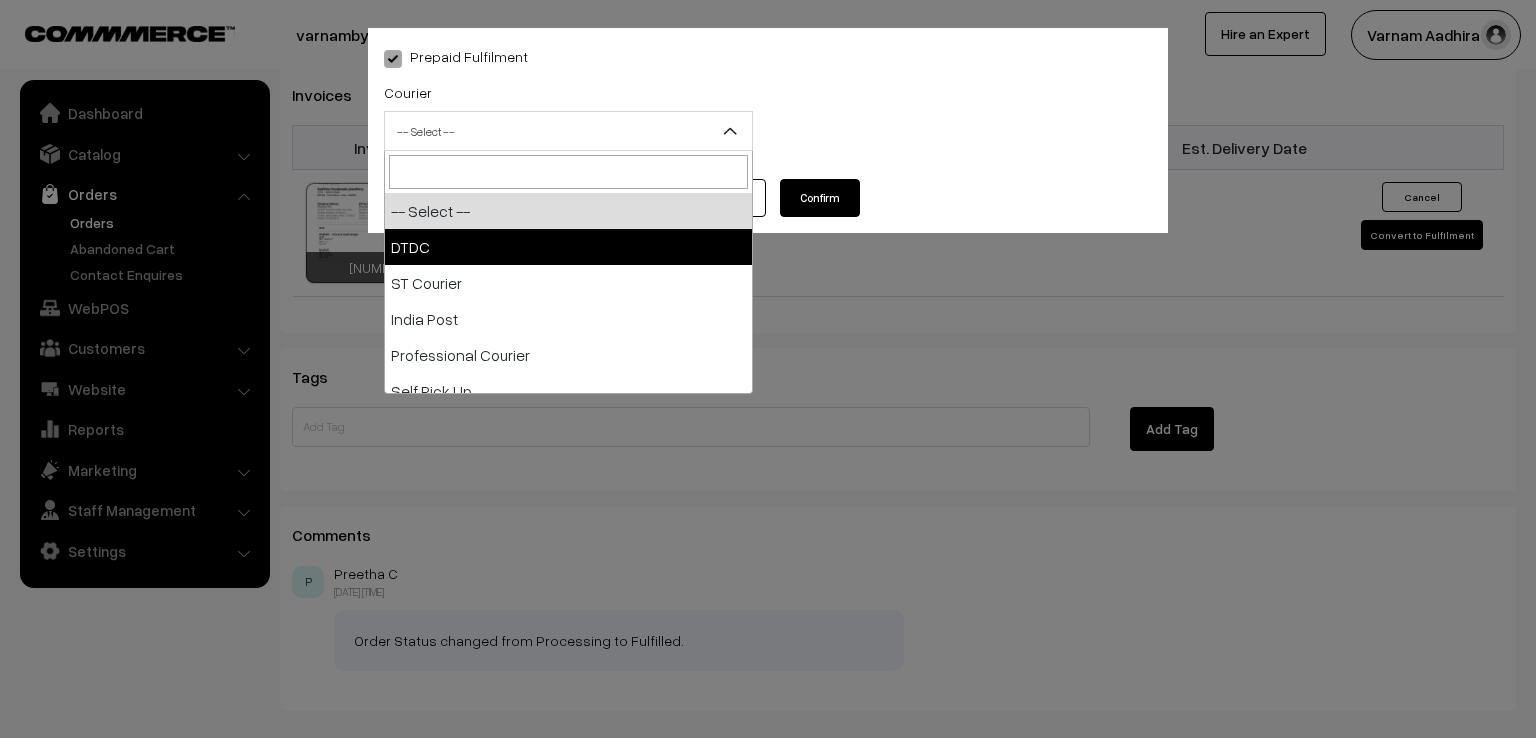 select on "1" 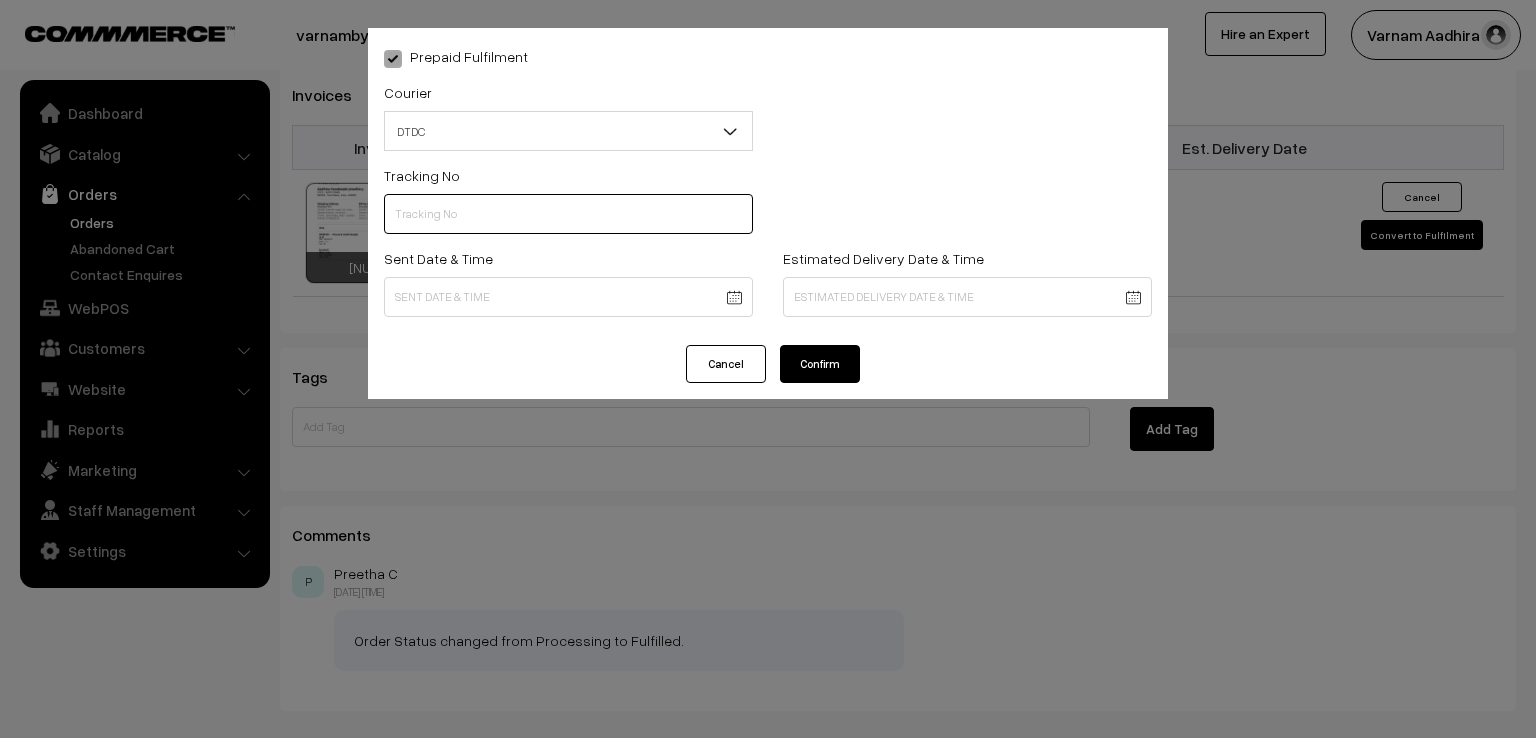 click at bounding box center (568, 214) 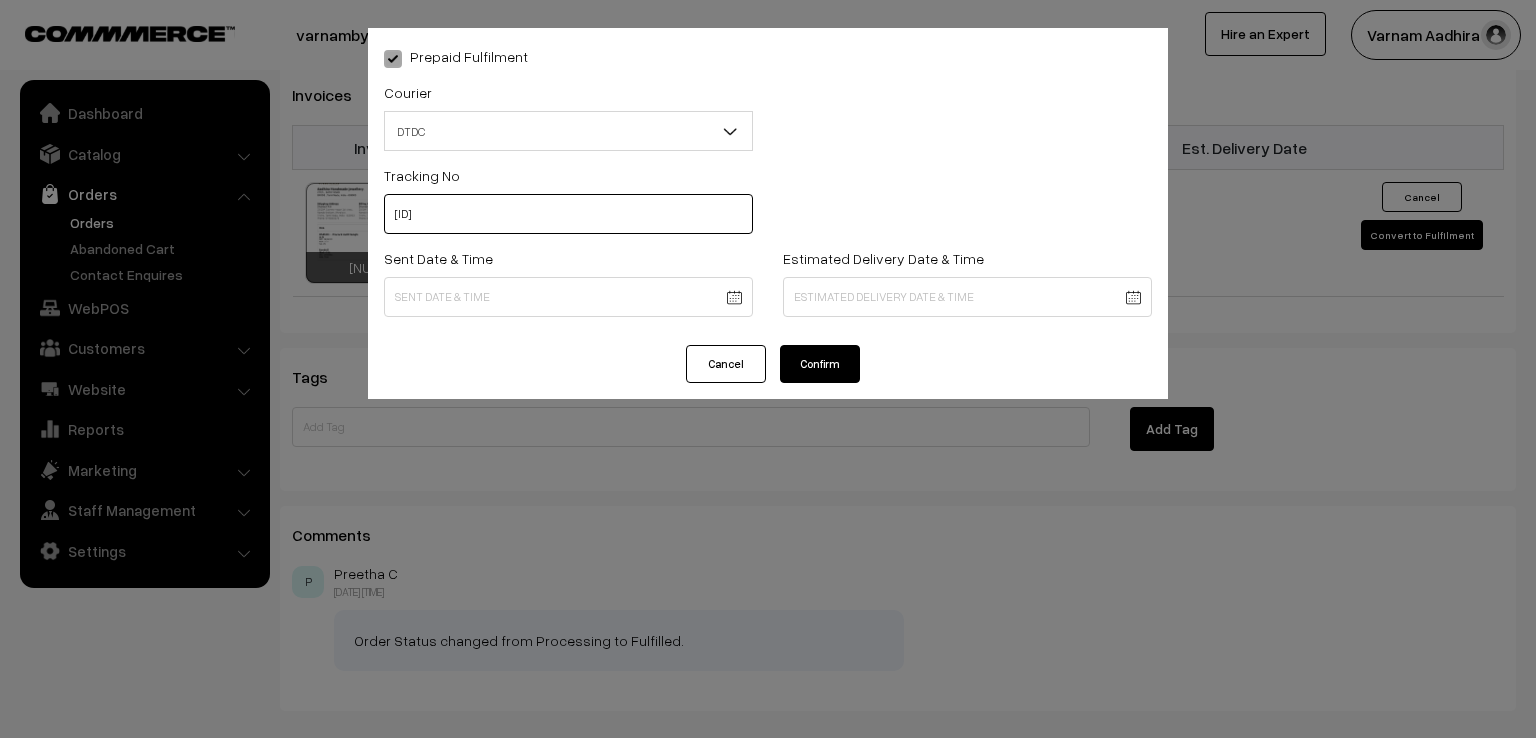 type on "[DRIVER_LICENSE]" 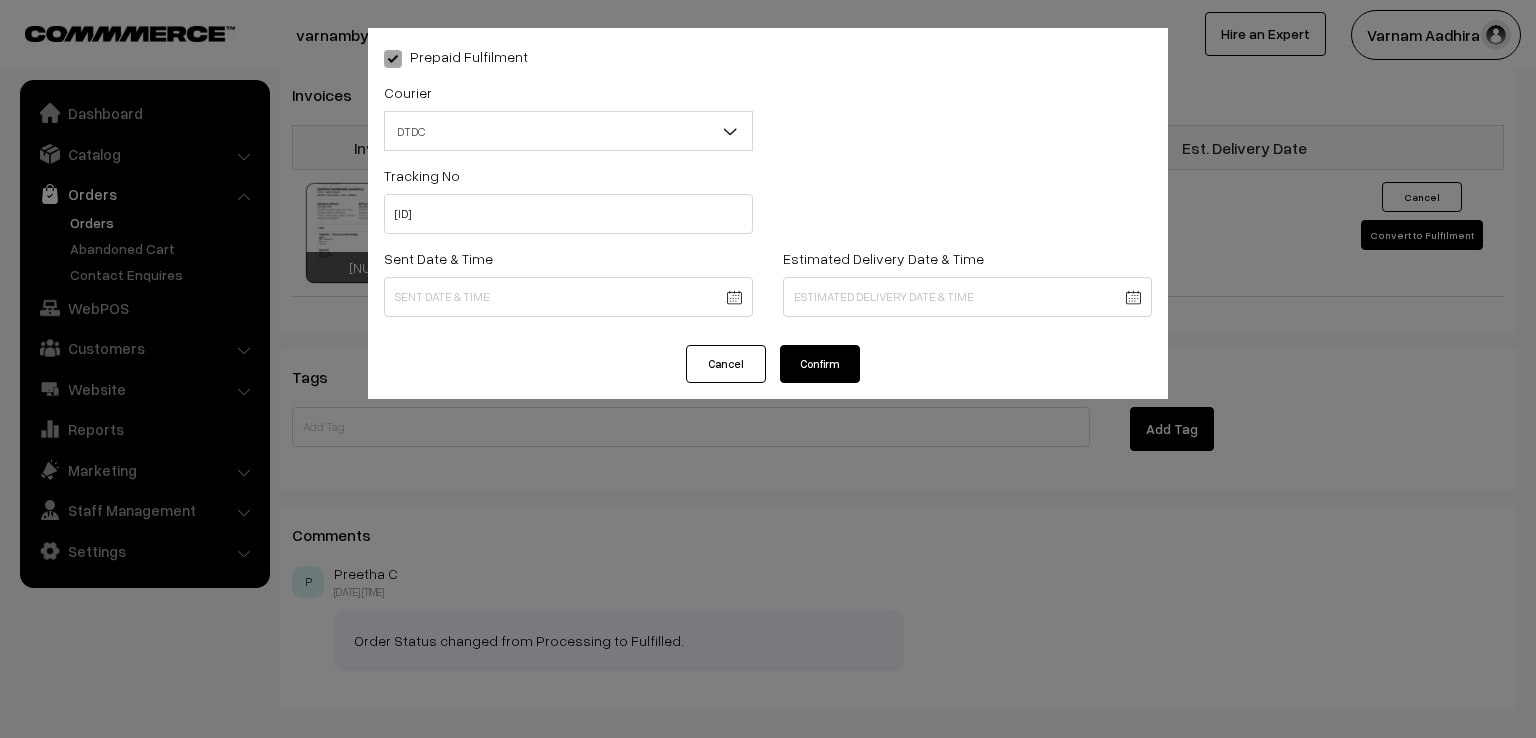 click on "Thank you for showing interest. Our team will call you shortly.
Close
varnambyaadhira.com
Go to Website
Create New Store" at bounding box center [768, -322] 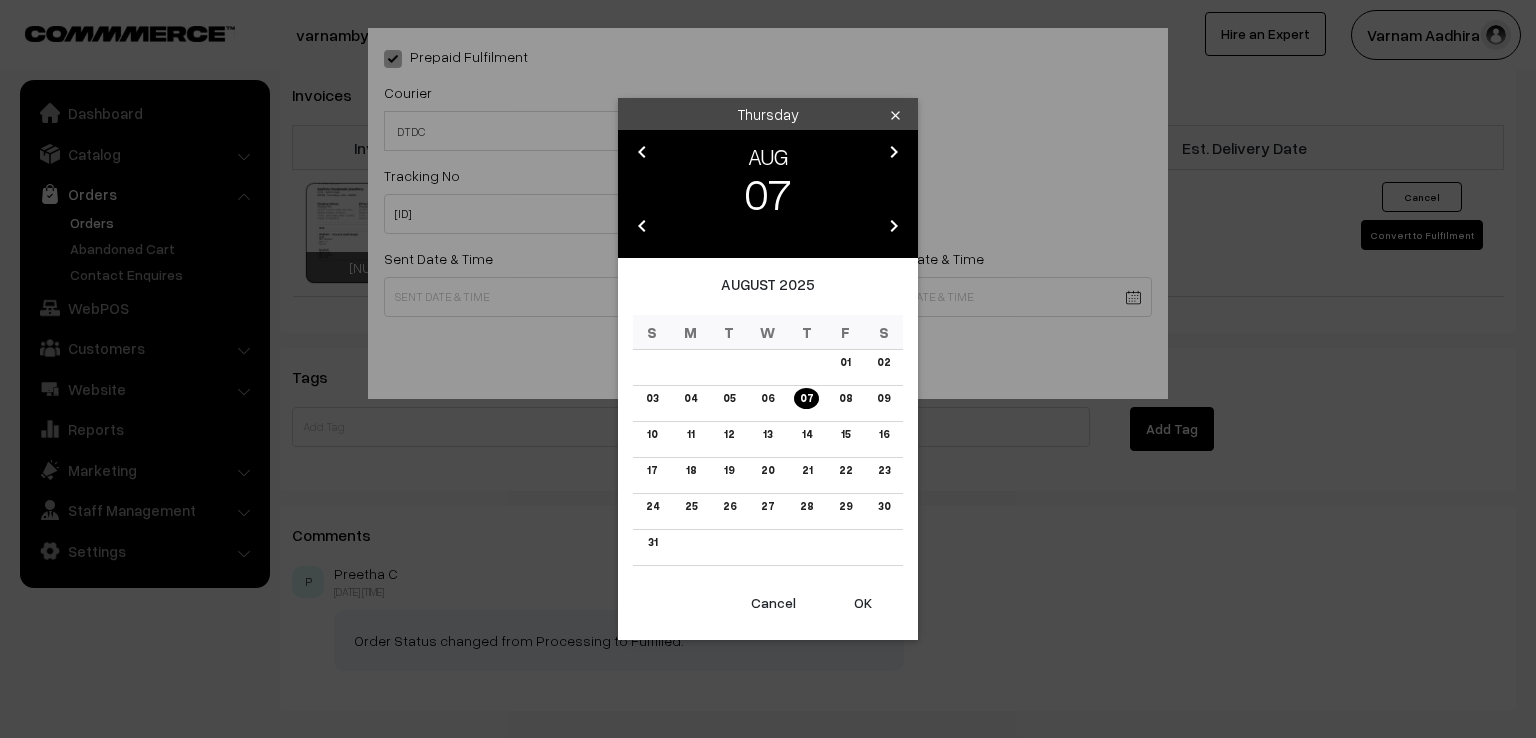 click on "chevron_left" at bounding box center [642, 152] 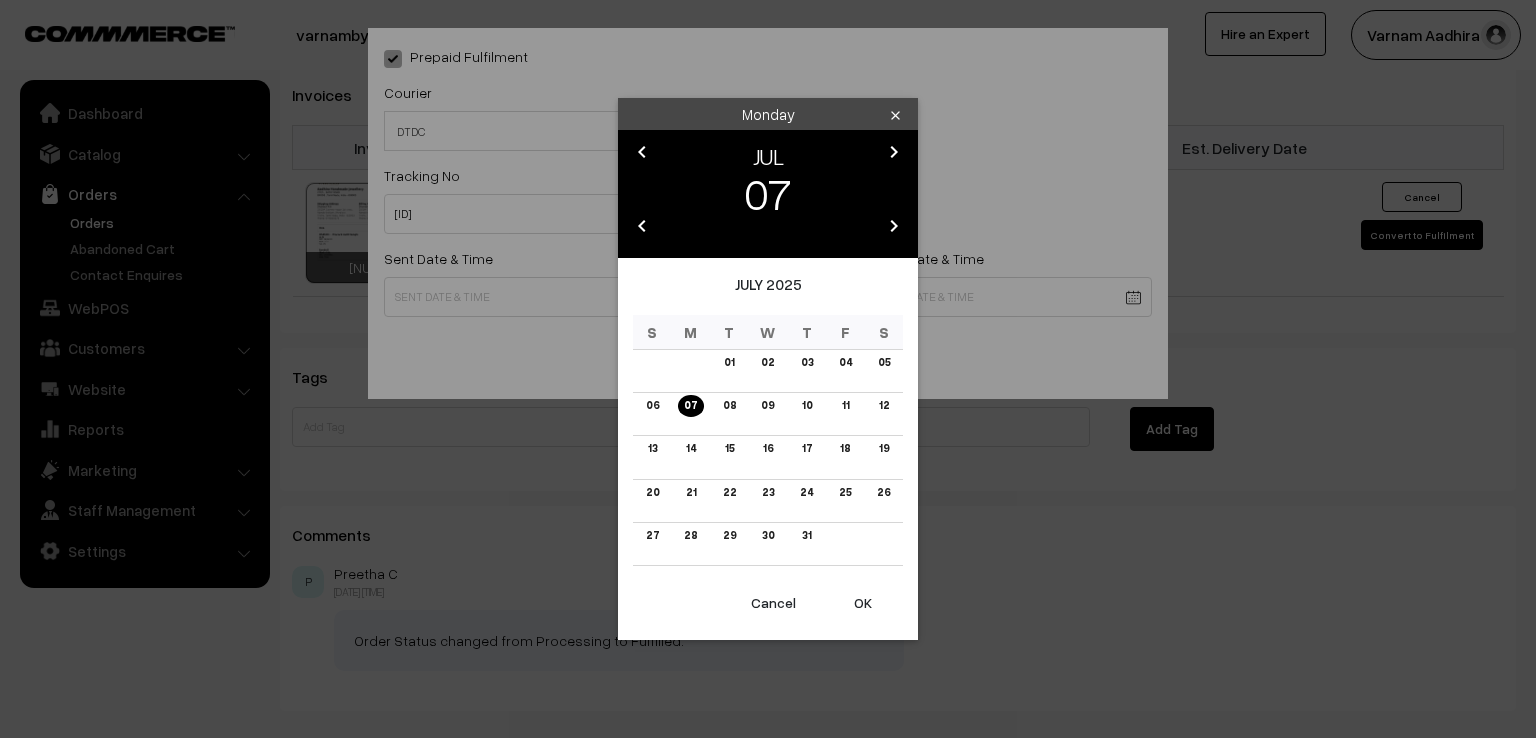 click on "chevron_left" at bounding box center [642, 152] 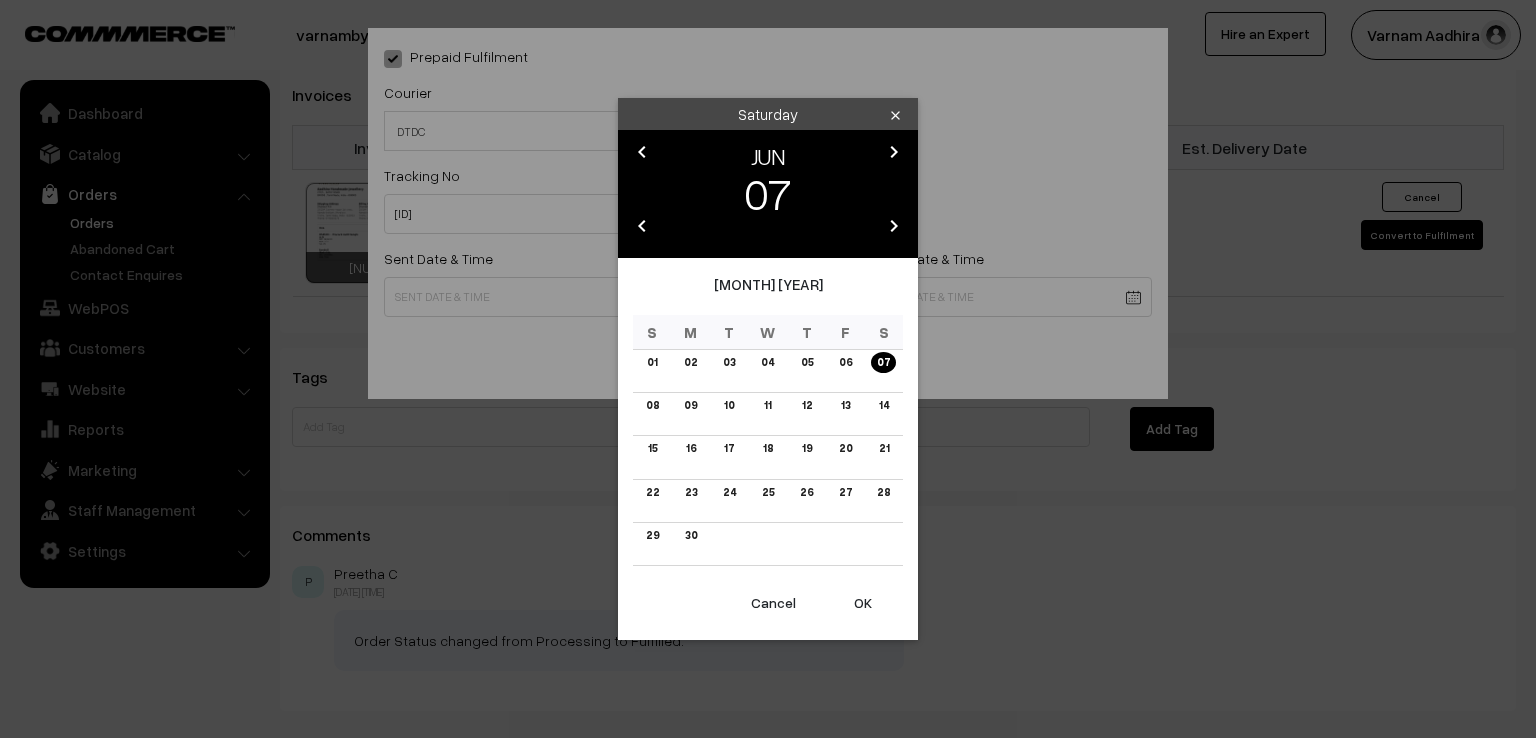 click on "chevron_left" at bounding box center [642, 152] 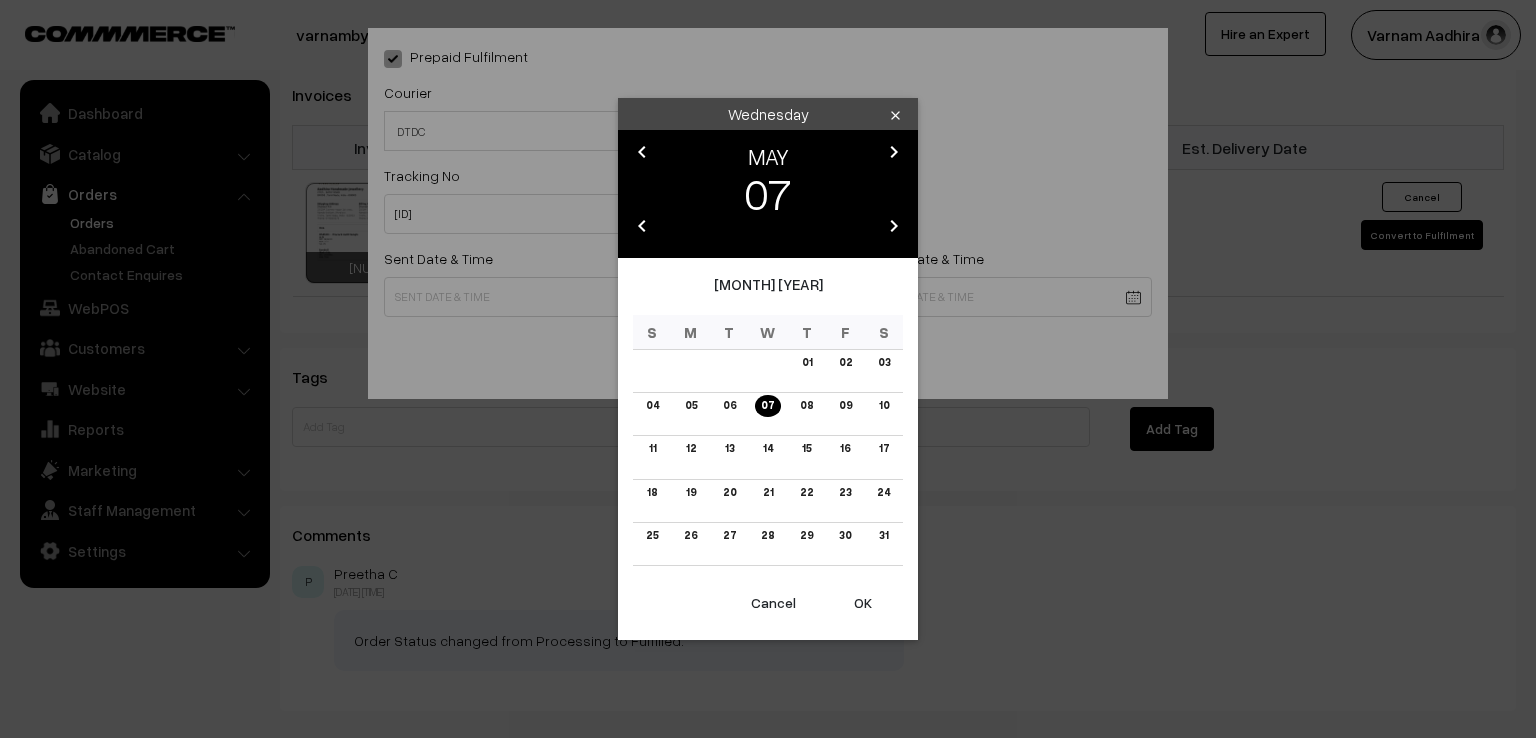 click on "chevron_left" at bounding box center (642, 152) 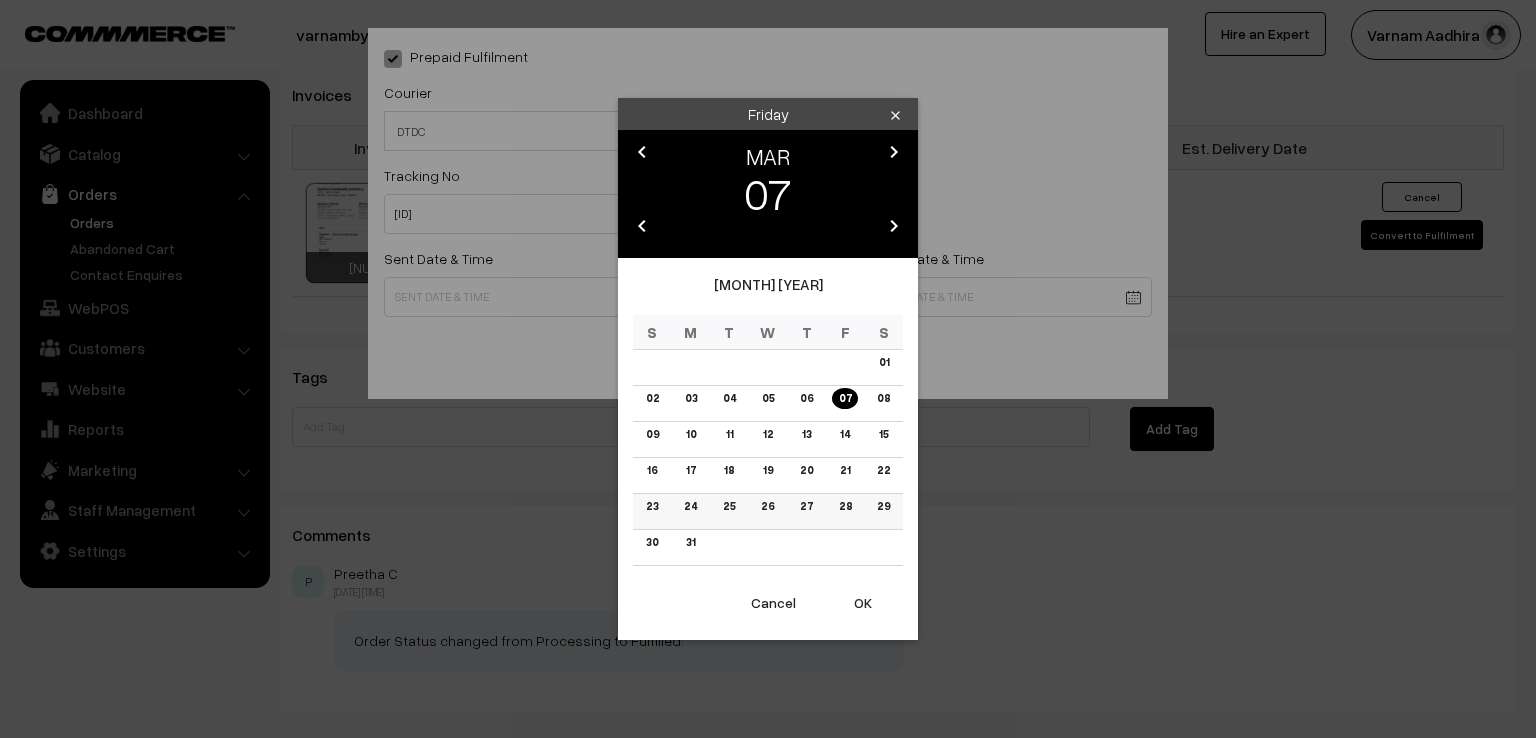 click on "28" at bounding box center (844, 506) 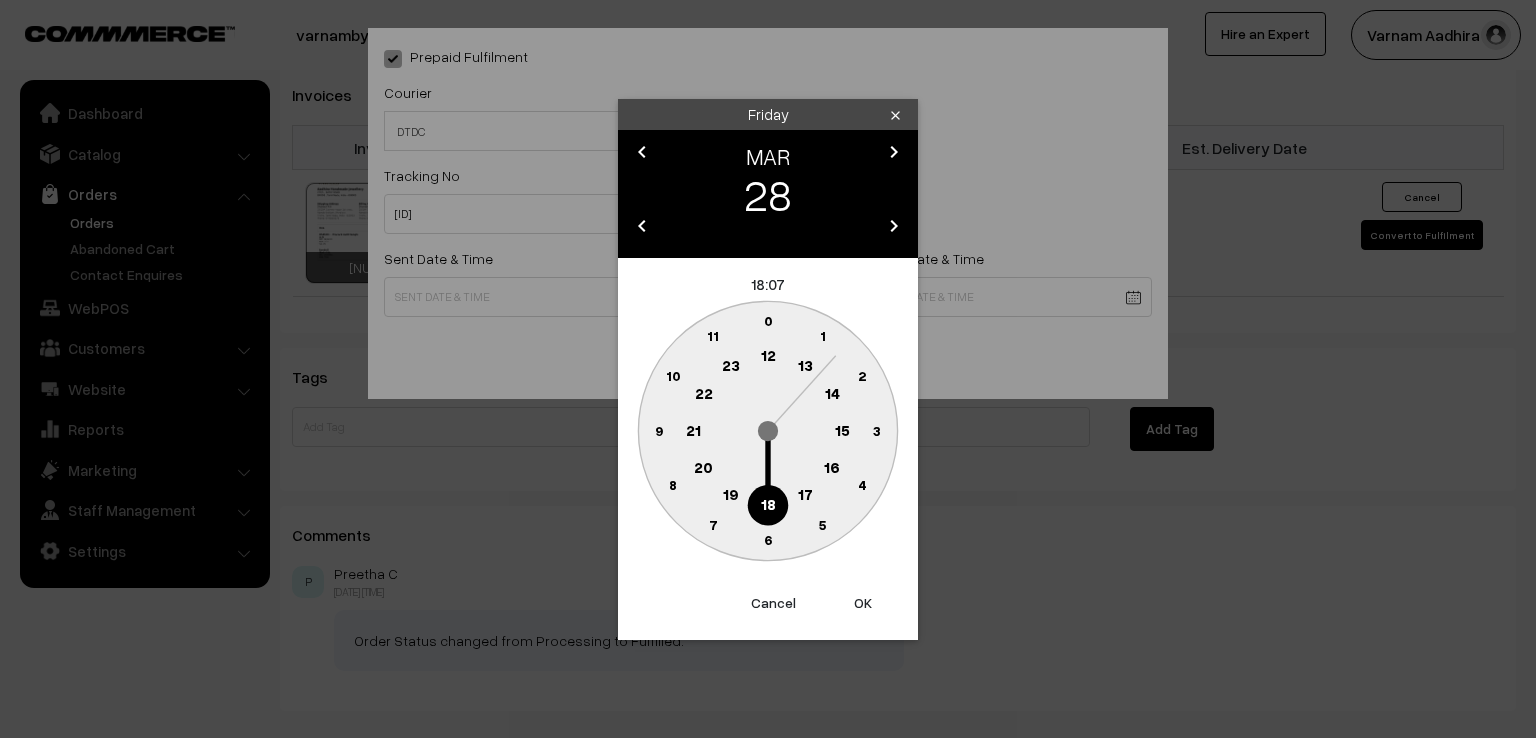 click on "9" 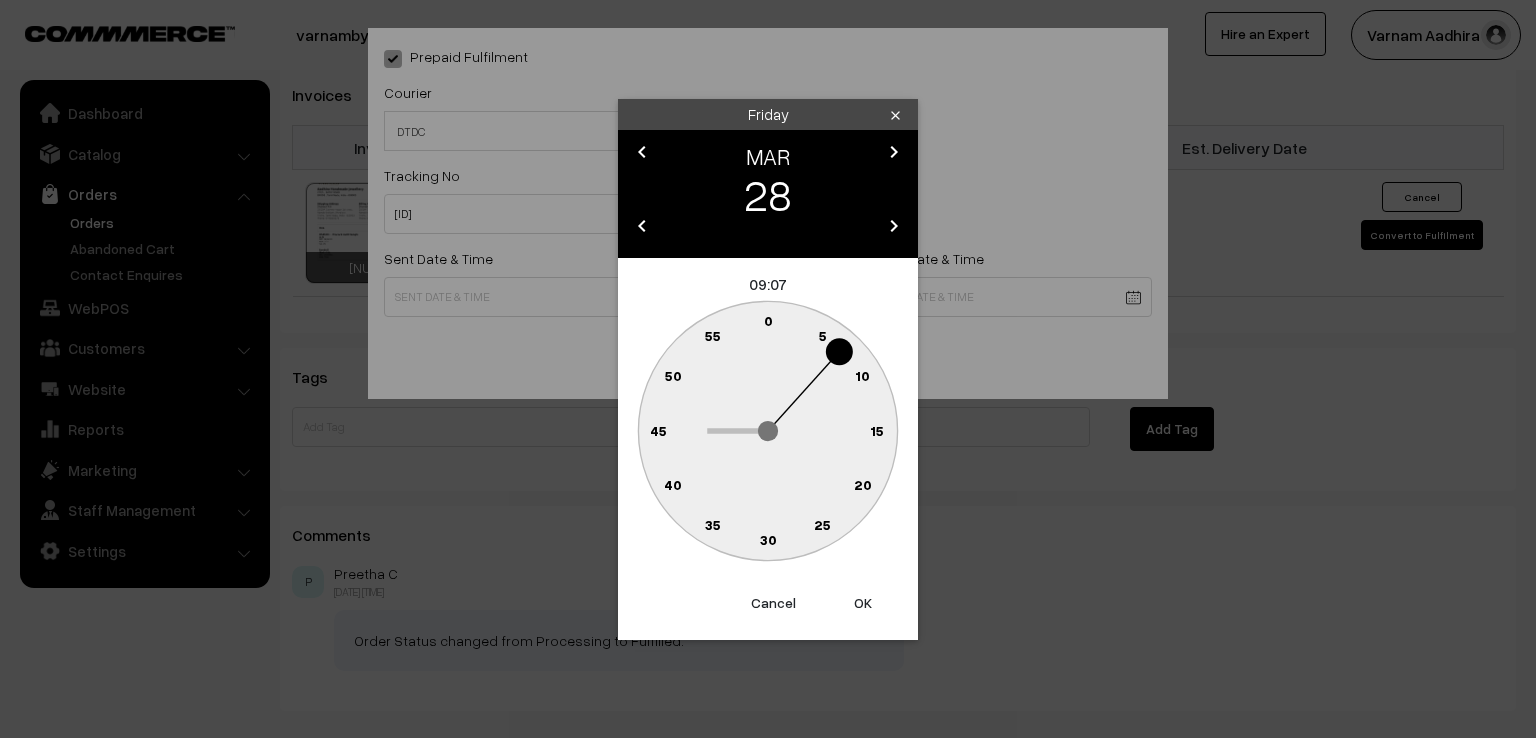 click on "0" 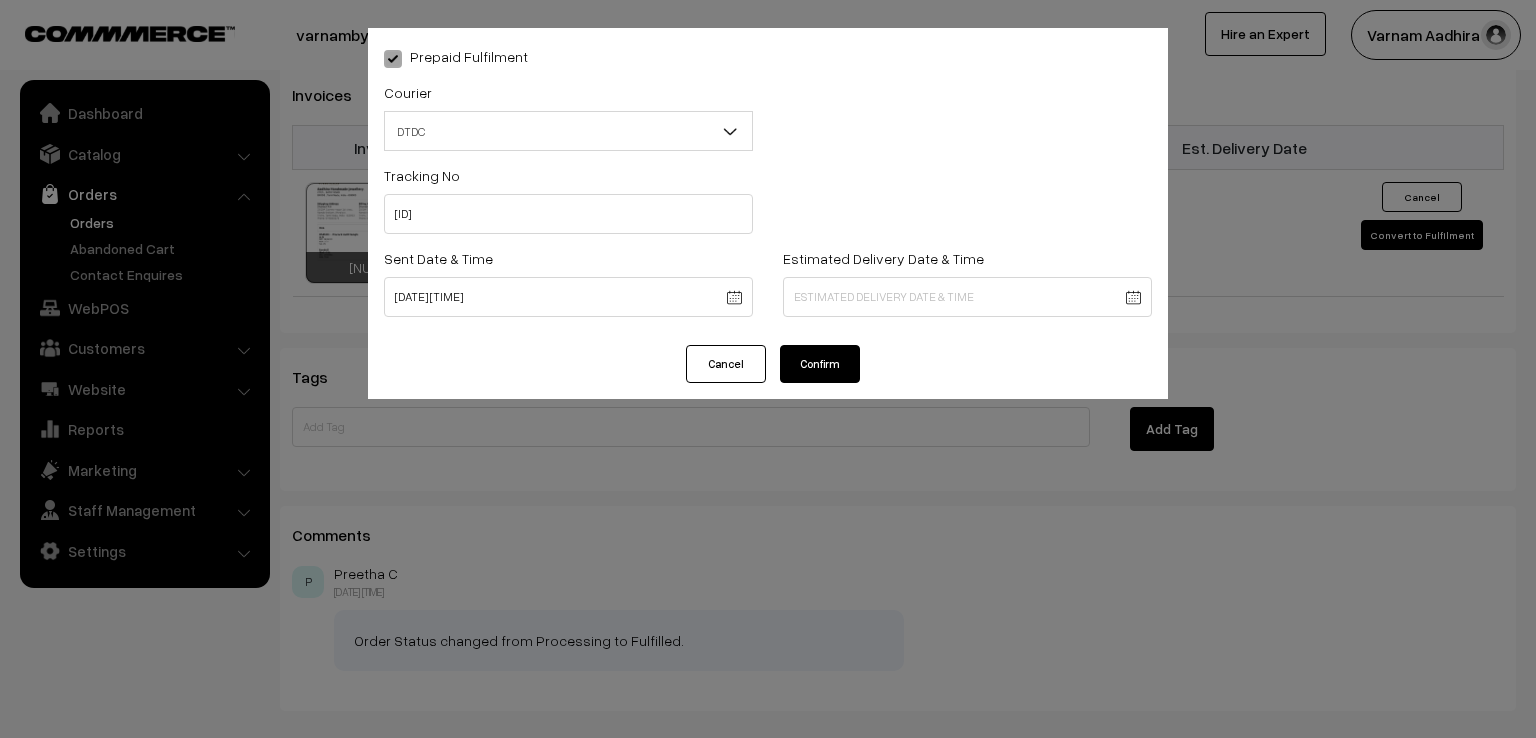 click on "Confirm" at bounding box center [820, 364] 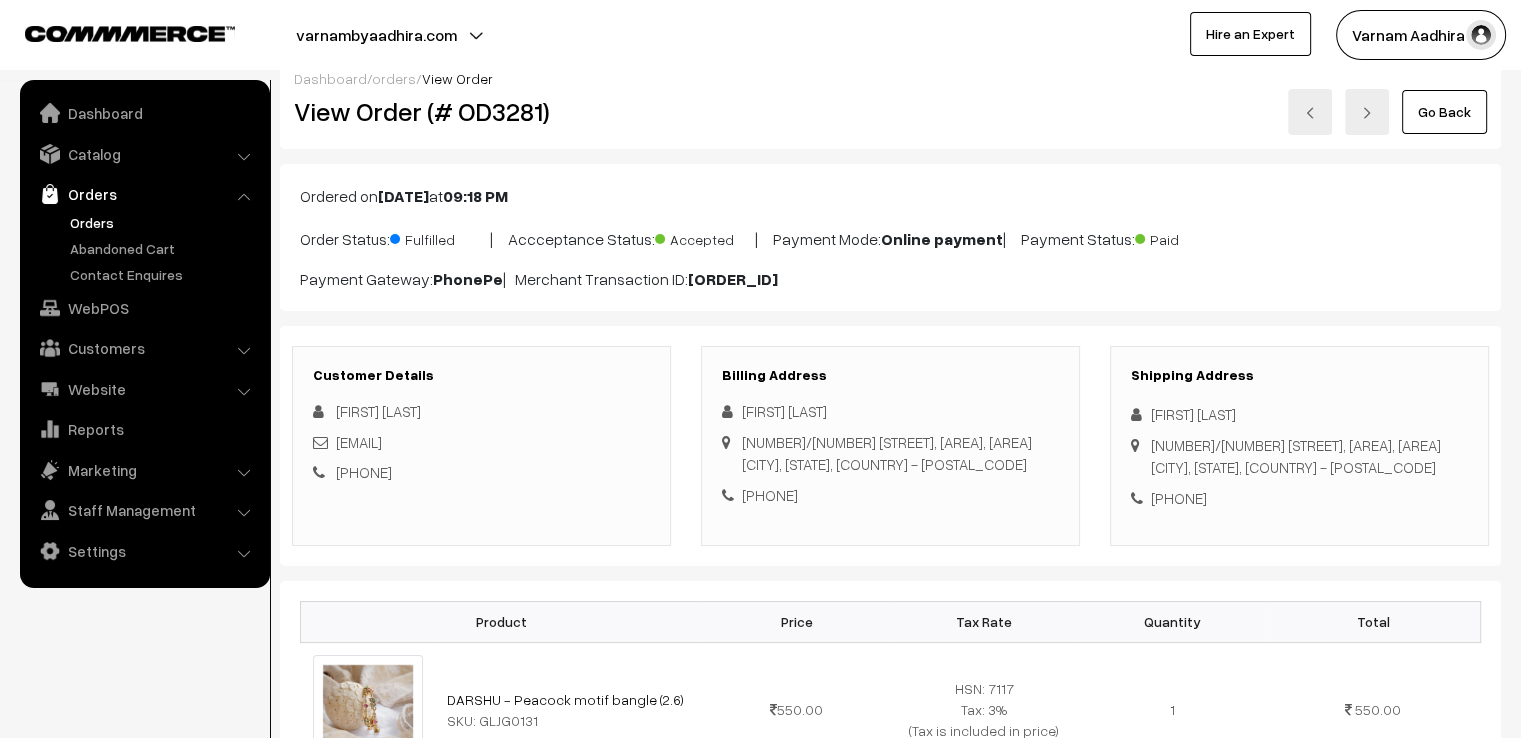 scroll, scrollTop: 0, scrollLeft: 0, axis: both 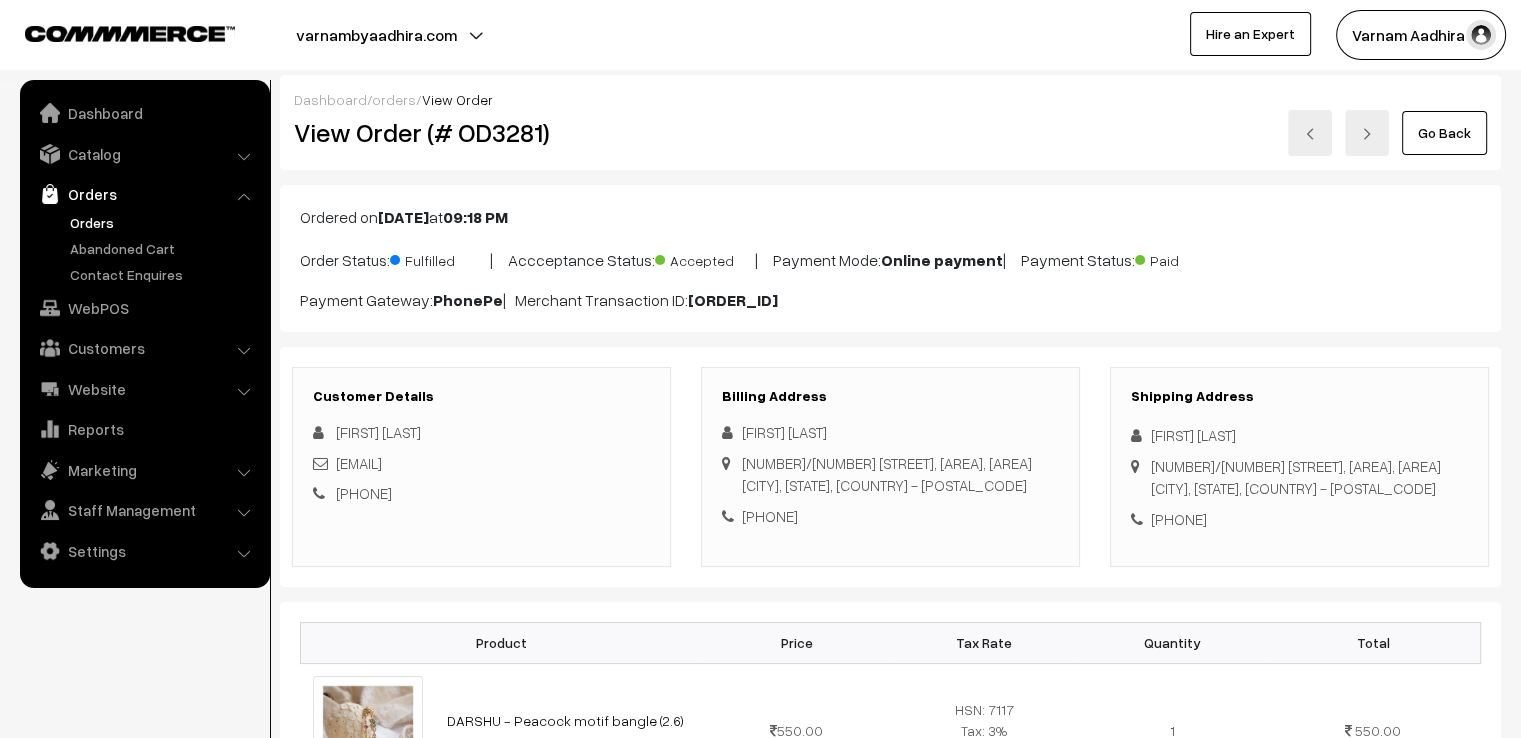 click on "Go Back" at bounding box center [1444, 133] 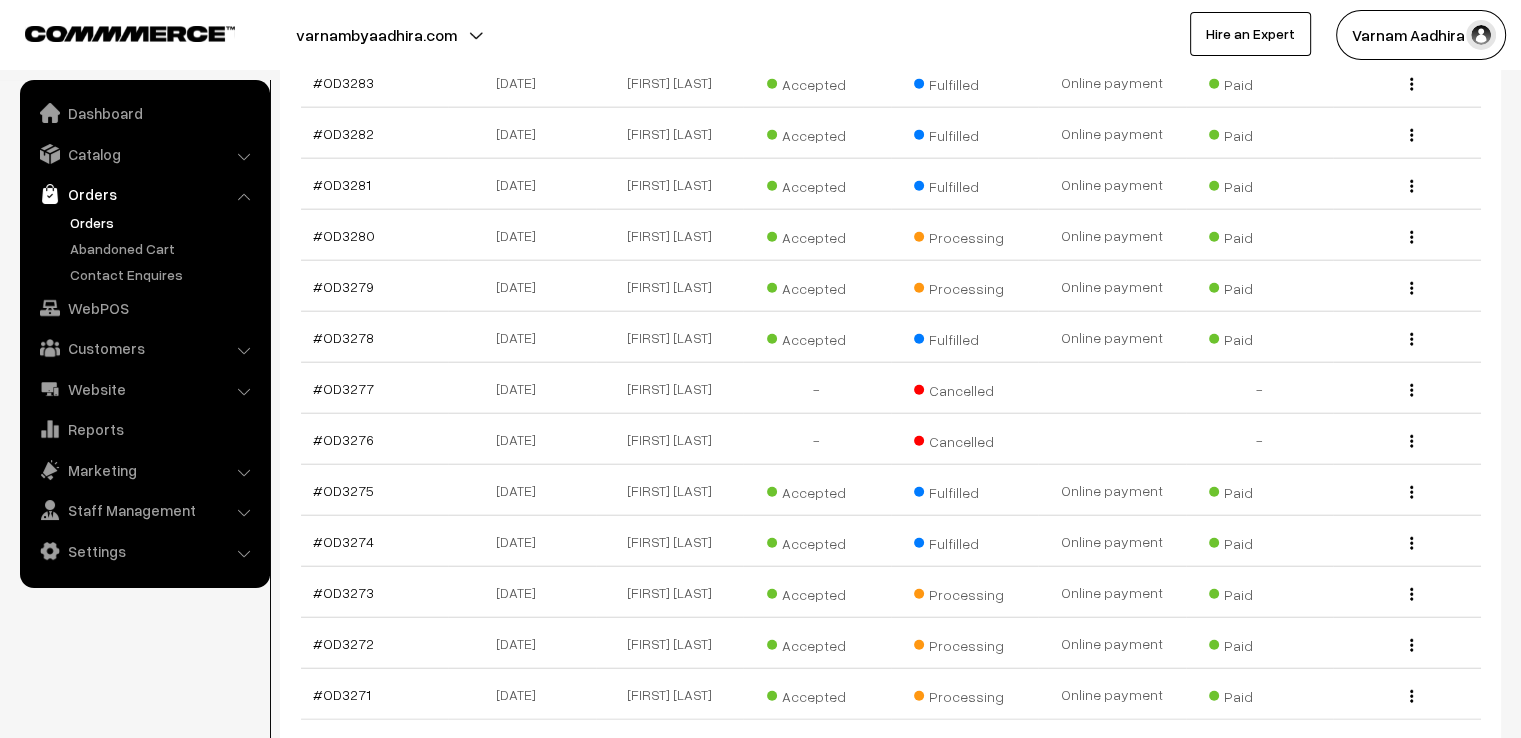 scroll, scrollTop: 5113, scrollLeft: 0, axis: vertical 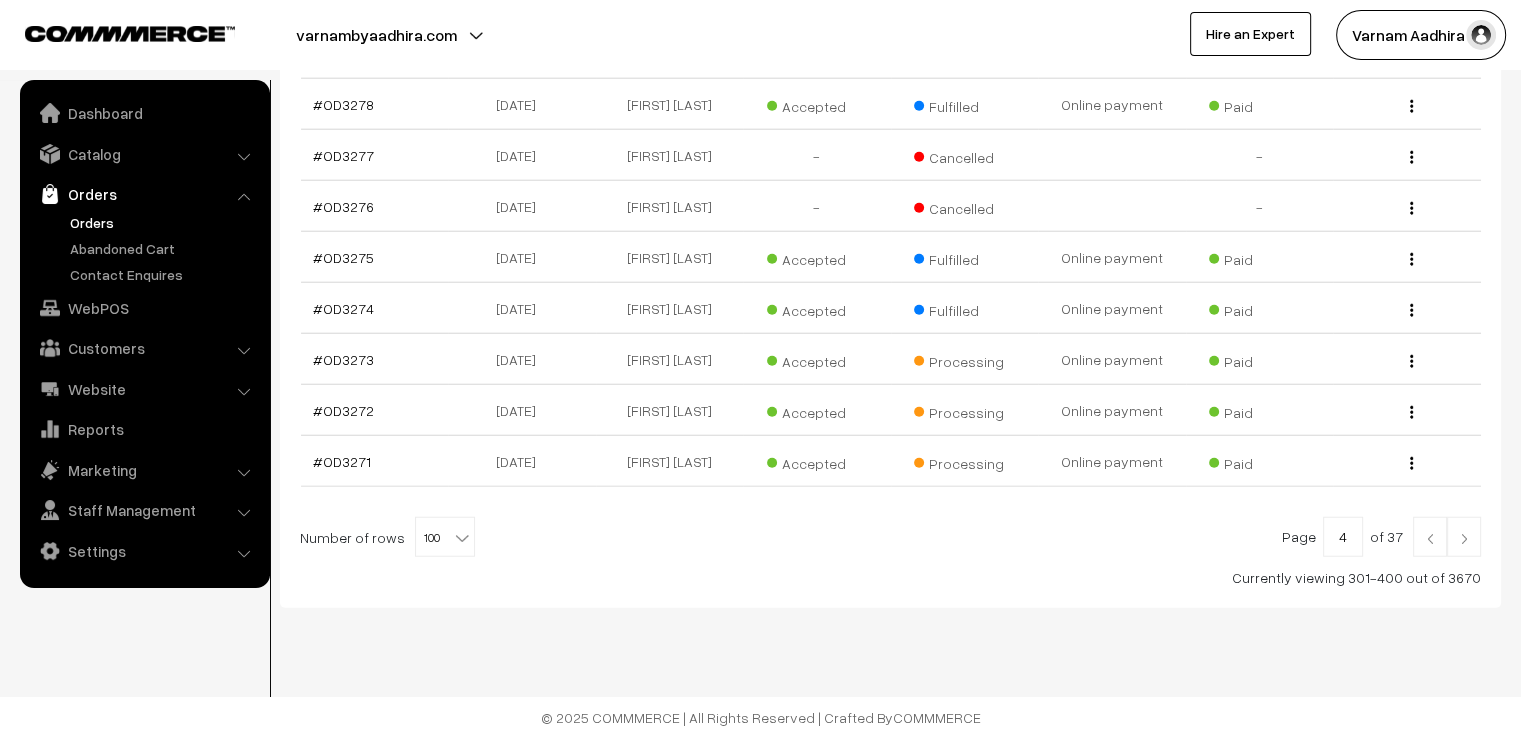 click on "#OD3280" at bounding box center [344, 2] 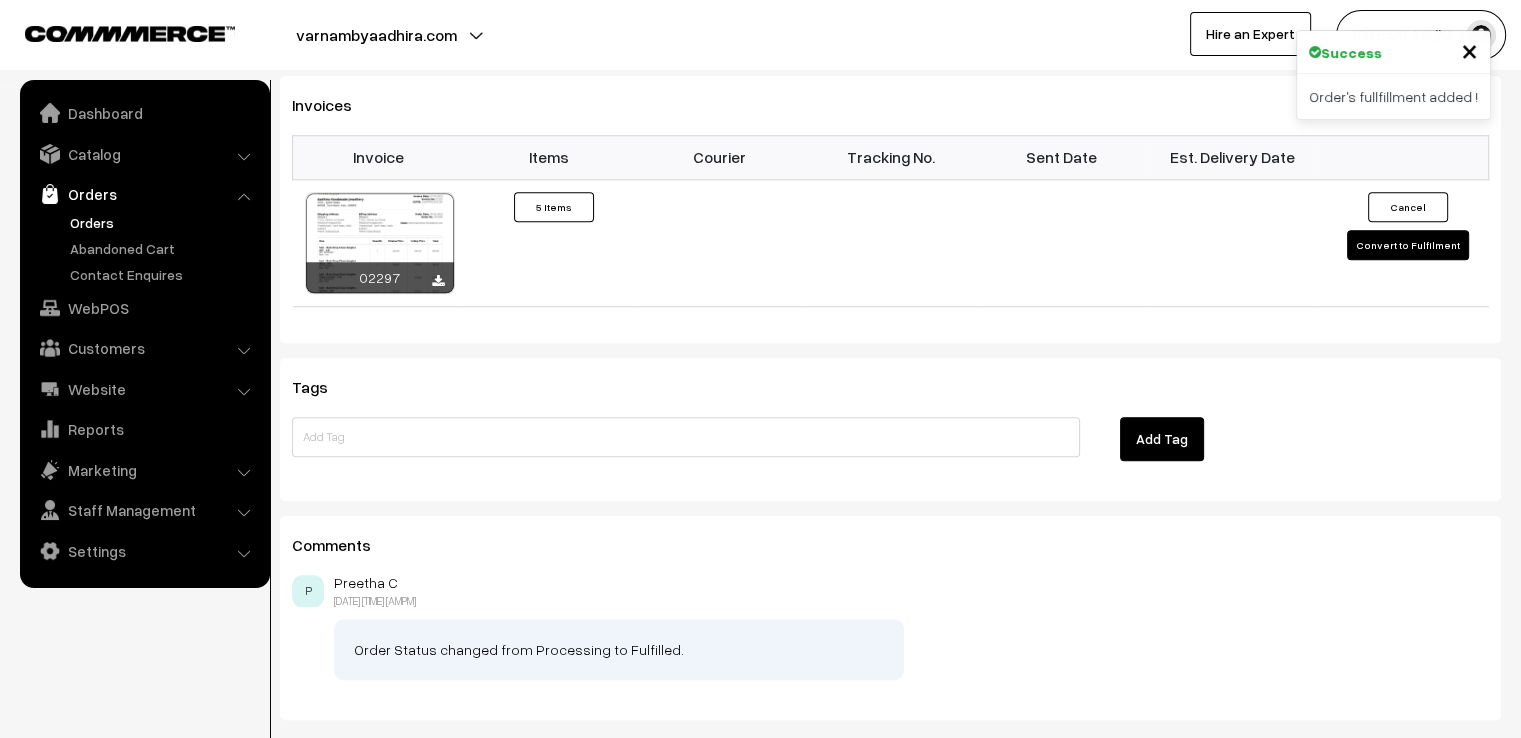 scroll, scrollTop: 1956, scrollLeft: 0, axis: vertical 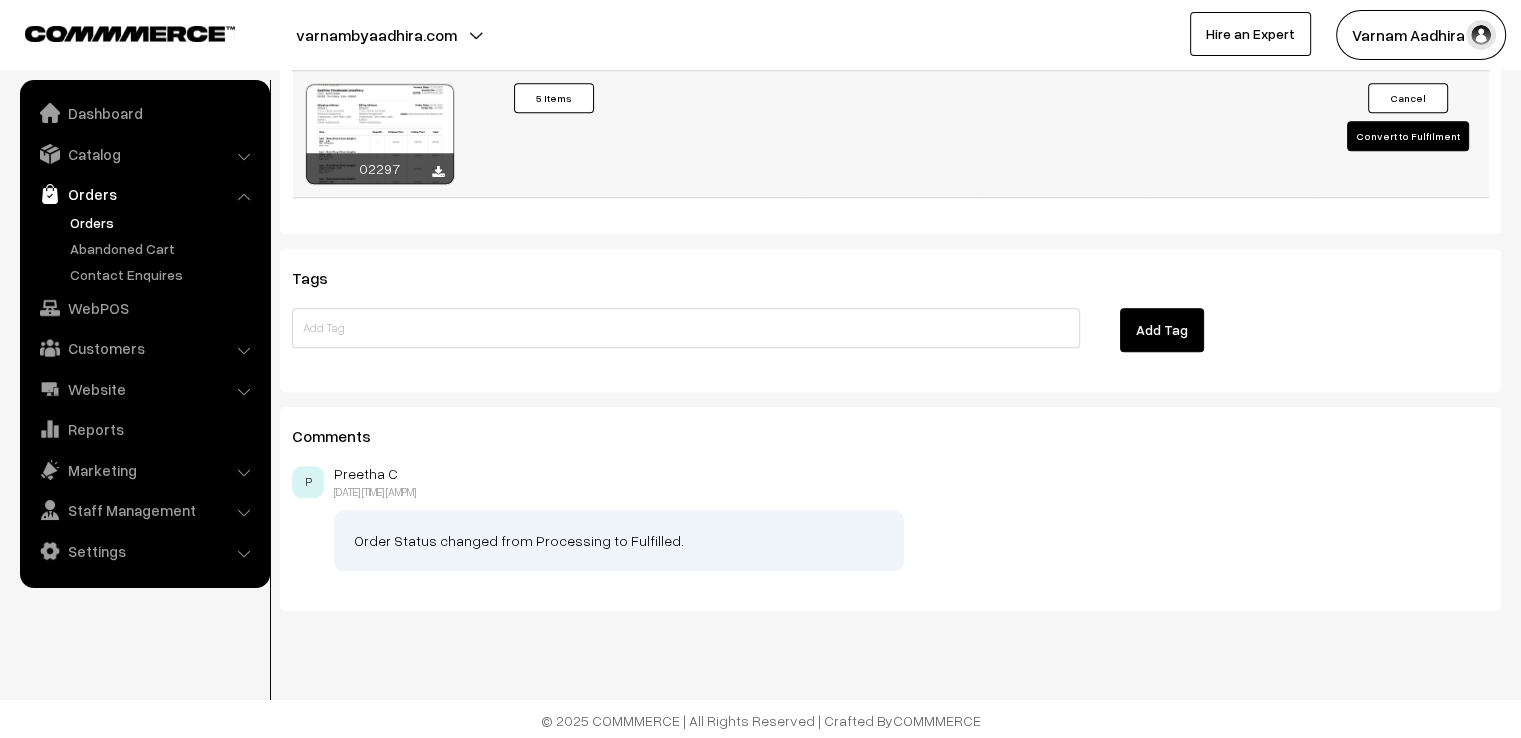 click on "Convert to Fulfilment" at bounding box center [1408, 136] 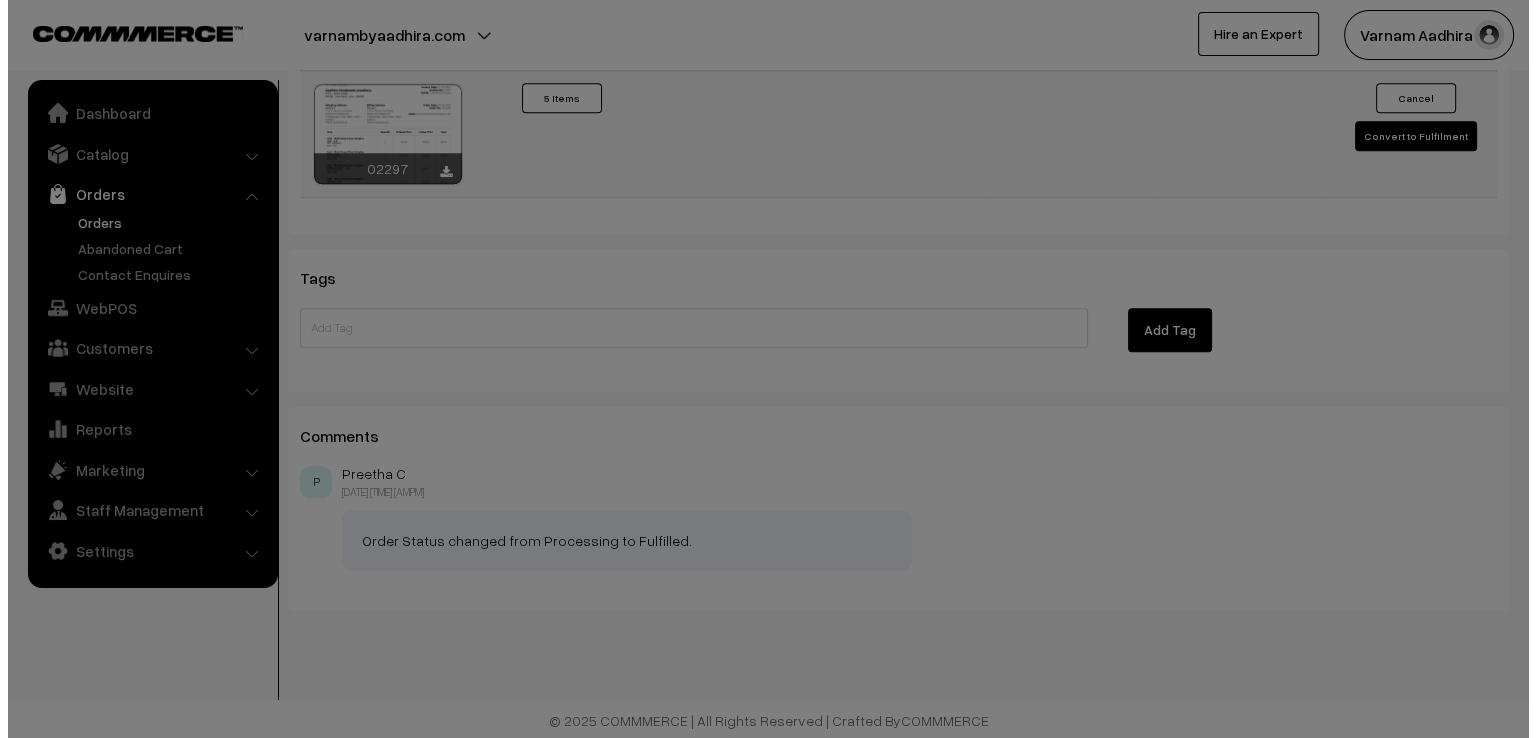 scroll, scrollTop: 1964, scrollLeft: 0, axis: vertical 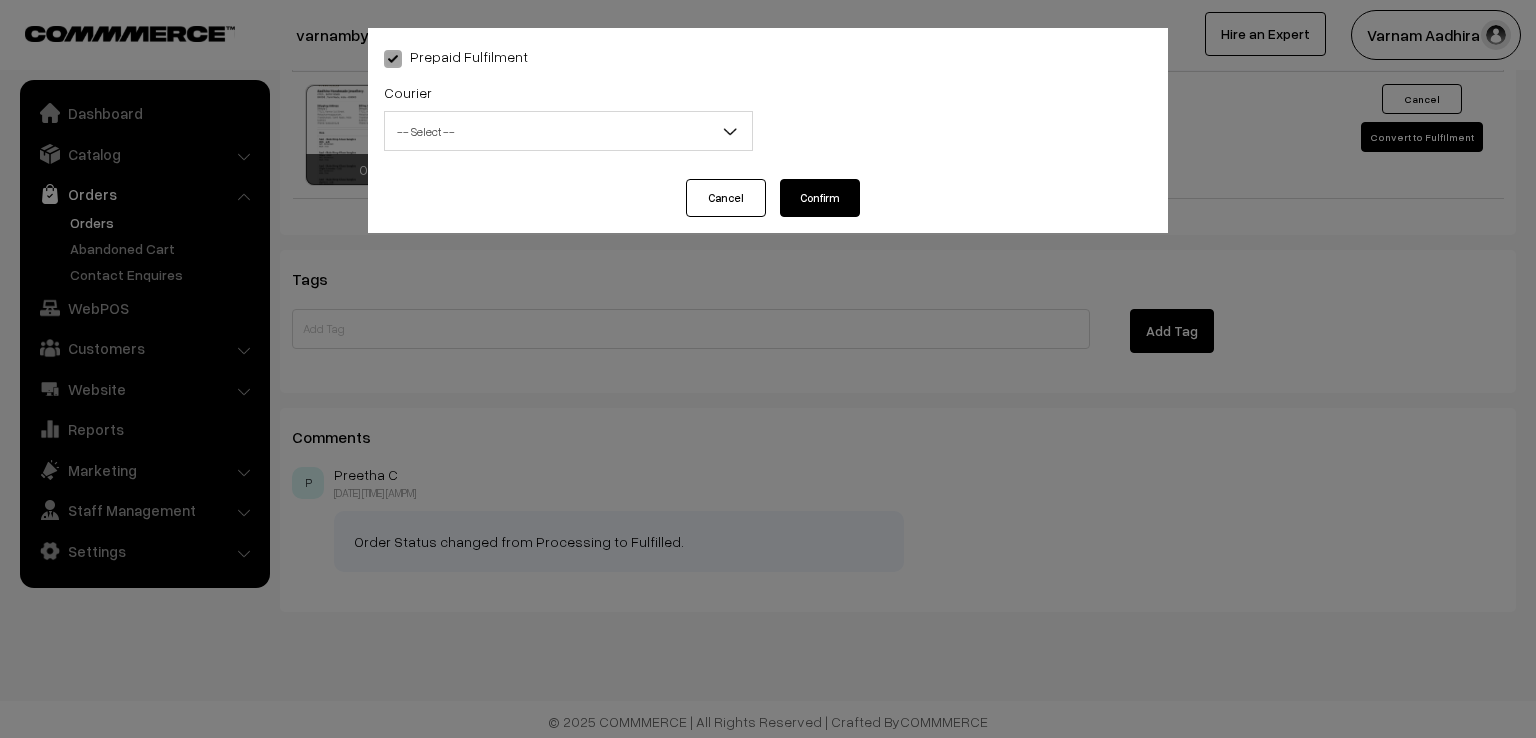 click on "Courier
-- Select --
DTDC
ST Courier
India Post
Professional Courier
Self Pick Up
BlueDart Express
-- Select --" at bounding box center (568, 121) 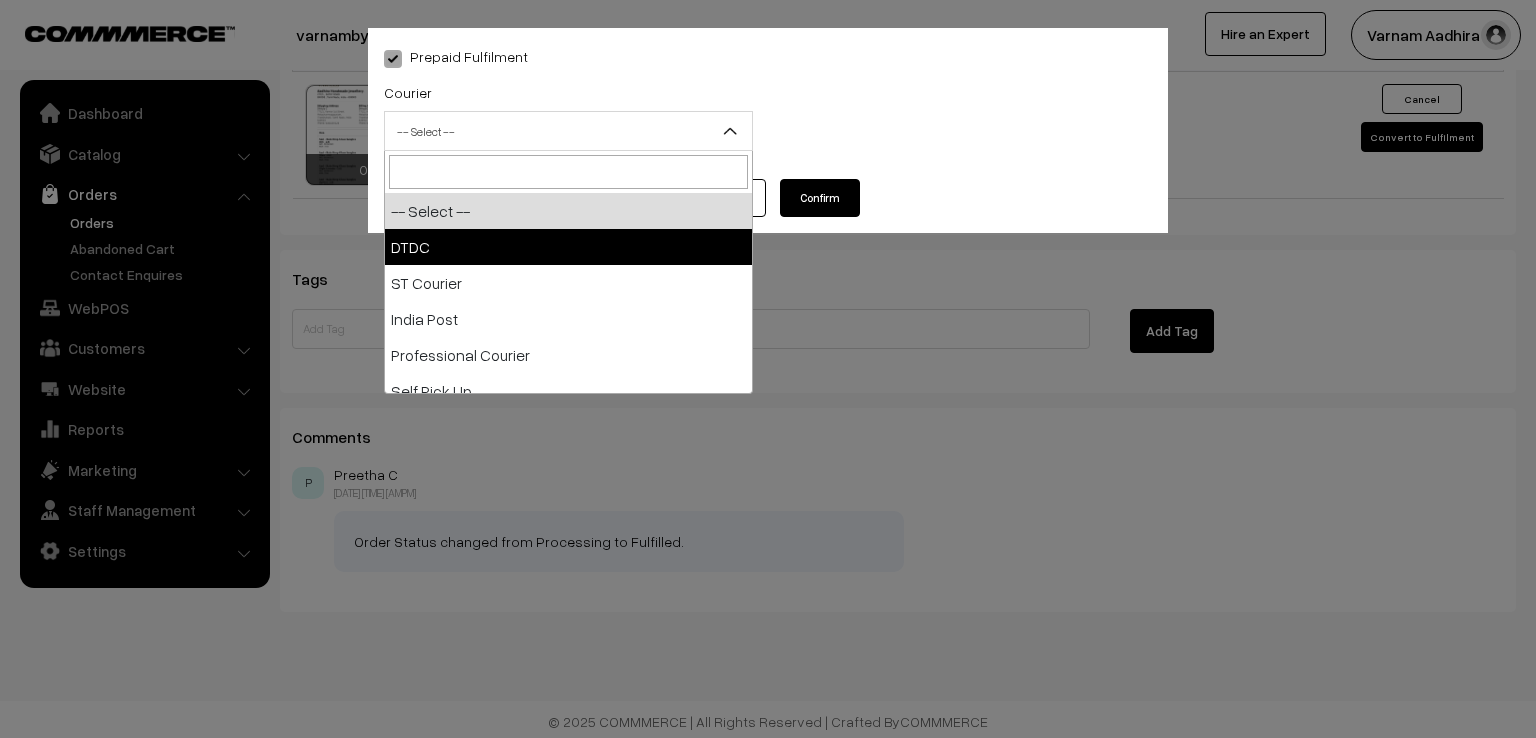 select on "1" 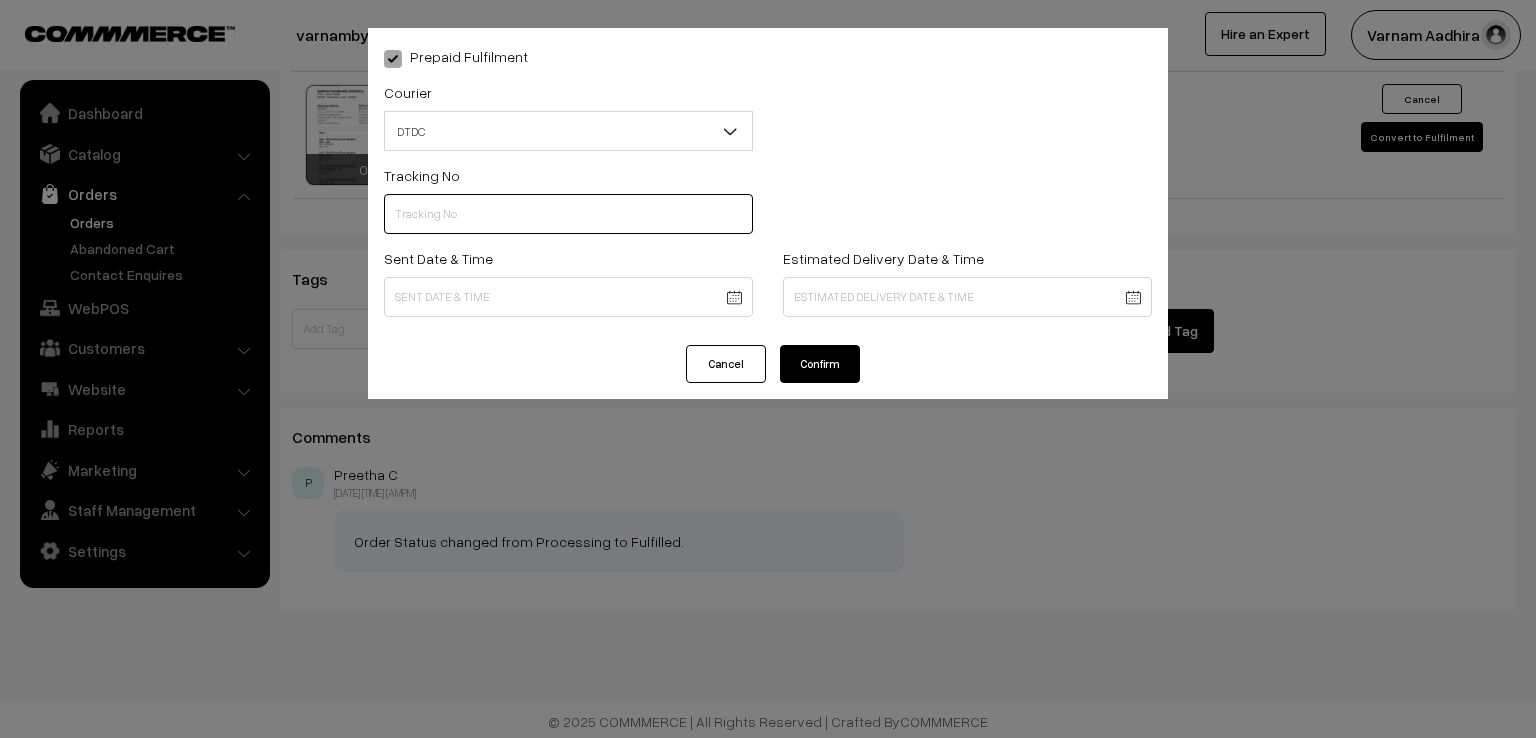 click at bounding box center (568, 214) 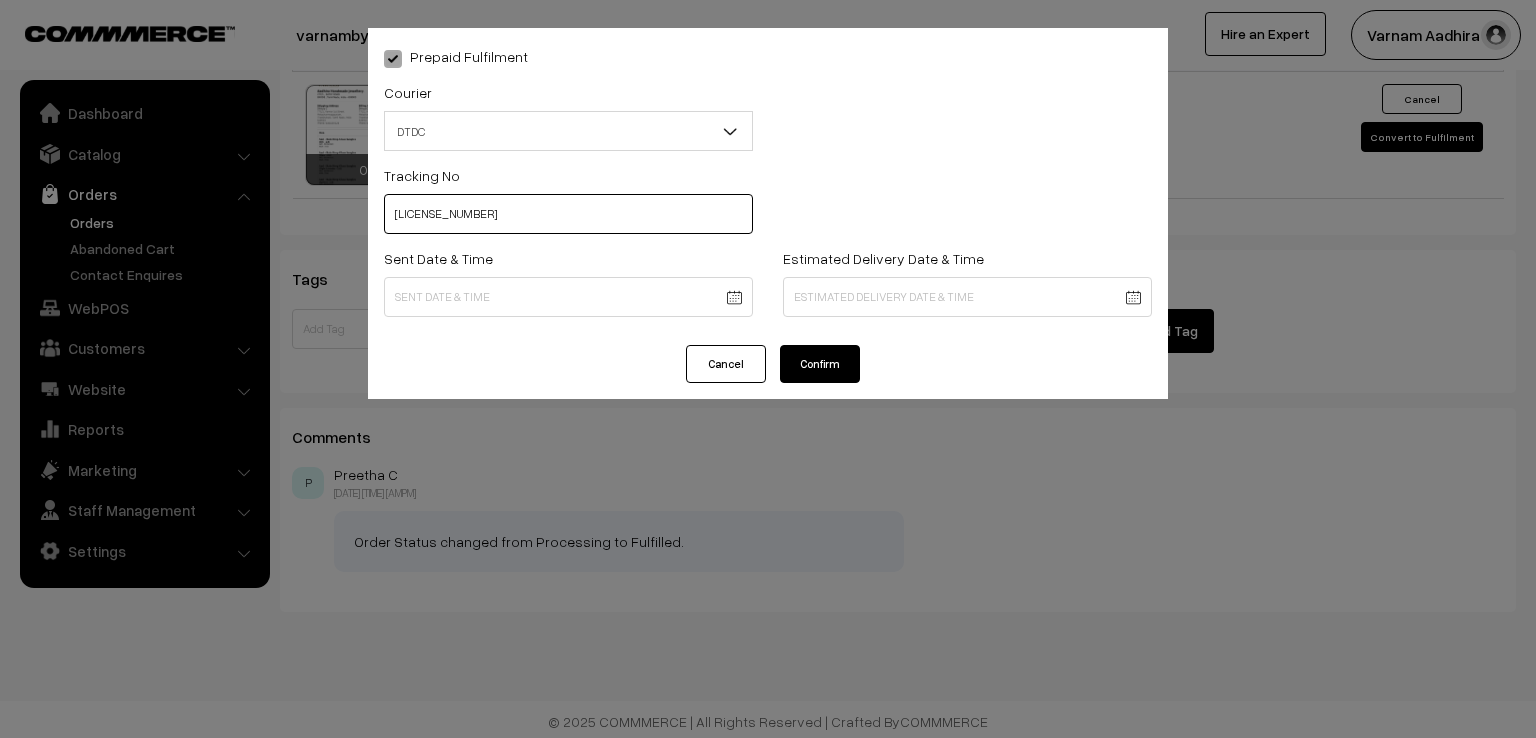 type on "[LICENSE]" 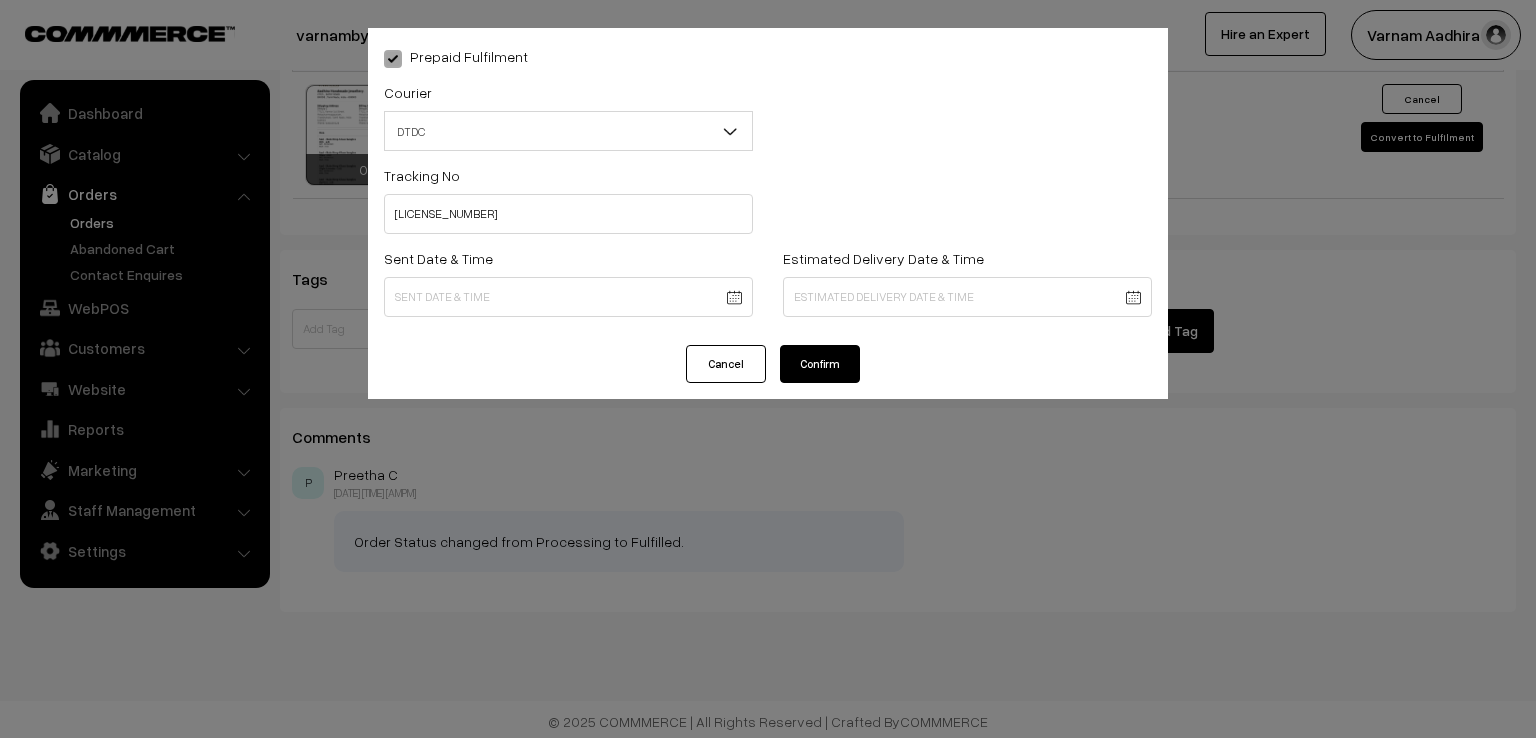 click on "Thank you for showing interest. Our team will call you shortly.
Close
varnambyaadhira.com
Go to Website
Create New Store" at bounding box center (768, -611) 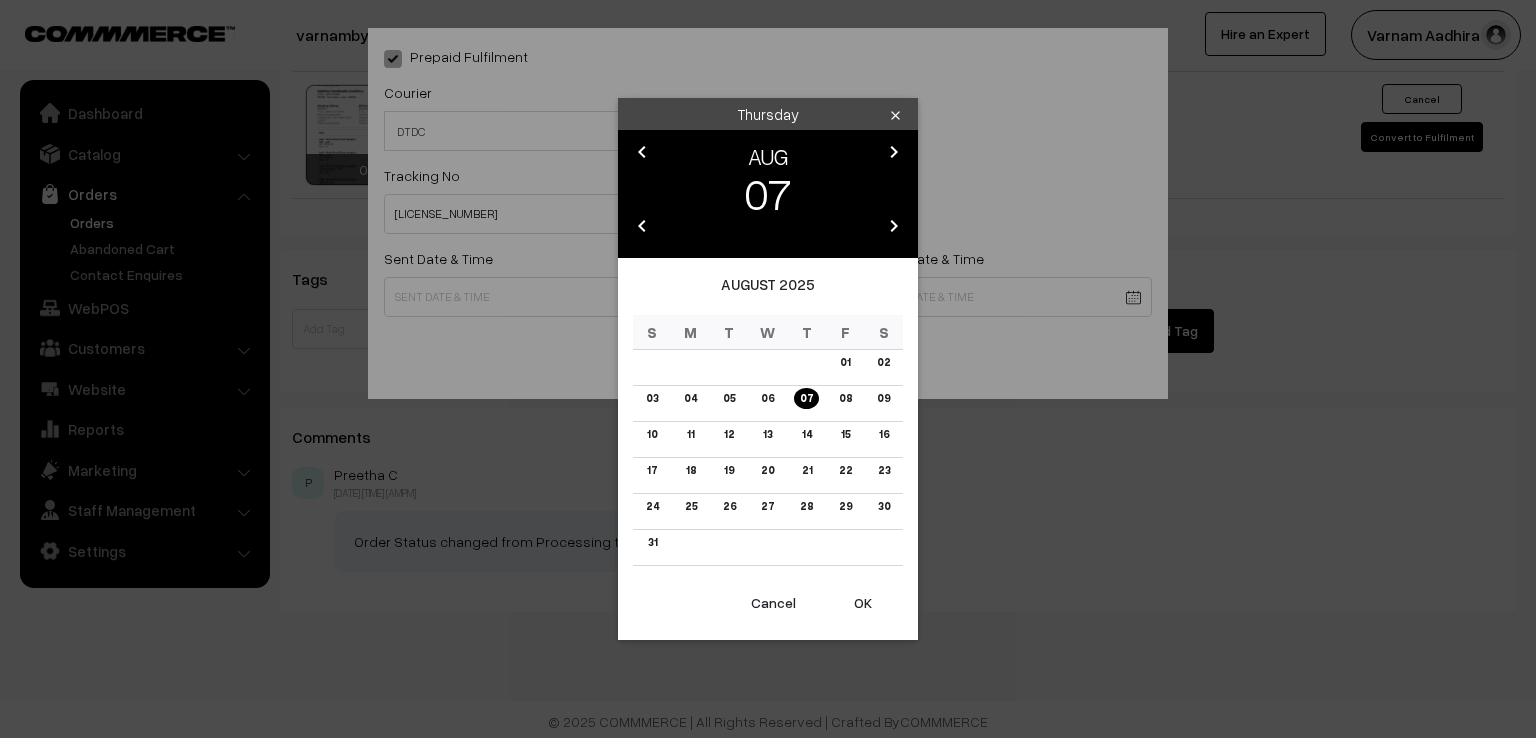 click on "chevron_left" at bounding box center [642, 152] 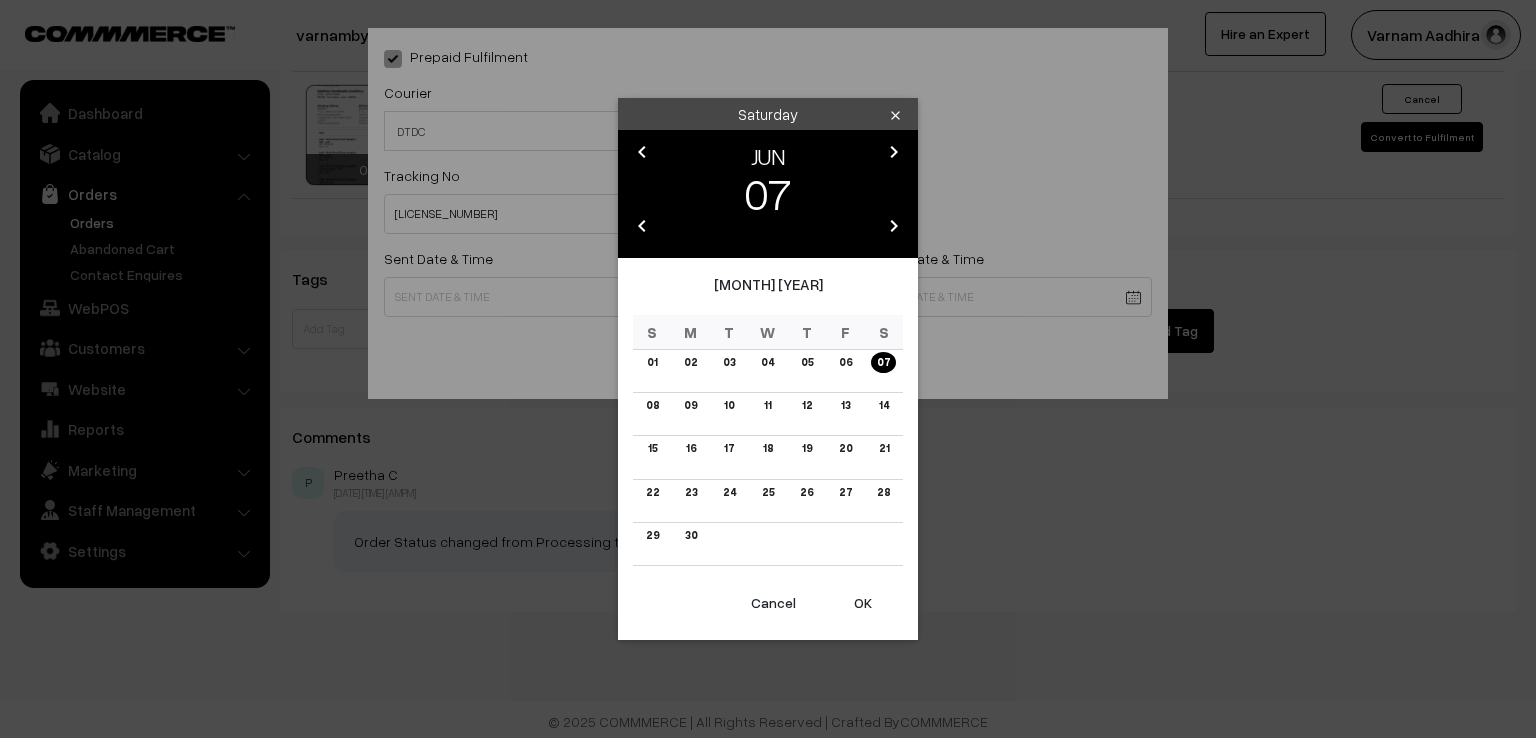 click on "chevron_left" at bounding box center (642, 152) 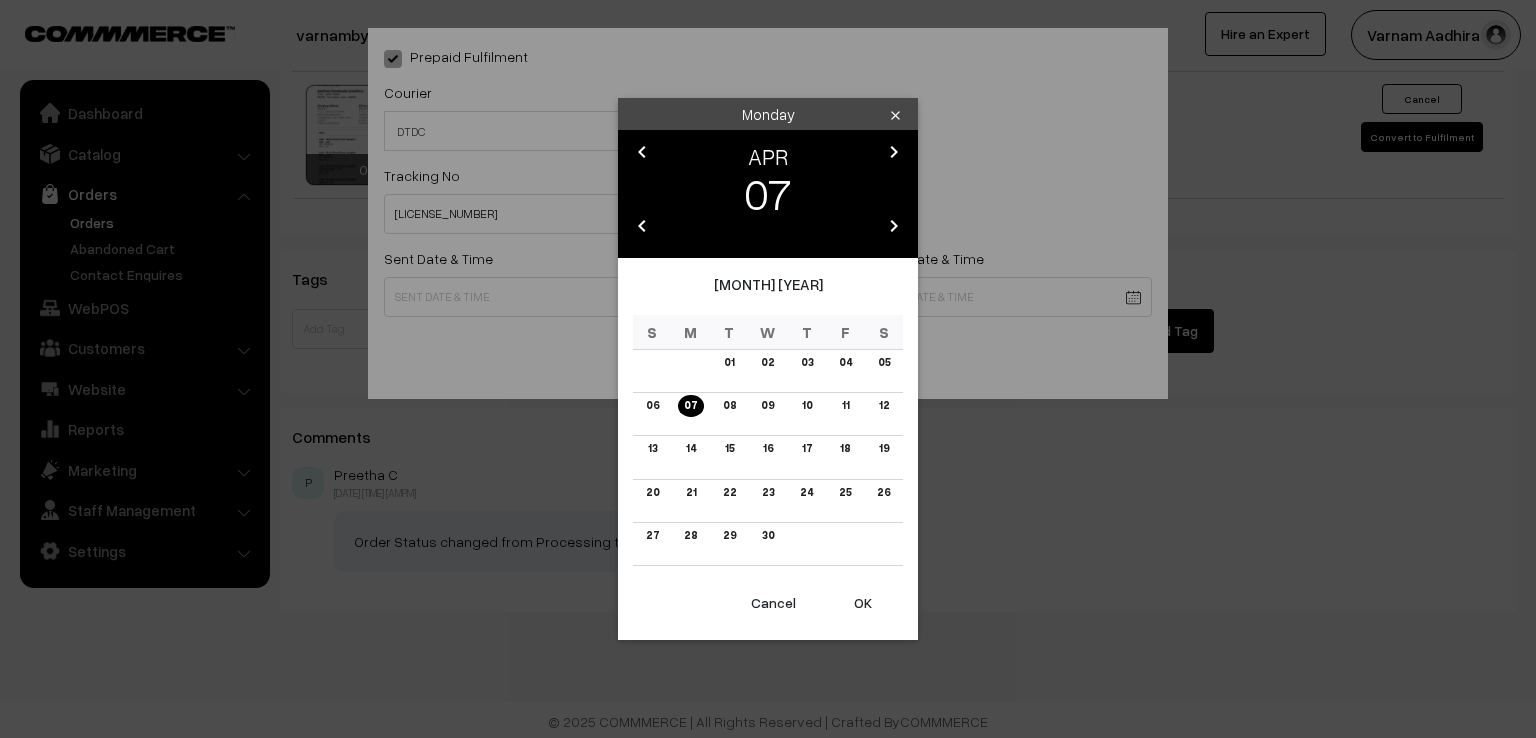 click on "chevron_left" at bounding box center (642, 152) 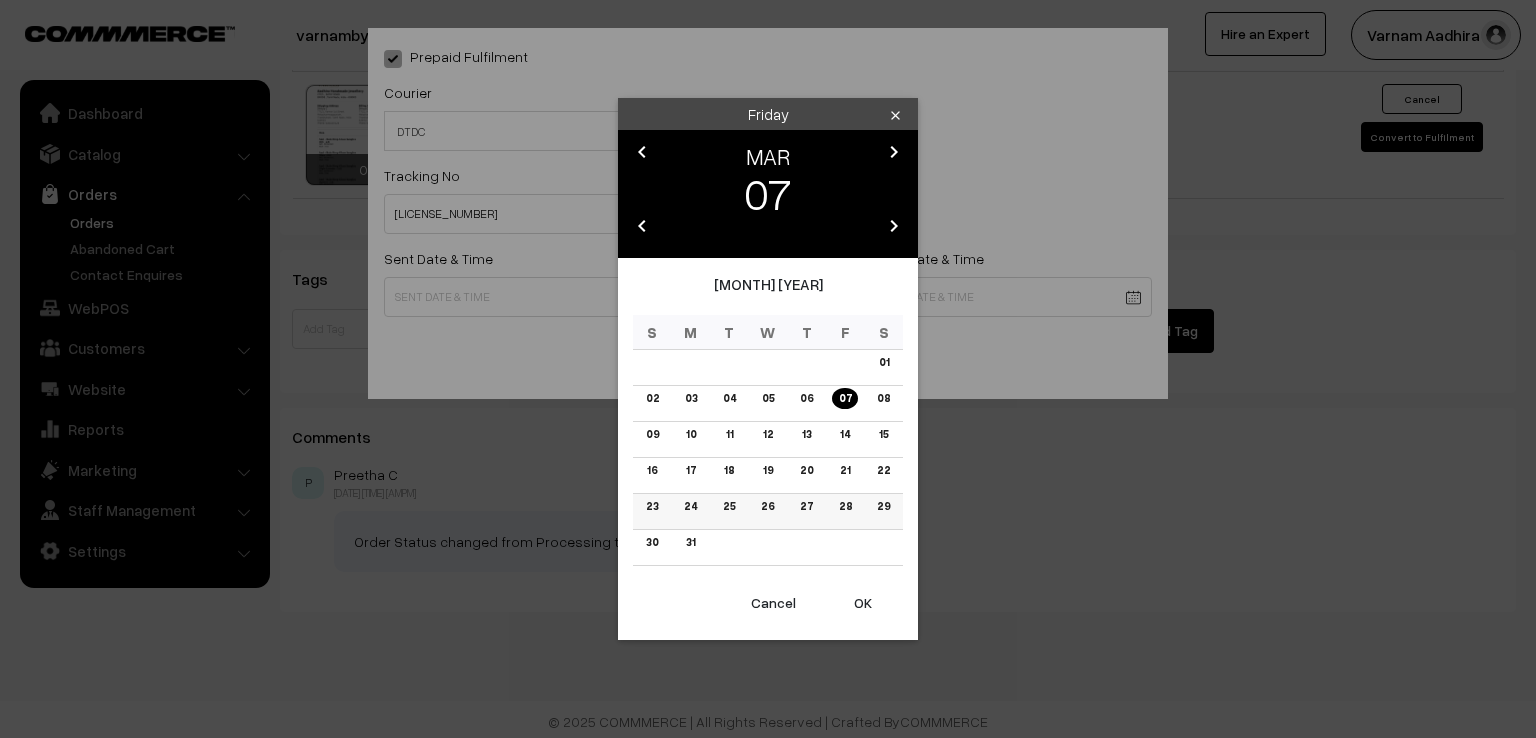 click on "28" at bounding box center [844, 506] 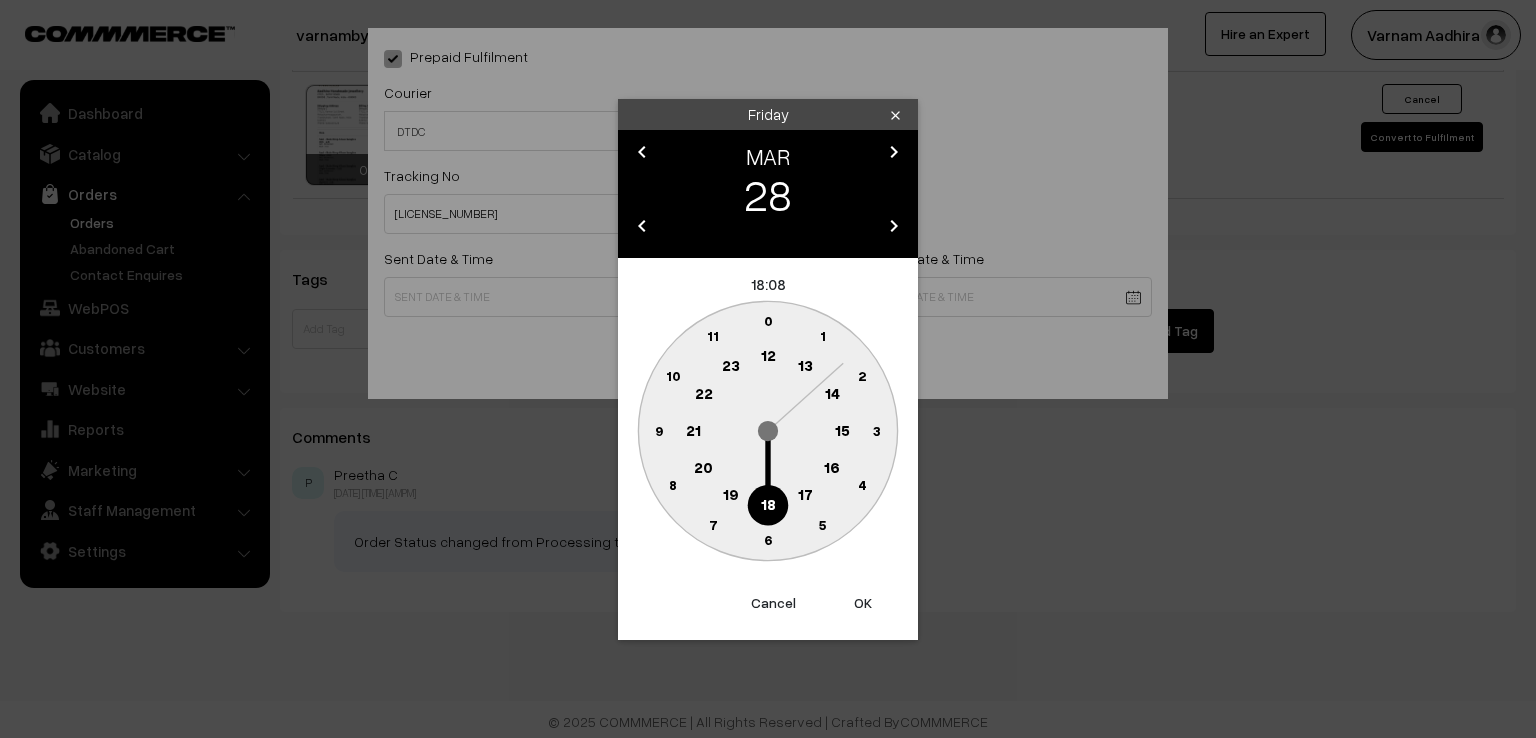 click 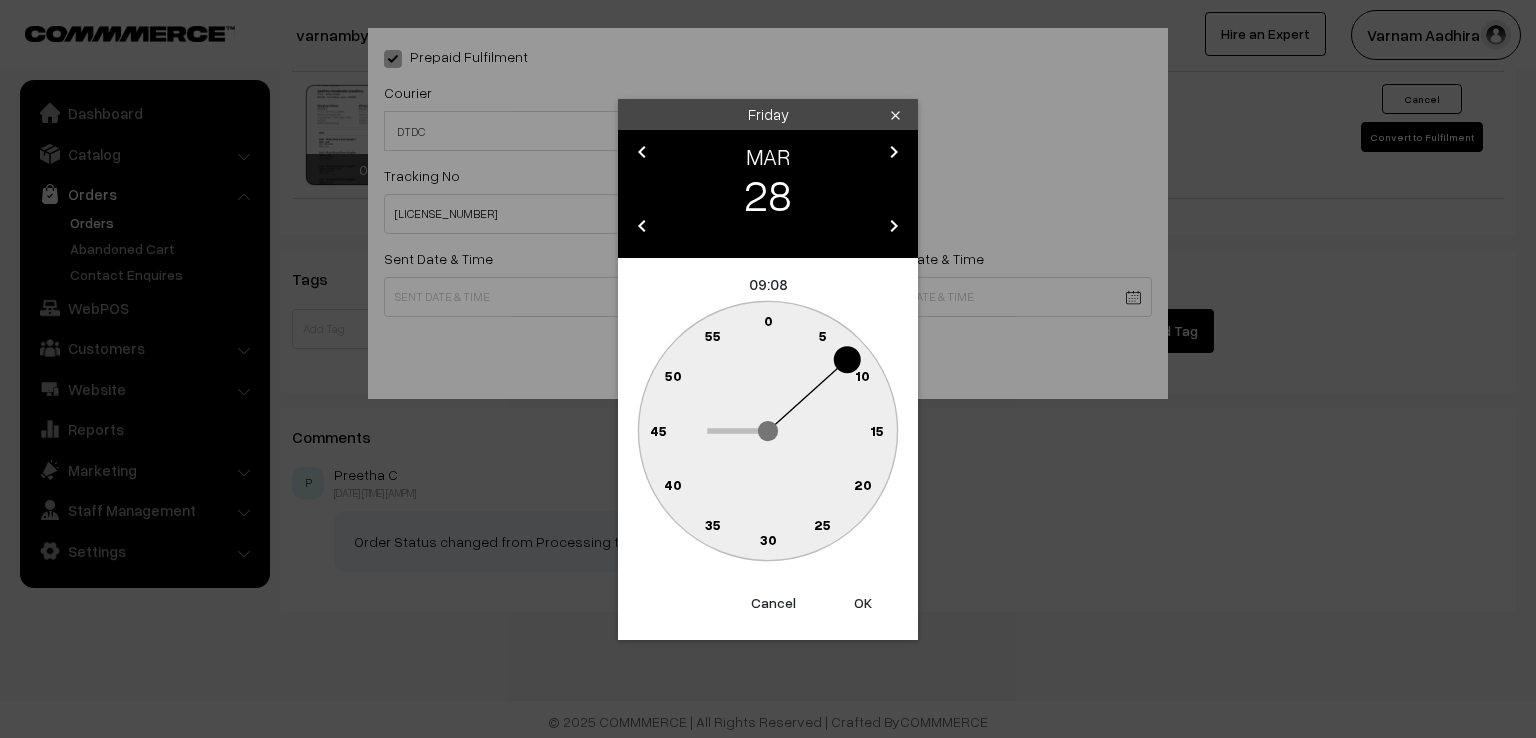 click on "0" 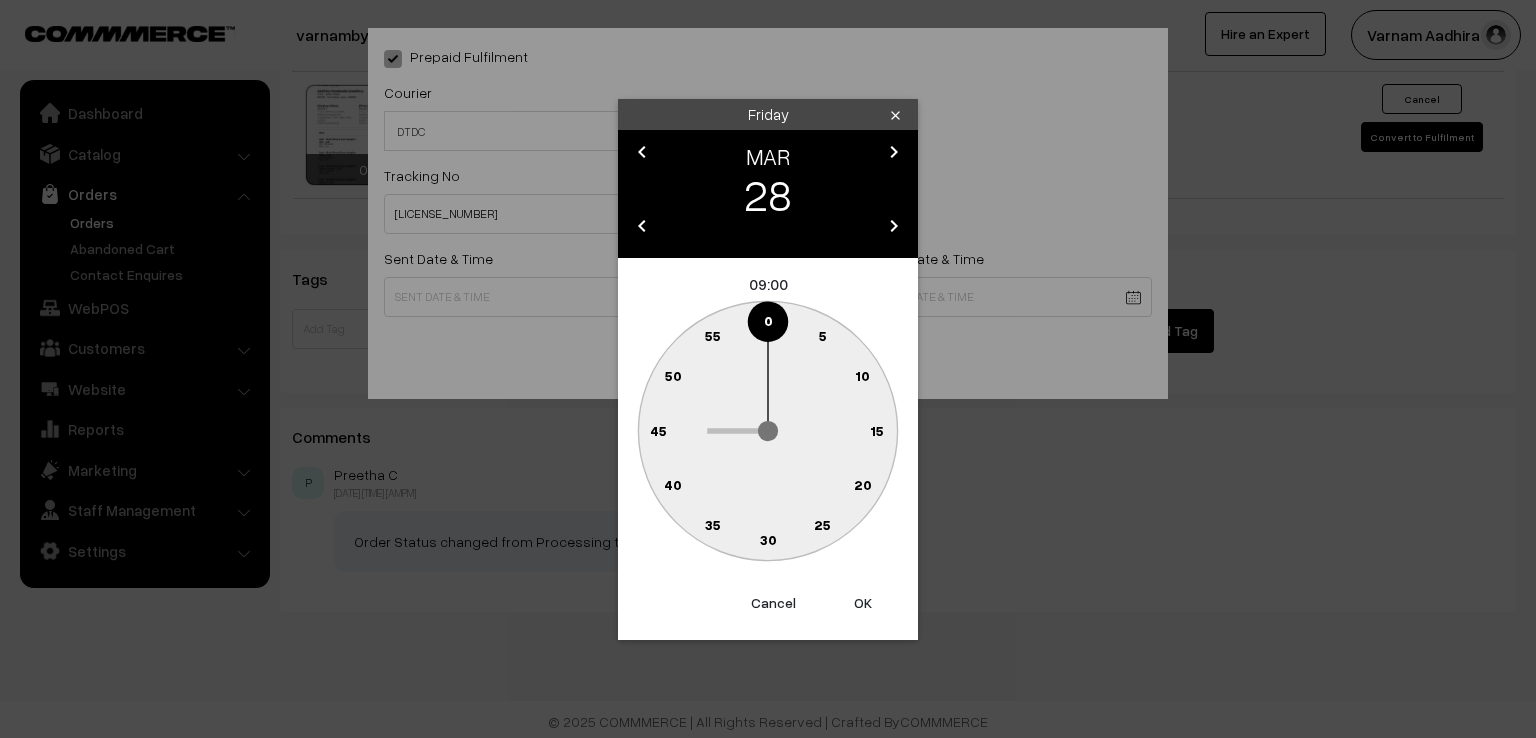 type on "28-03-2025 09:00" 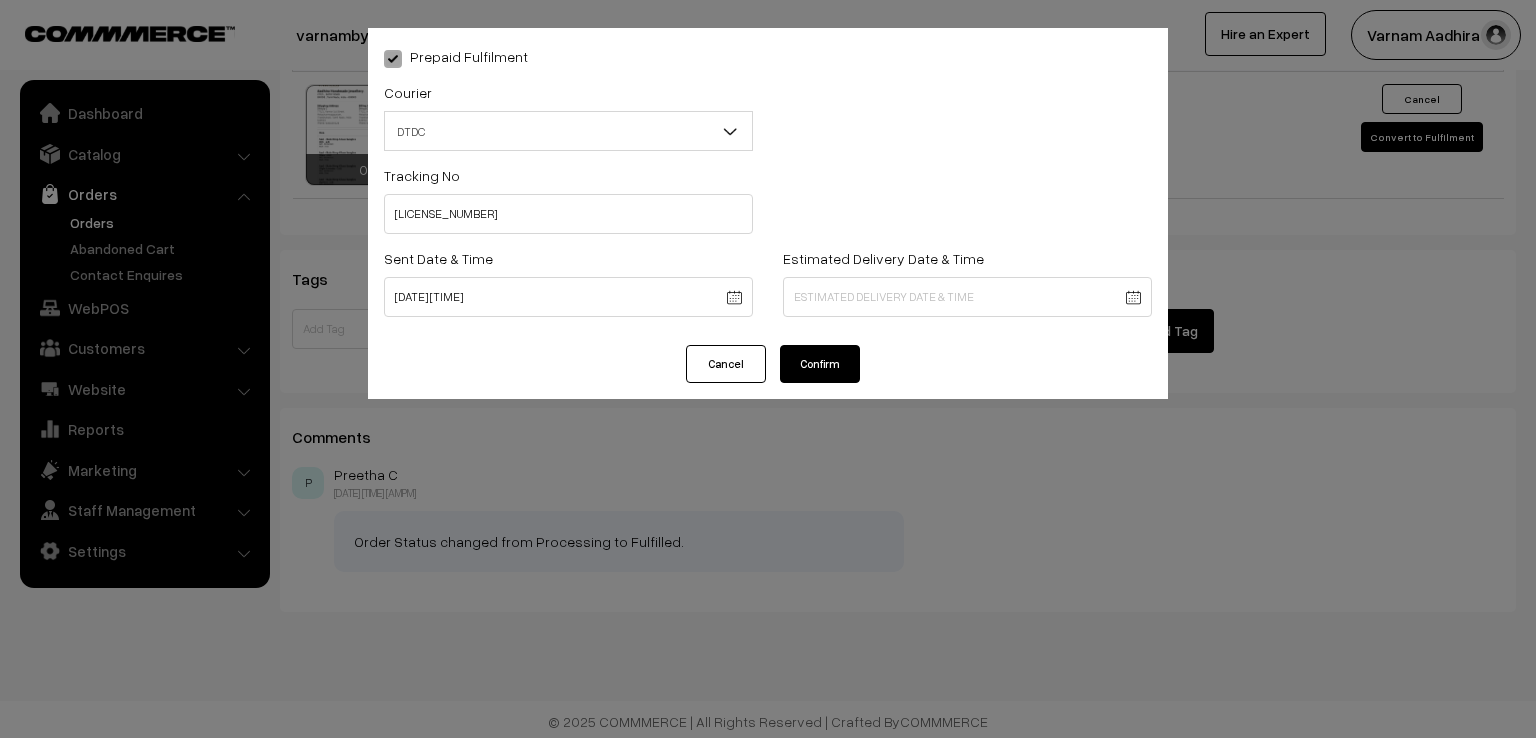 click on "Confirm" at bounding box center (820, 364) 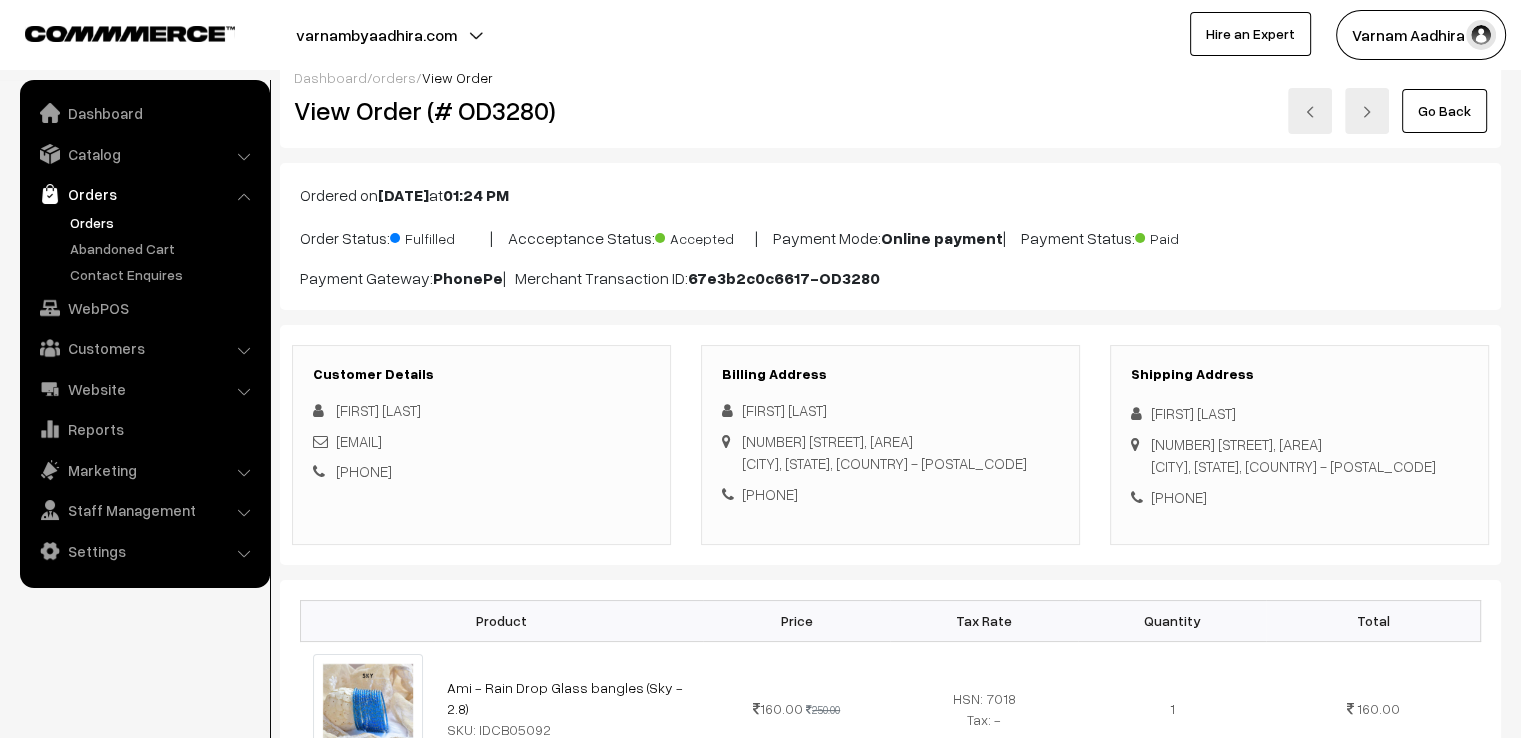 scroll, scrollTop: 0, scrollLeft: 0, axis: both 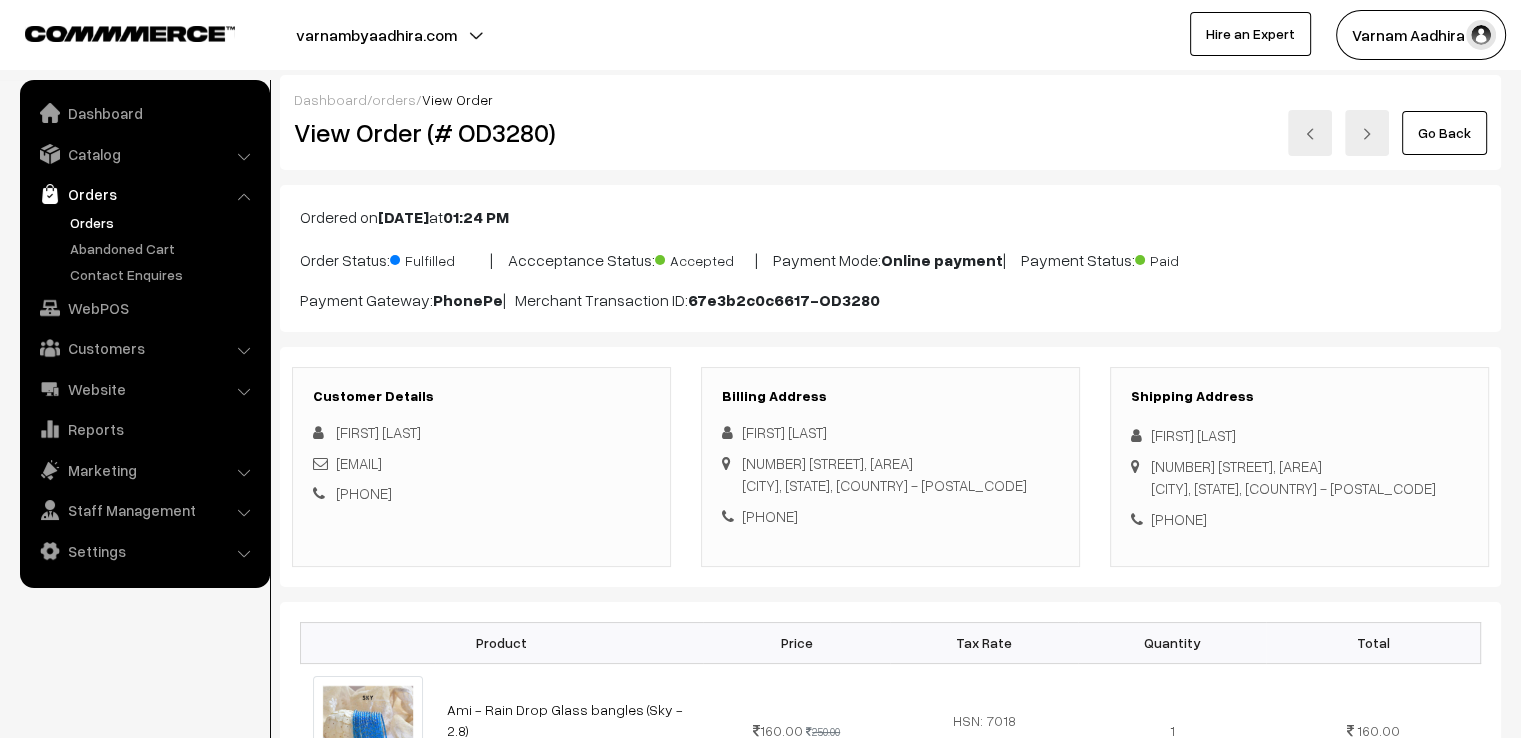 click on "Go Back" at bounding box center (1444, 133) 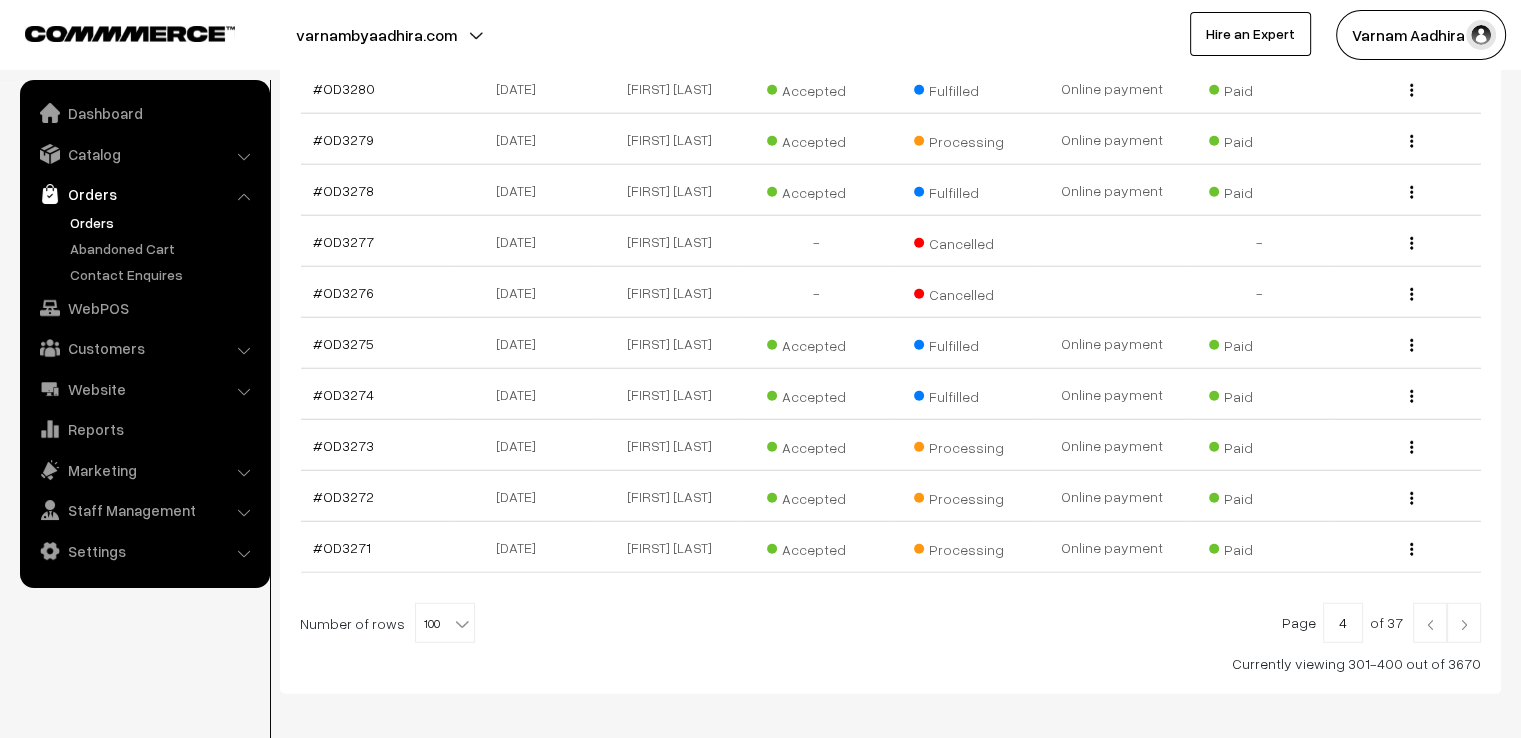 scroll, scrollTop: 5200, scrollLeft: 0, axis: vertical 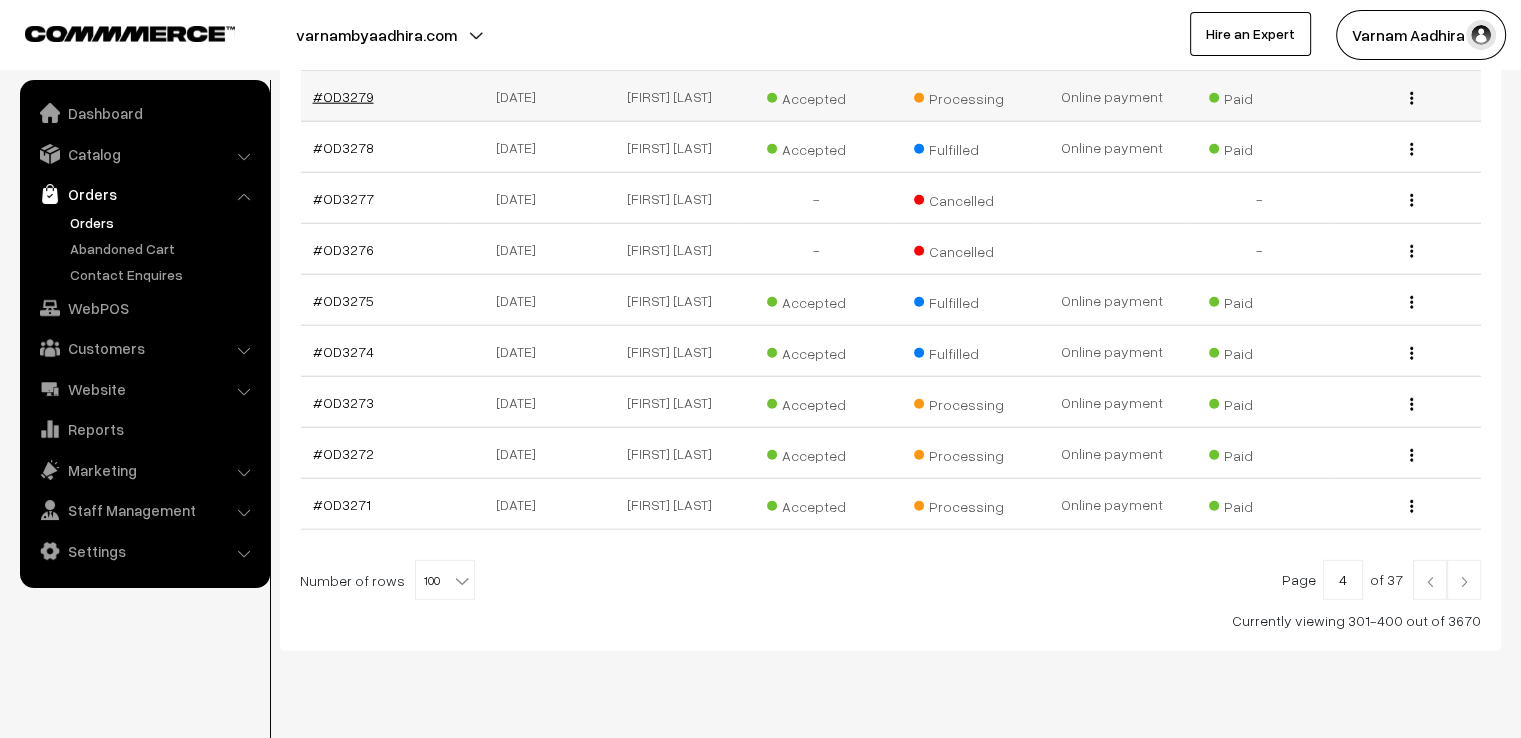 click on "#OD3279" at bounding box center (343, 96) 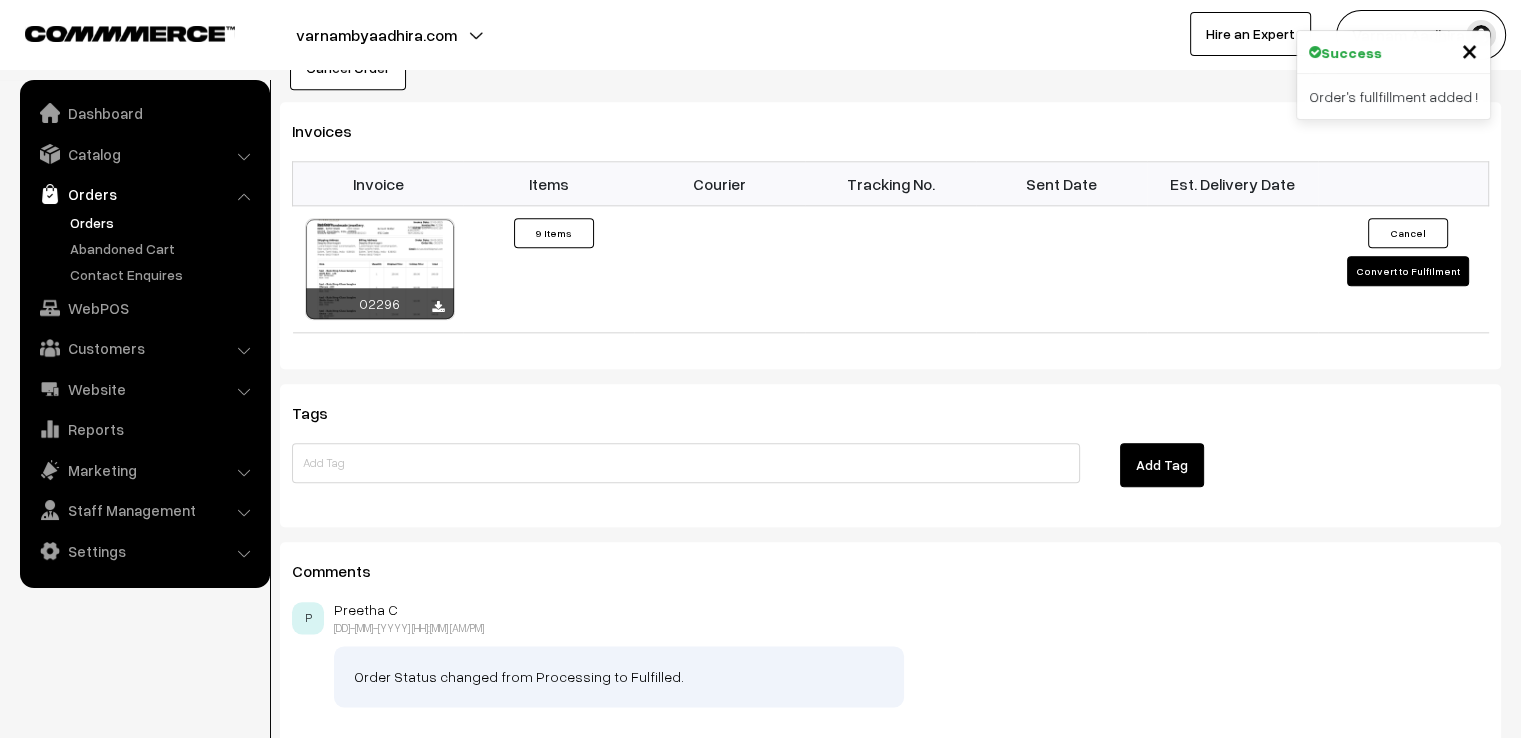 scroll, scrollTop: 2240, scrollLeft: 0, axis: vertical 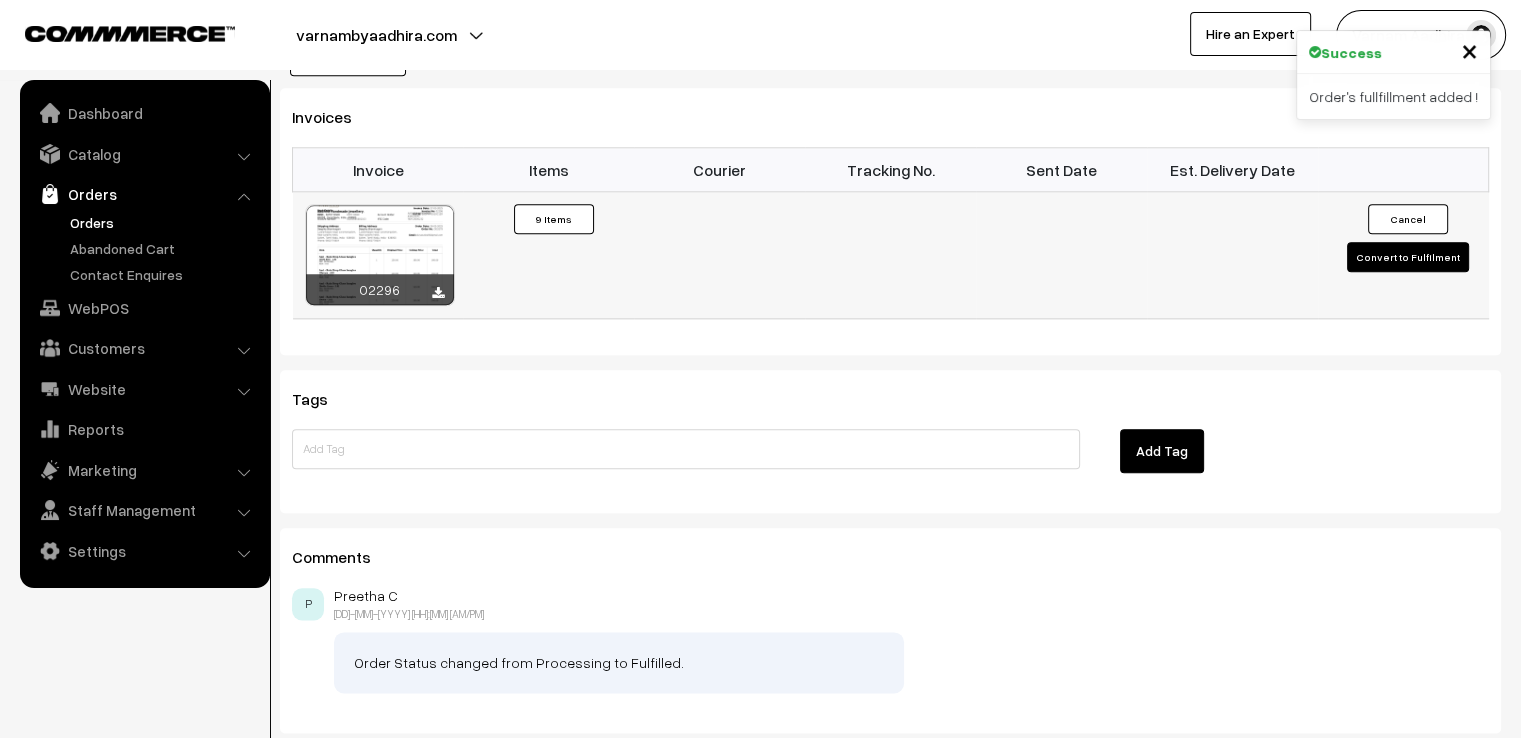 click on "Convert to Fulfilment" at bounding box center [1408, 257] 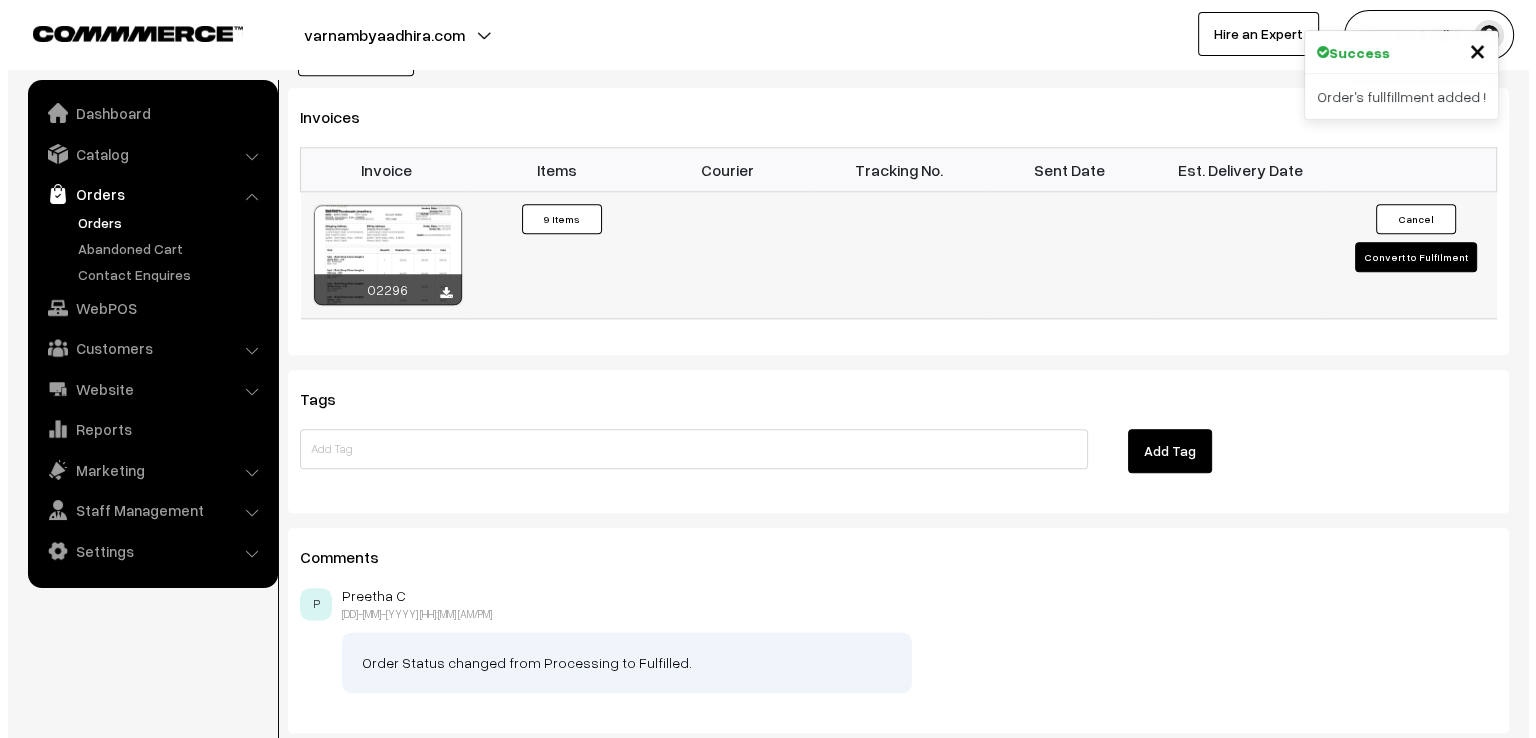 scroll, scrollTop: 2253, scrollLeft: 0, axis: vertical 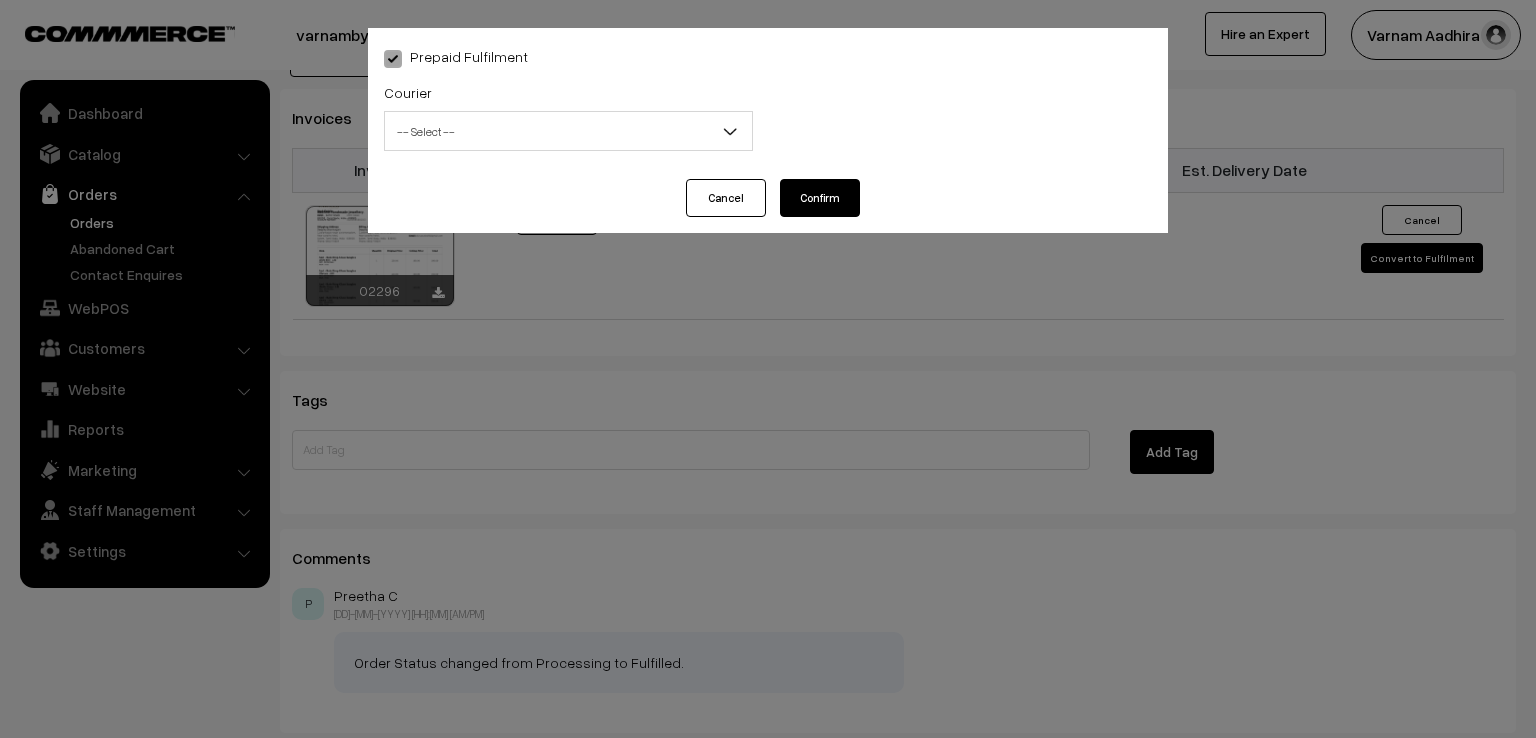 click on "-- Select --" at bounding box center [568, 131] 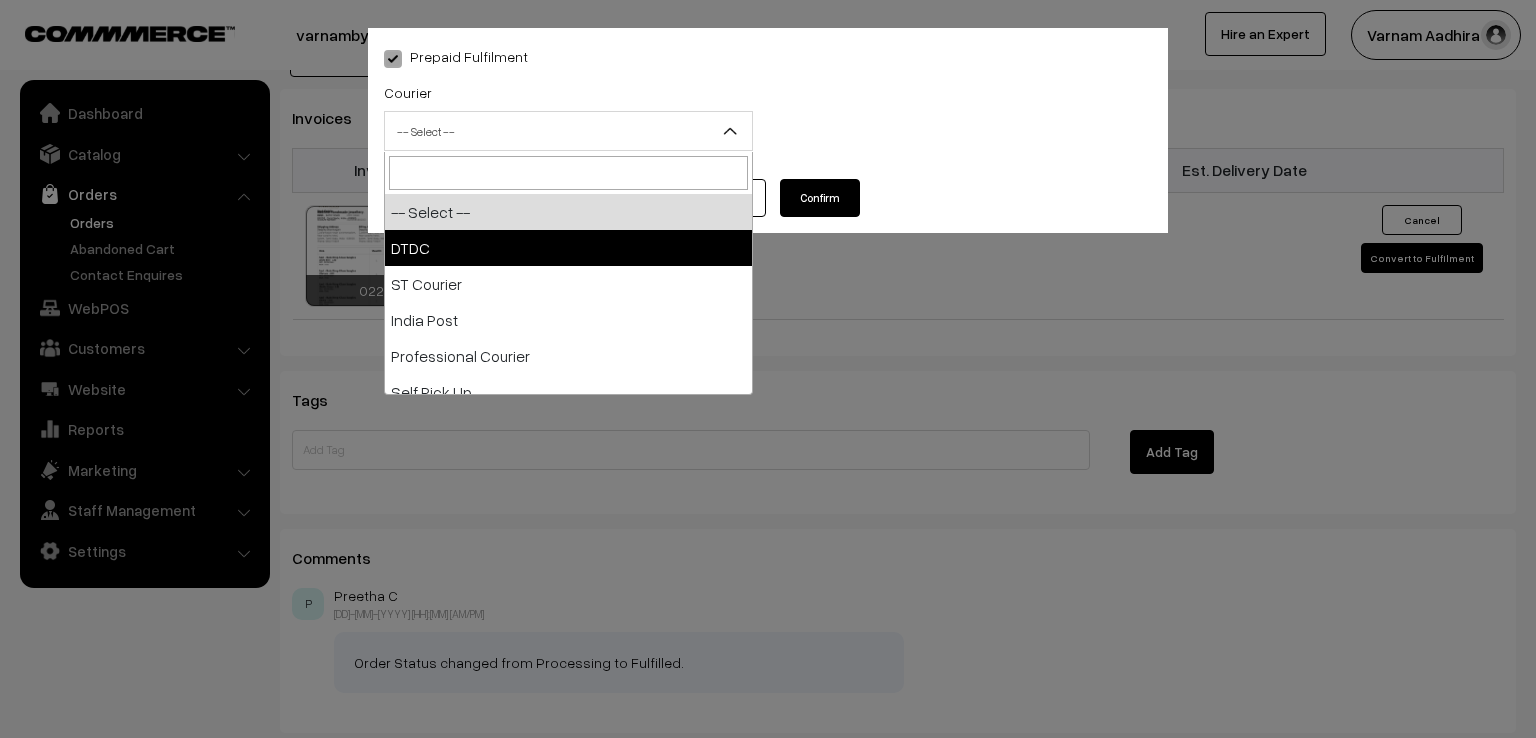 select on "1" 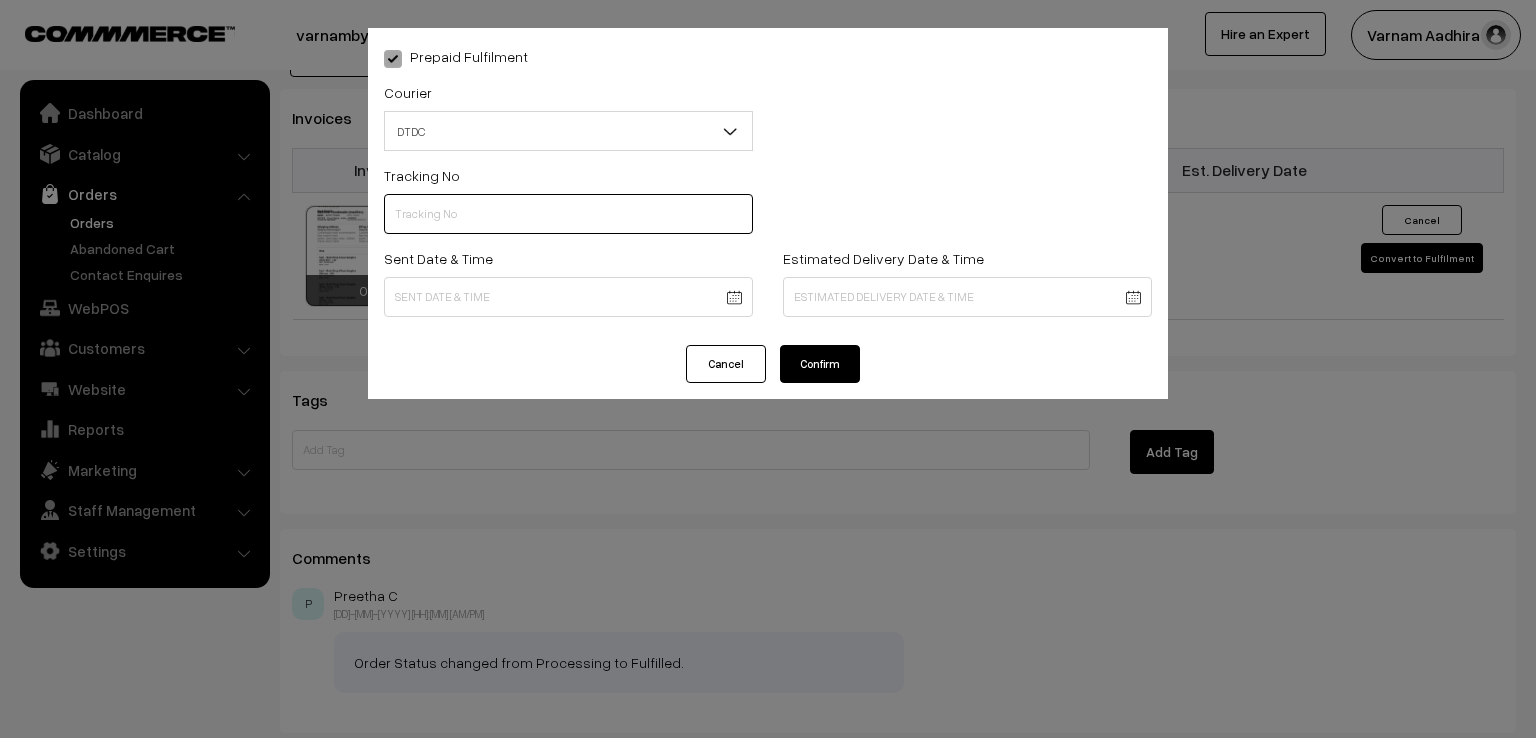 click at bounding box center (568, 214) 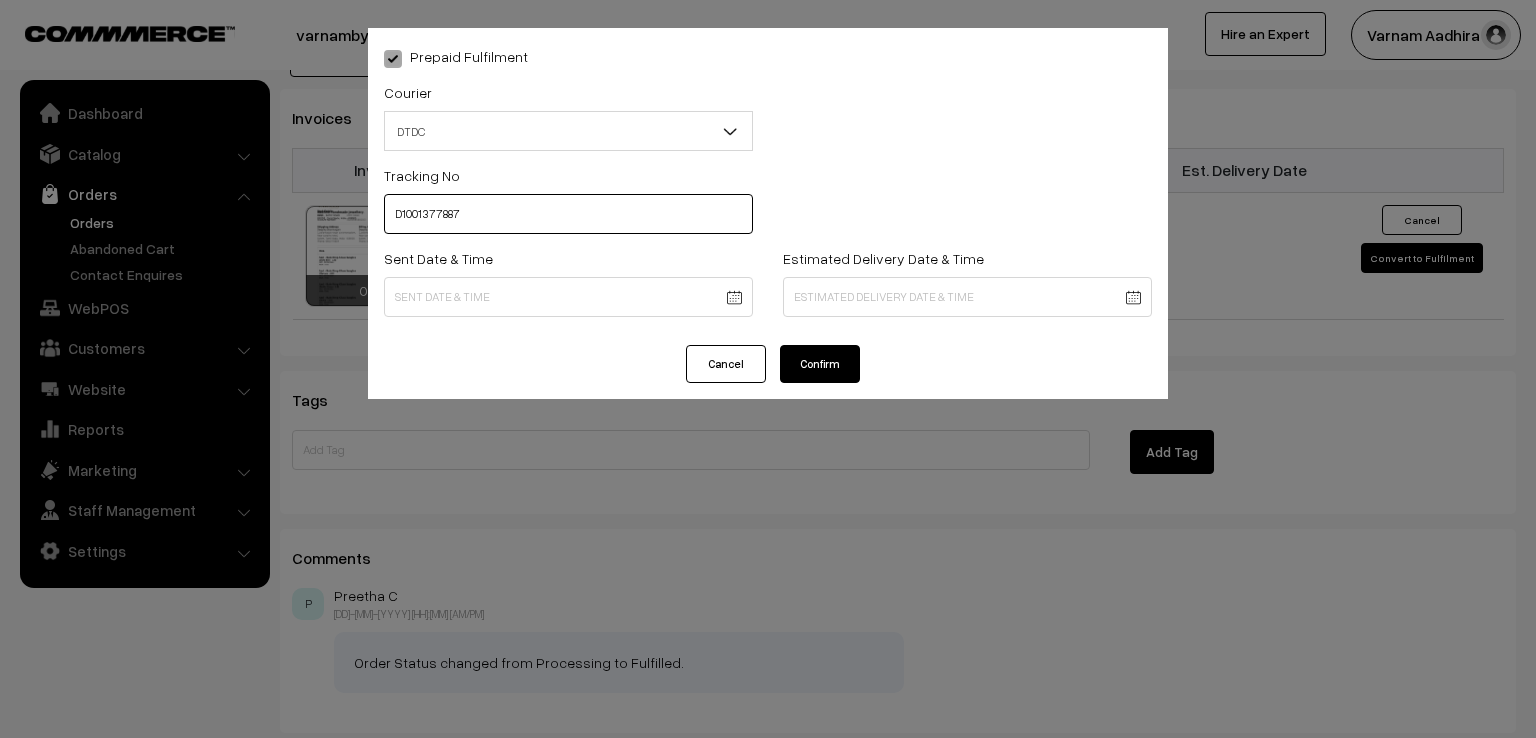 type on "D1001377887" 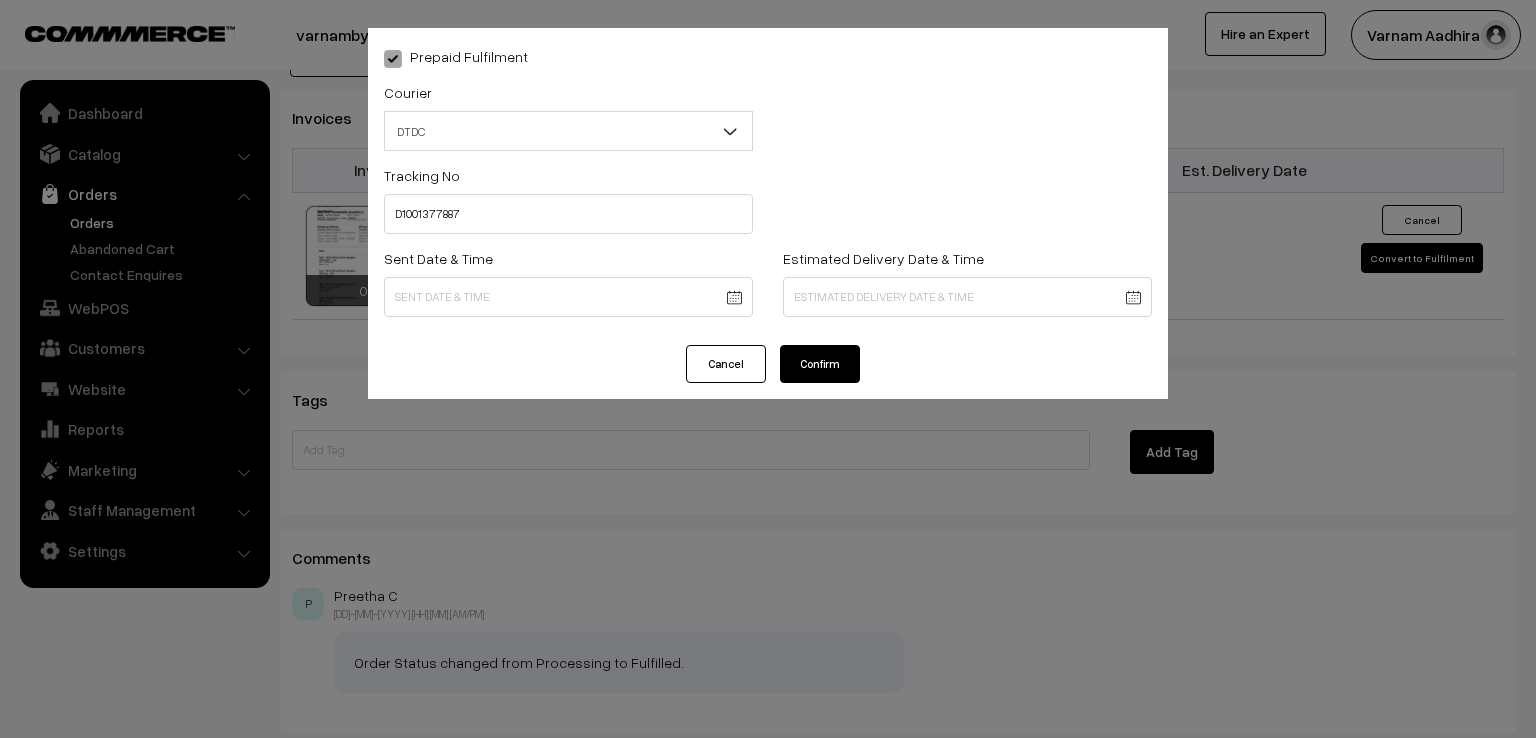 click on "Thank you for showing interest. Our team will call you shortly.
Close
varnambyaadhira.com
Go to Website
Create New Store" at bounding box center (768, -695) 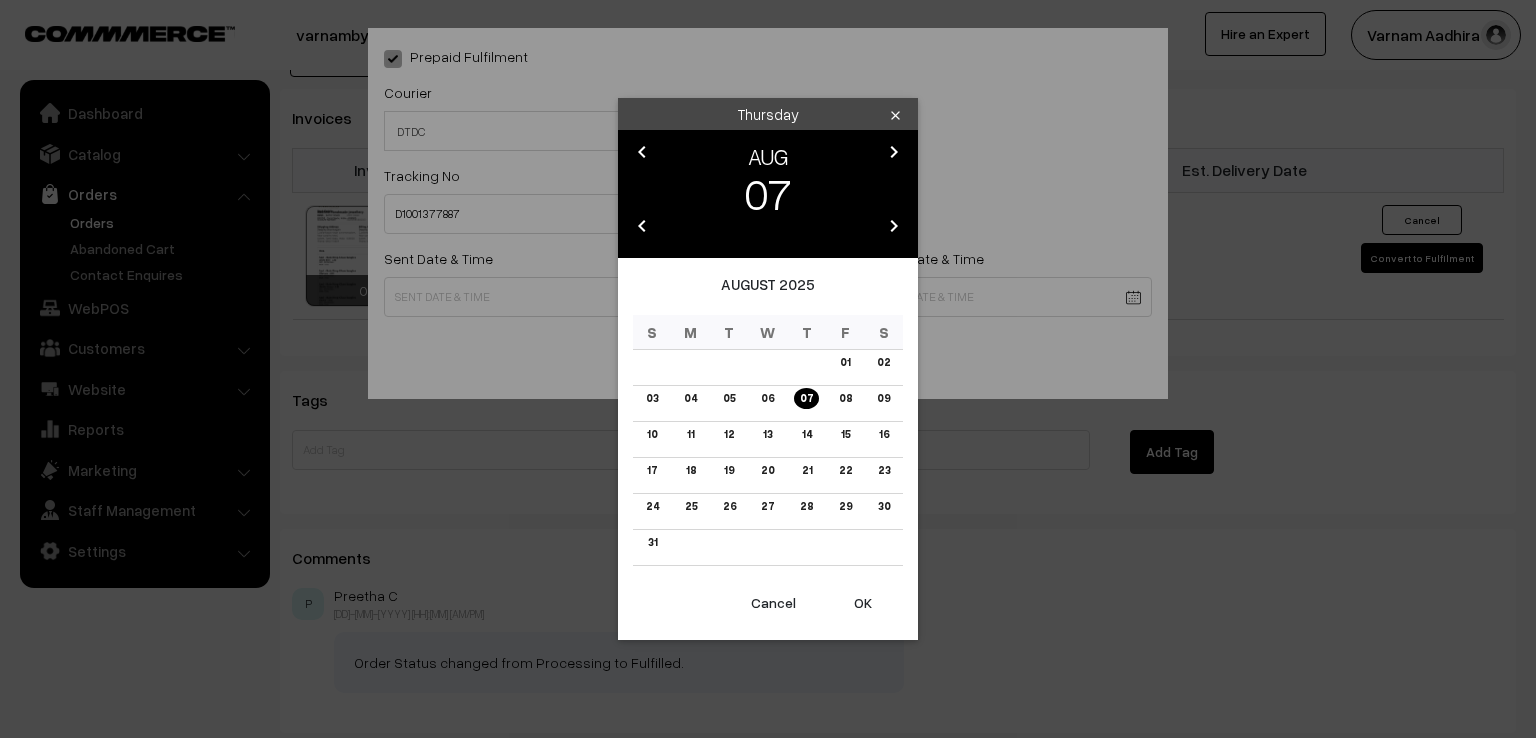 click on "chevron_left" at bounding box center (642, 152) 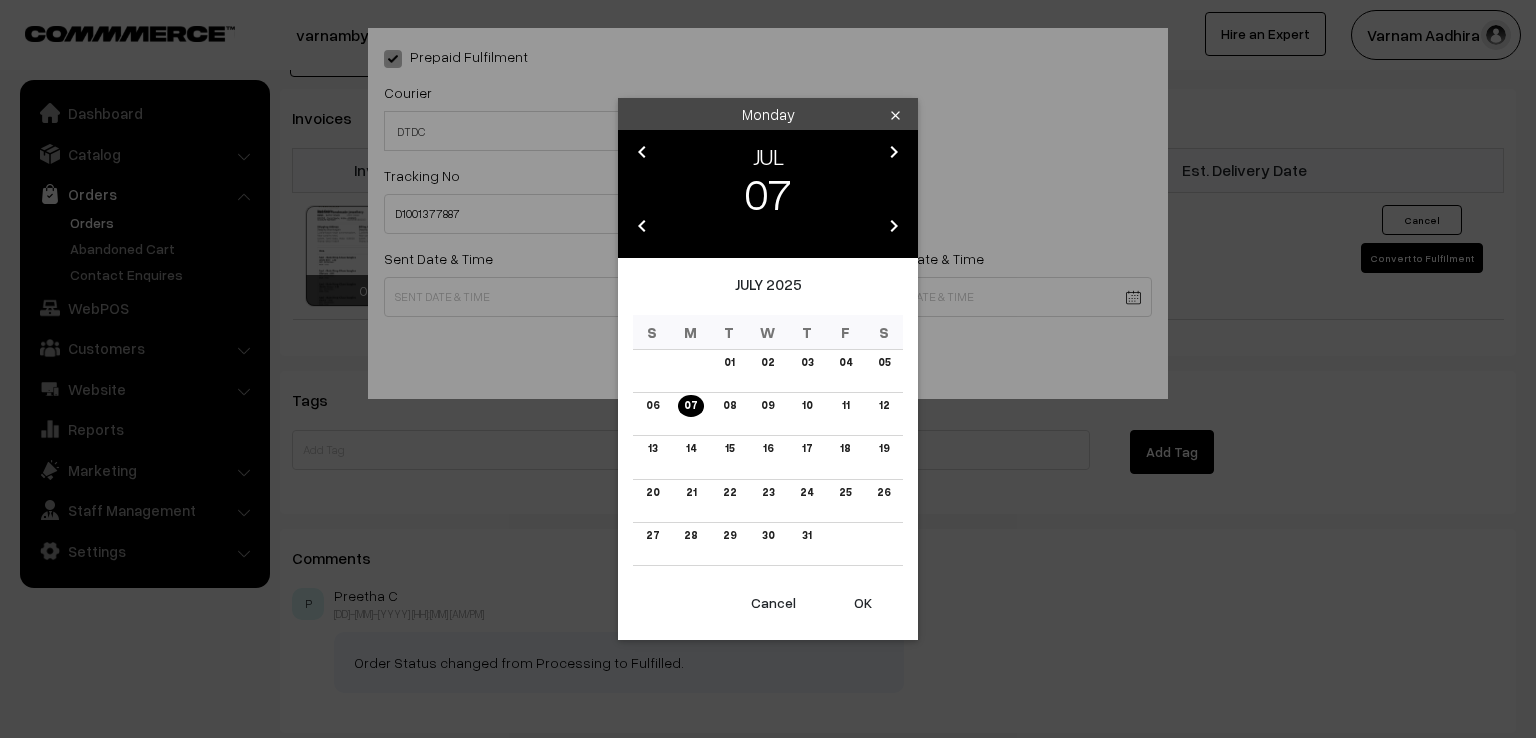 click on "chevron_left" at bounding box center [642, 152] 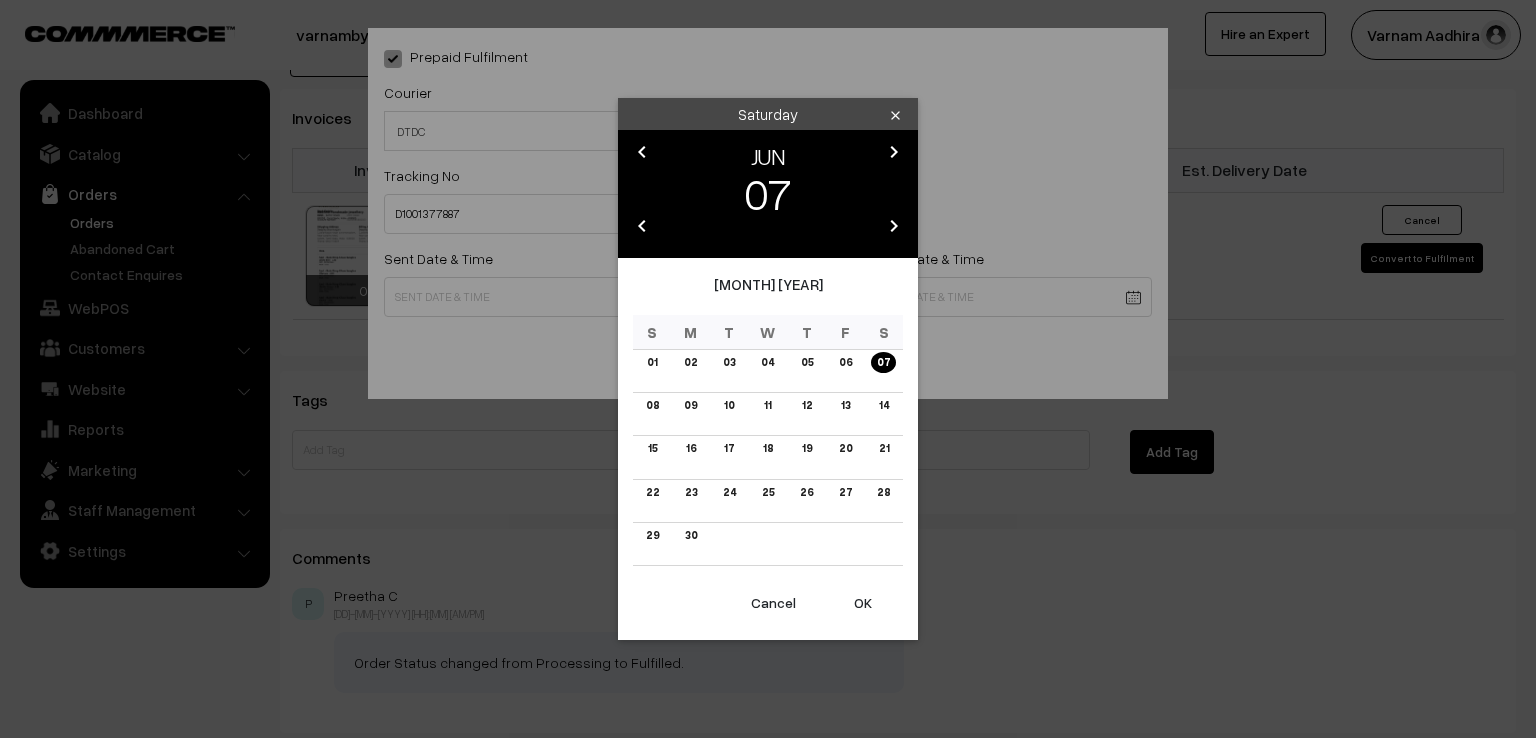 click on "chevron_left" at bounding box center [642, 152] 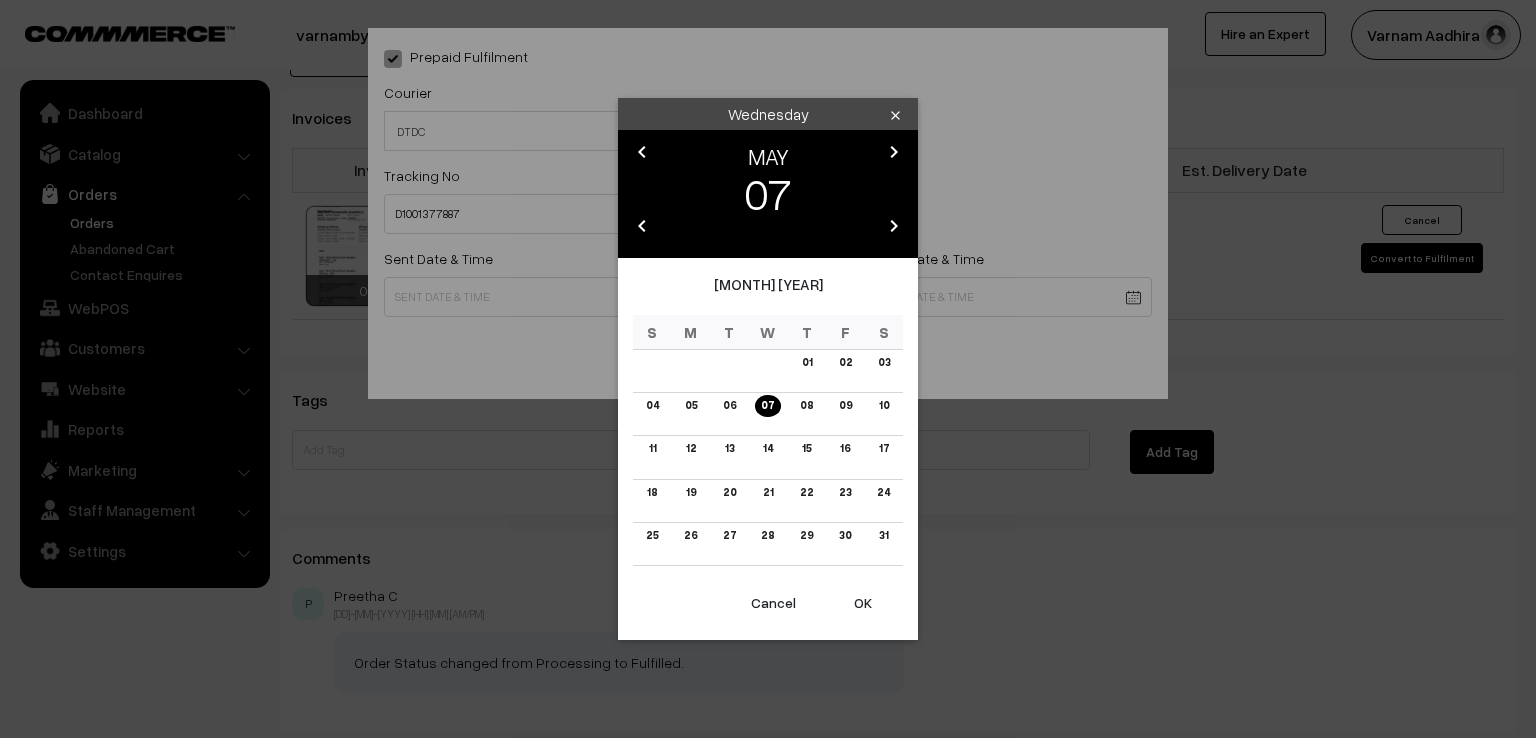 click on "chevron_left" at bounding box center [642, 152] 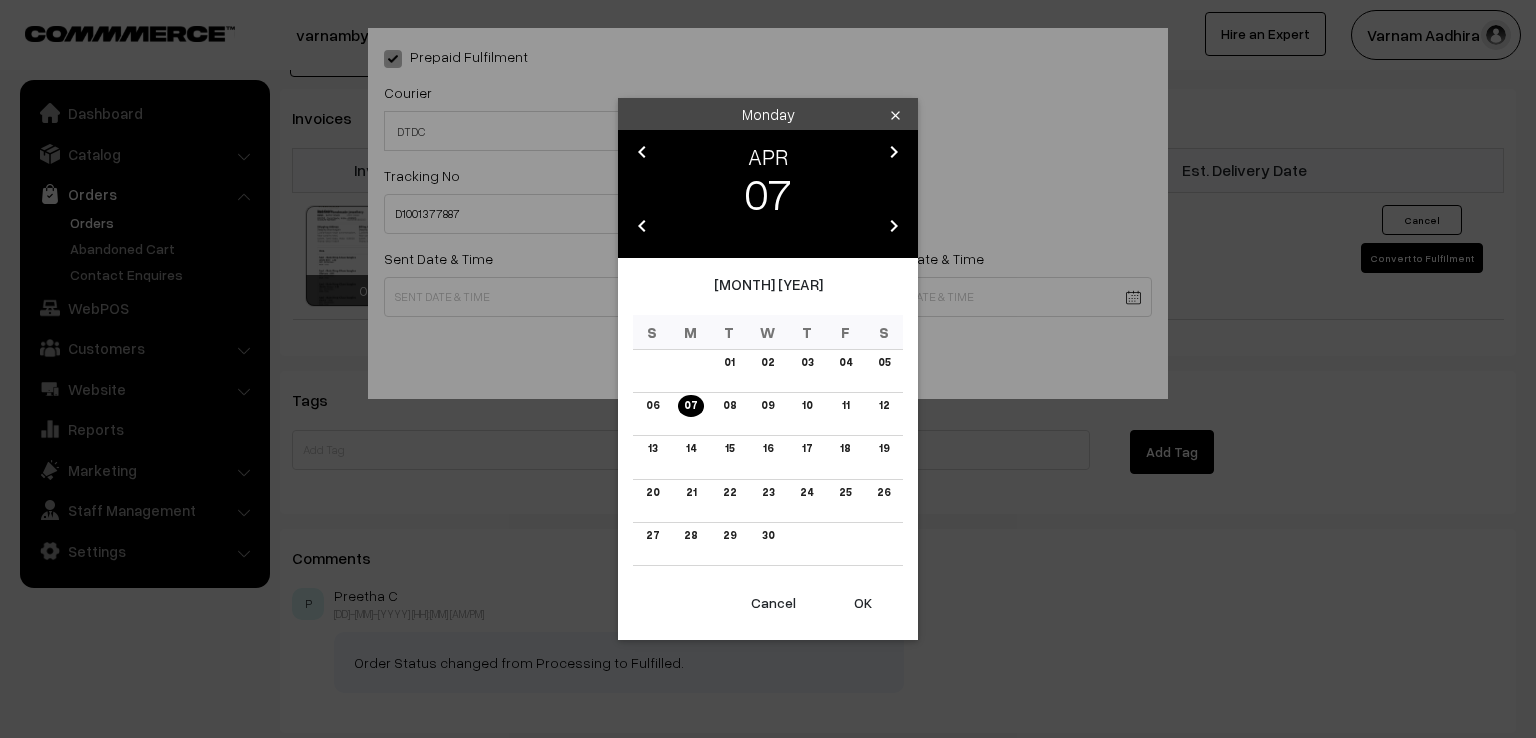 click on "chevron_left" at bounding box center [642, 152] 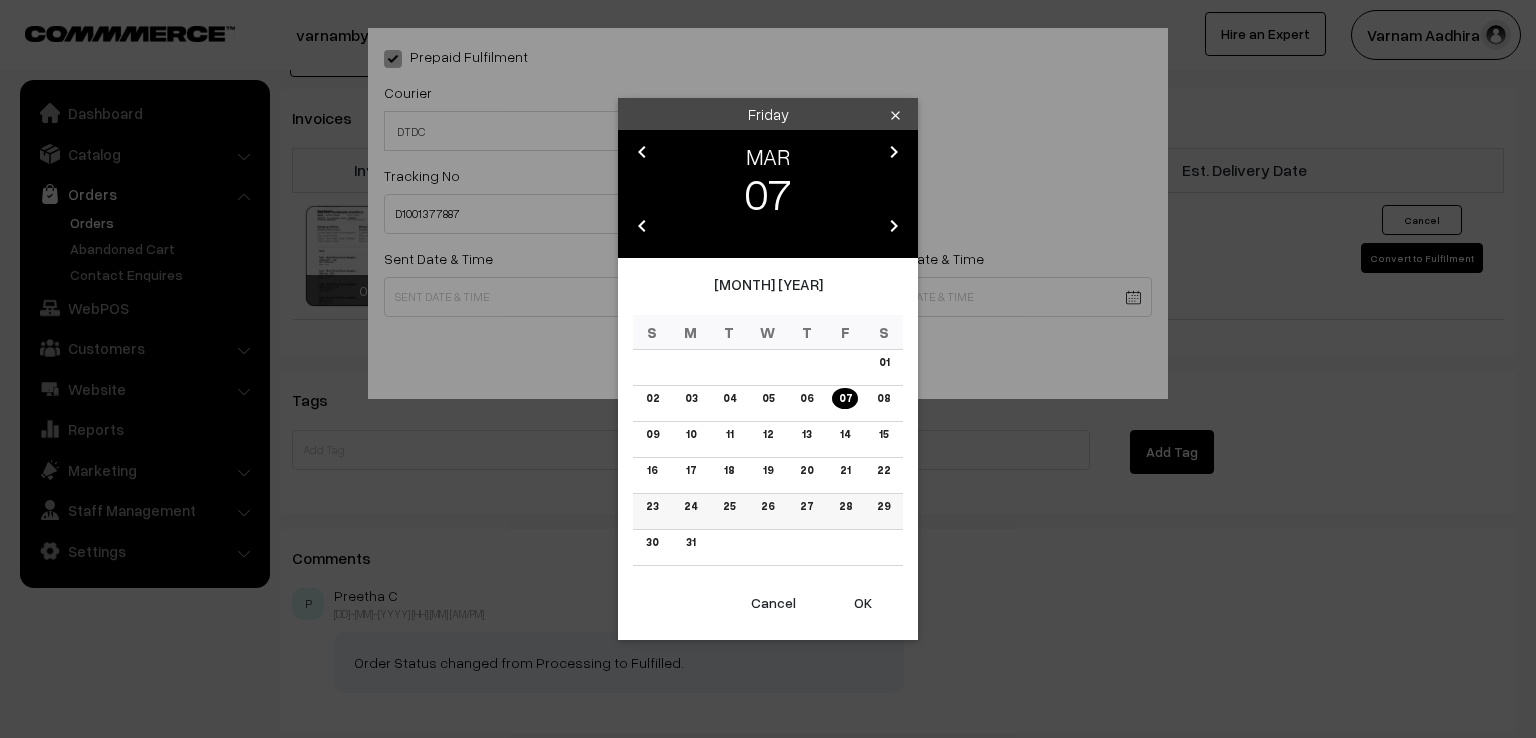 click on "28" at bounding box center [845, 512] 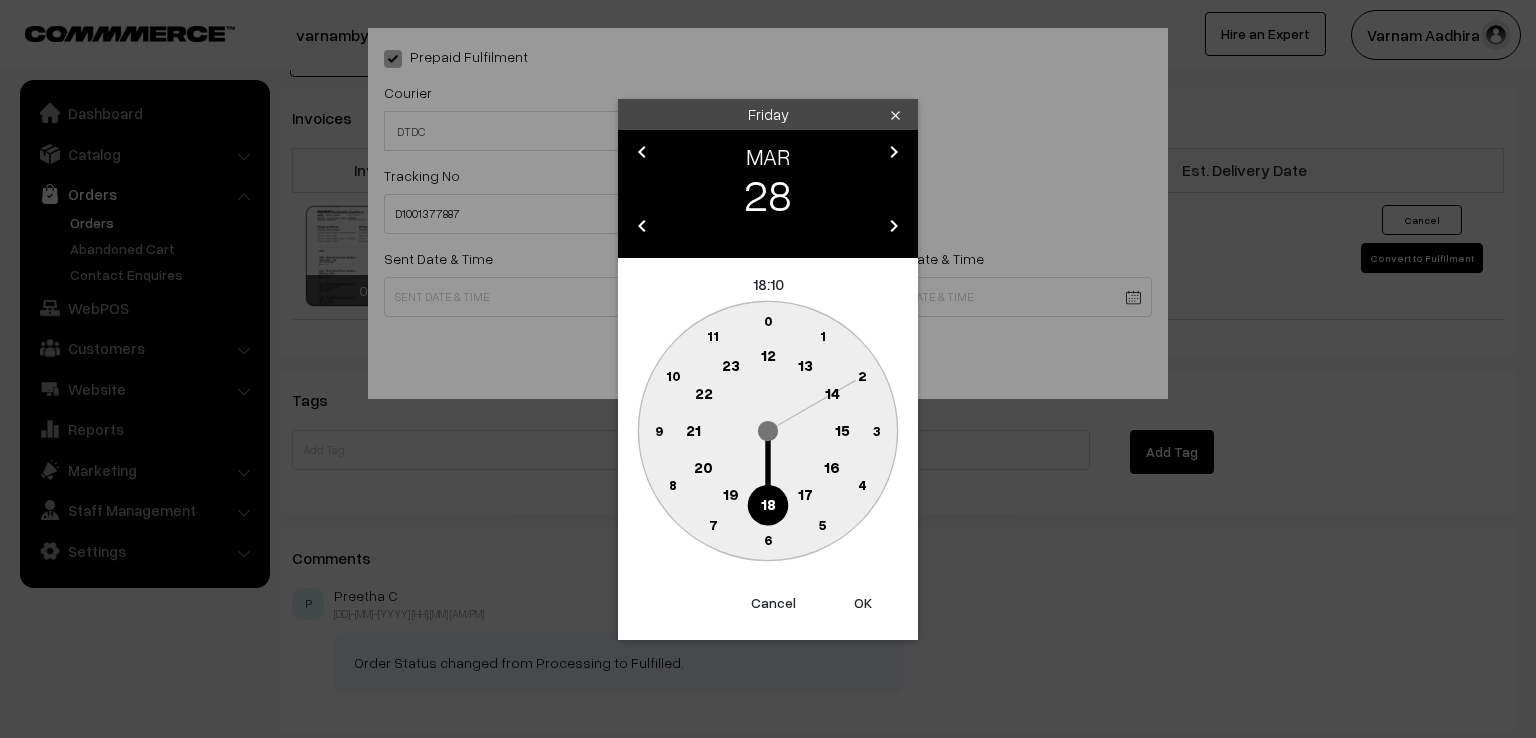 click 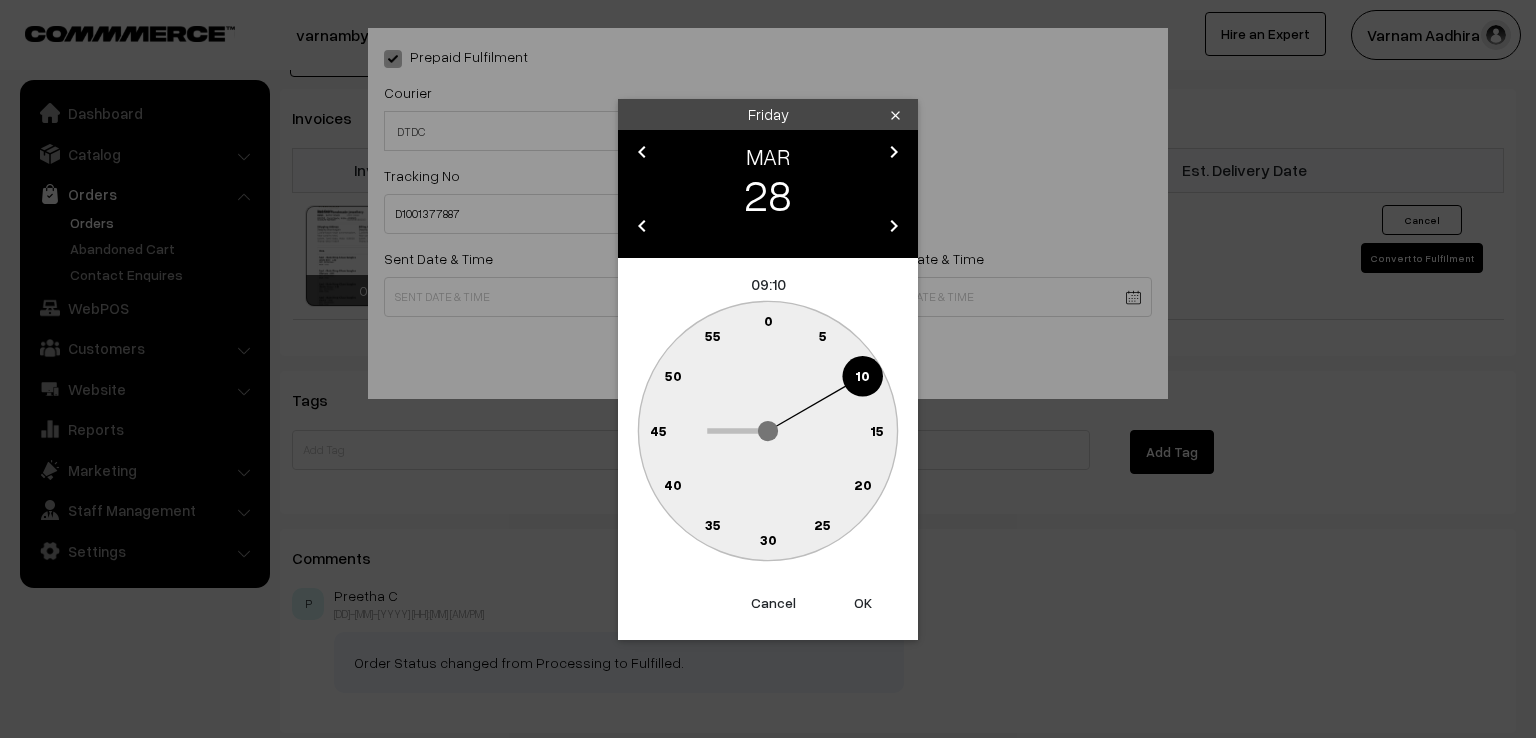 click on "0" 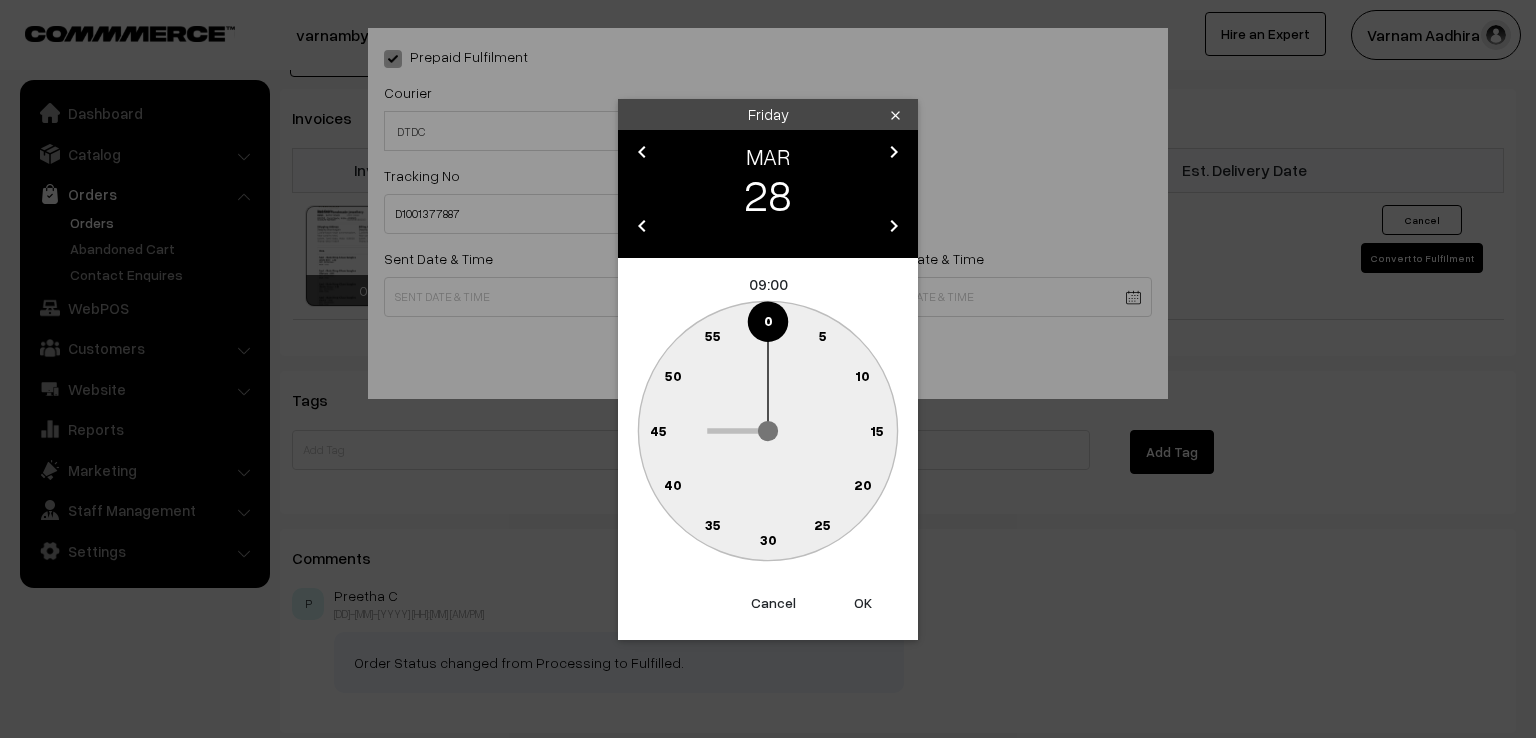 type on "28-03-2025 09:00" 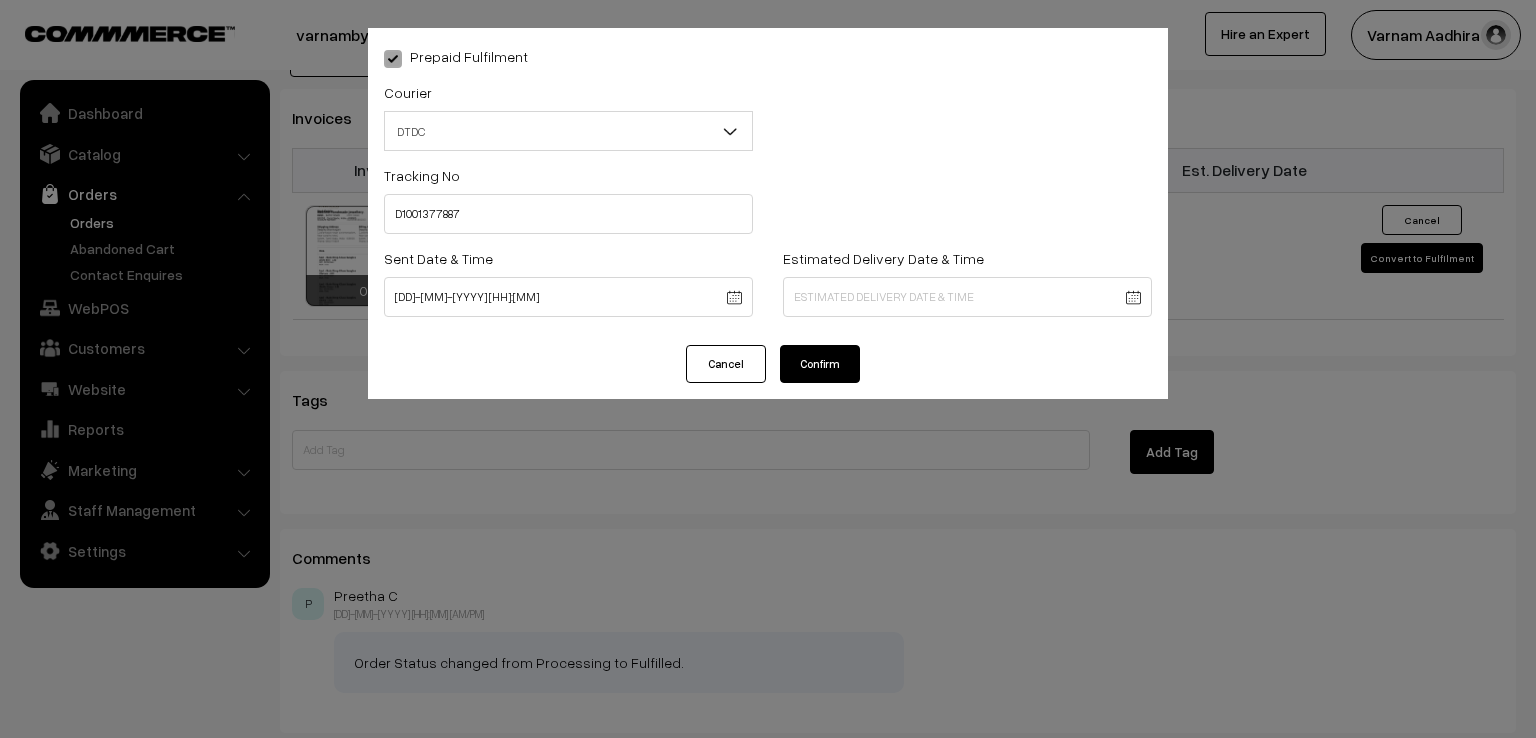 click on "Confirm" at bounding box center [820, 364] 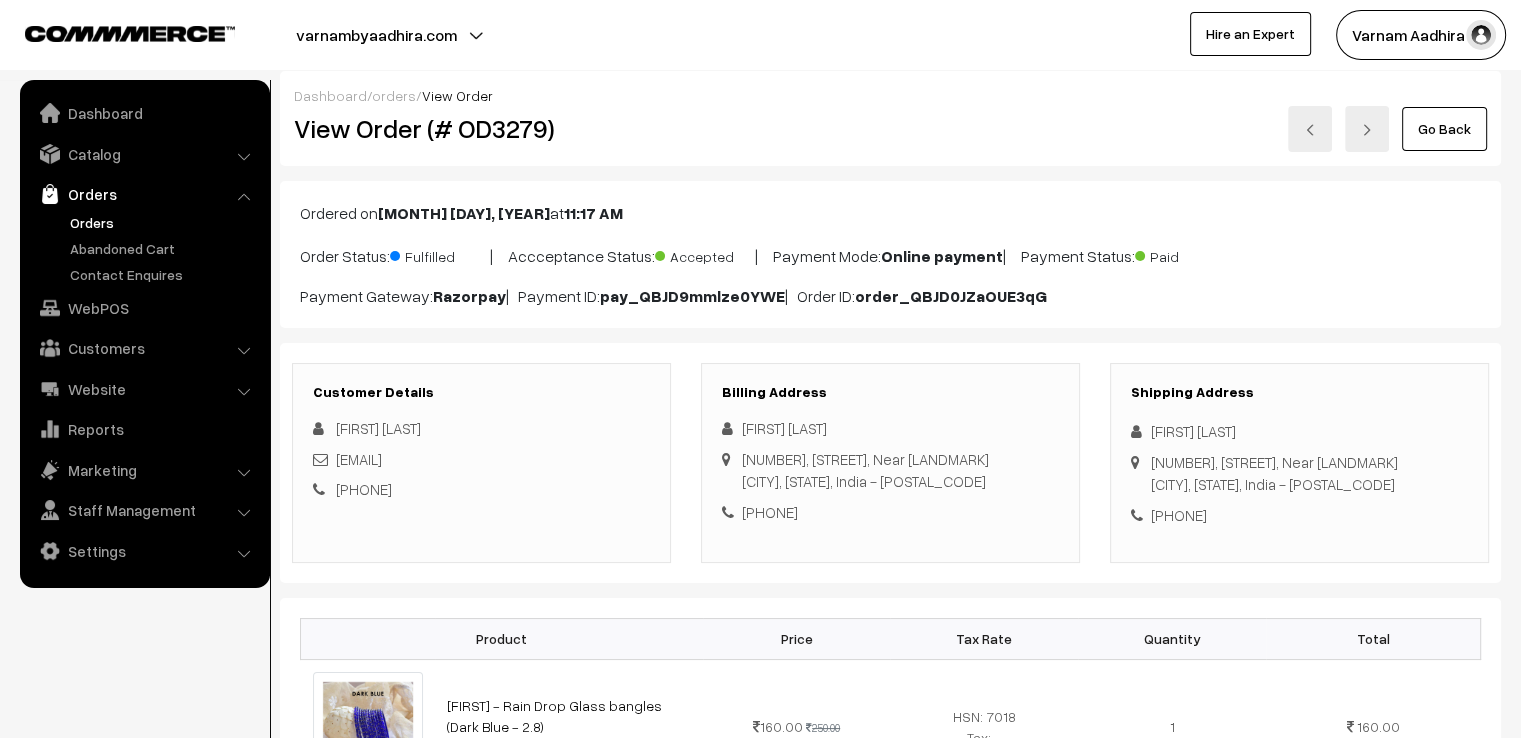 scroll, scrollTop: 0, scrollLeft: 0, axis: both 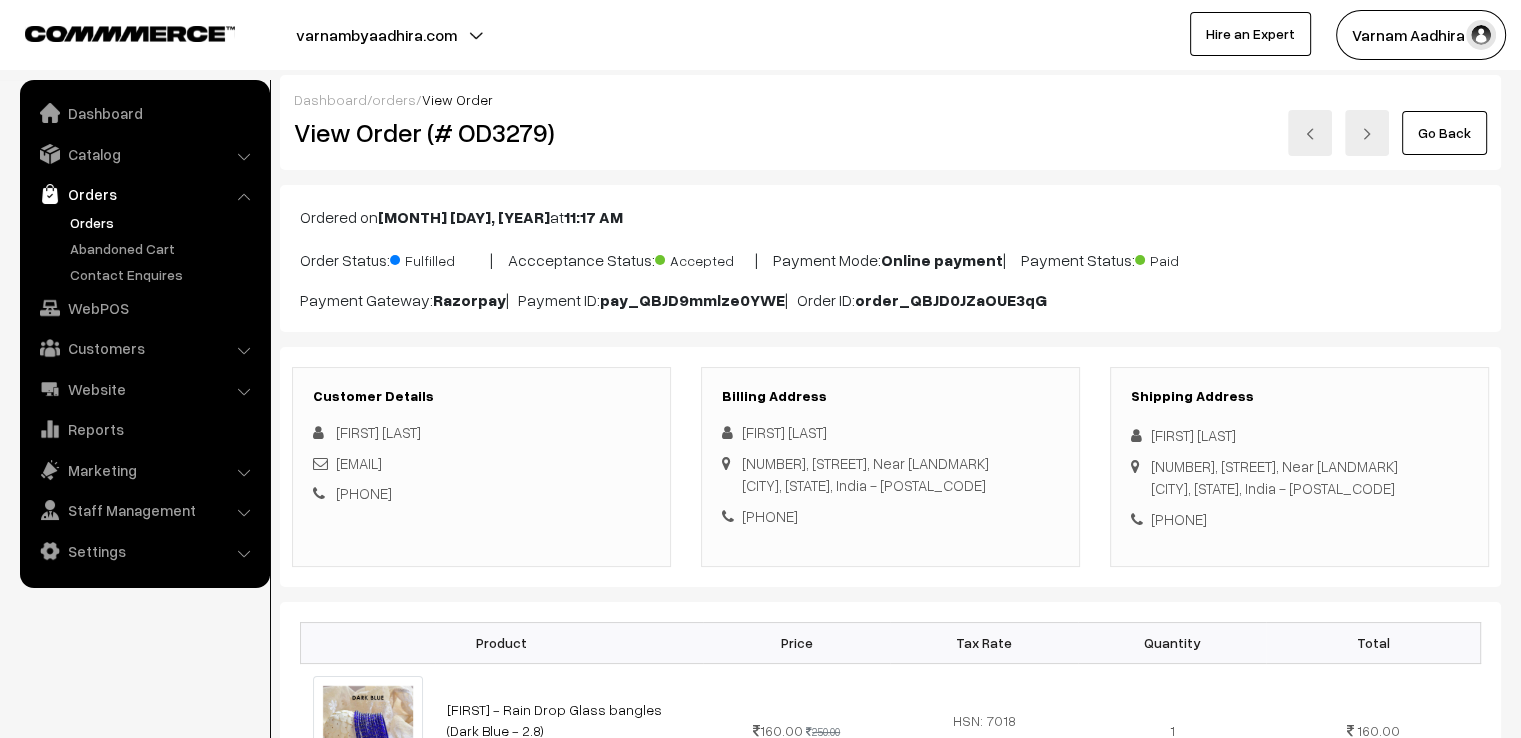 click on "Go Back" at bounding box center [1444, 133] 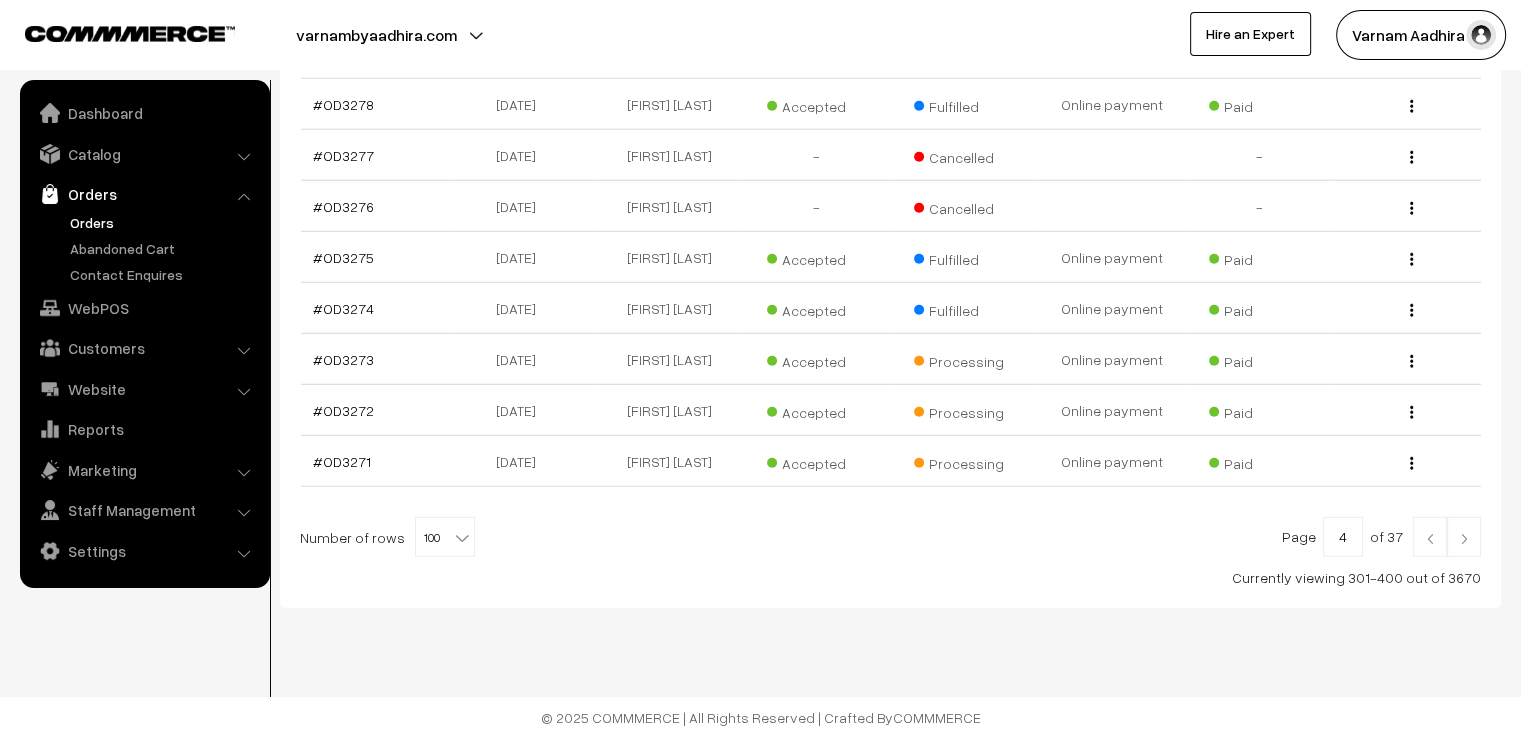 scroll, scrollTop: 5367, scrollLeft: 0, axis: vertical 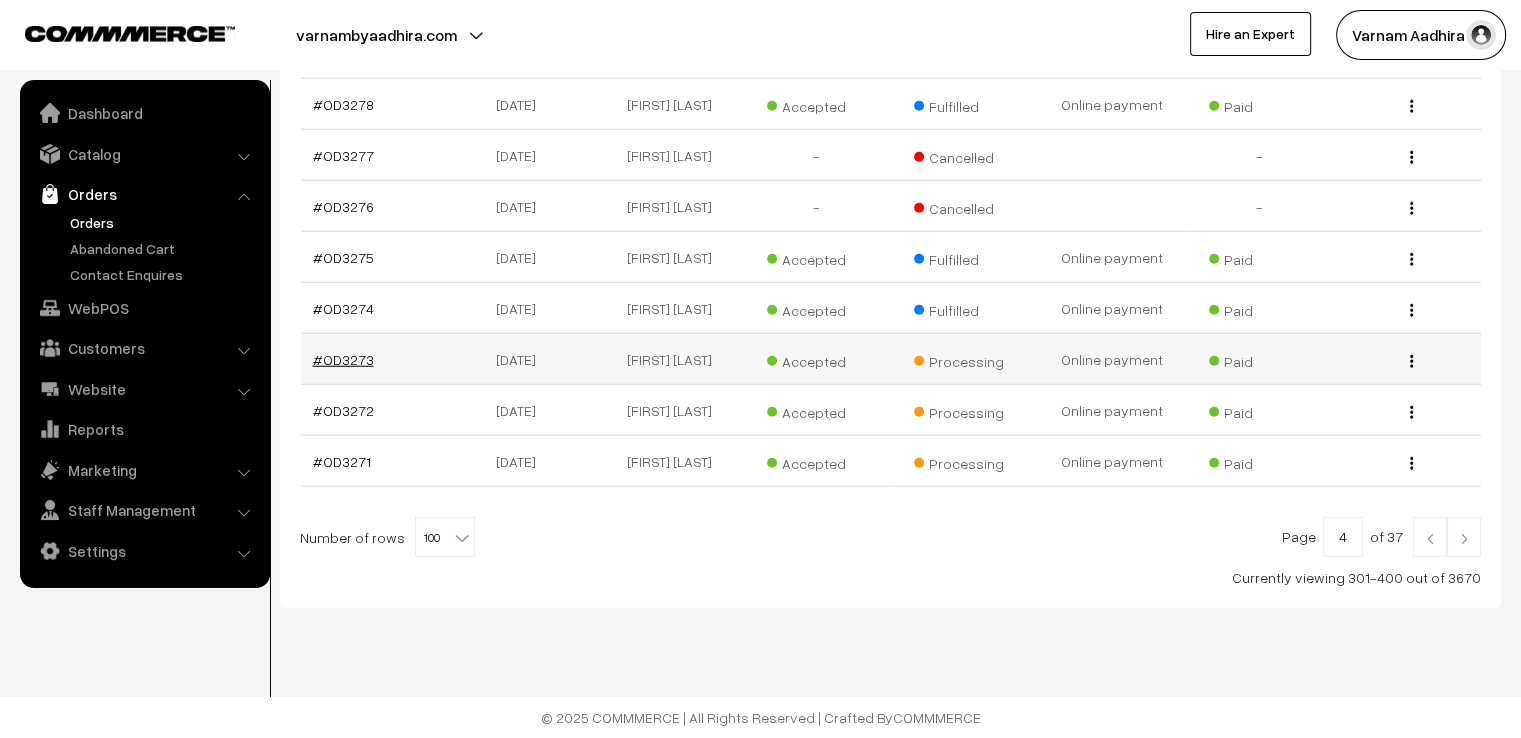 click on "#OD3273" at bounding box center (343, 359) 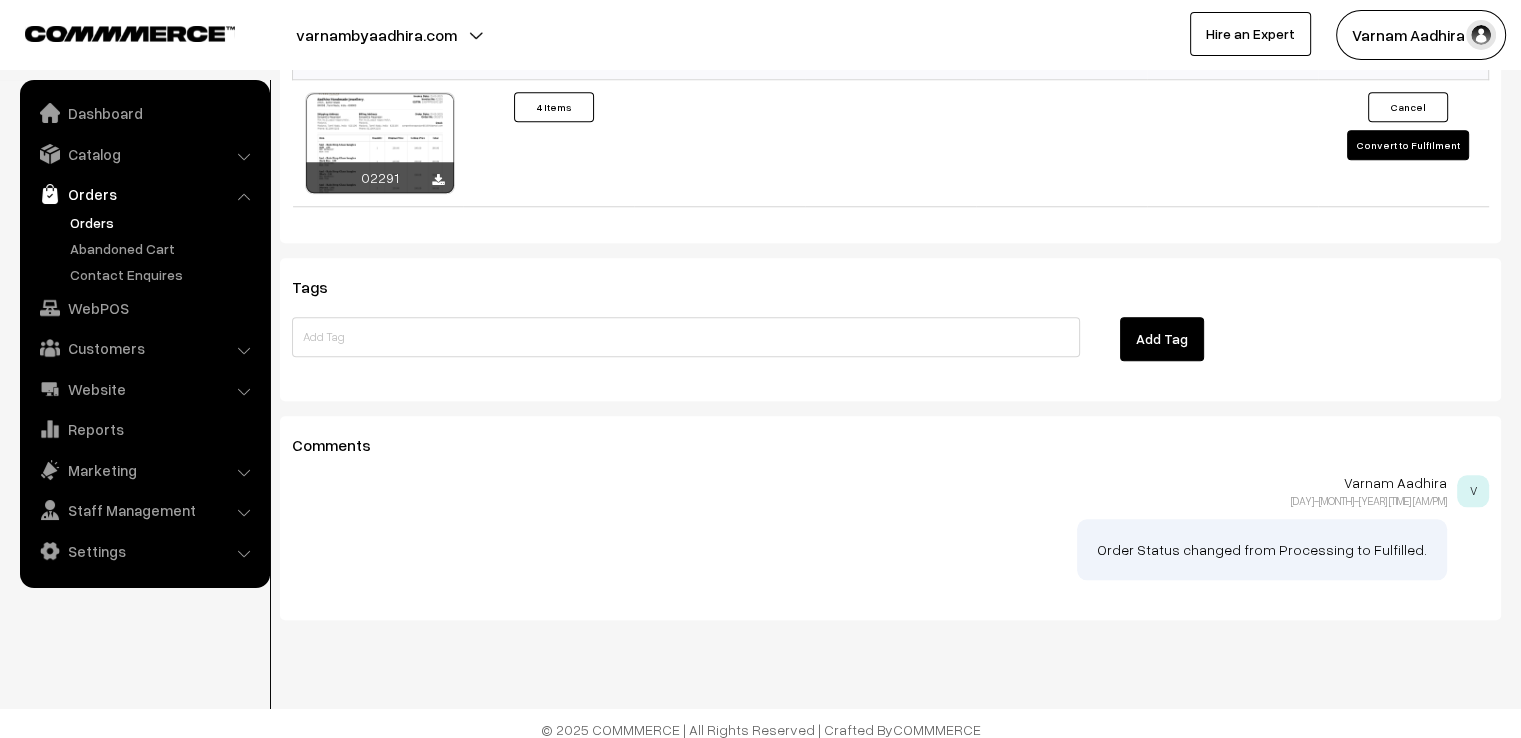 scroll, scrollTop: 1820, scrollLeft: 0, axis: vertical 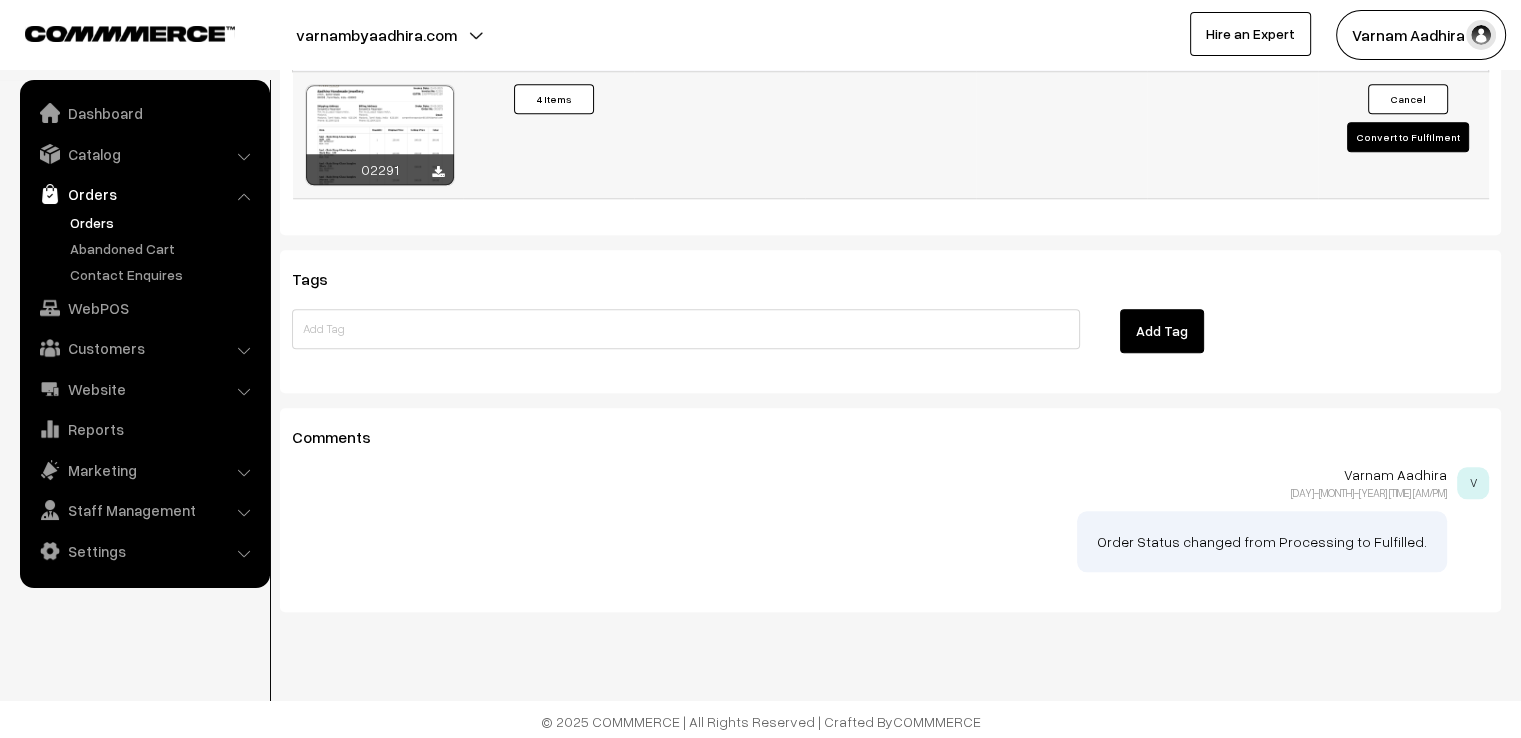 click on "Convert to Fulfilment" at bounding box center (1408, 137) 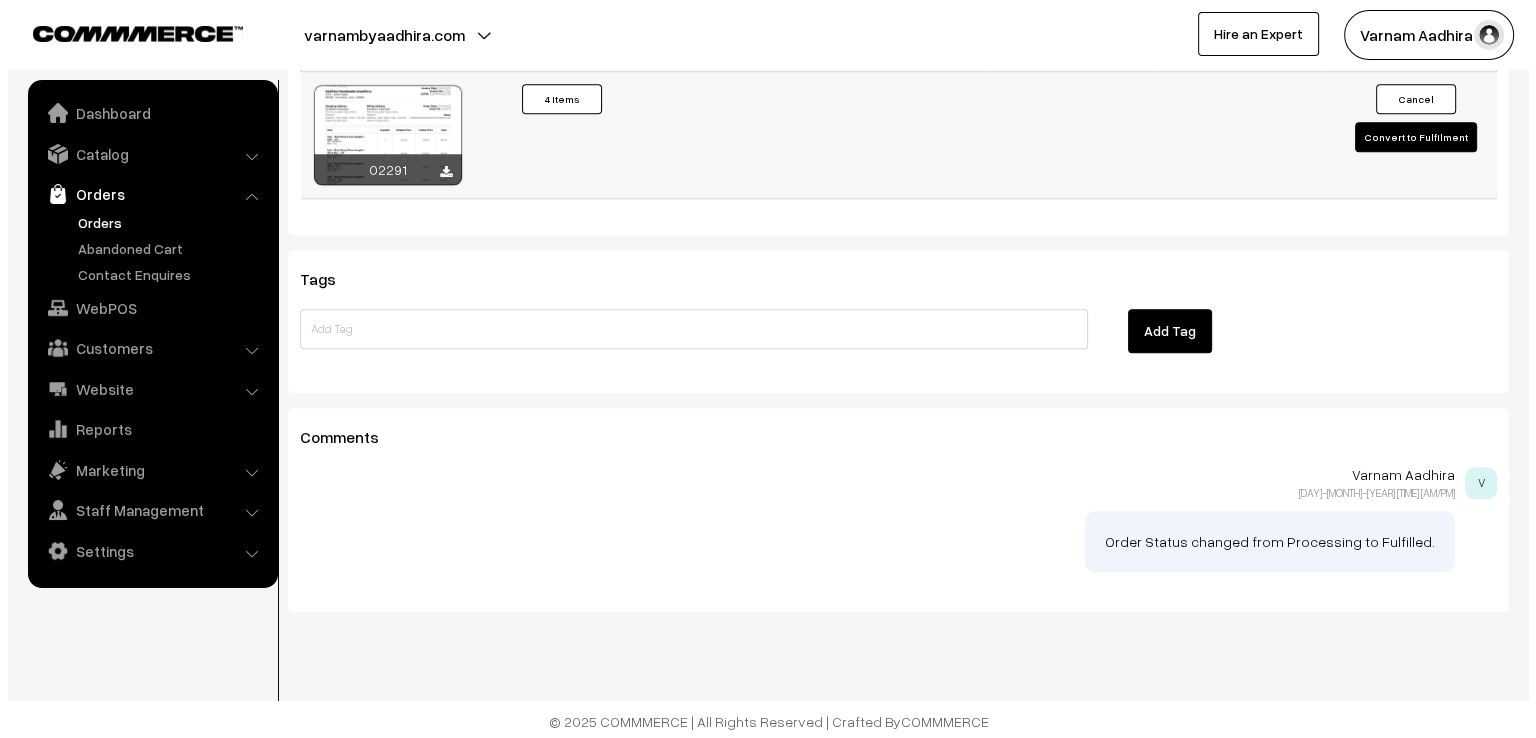 scroll, scrollTop: 1828, scrollLeft: 0, axis: vertical 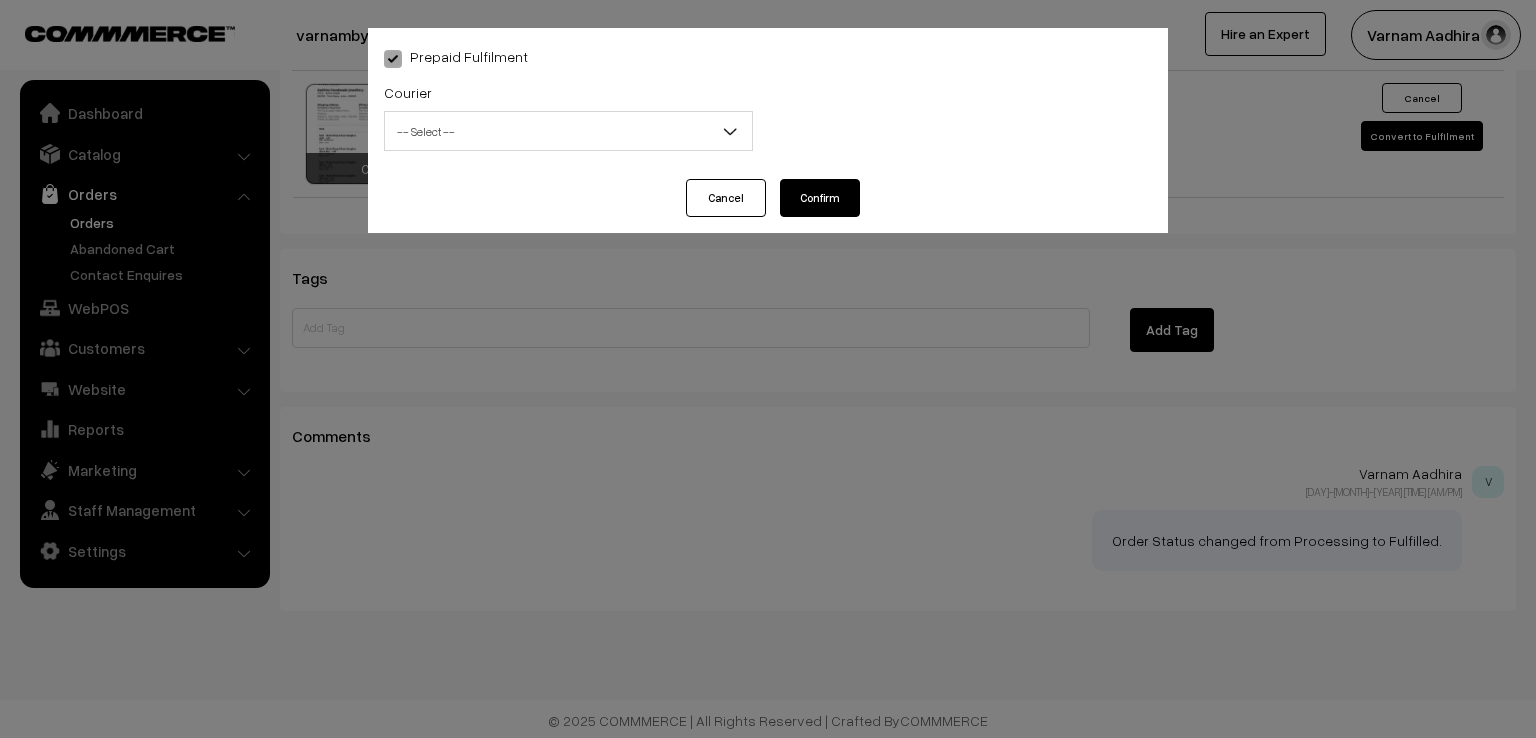 click on "Courier
-- Select --
DTDC
ST Courier
India Post
Professional Courier
Self Pick Up
BlueDart Express
-- Select --" at bounding box center (568, 115) 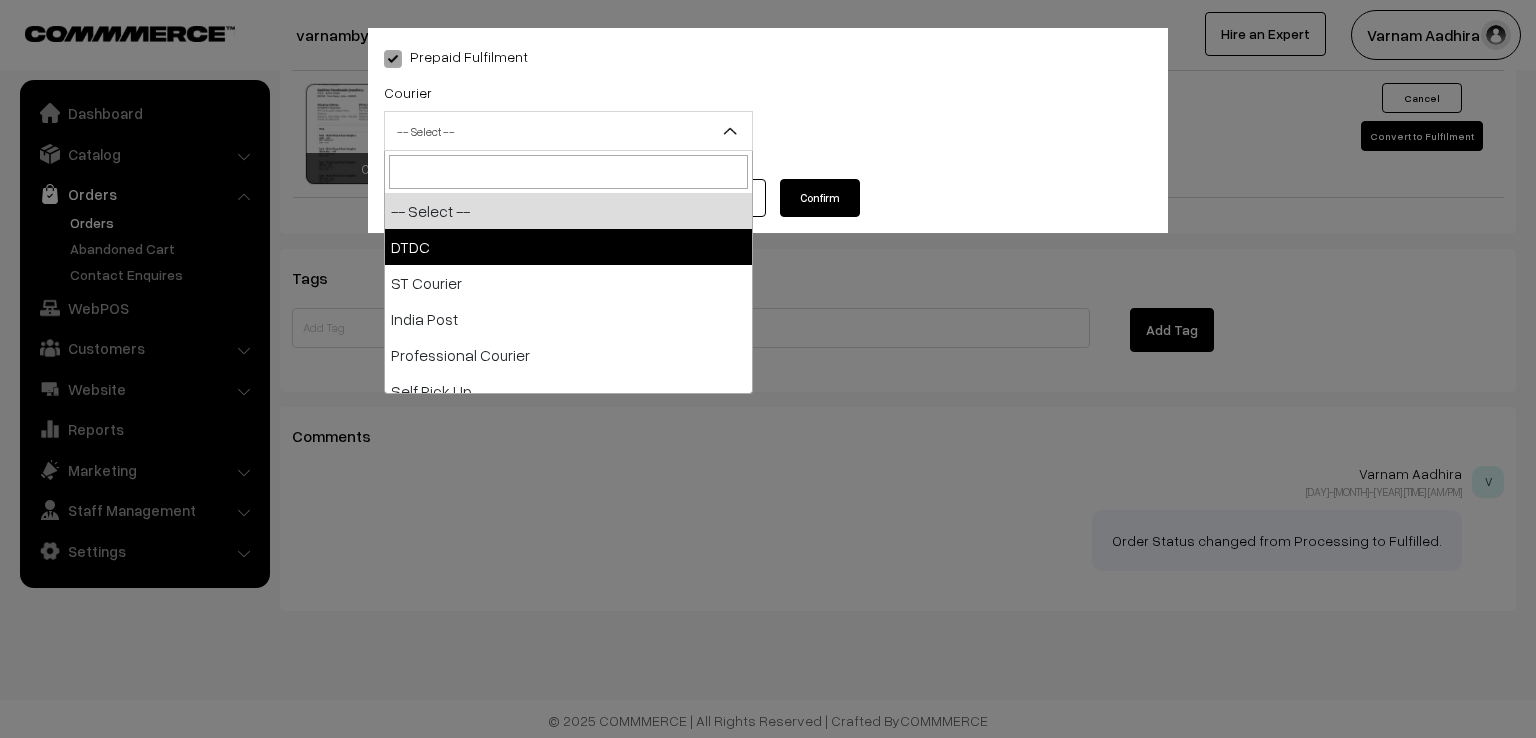 select on "1" 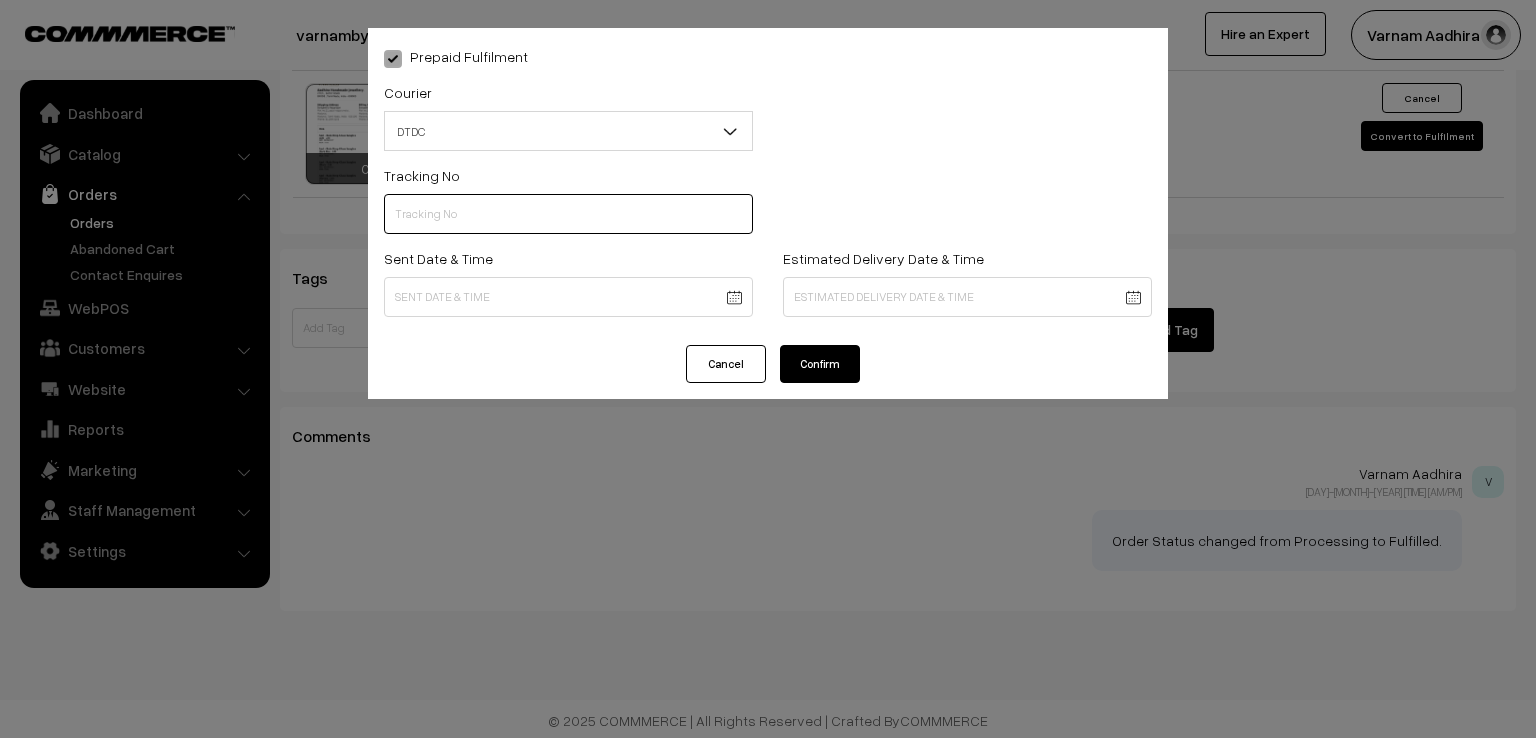 click at bounding box center [568, 214] 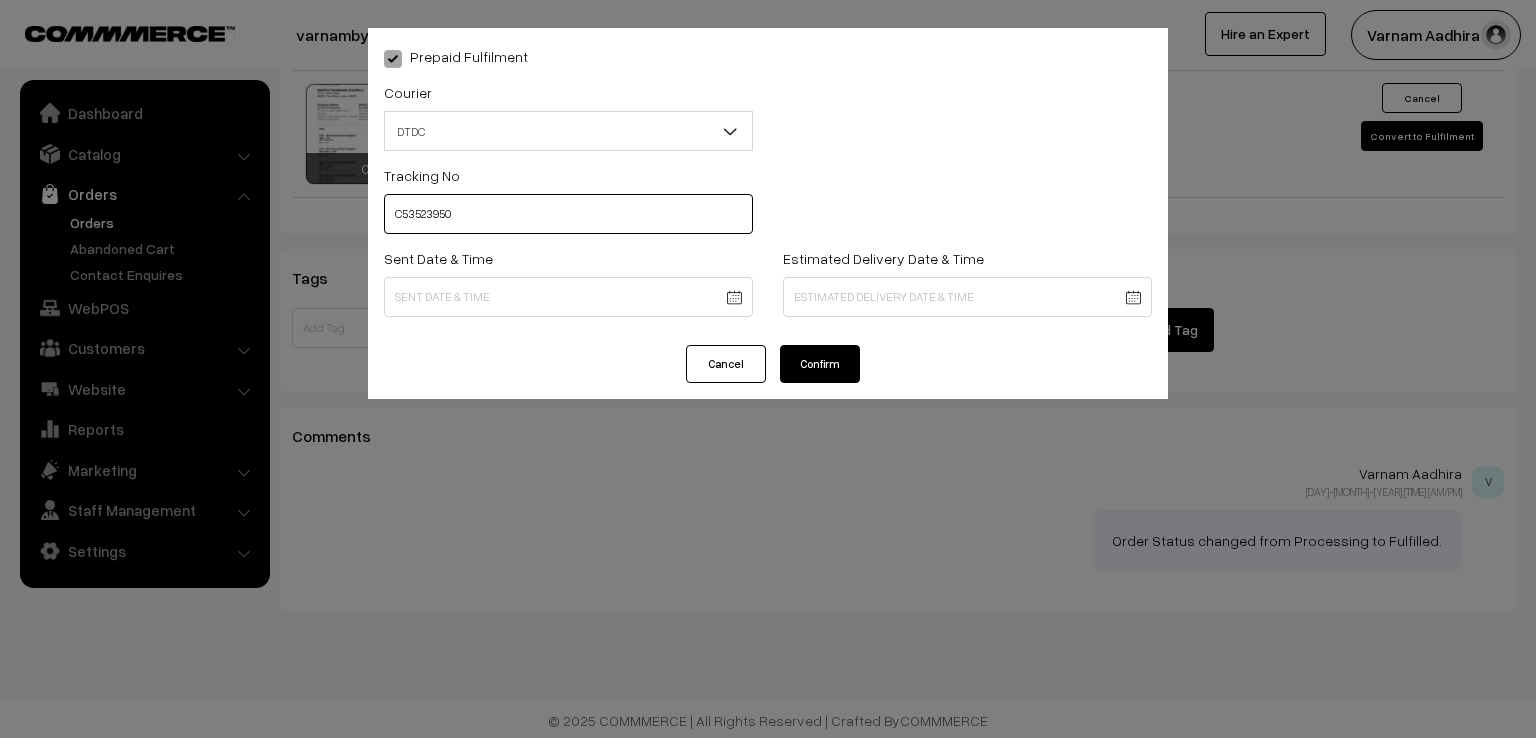 type on "C53523950" 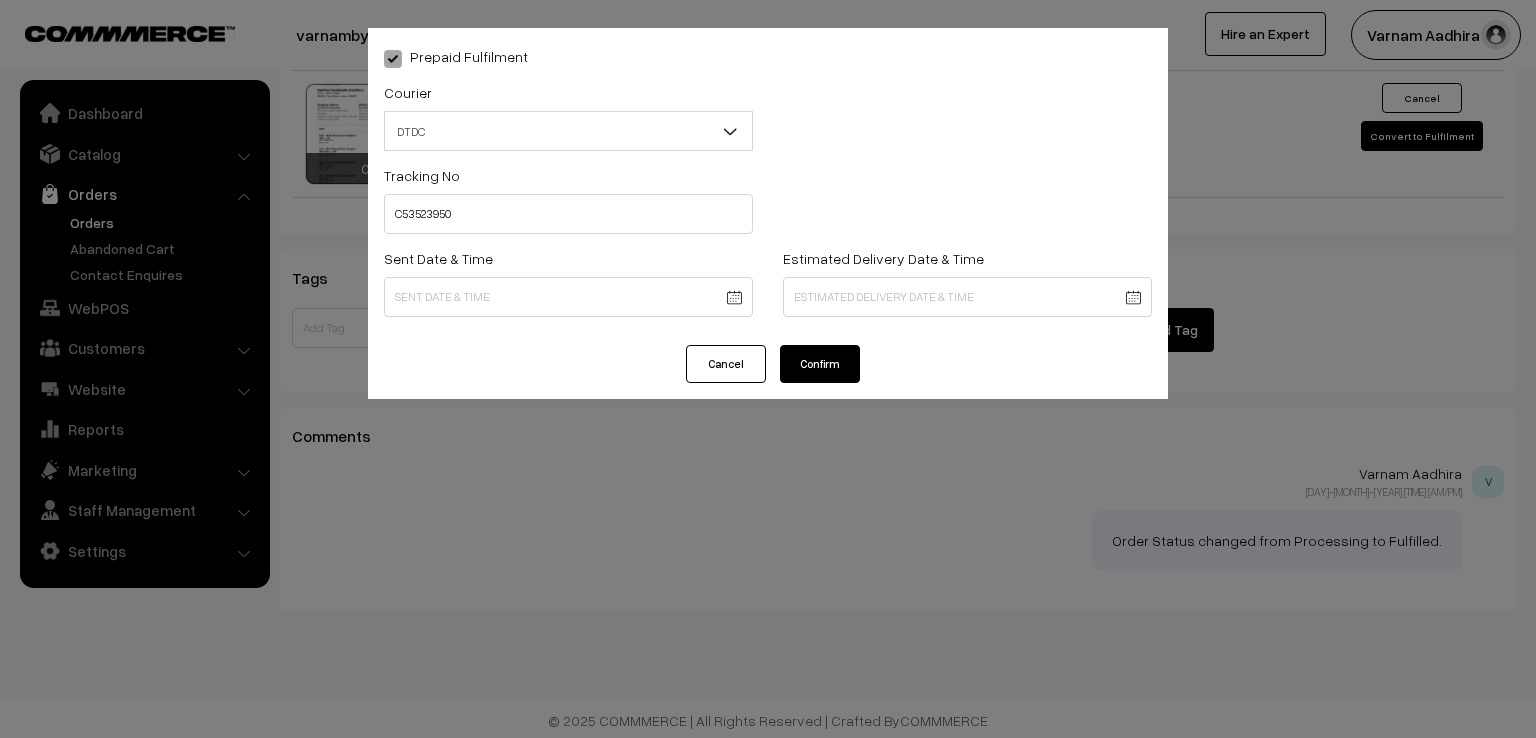 click on "Thank you for showing interest. Our team will call you shortly.
Close
varnambyaadhira.com
Go to Website
Create New Store" at bounding box center [768, -544] 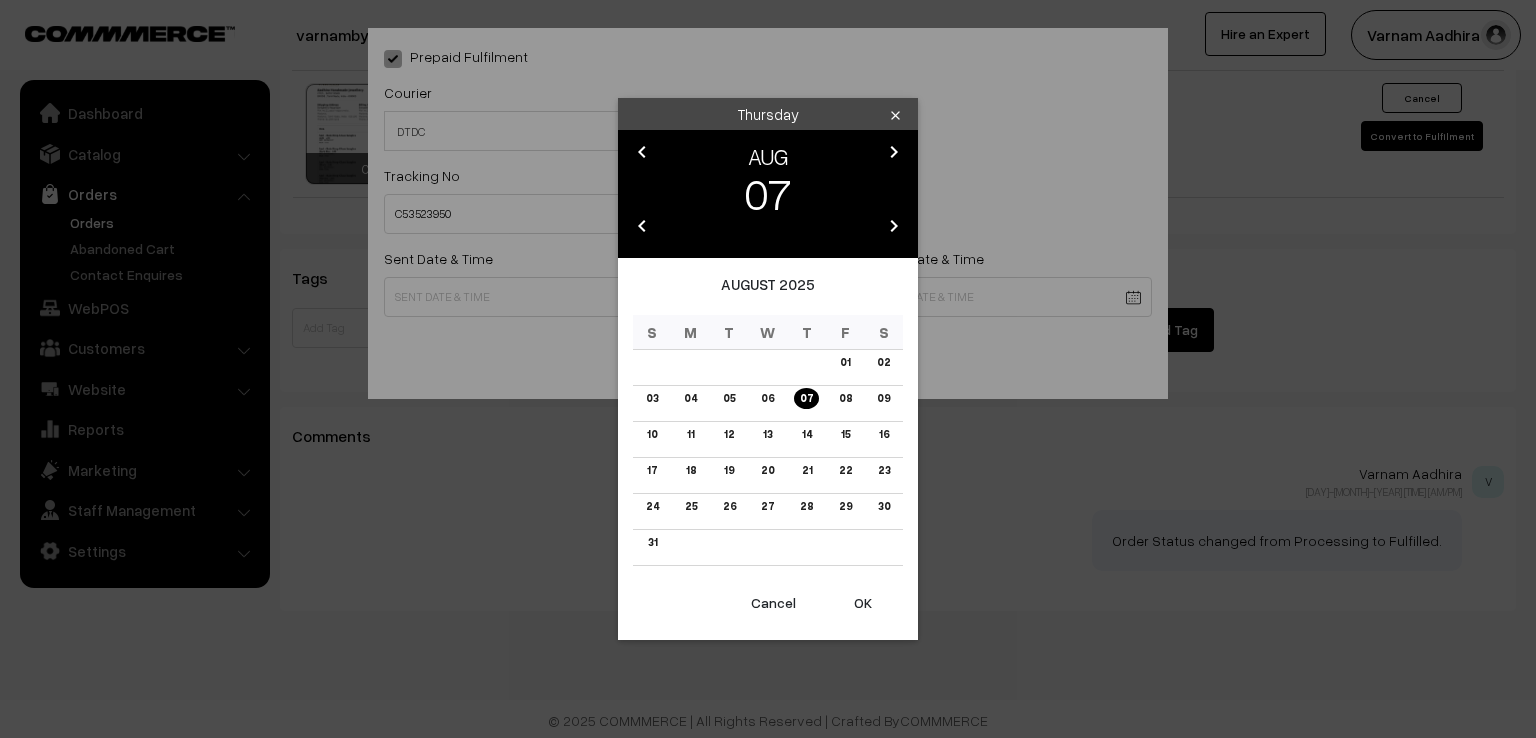 click on "chevron_left" at bounding box center [642, 152] 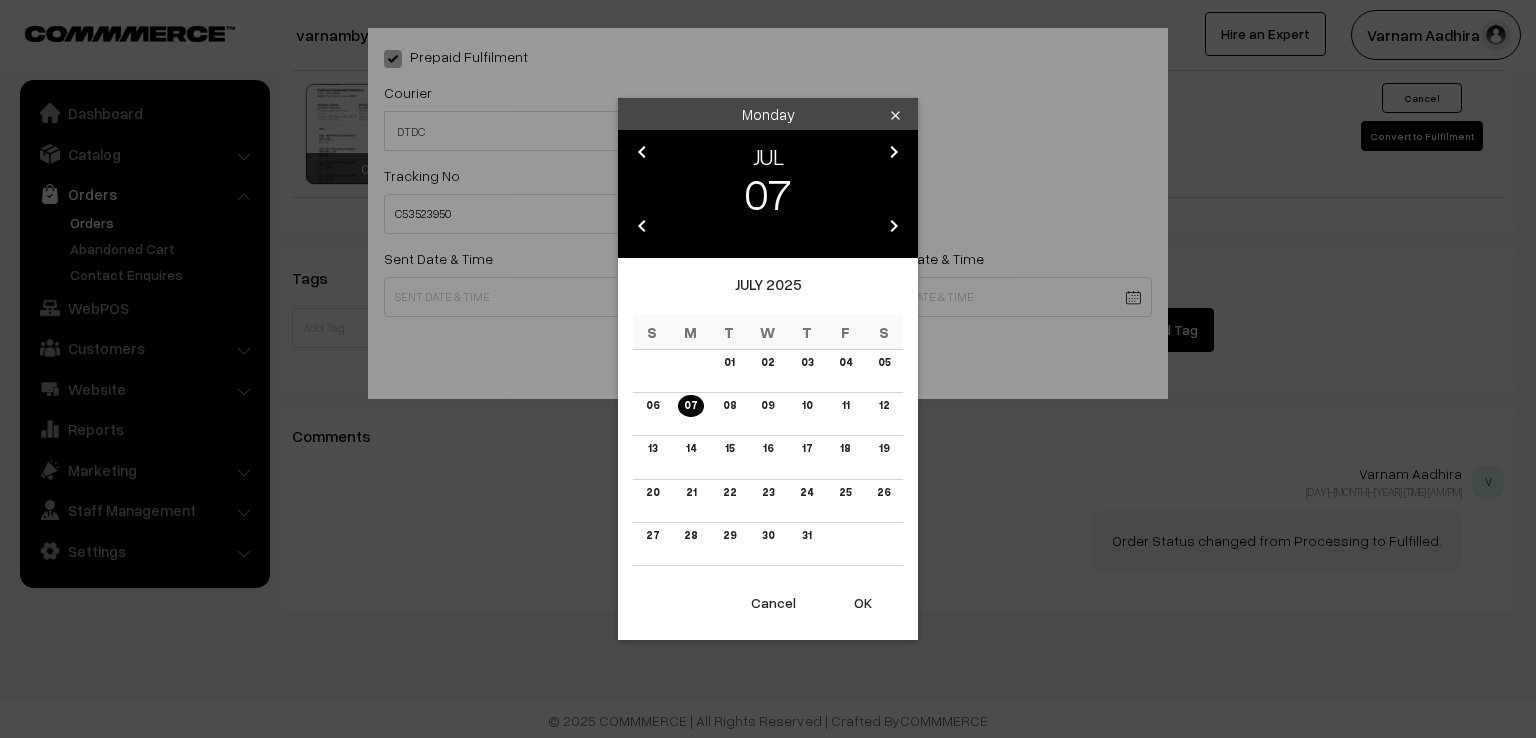 click on "chevron_left" at bounding box center (642, 152) 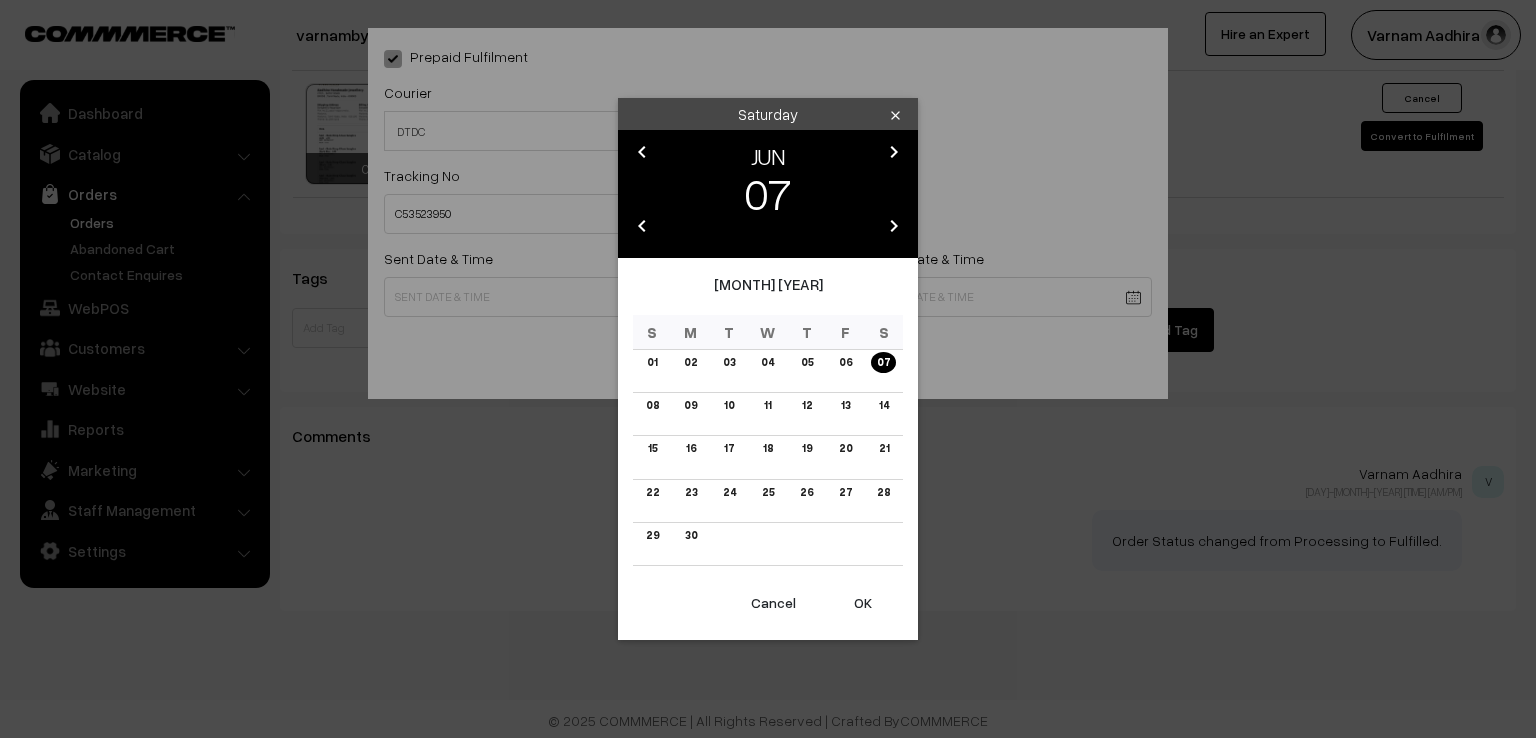 click on "chevron_left" at bounding box center [642, 152] 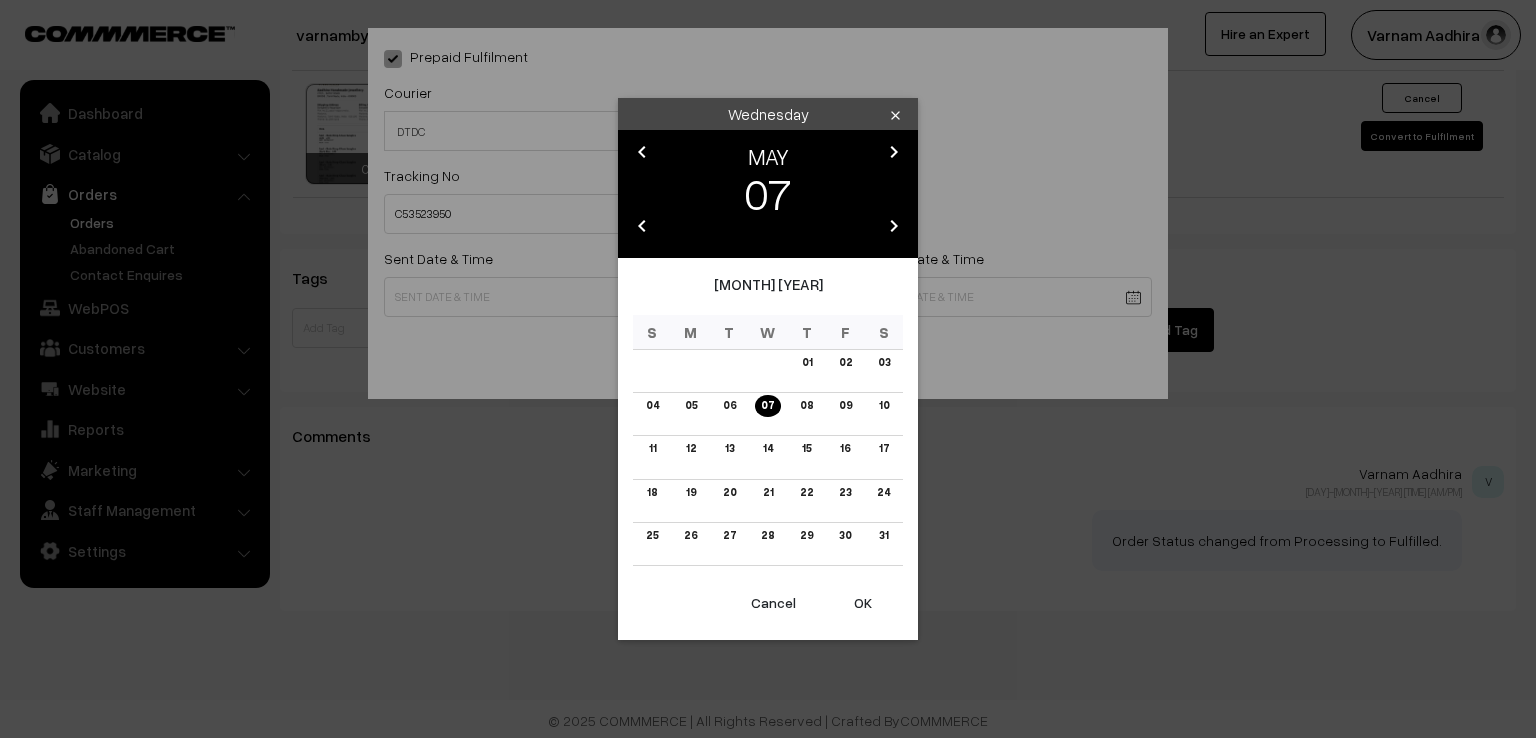 click on "chevron_left" at bounding box center [642, 152] 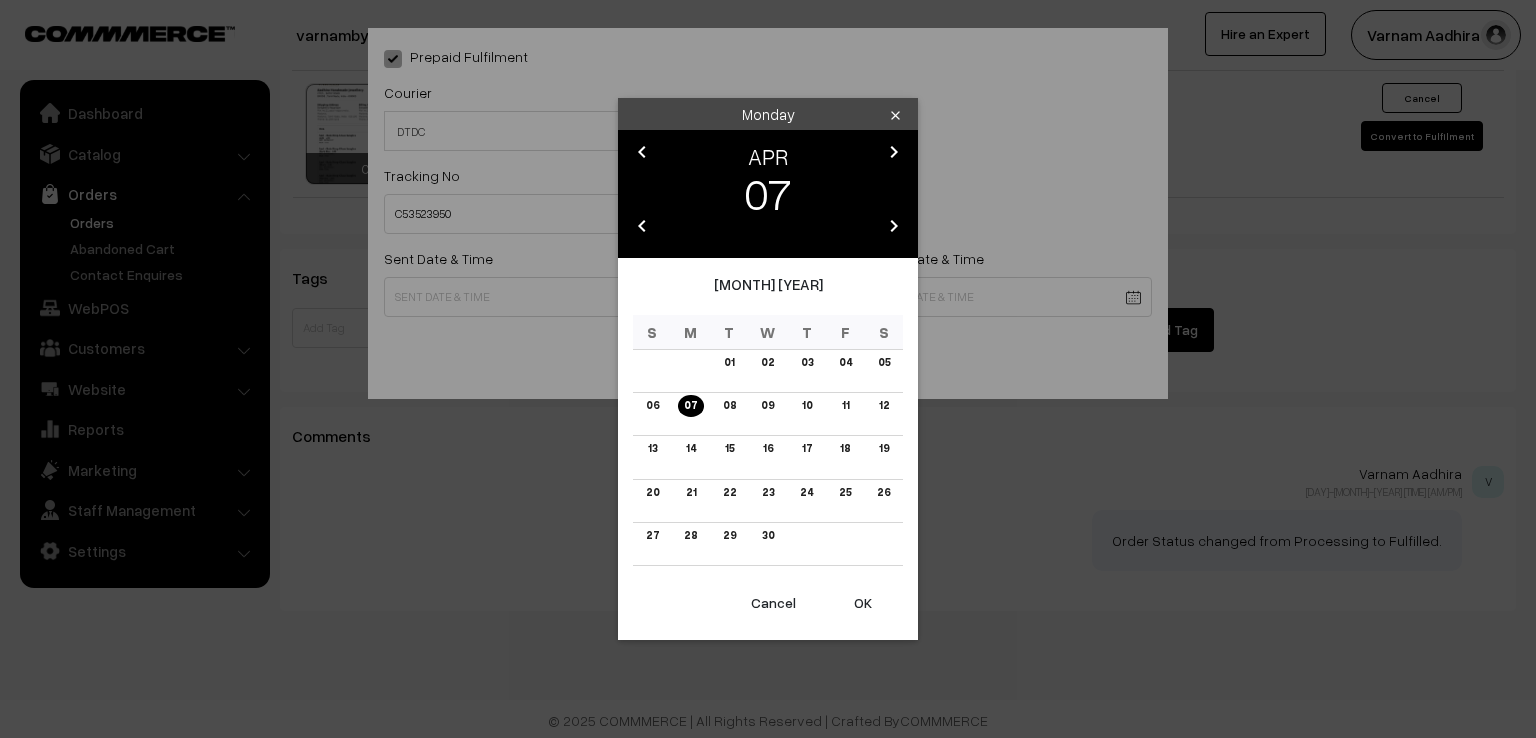 click on "chevron_left" at bounding box center [642, 152] 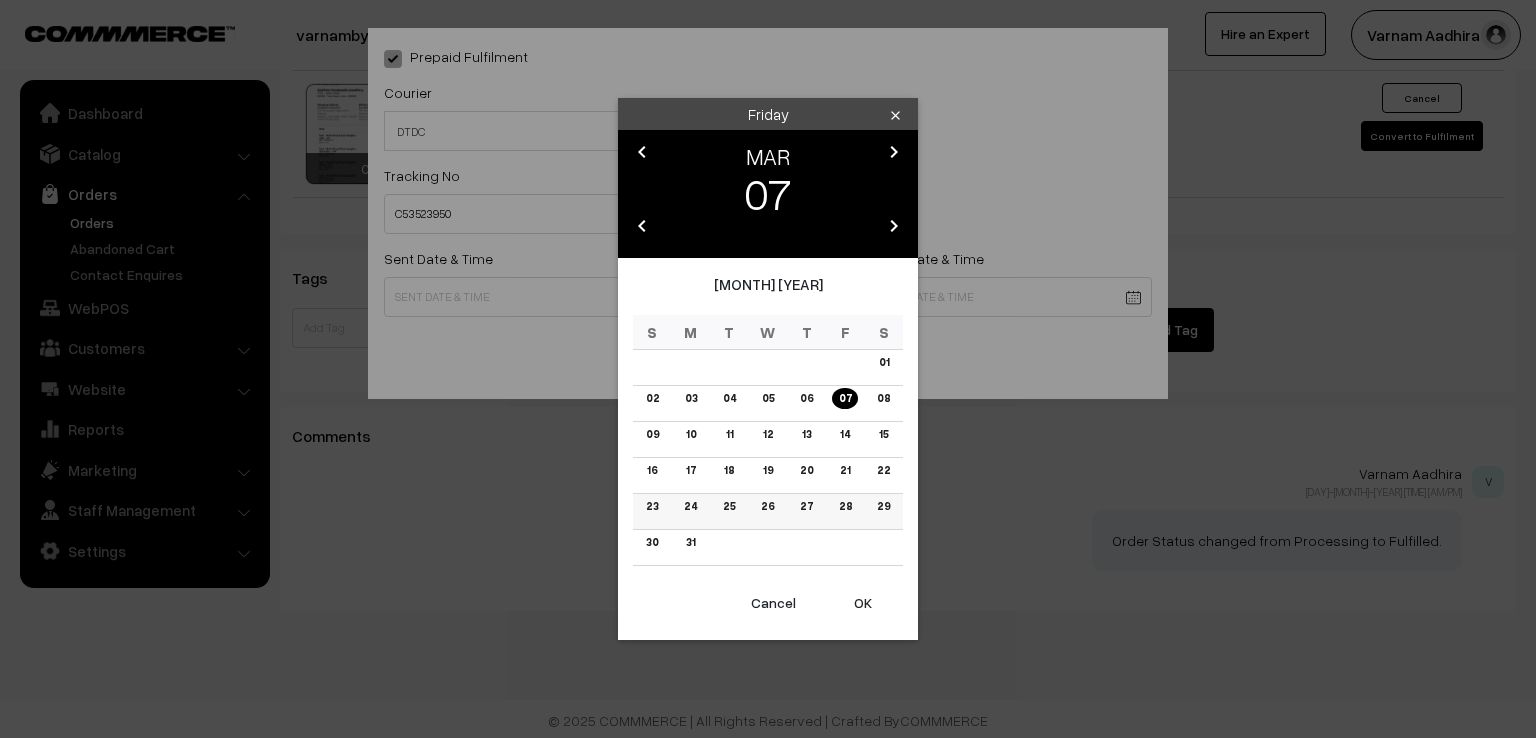 click on "27" at bounding box center [806, 512] 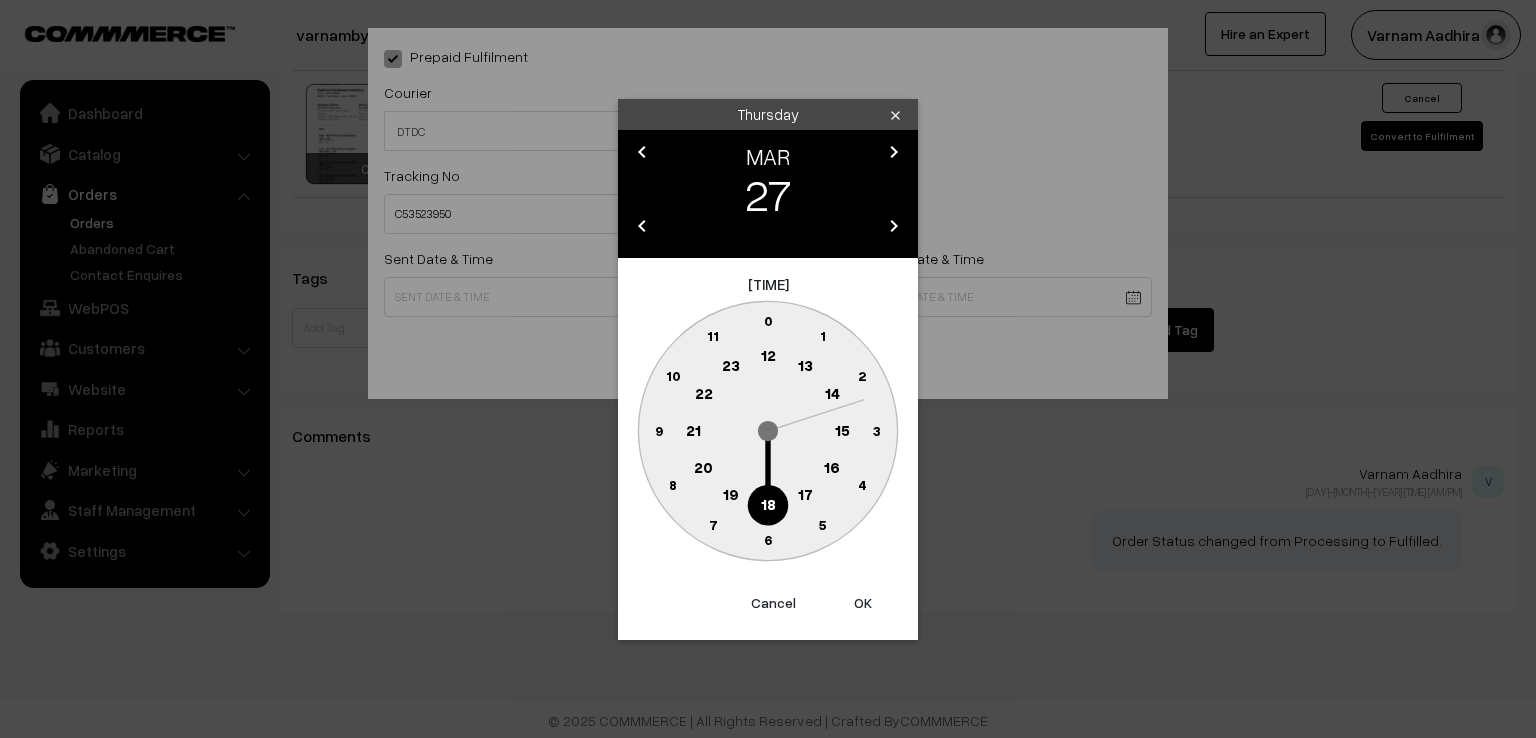 click 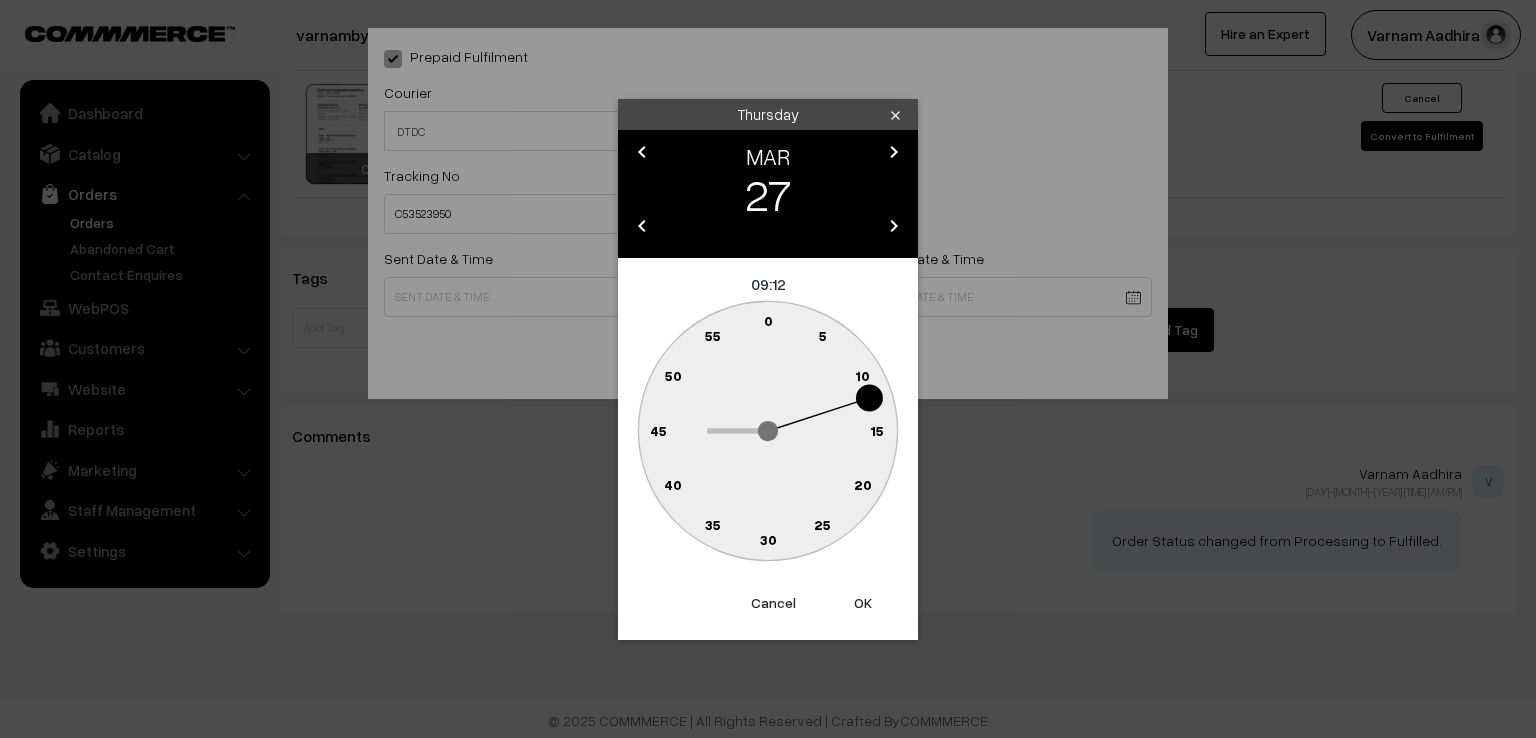 click 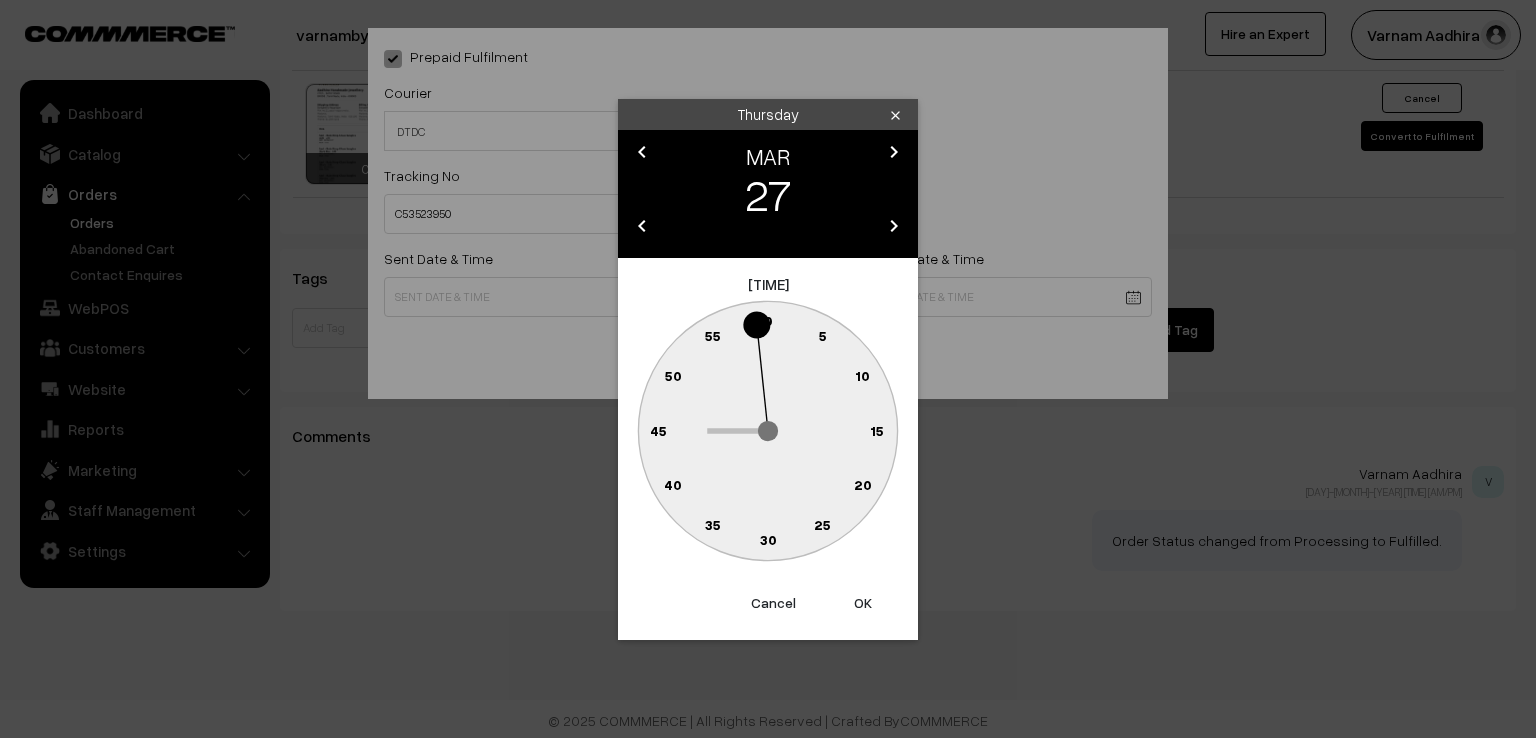 type on "27-03-2025 09:59" 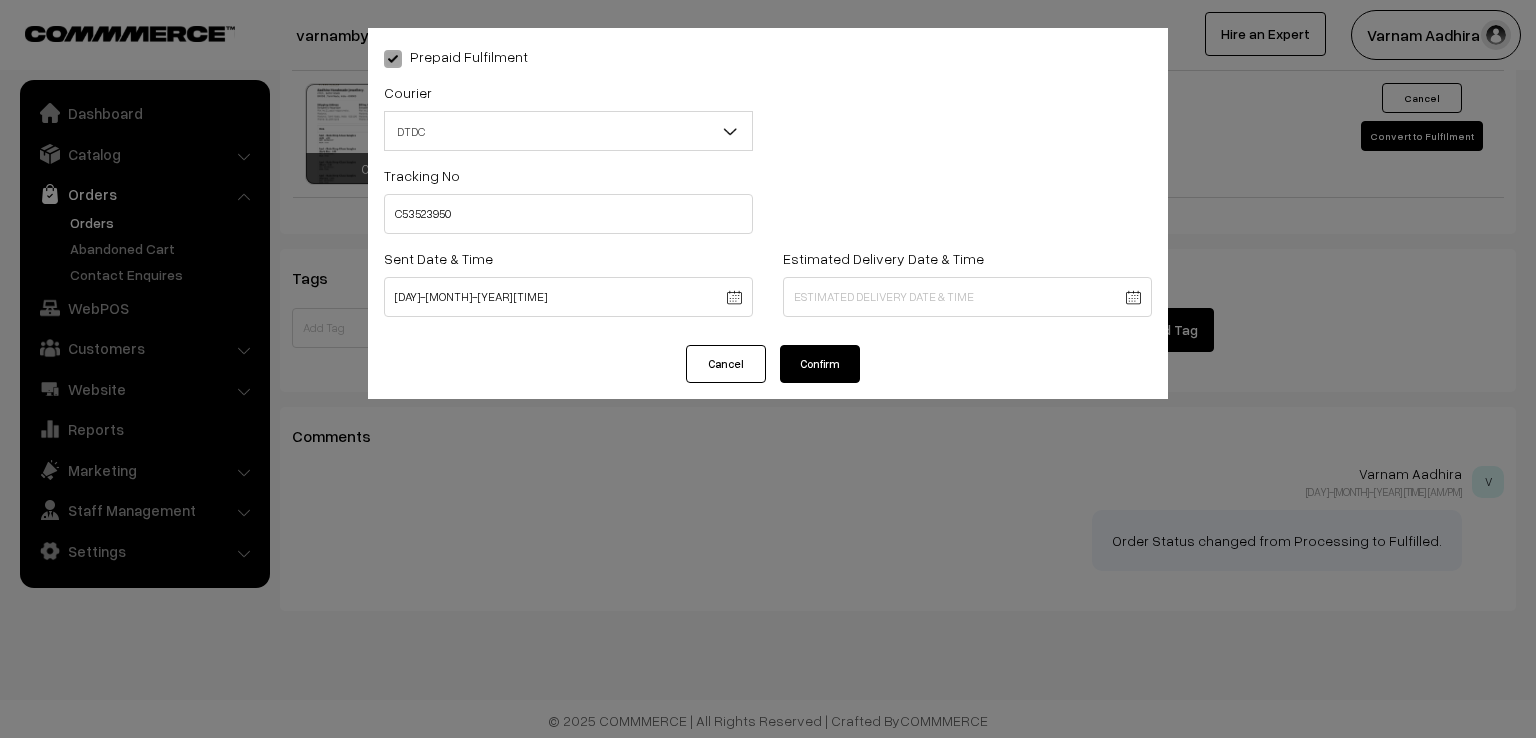 click on "Confirm" at bounding box center [820, 364] 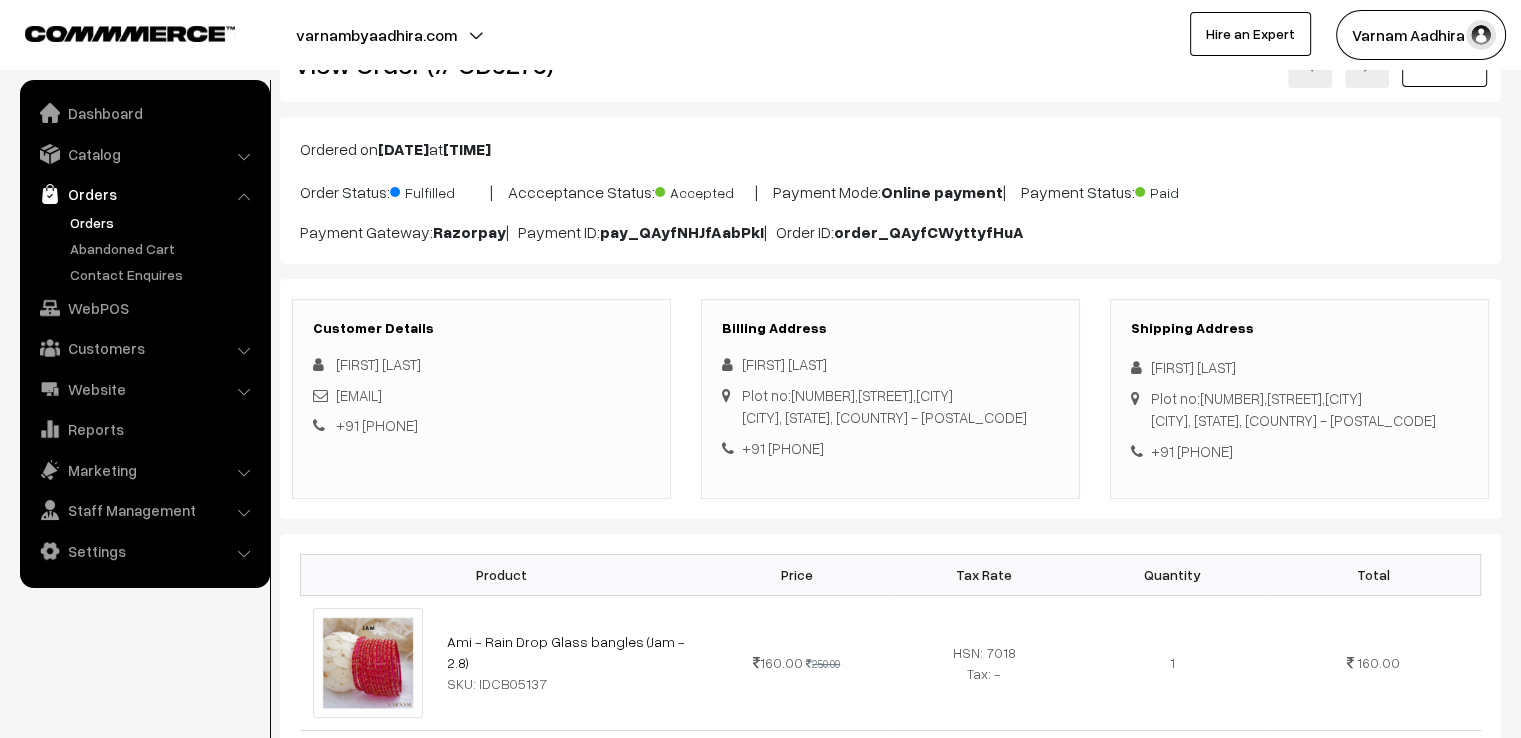scroll, scrollTop: 0, scrollLeft: 0, axis: both 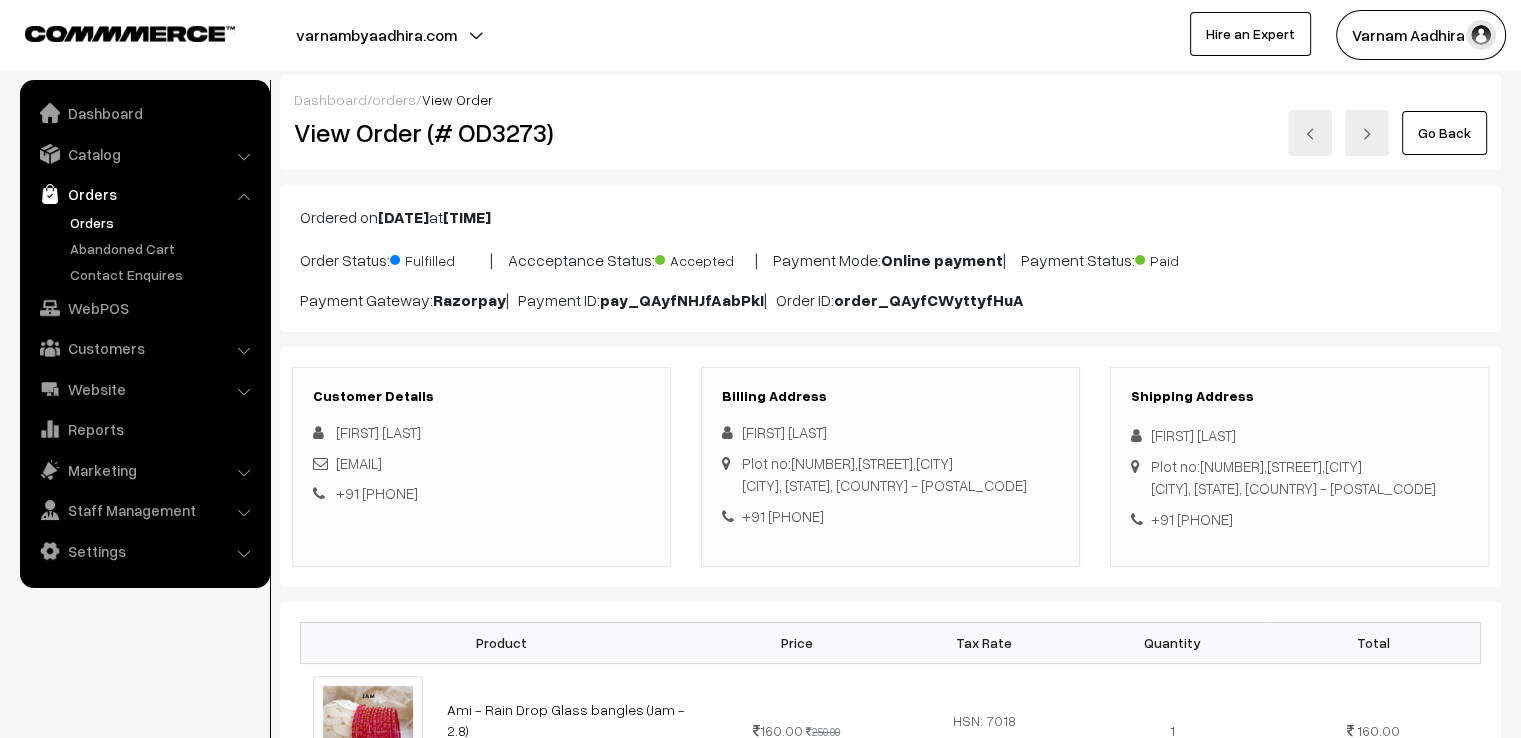 click on "Go Back" at bounding box center [1444, 133] 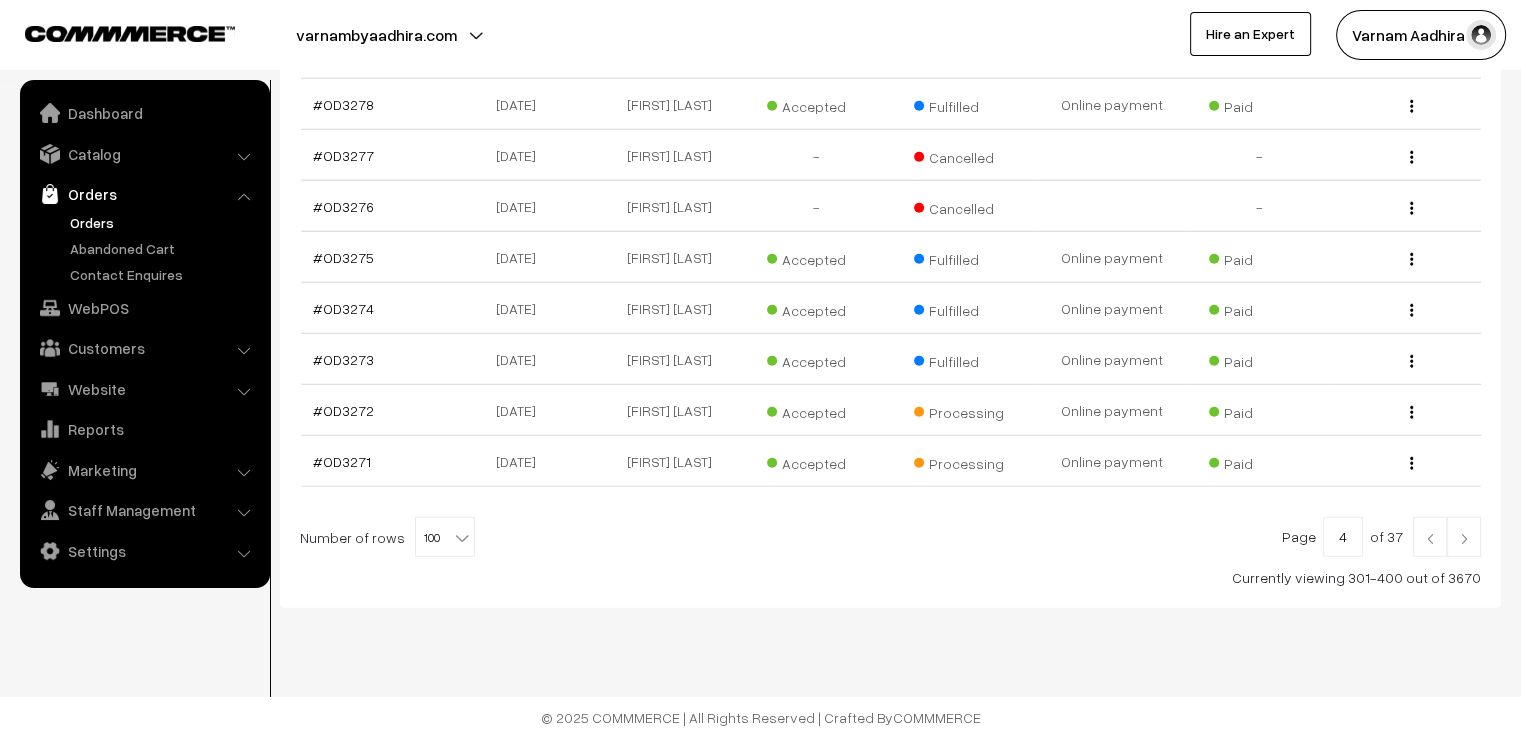 scroll, scrollTop: 5367, scrollLeft: 0, axis: vertical 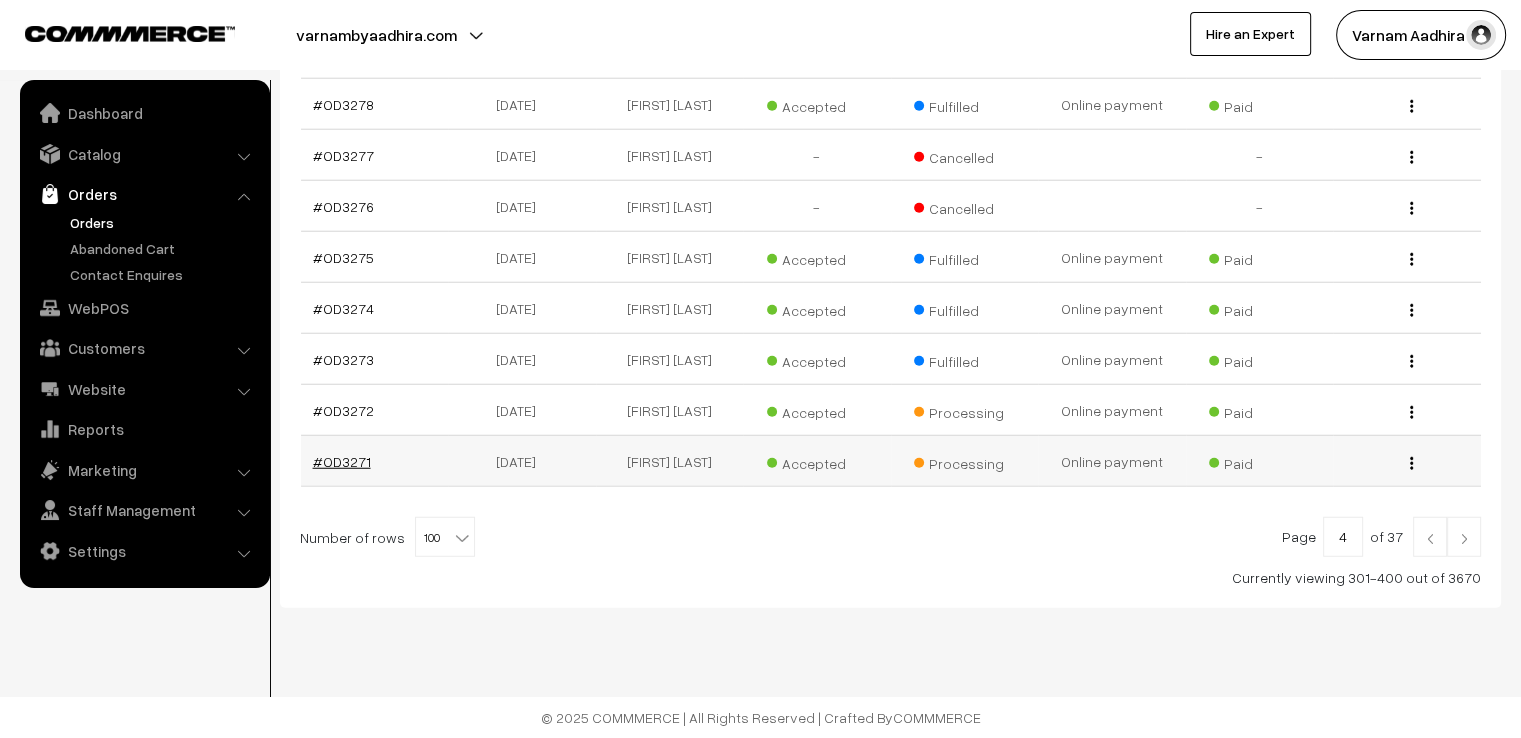 click on "#OD3271" at bounding box center (342, 461) 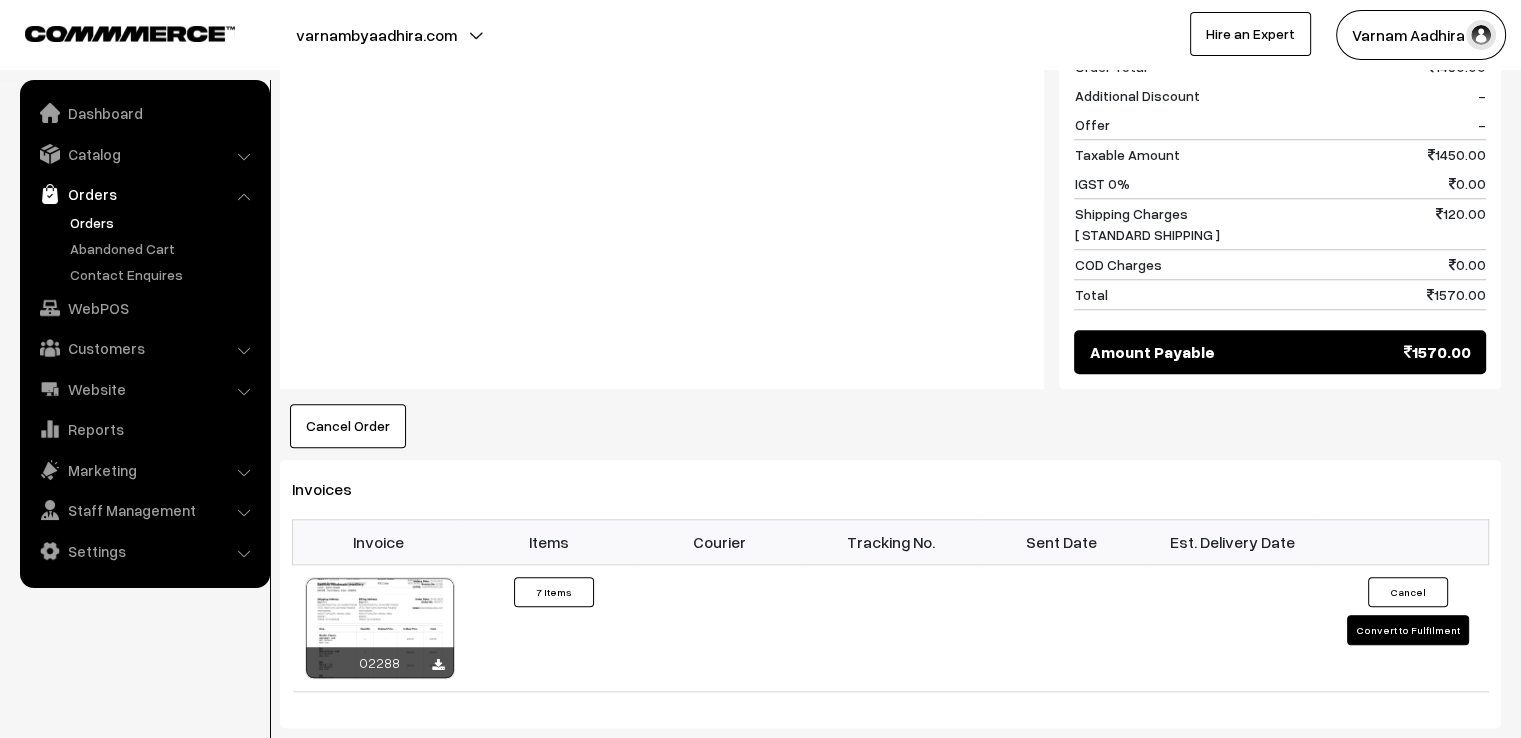 scroll, scrollTop: 1760, scrollLeft: 0, axis: vertical 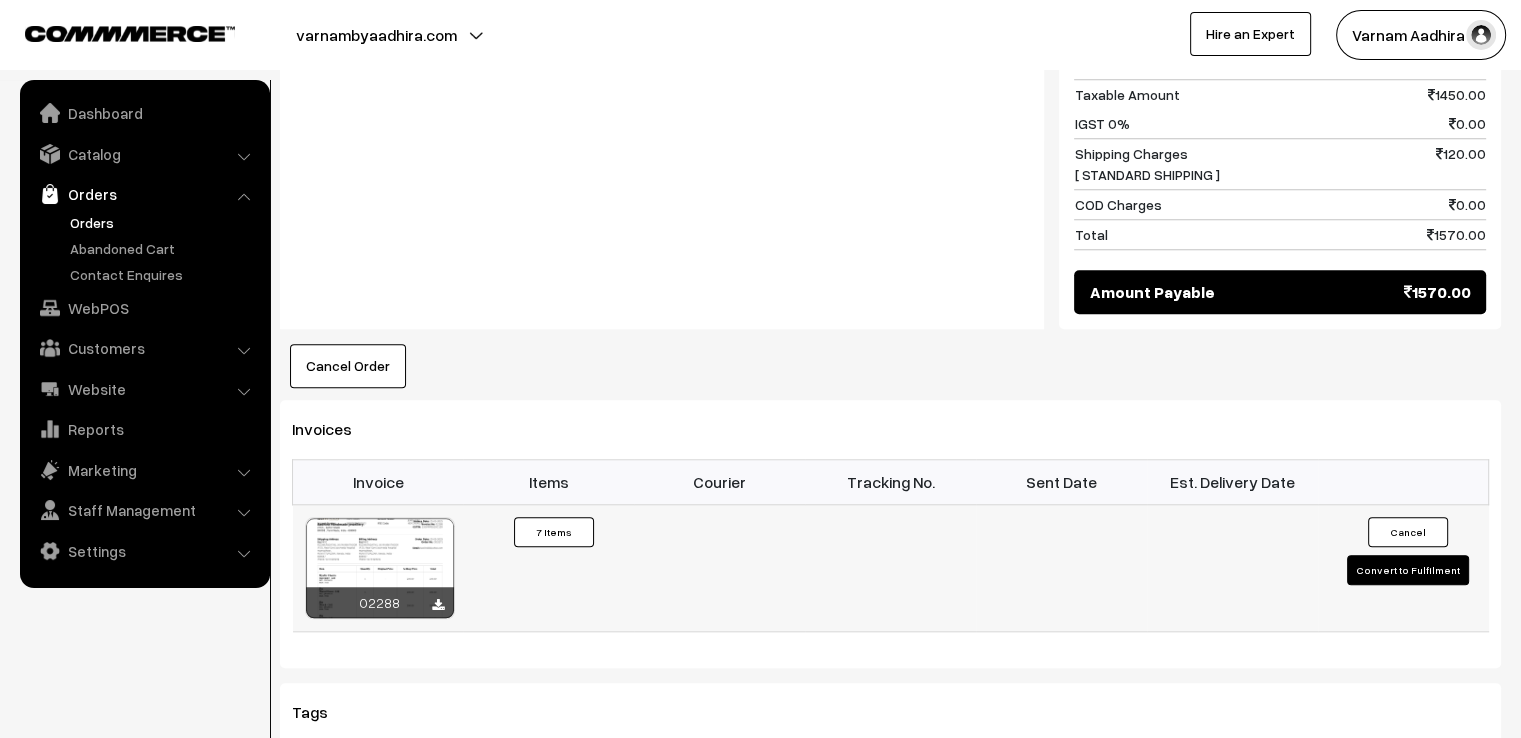 click on "Convert to Fulfilment" at bounding box center (1408, 570) 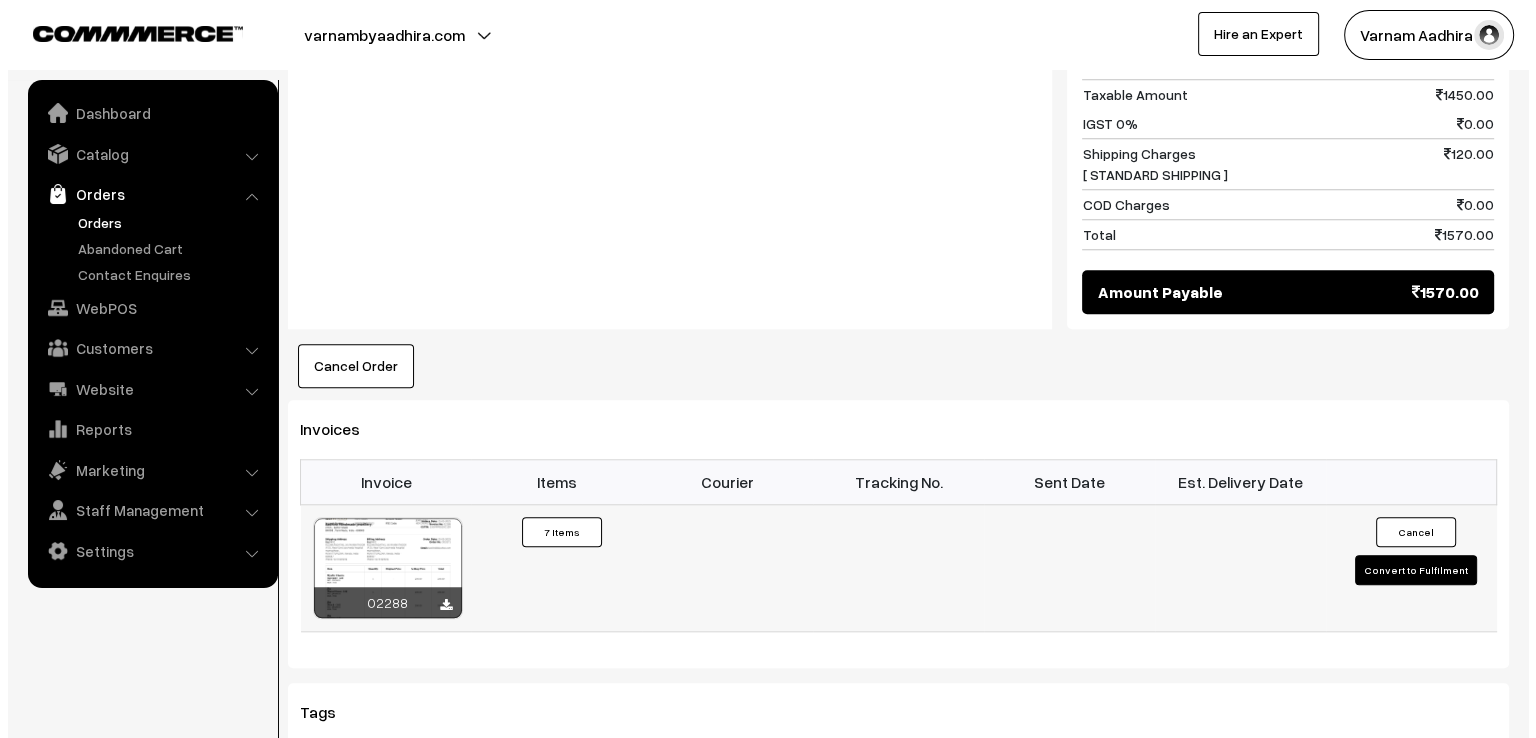 scroll, scrollTop: 1772, scrollLeft: 0, axis: vertical 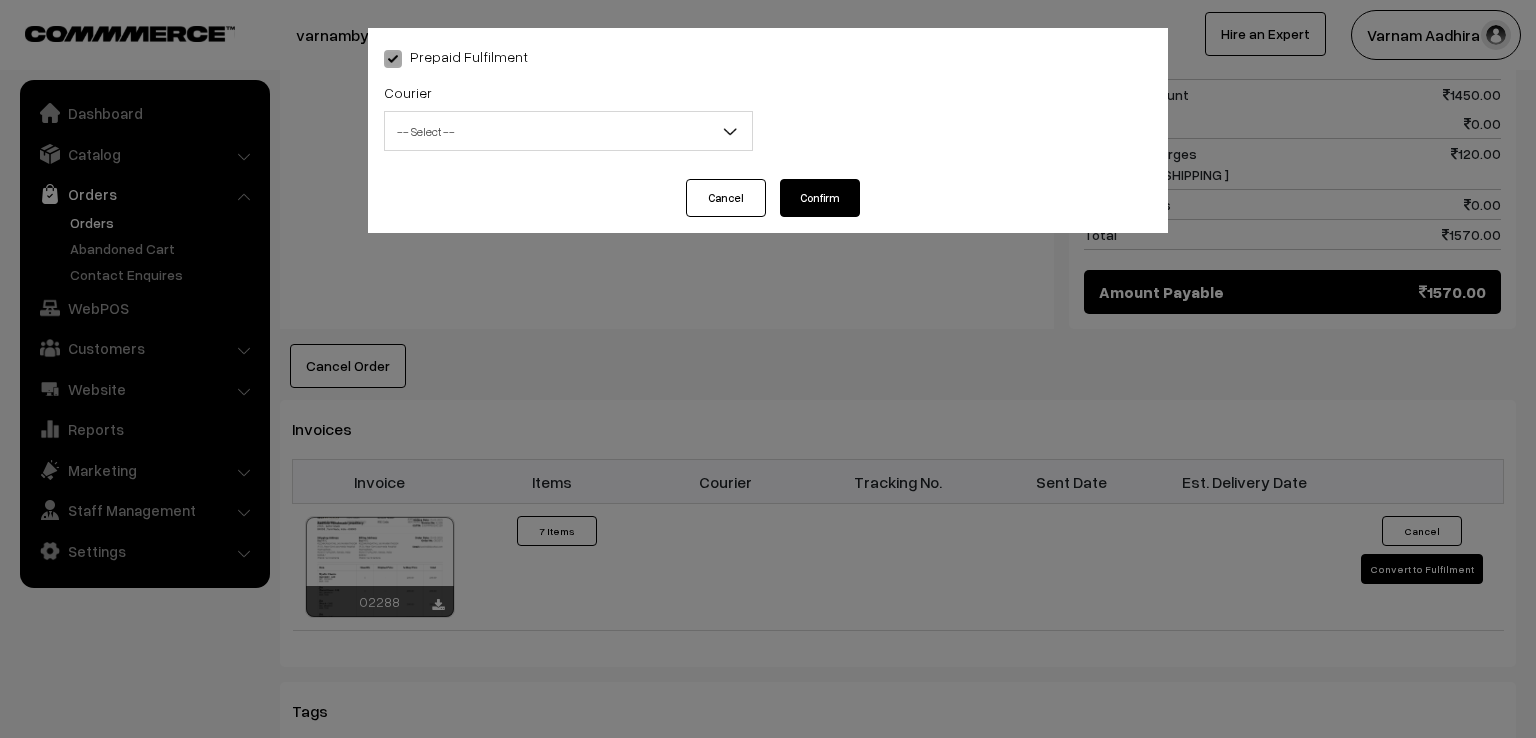 click on "Courier
-- Select --
DTDC
ST Courier
India Post
Professional Courier
Self Pick Up
BlueDart Express
-- Select --" at bounding box center [568, 115] 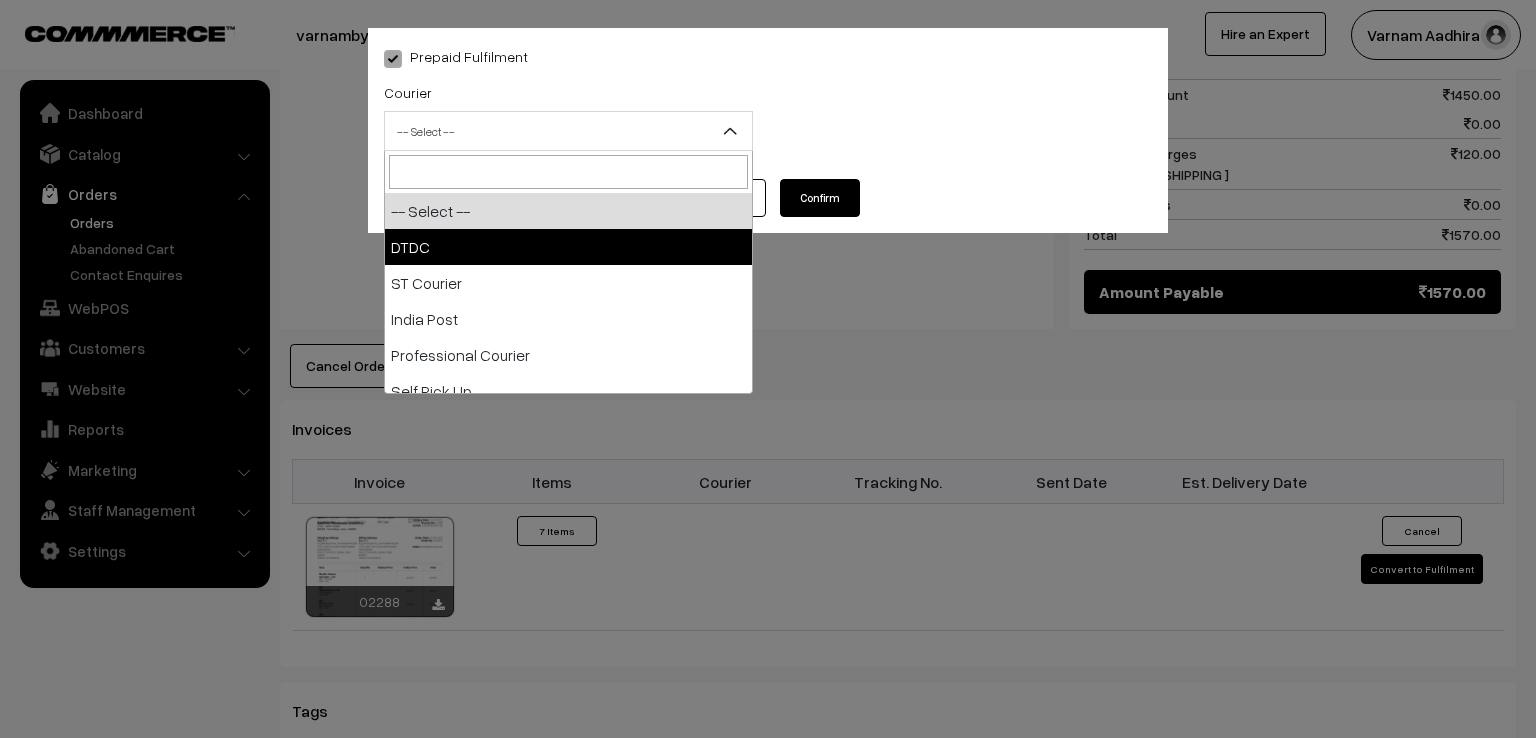 select on "1" 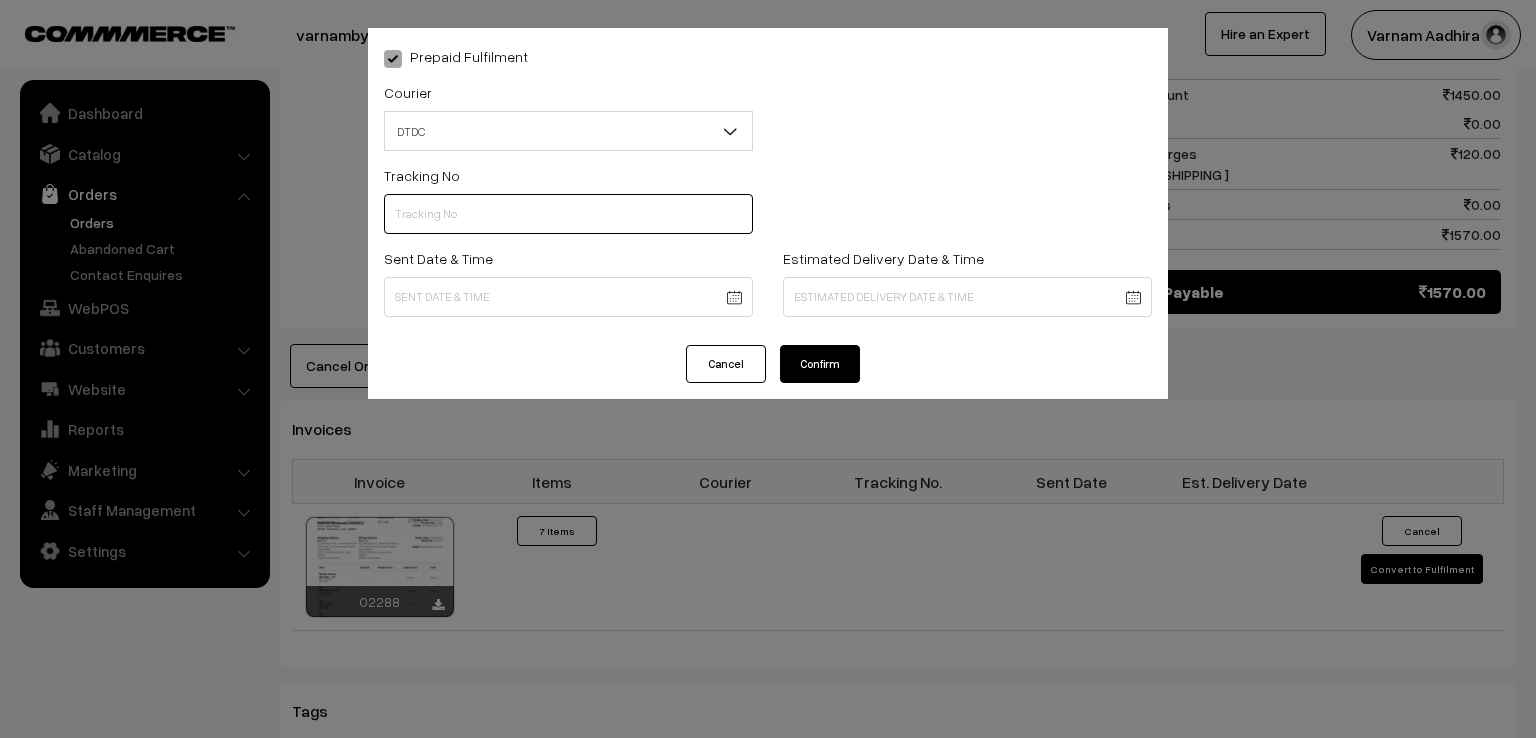 click at bounding box center (568, 214) 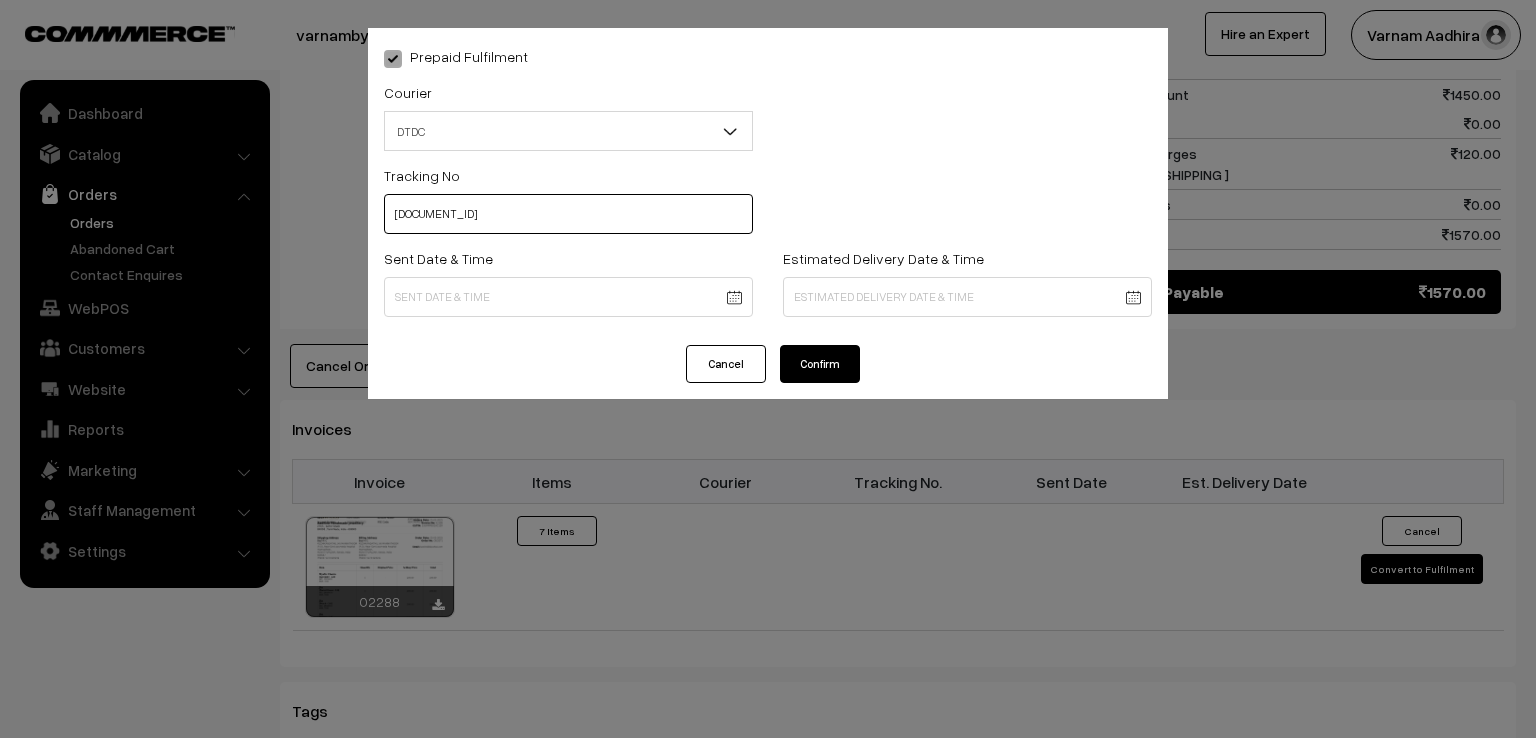 type on "D1001379839" 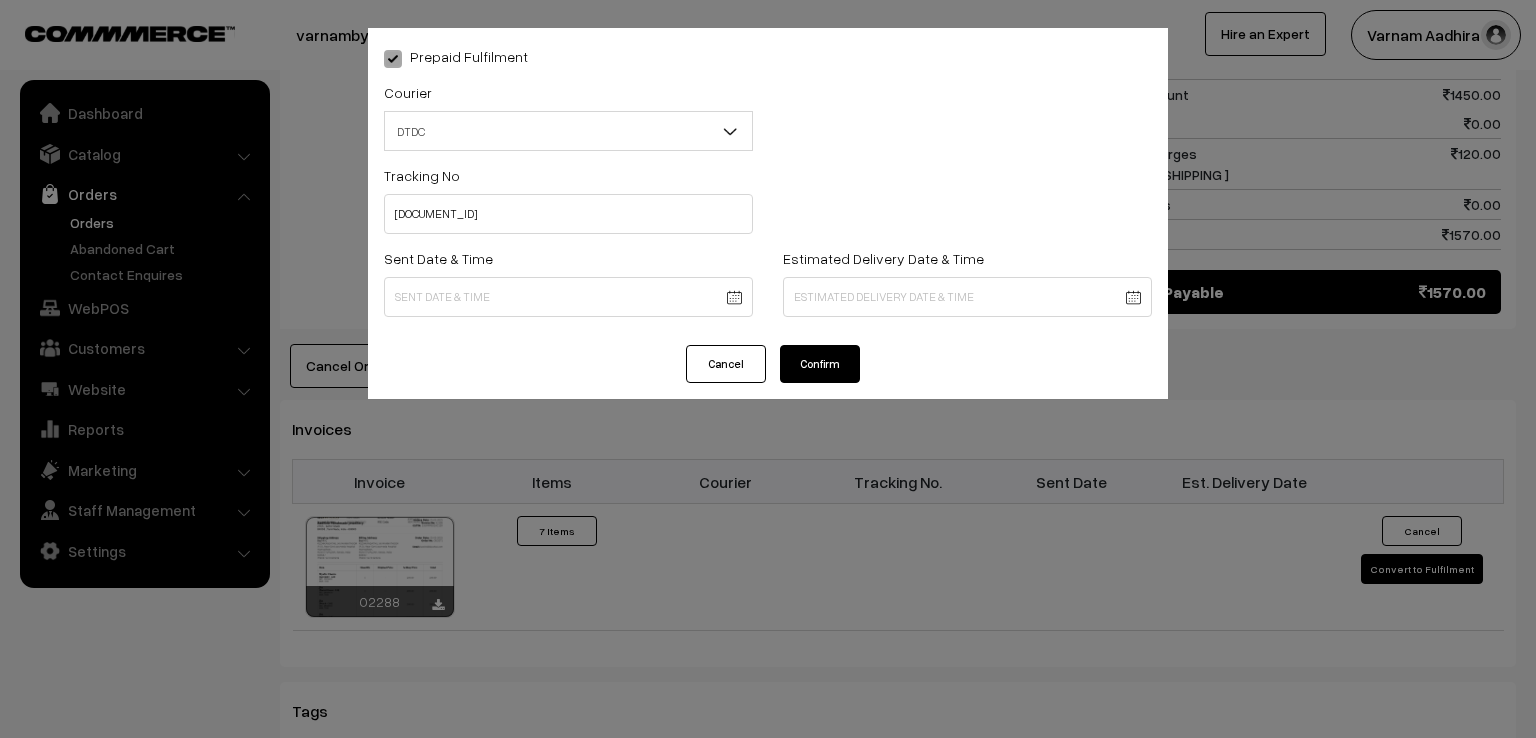 click on "Thank you for showing interest. Our team will call you shortly.
Close
varnambyaadhira.com
Go to Website
Create New Store" at bounding box center (768, -299) 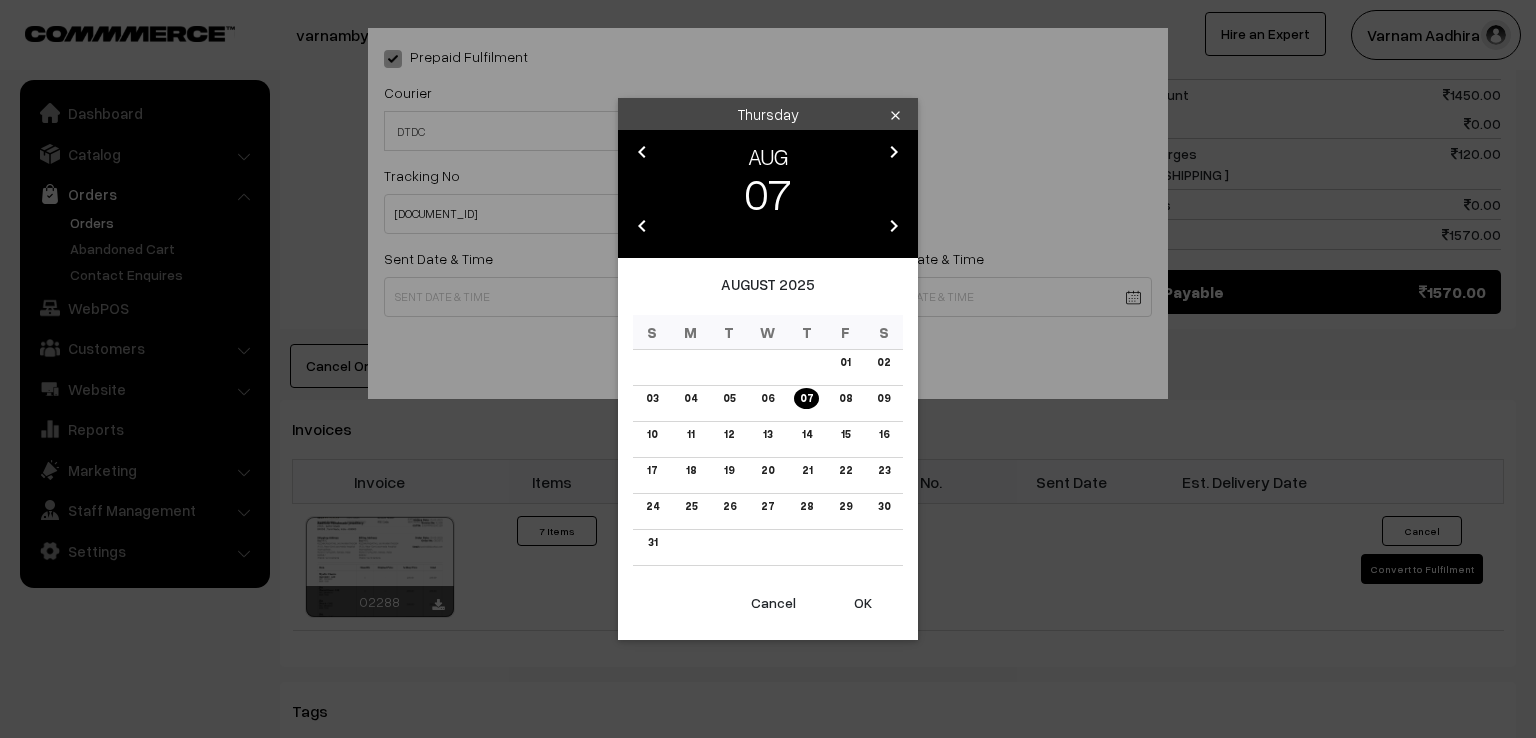 click on "chevron_left" at bounding box center (642, 152) 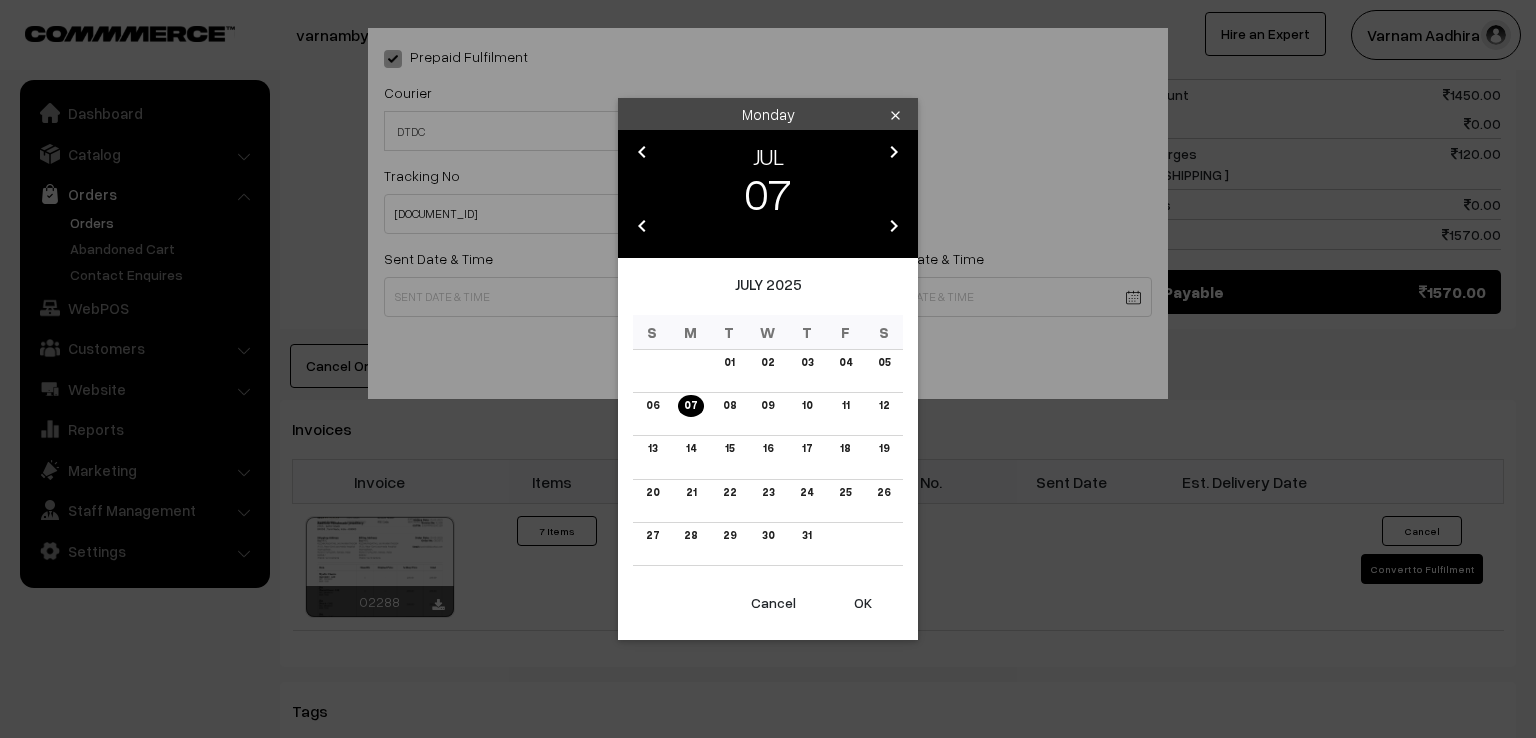 click on "chevron_left" at bounding box center (642, 152) 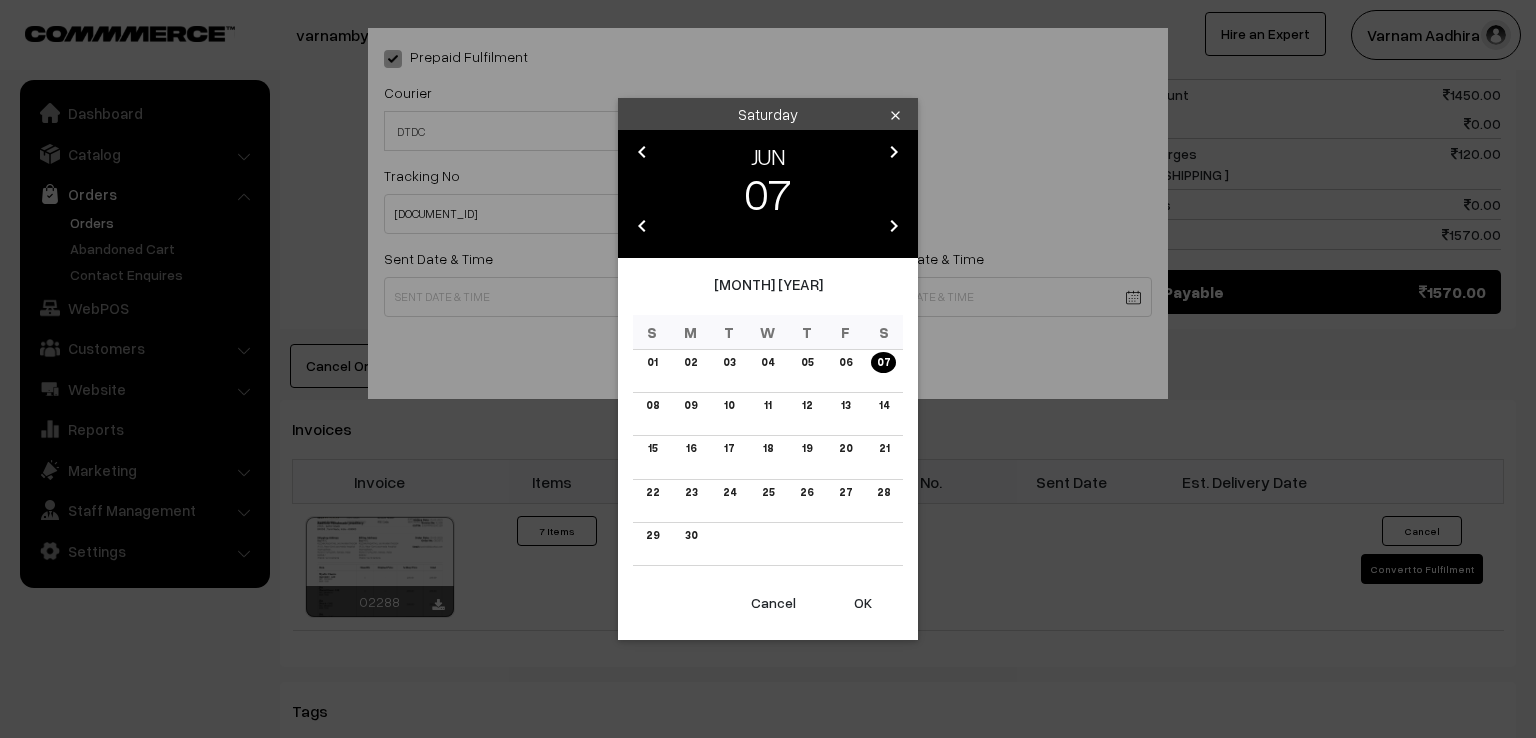 click on "chevron_left" at bounding box center [642, 152] 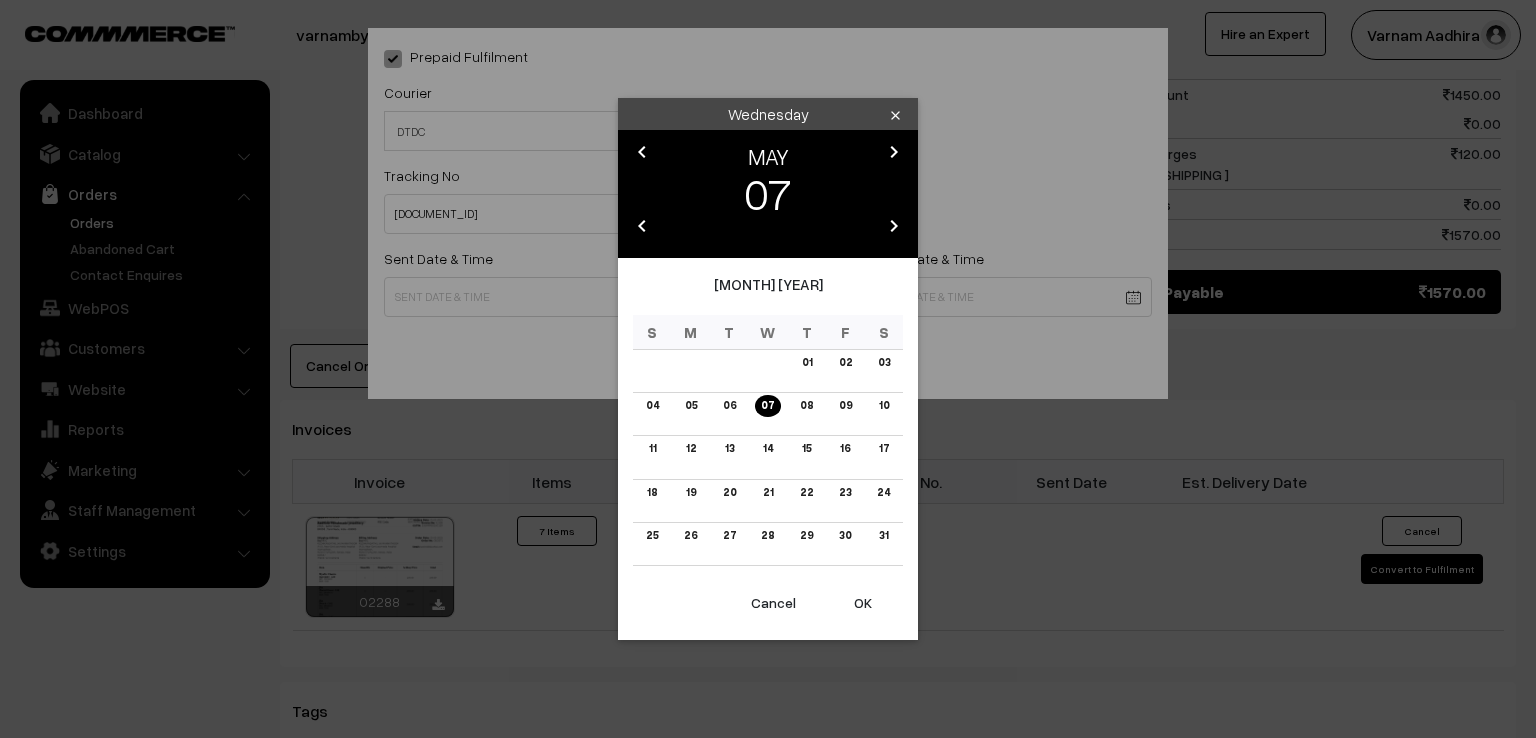 click on "chevron_left" at bounding box center [642, 152] 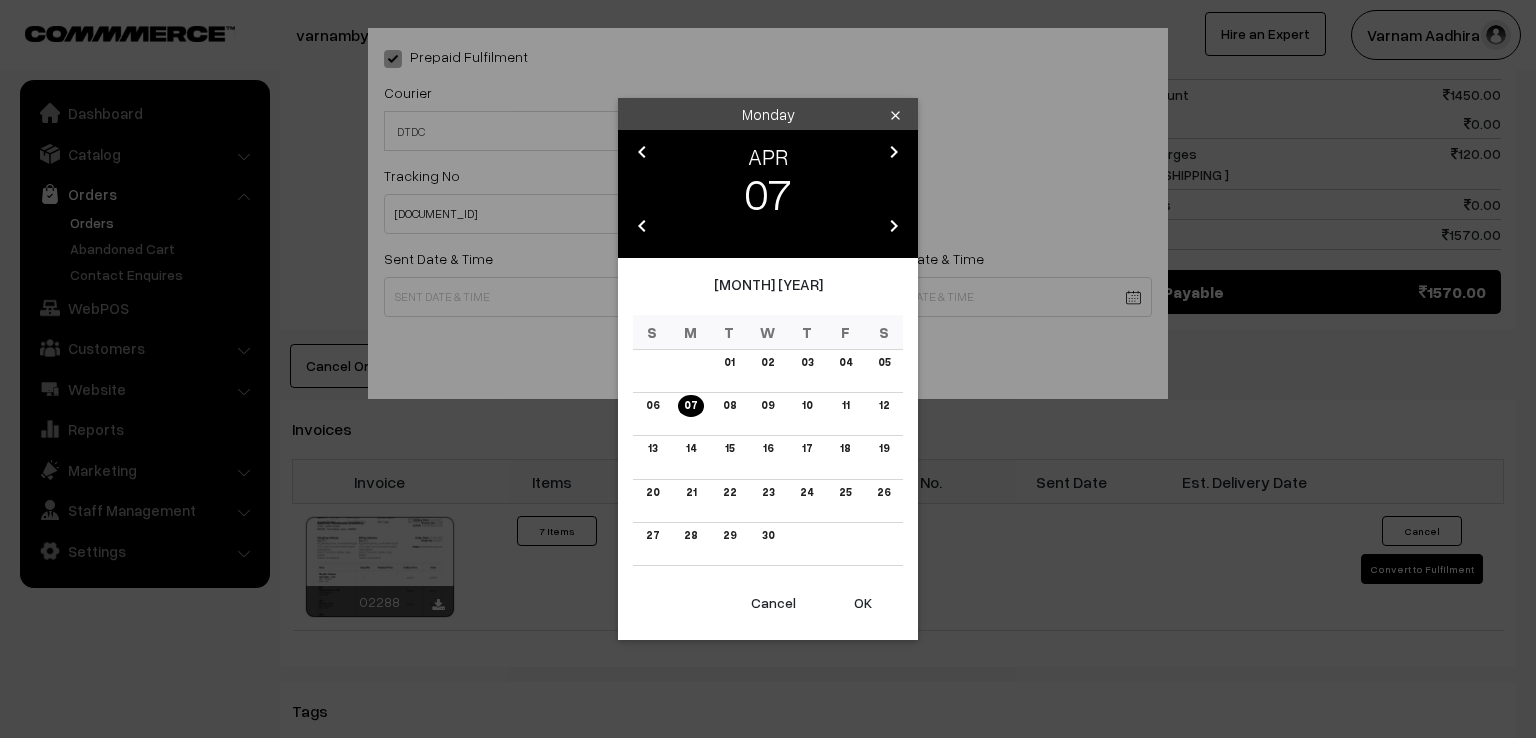 click on "chevron_left" at bounding box center (642, 152) 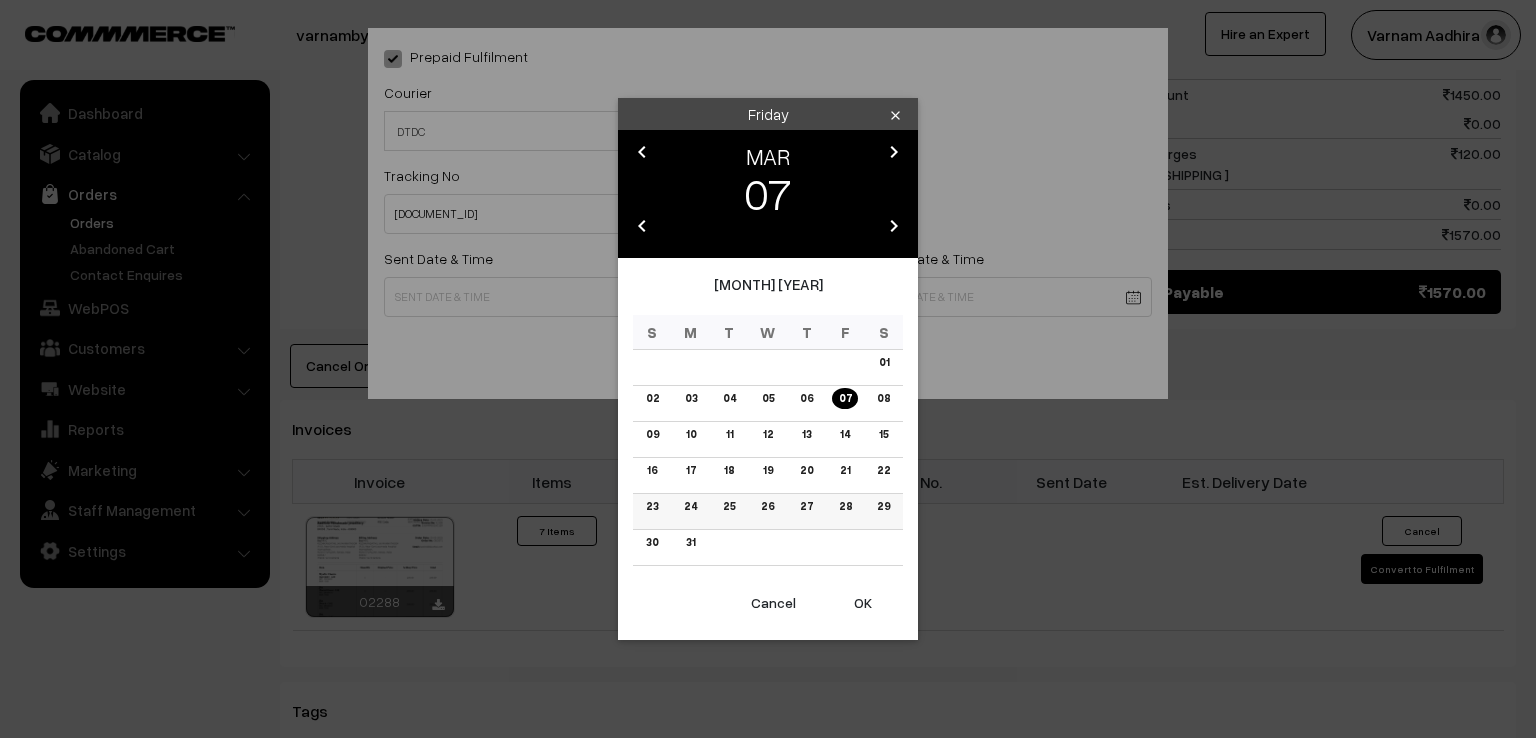 click on "27" at bounding box center (806, 506) 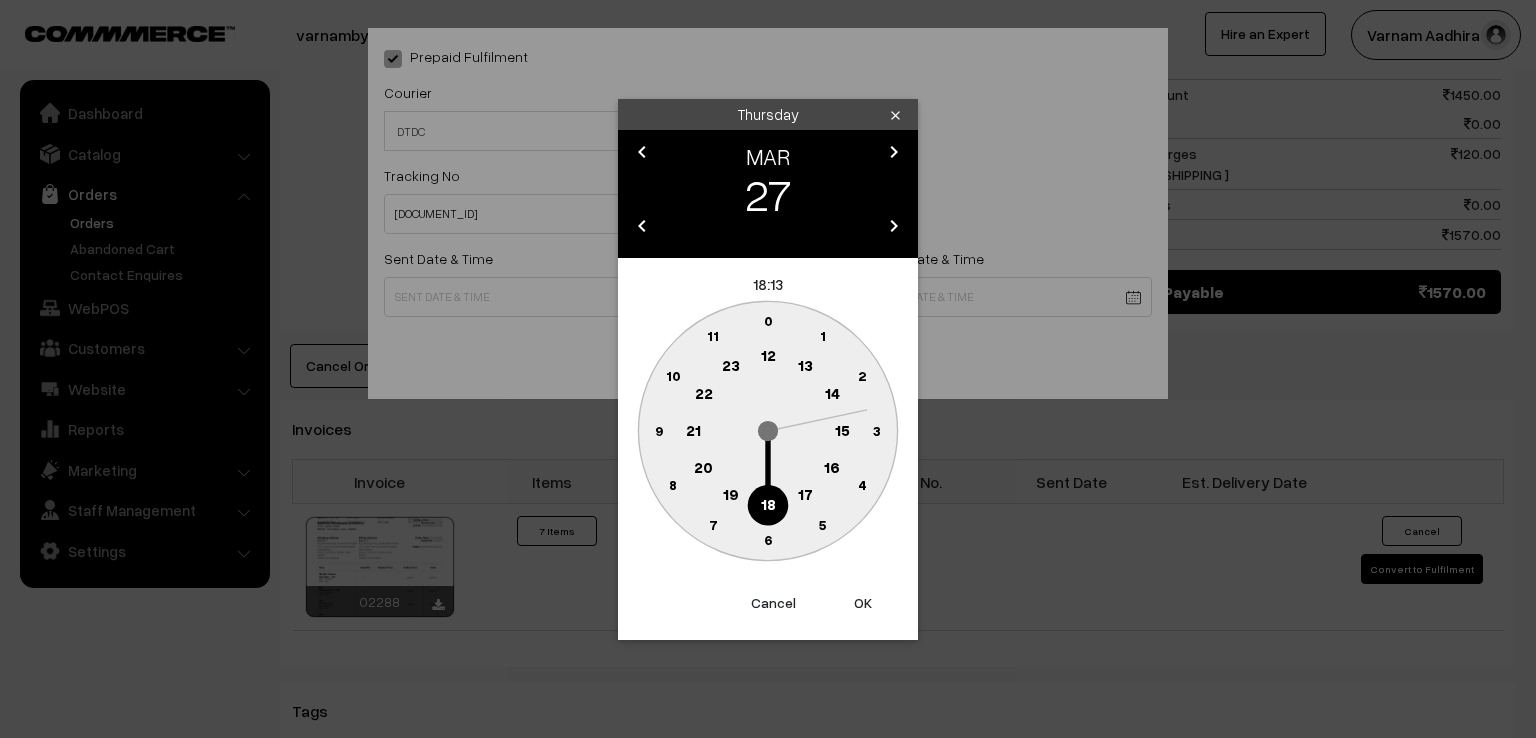 click 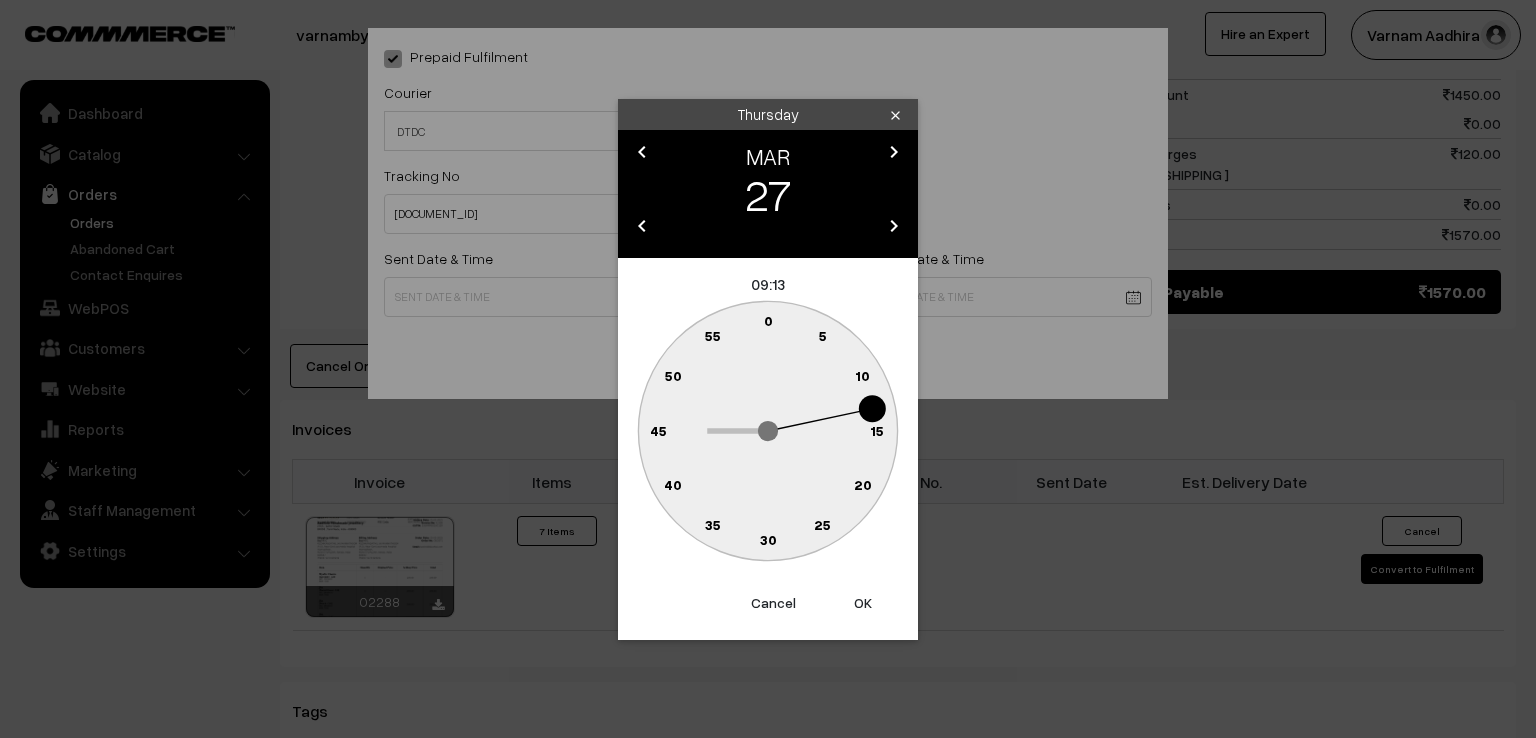 click on "0" 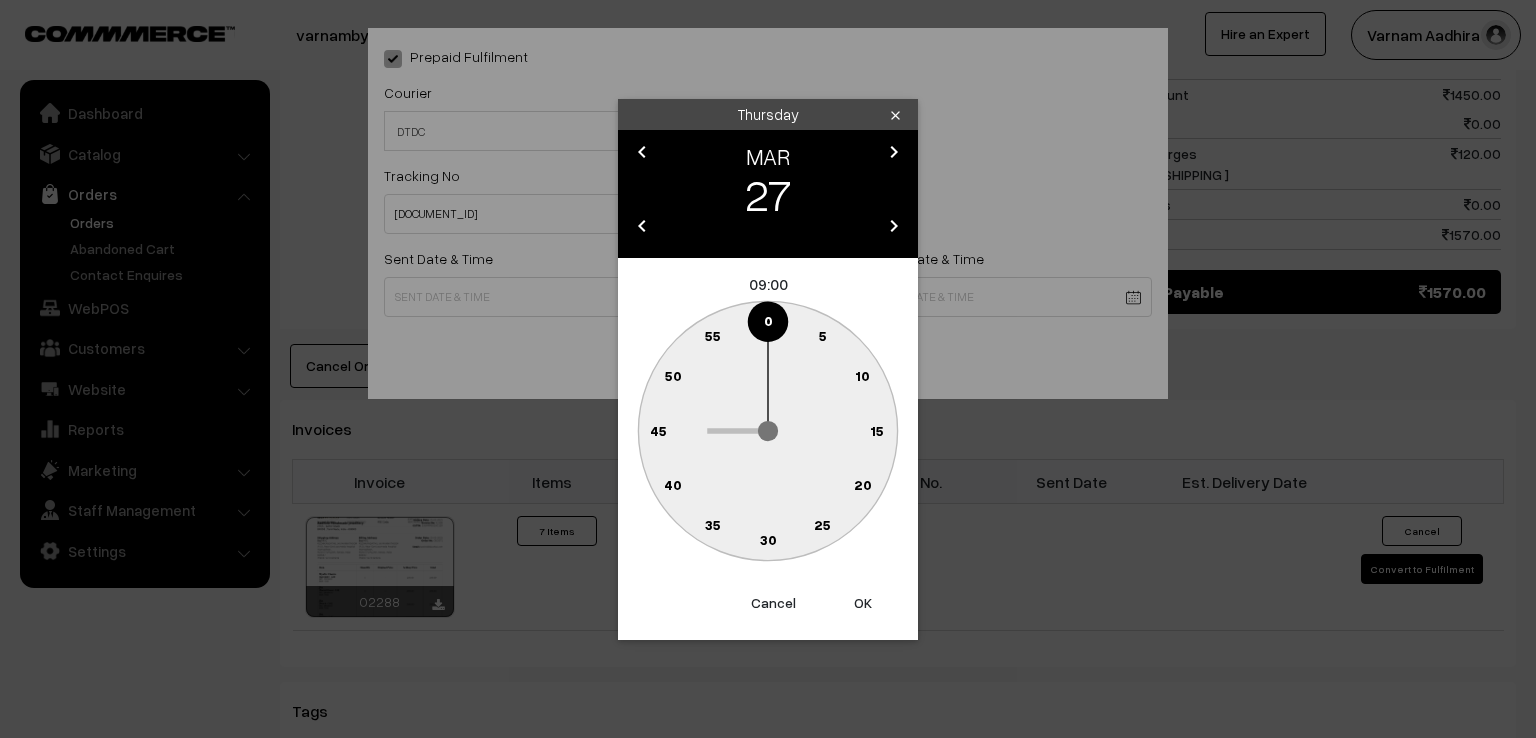 type on "27-03-2025 09:00" 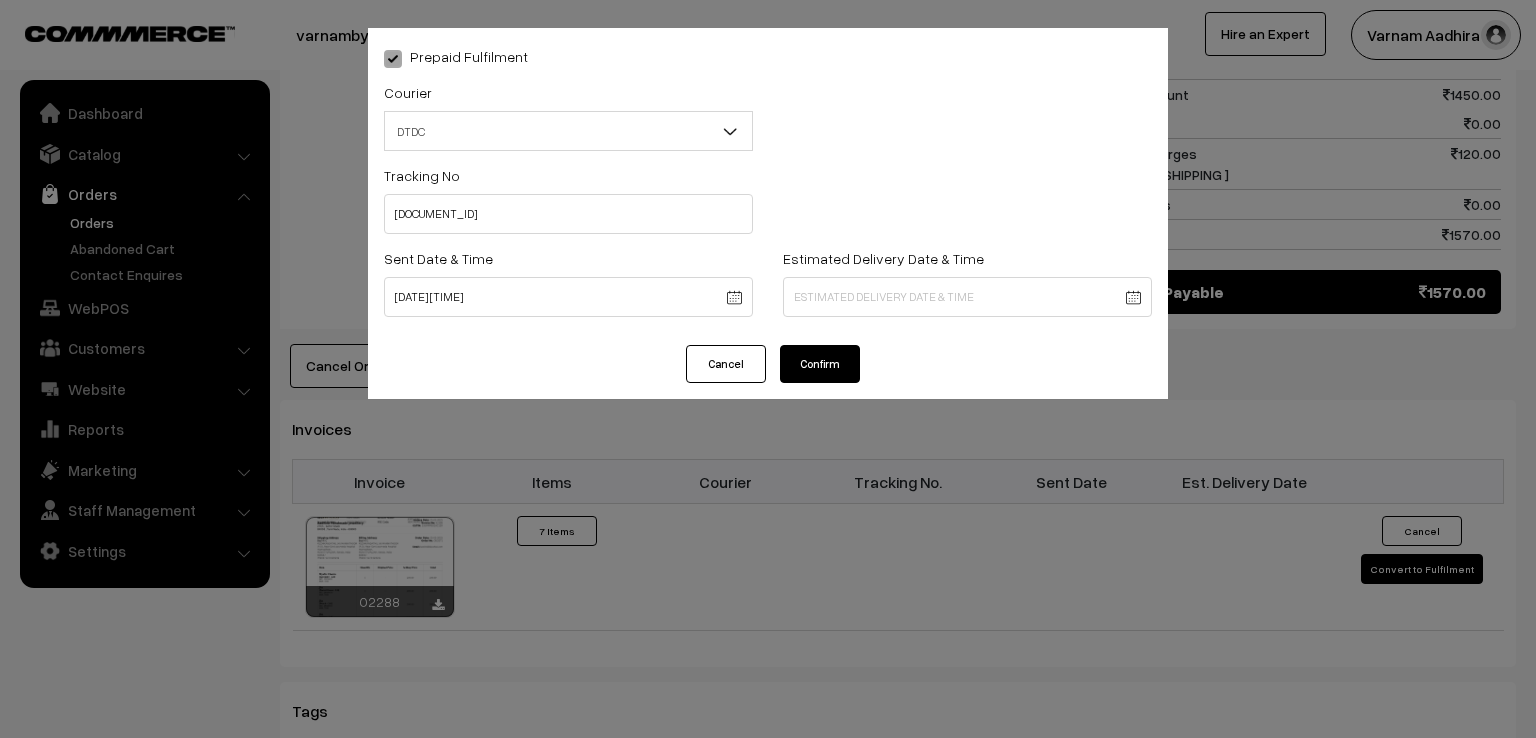 click on "Confirm" at bounding box center (820, 364) 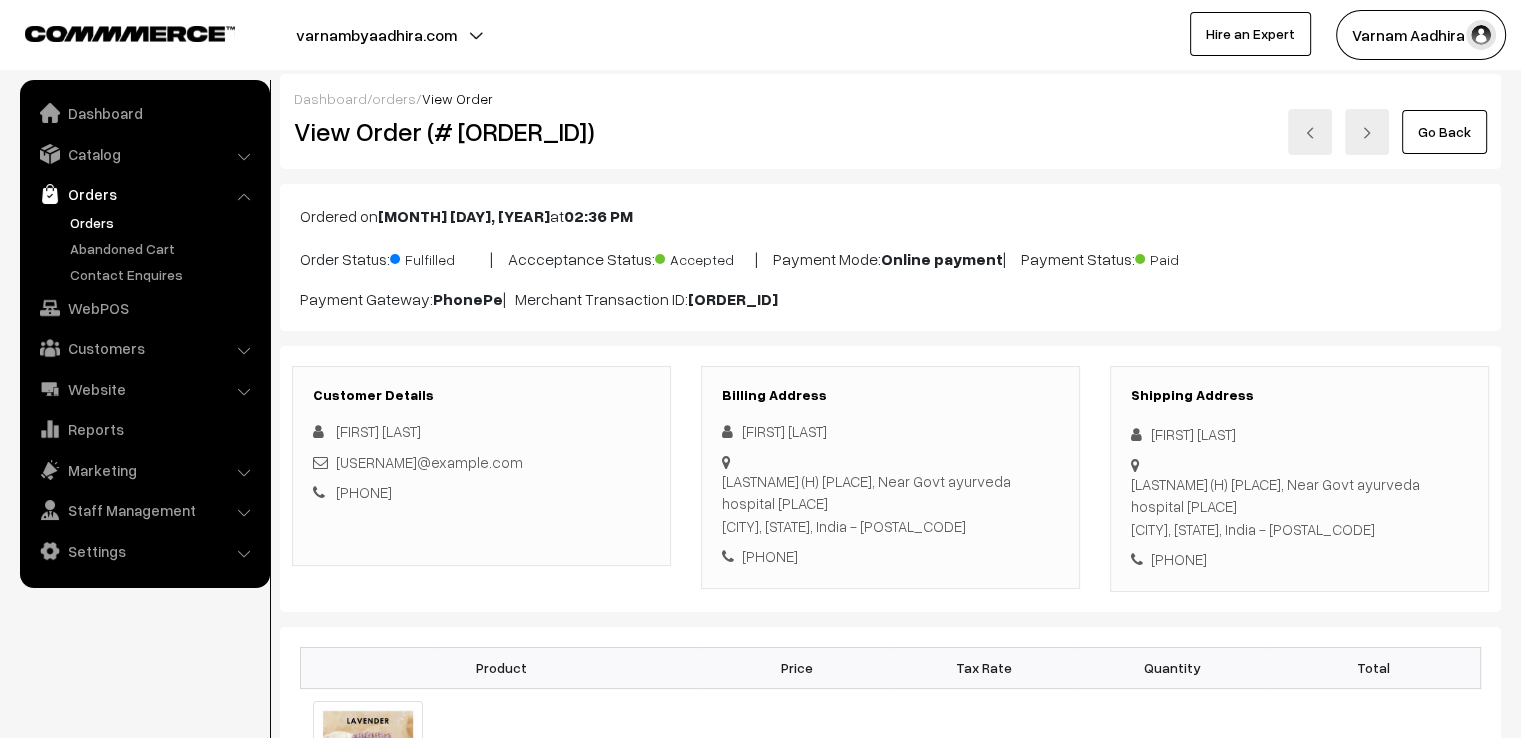 scroll, scrollTop: 0, scrollLeft: 0, axis: both 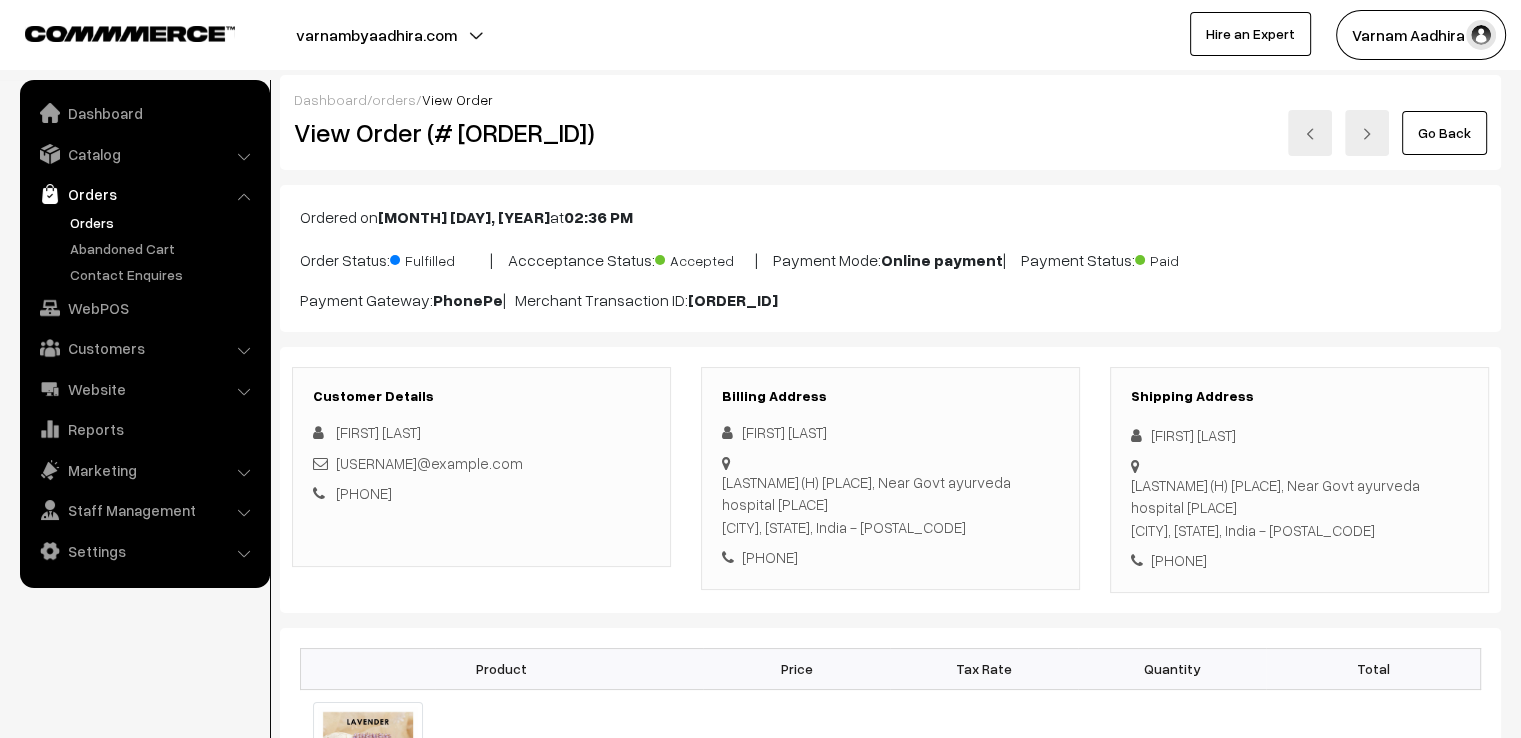click on "Go Back" at bounding box center (1444, 133) 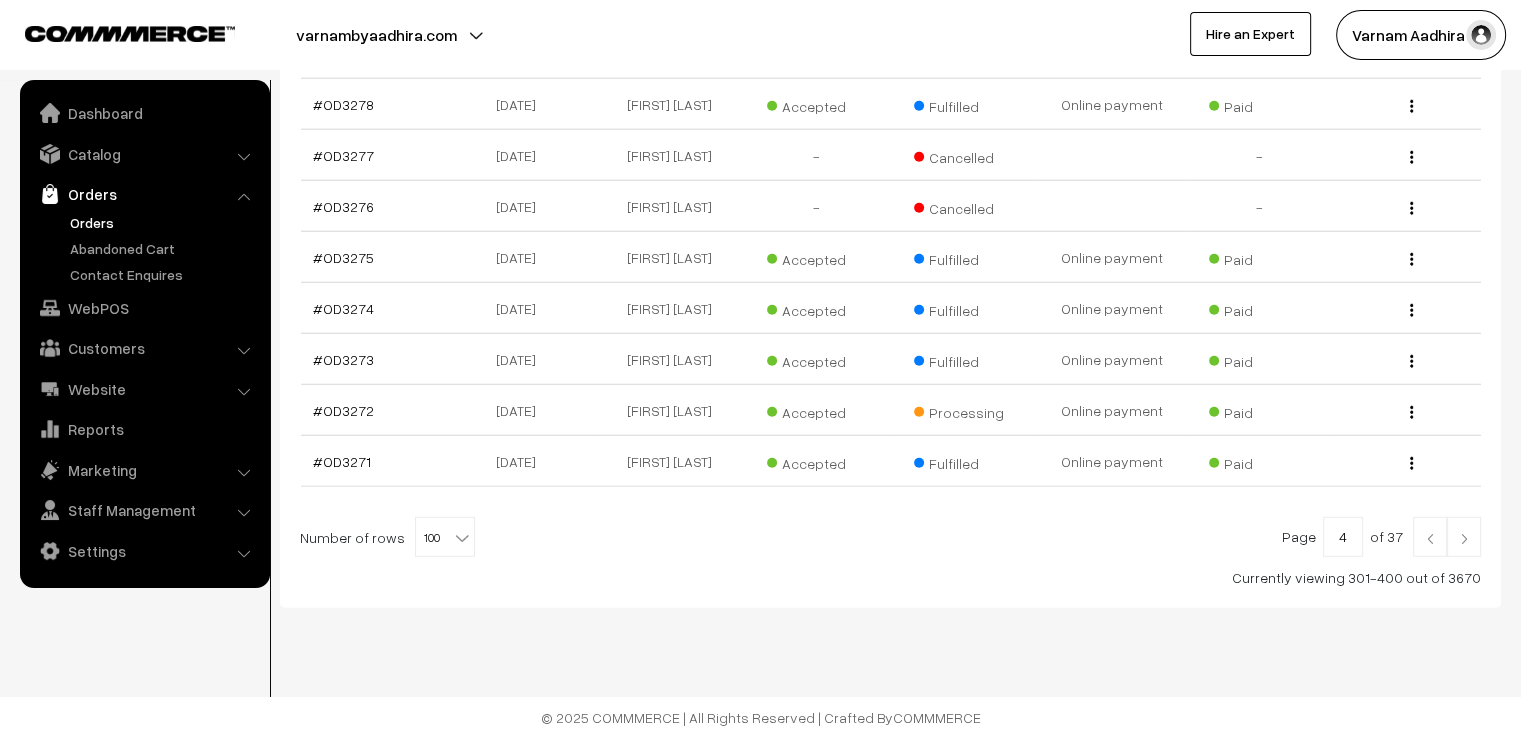 scroll, scrollTop: 5367, scrollLeft: 0, axis: vertical 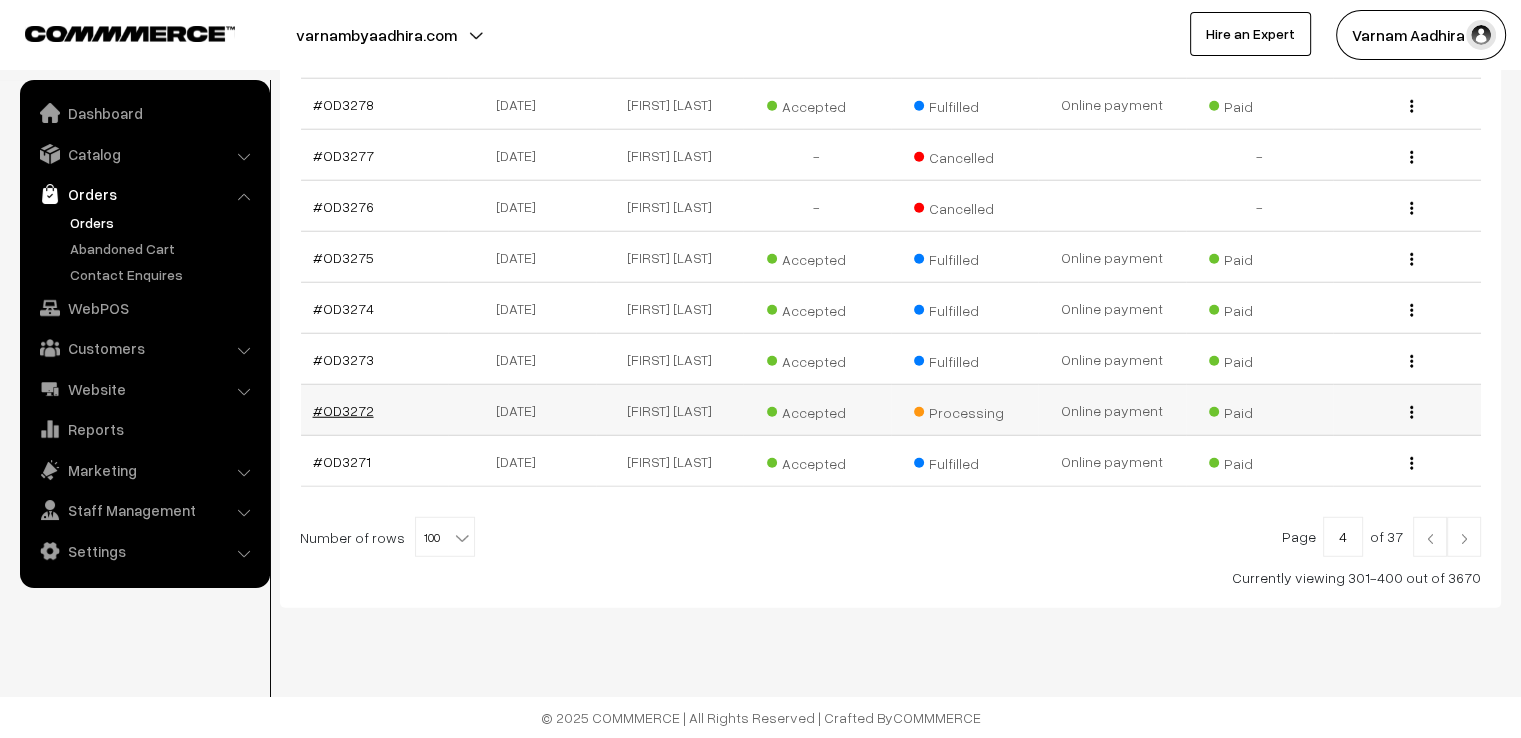click on "#OD3272" at bounding box center (343, 410) 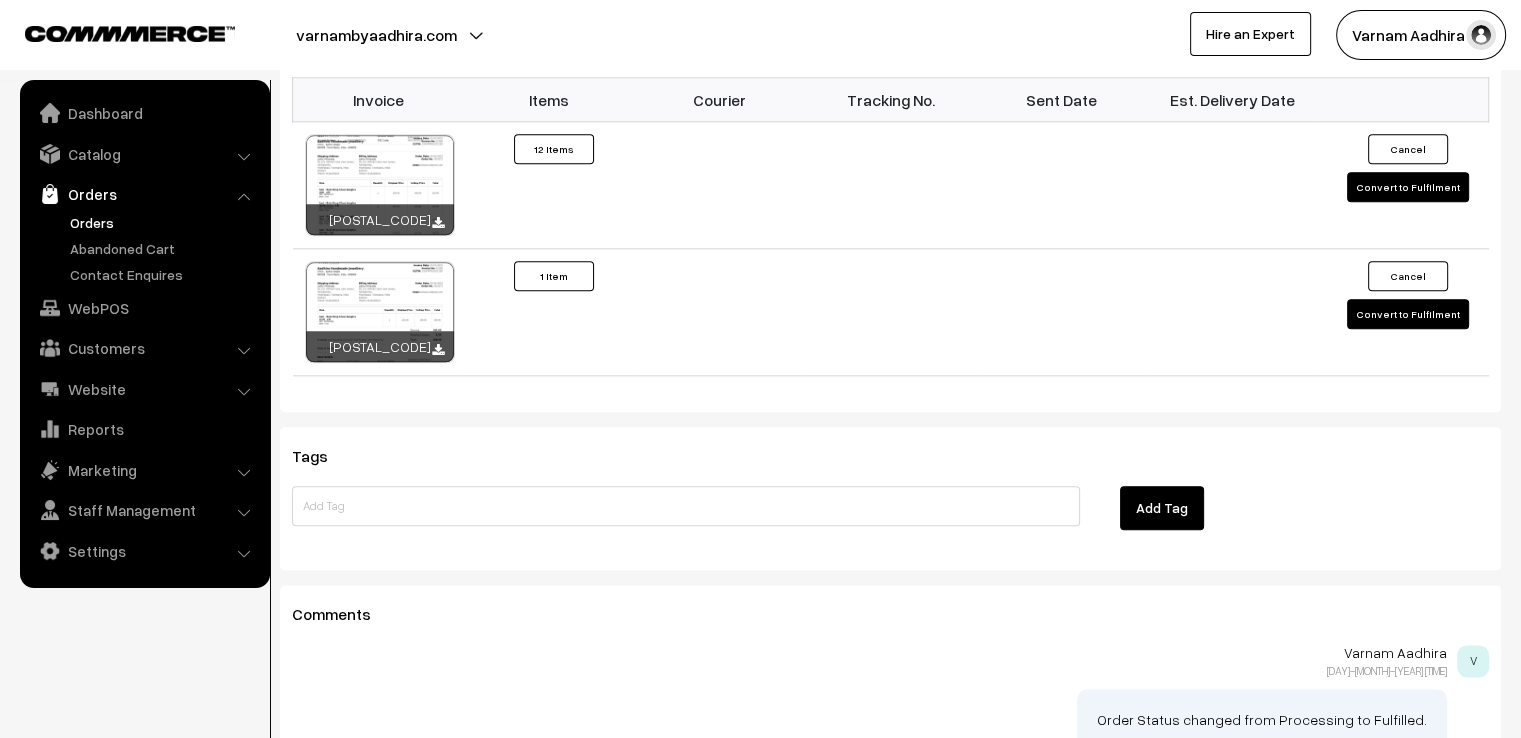 scroll, scrollTop: 2280, scrollLeft: 0, axis: vertical 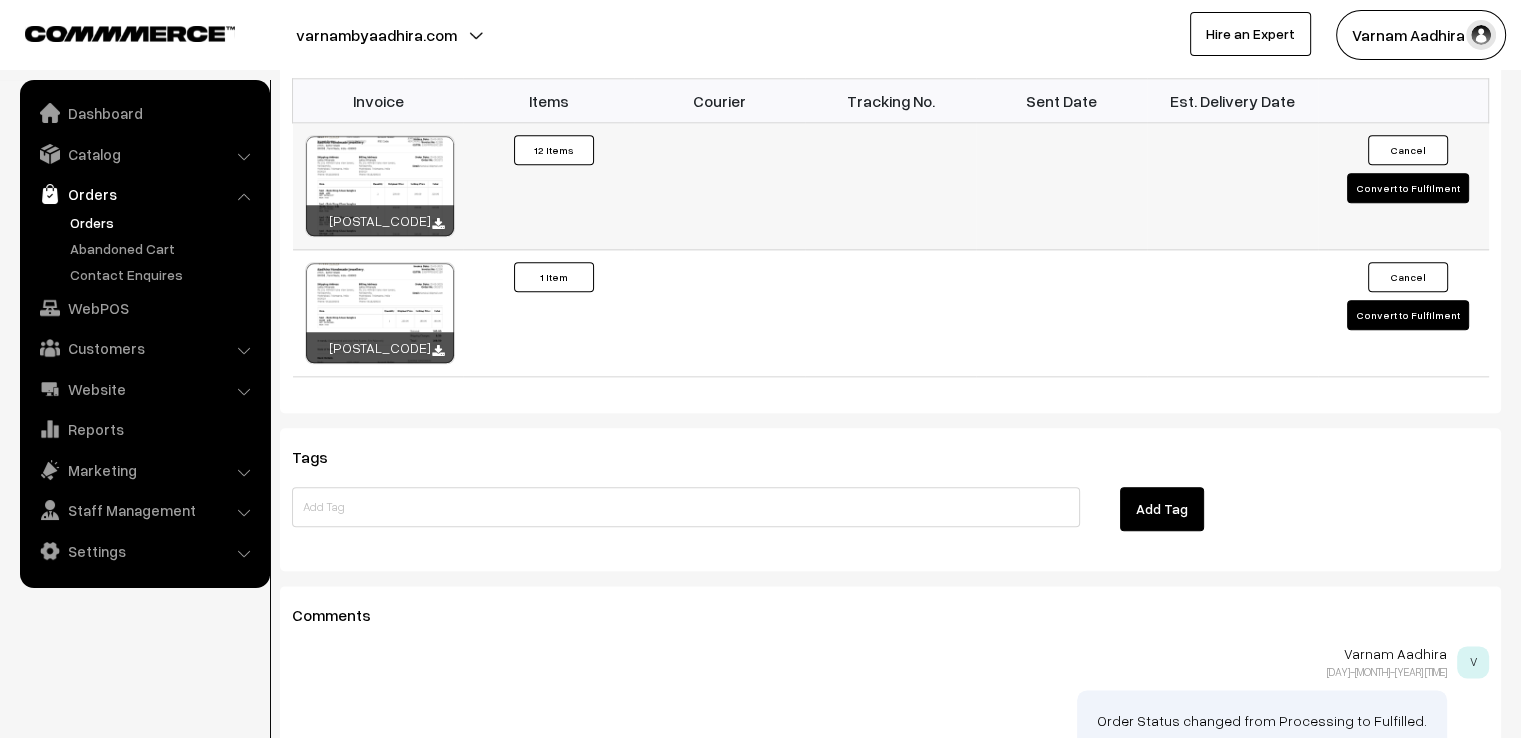 click on "Convert to Fulfilment" at bounding box center (1408, 188) 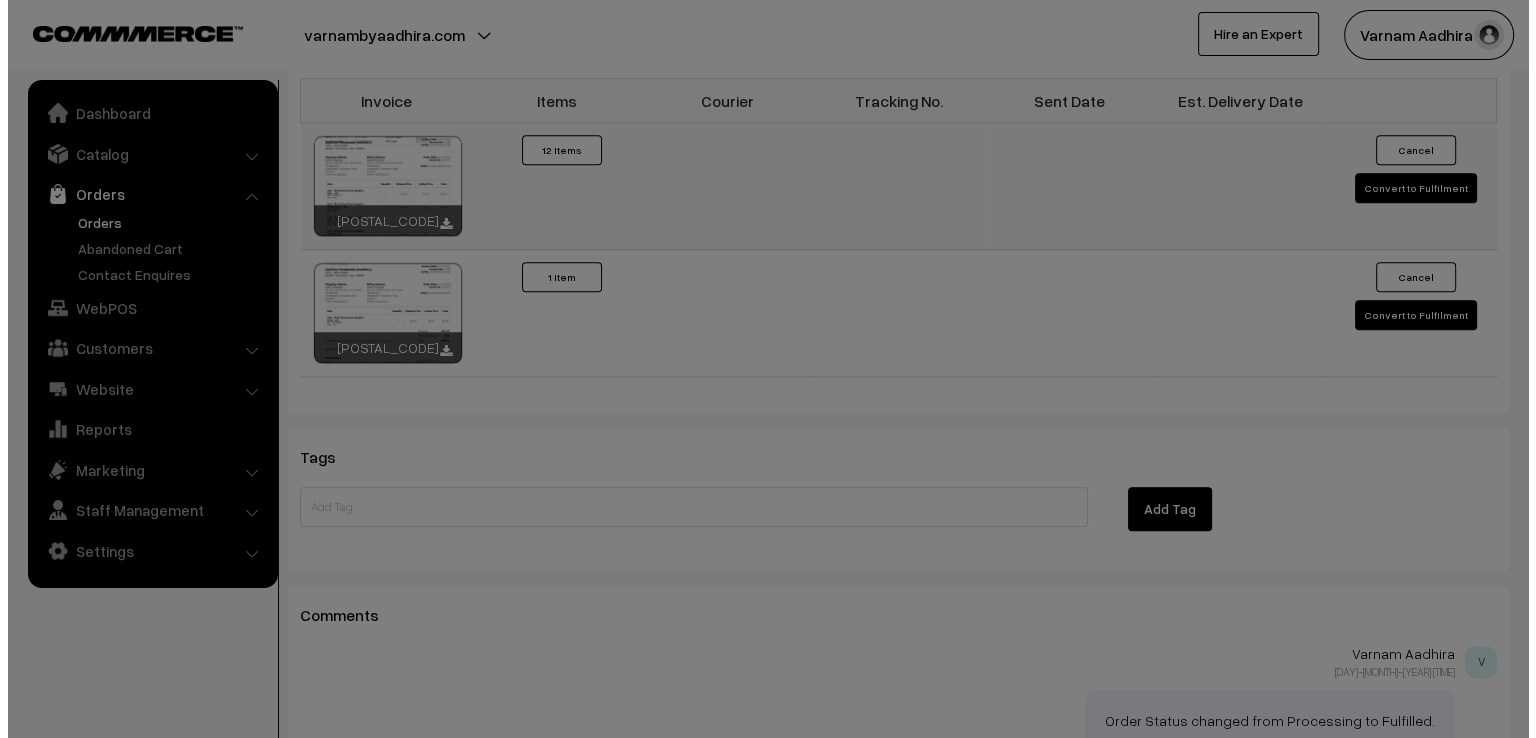 scroll, scrollTop: 2293, scrollLeft: 0, axis: vertical 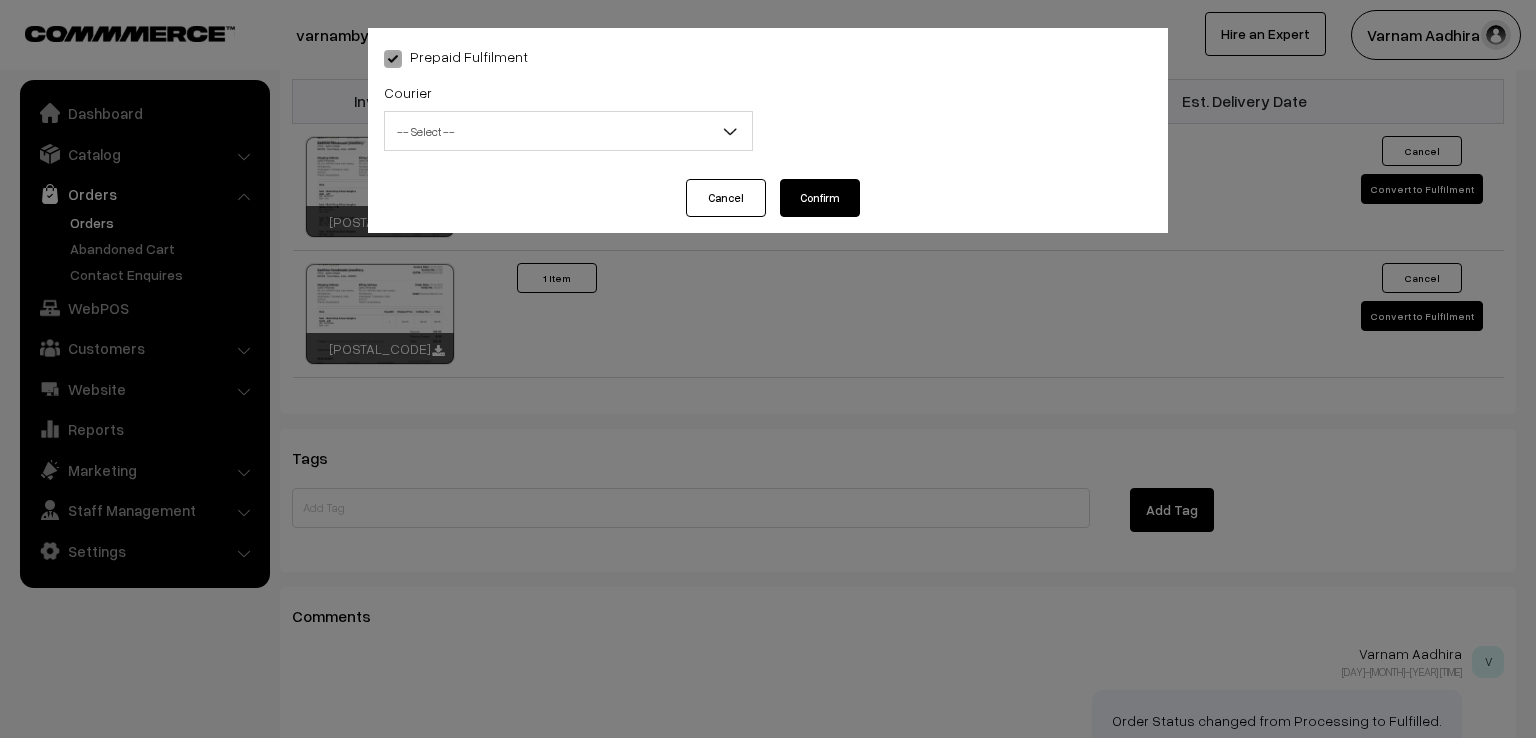 click on "-- Select --" at bounding box center (568, 131) 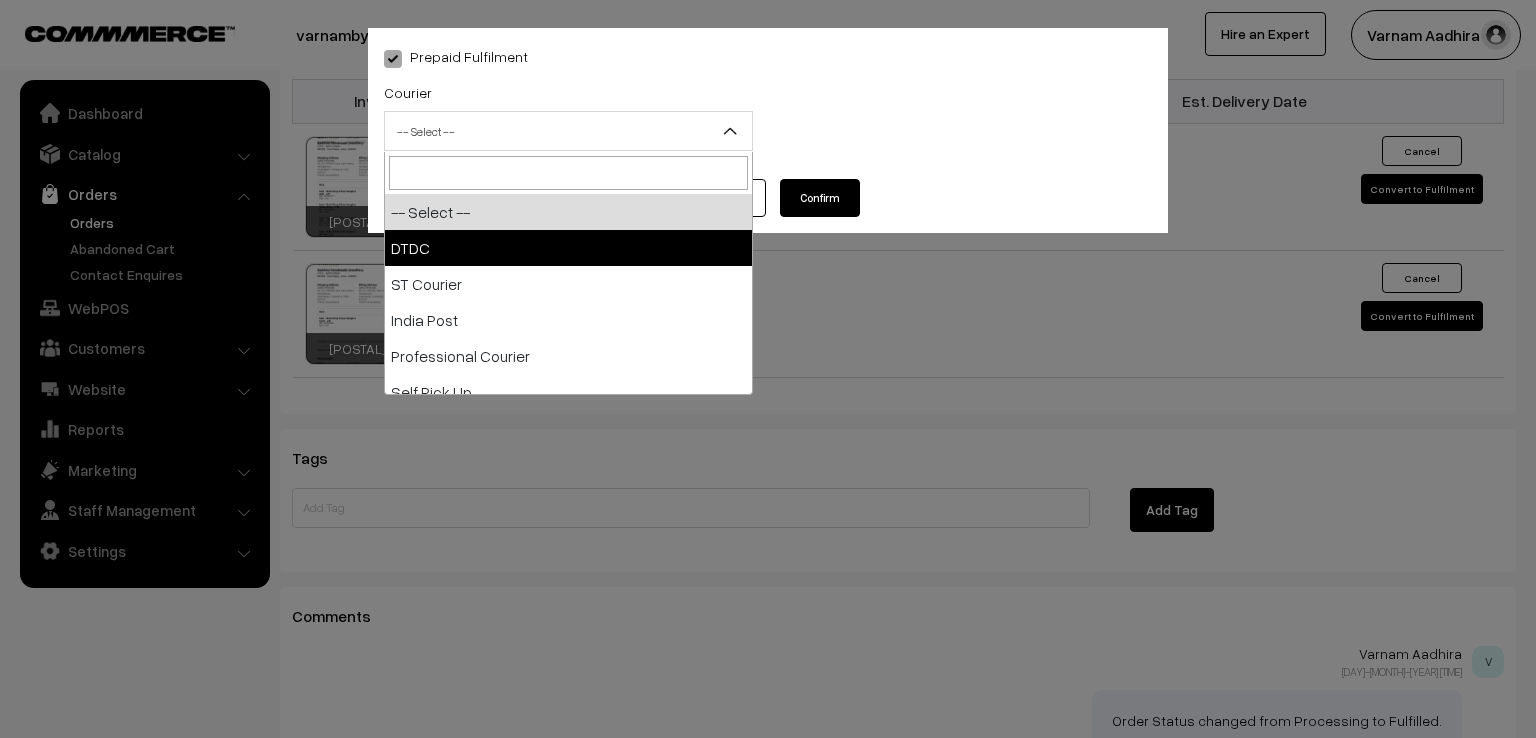 select on "1" 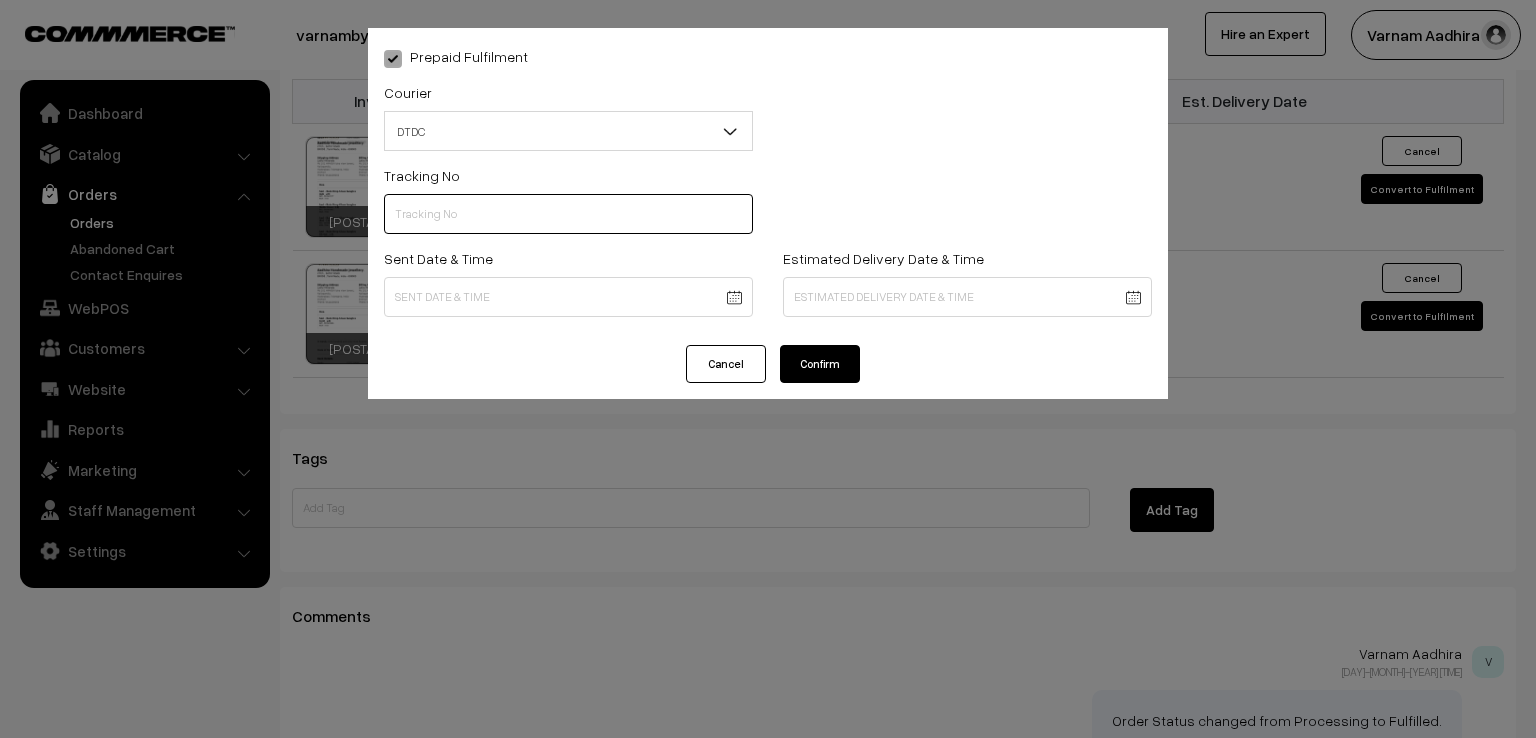click at bounding box center (568, 214) 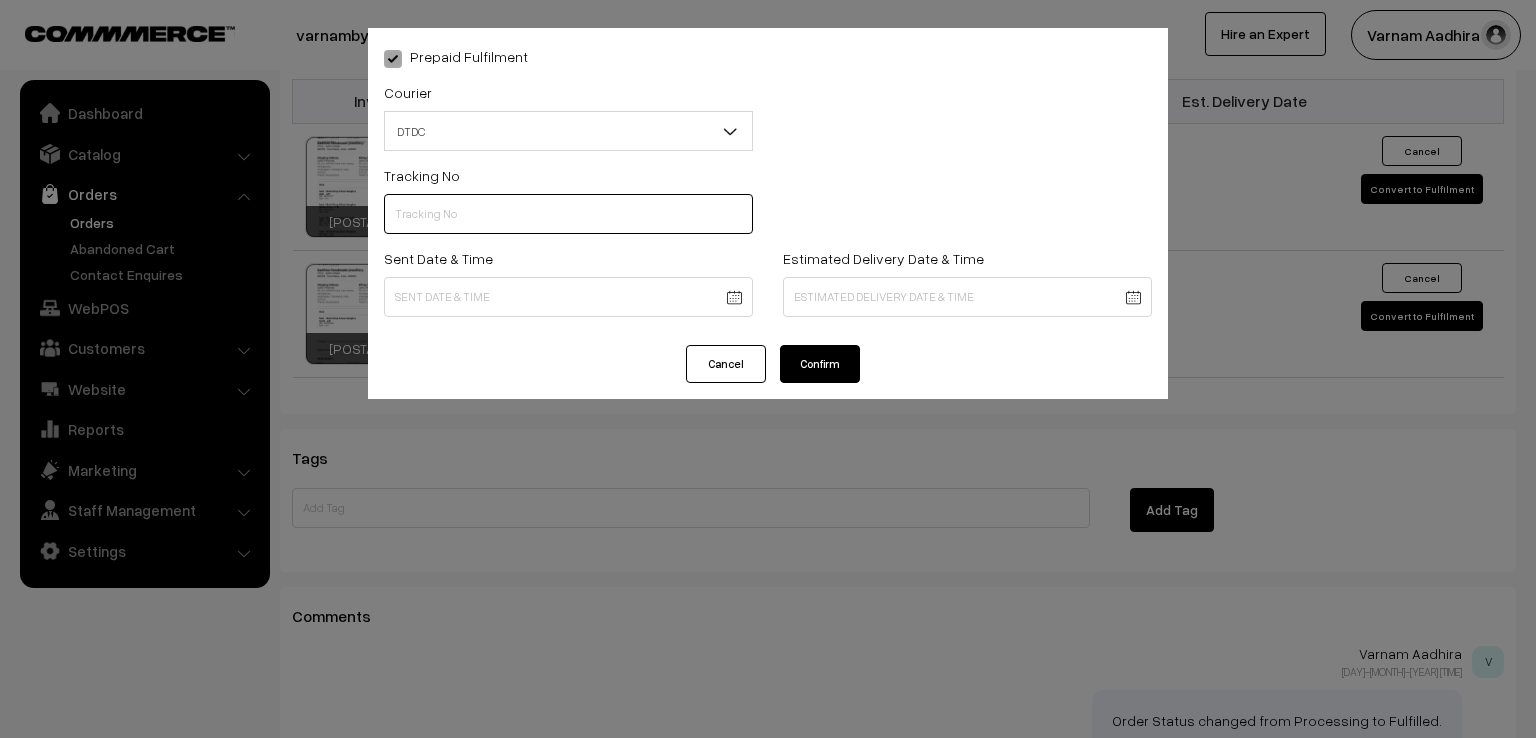 click at bounding box center [568, 214] 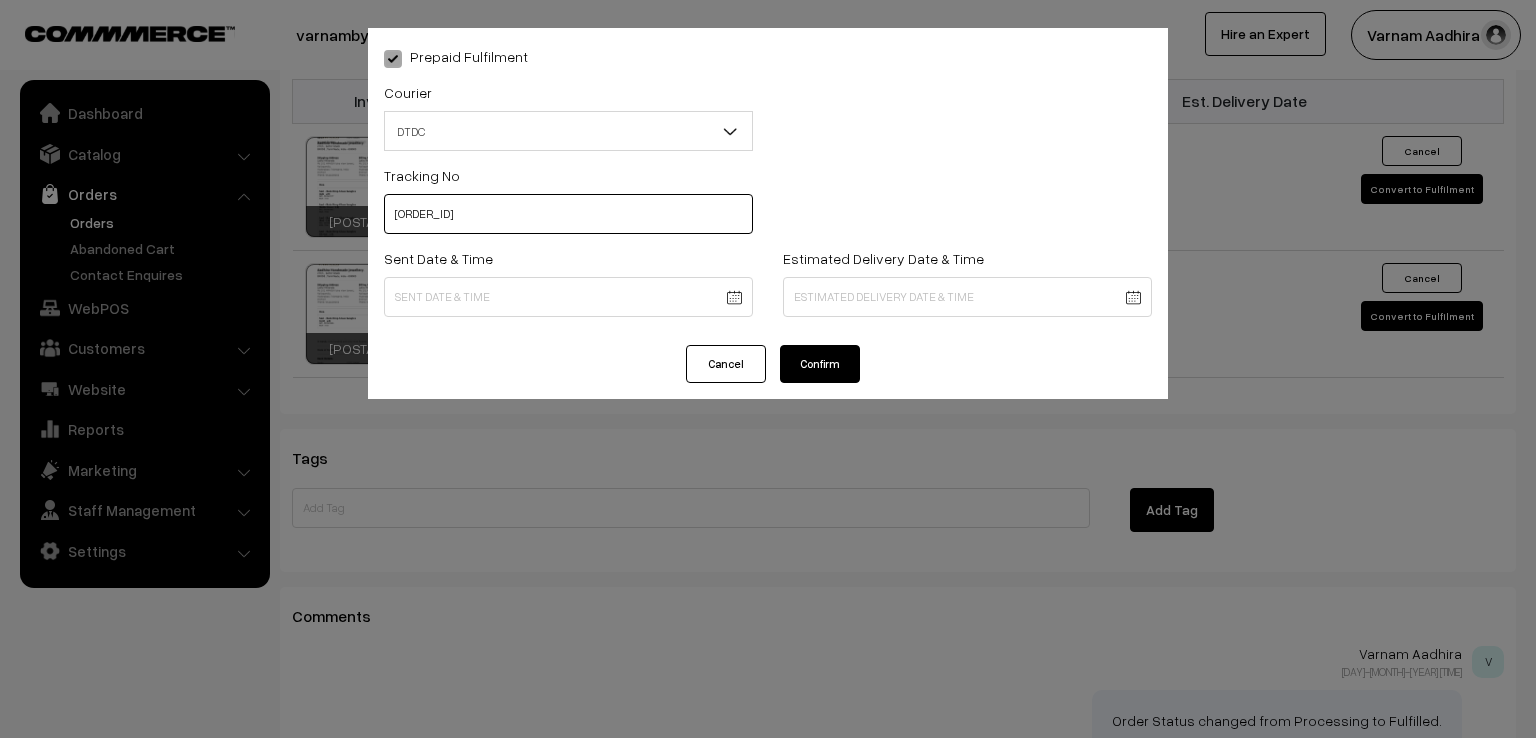 type on "[DRIVER_LICENSE]" 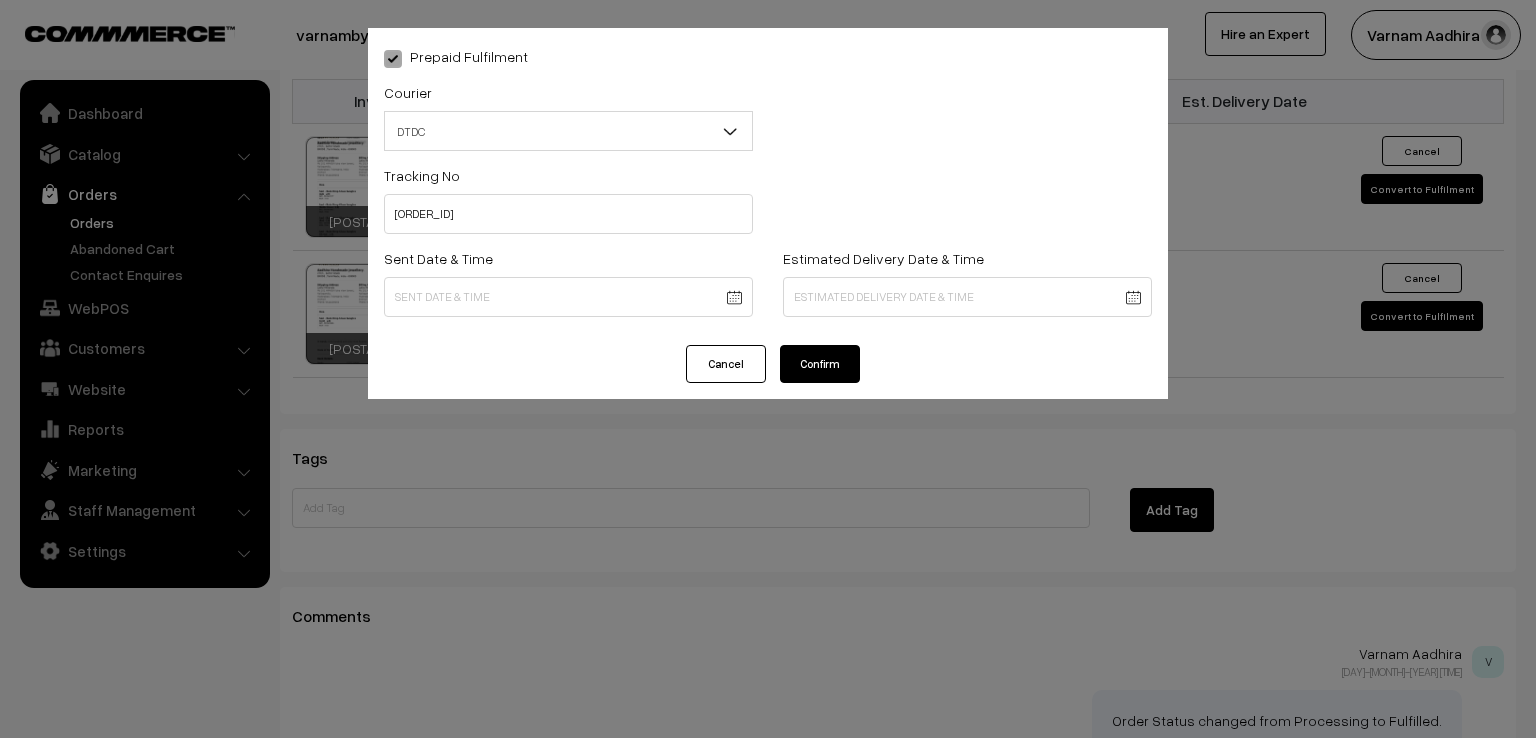 click on "Thank you for showing interest. Our team will call you shortly.
Close
varnambyaadhira.com
Go to Website
Create New Store" at bounding box center [768, -624] 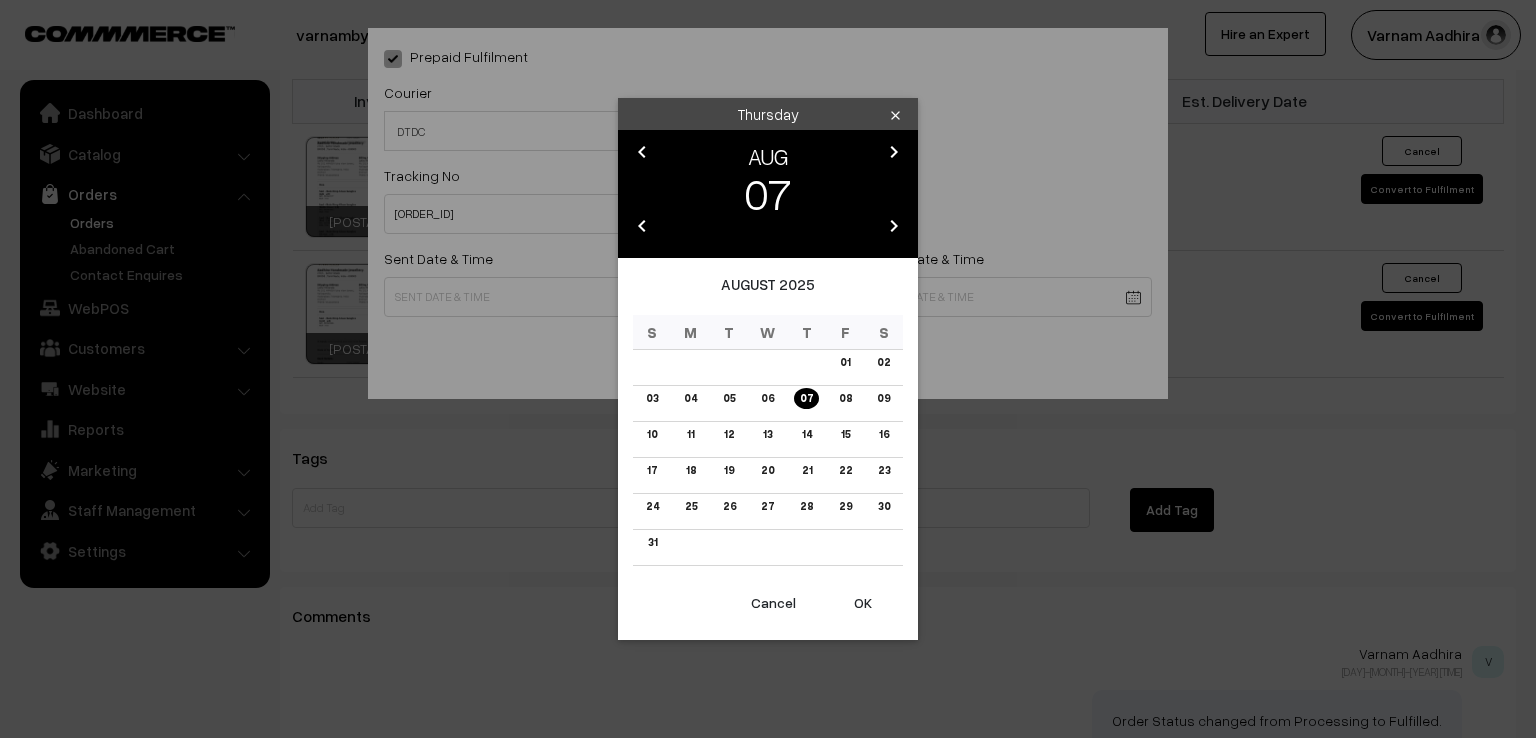 click on "chevron_left" at bounding box center [642, 152] 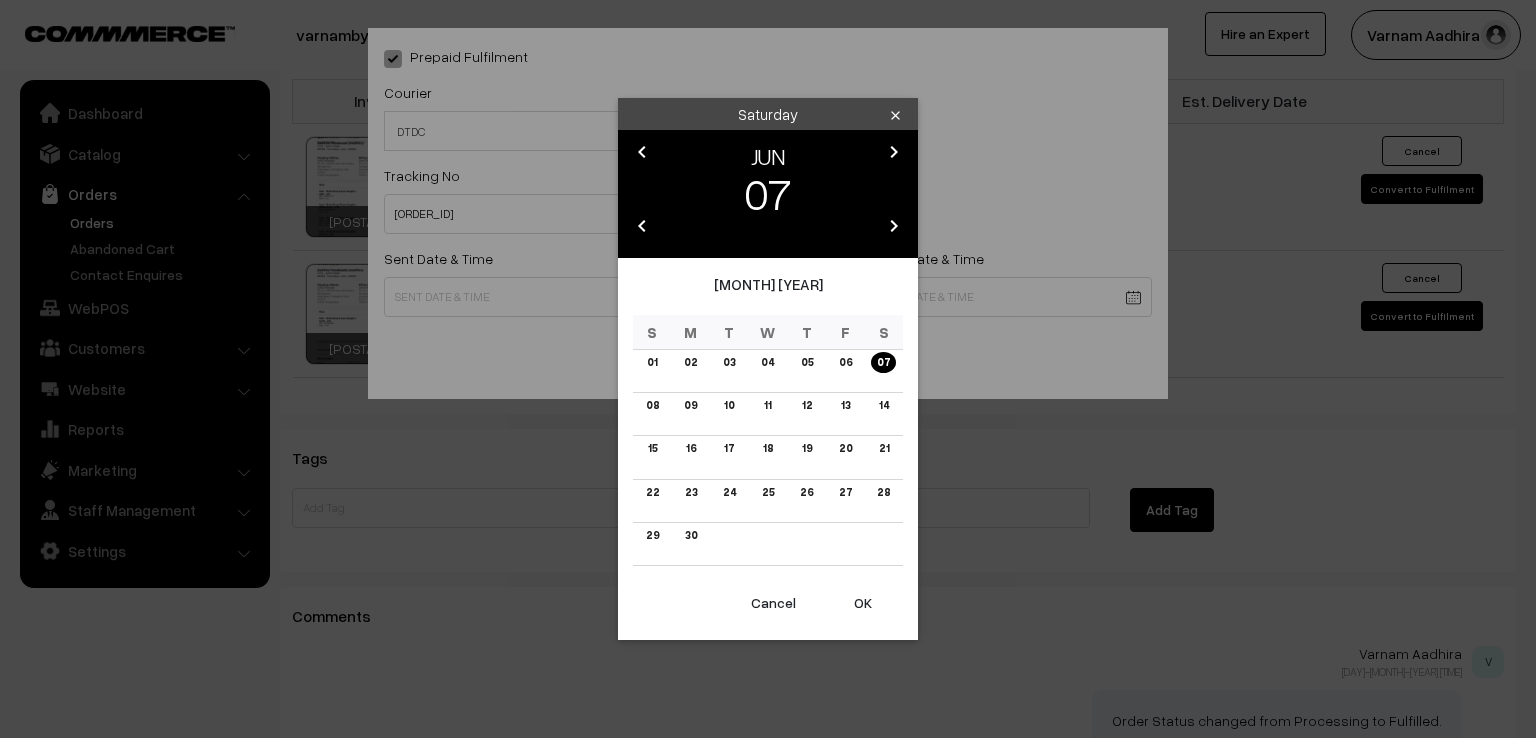 click on "chevron_left" at bounding box center (642, 152) 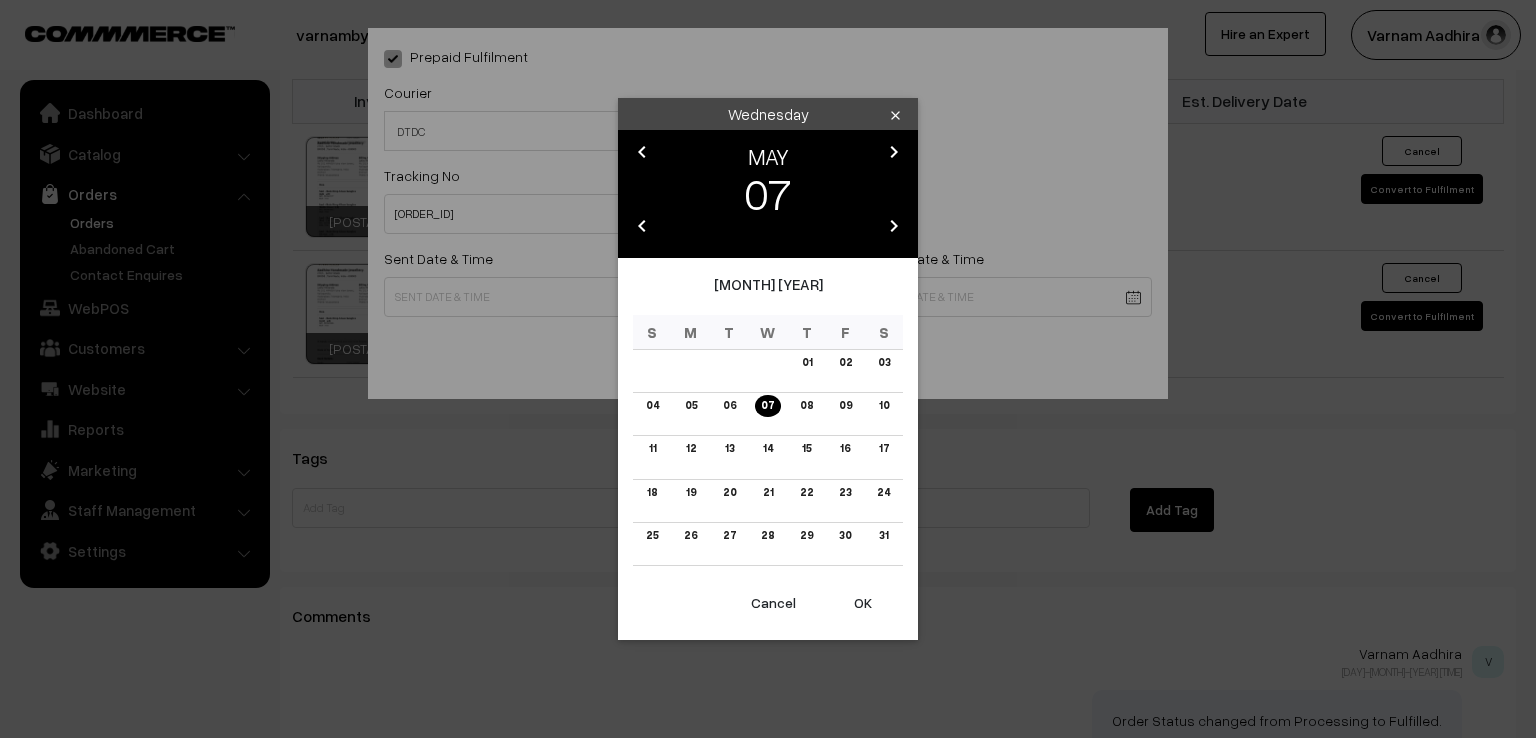 click on "chevron_left" at bounding box center [642, 152] 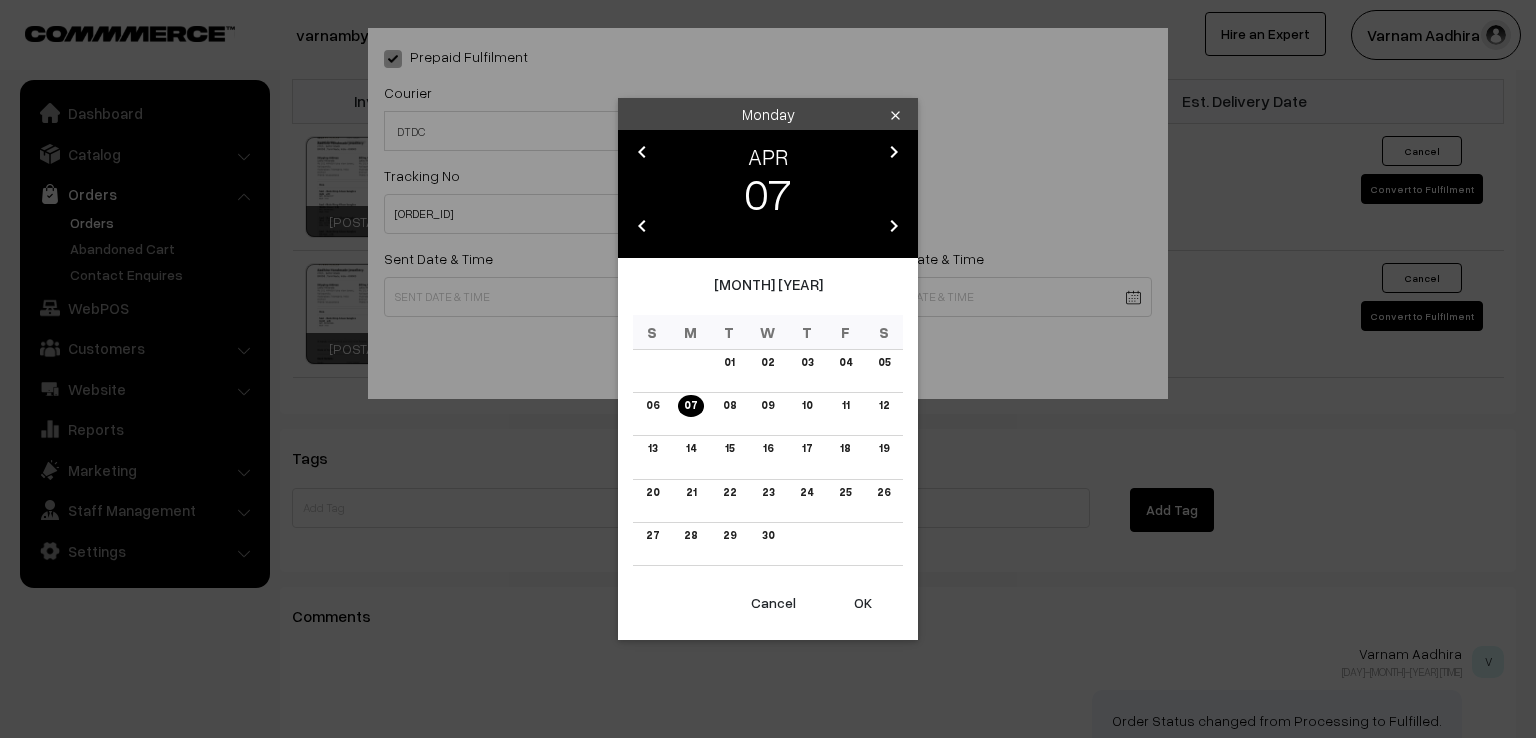click on "chevron_left" at bounding box center [642, 152] 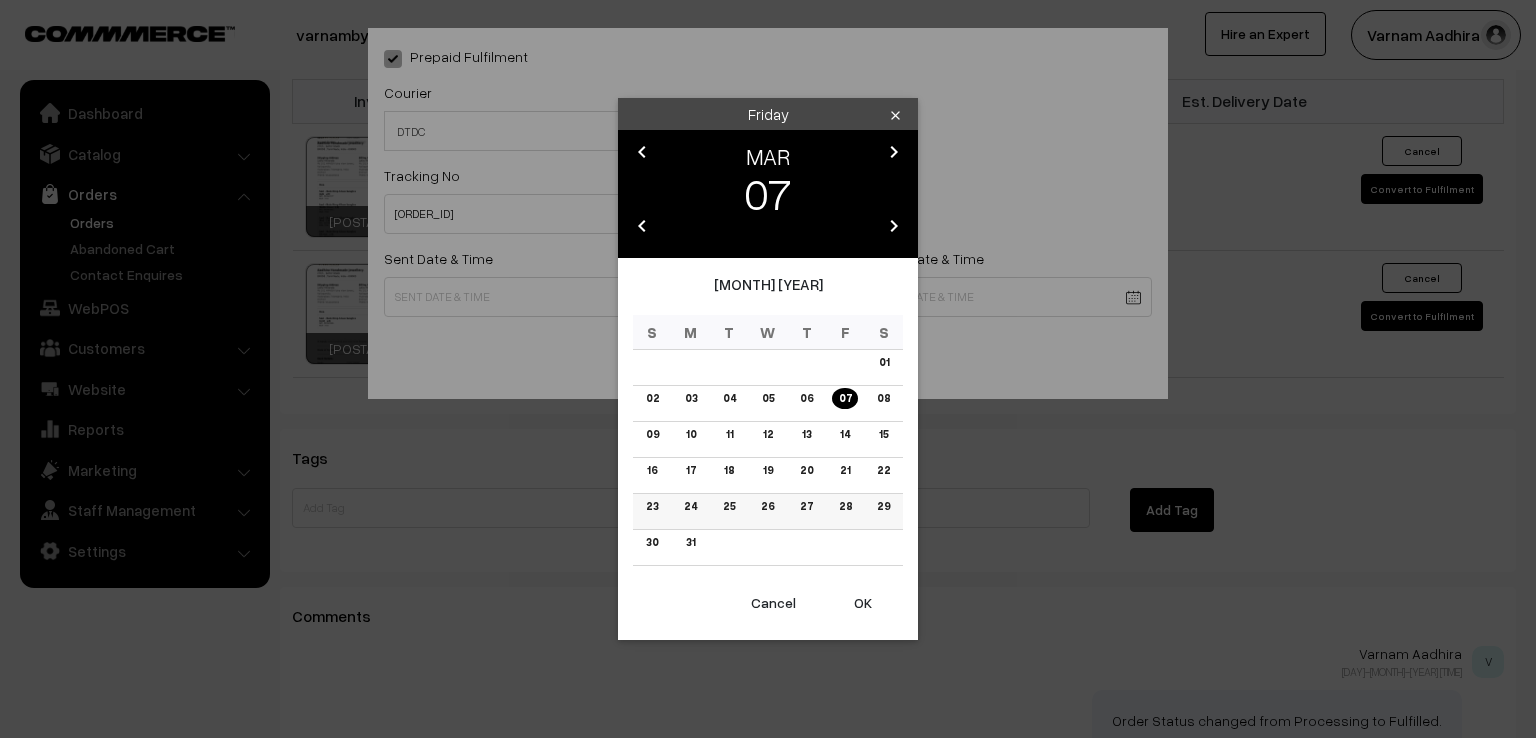 click on "27" at bounding box center (806, 506) 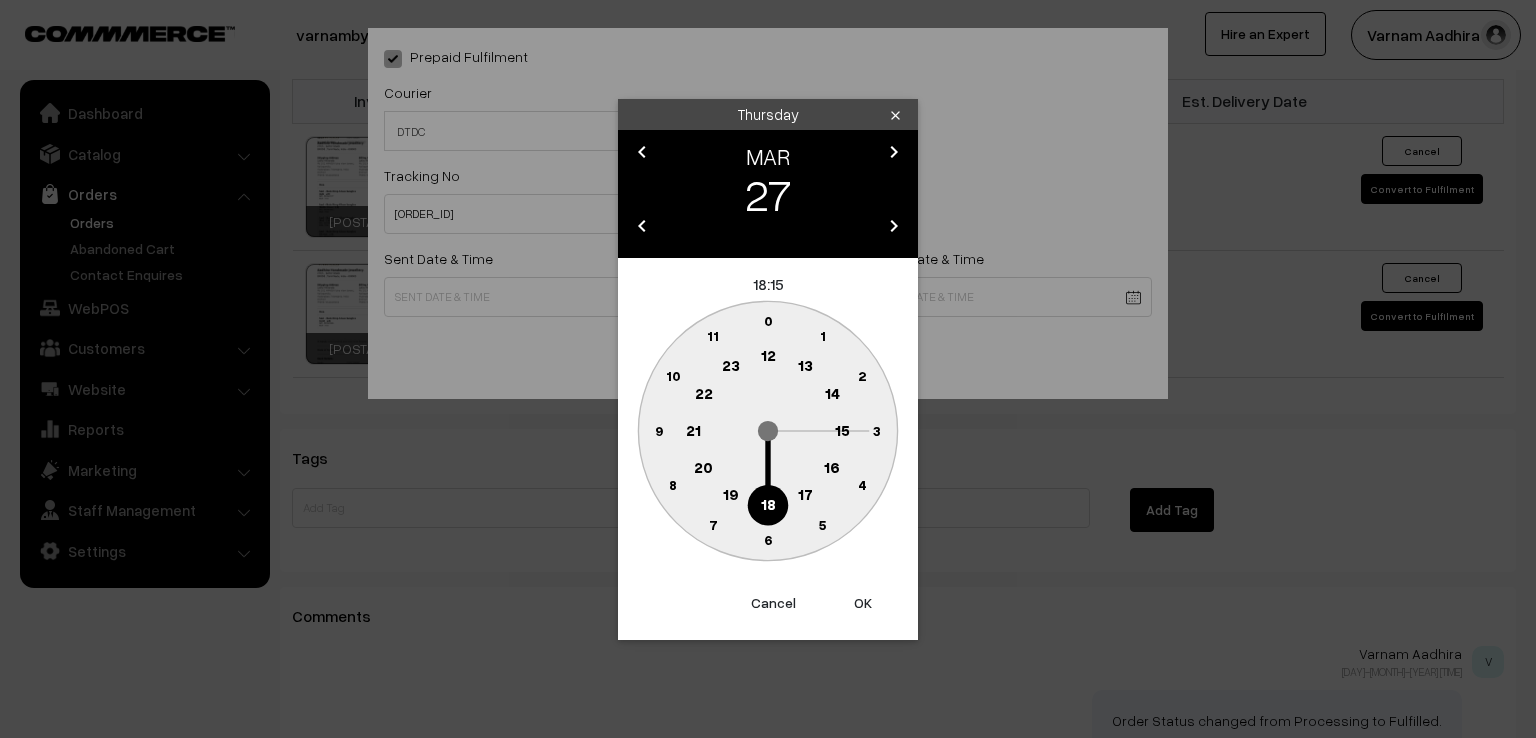 click 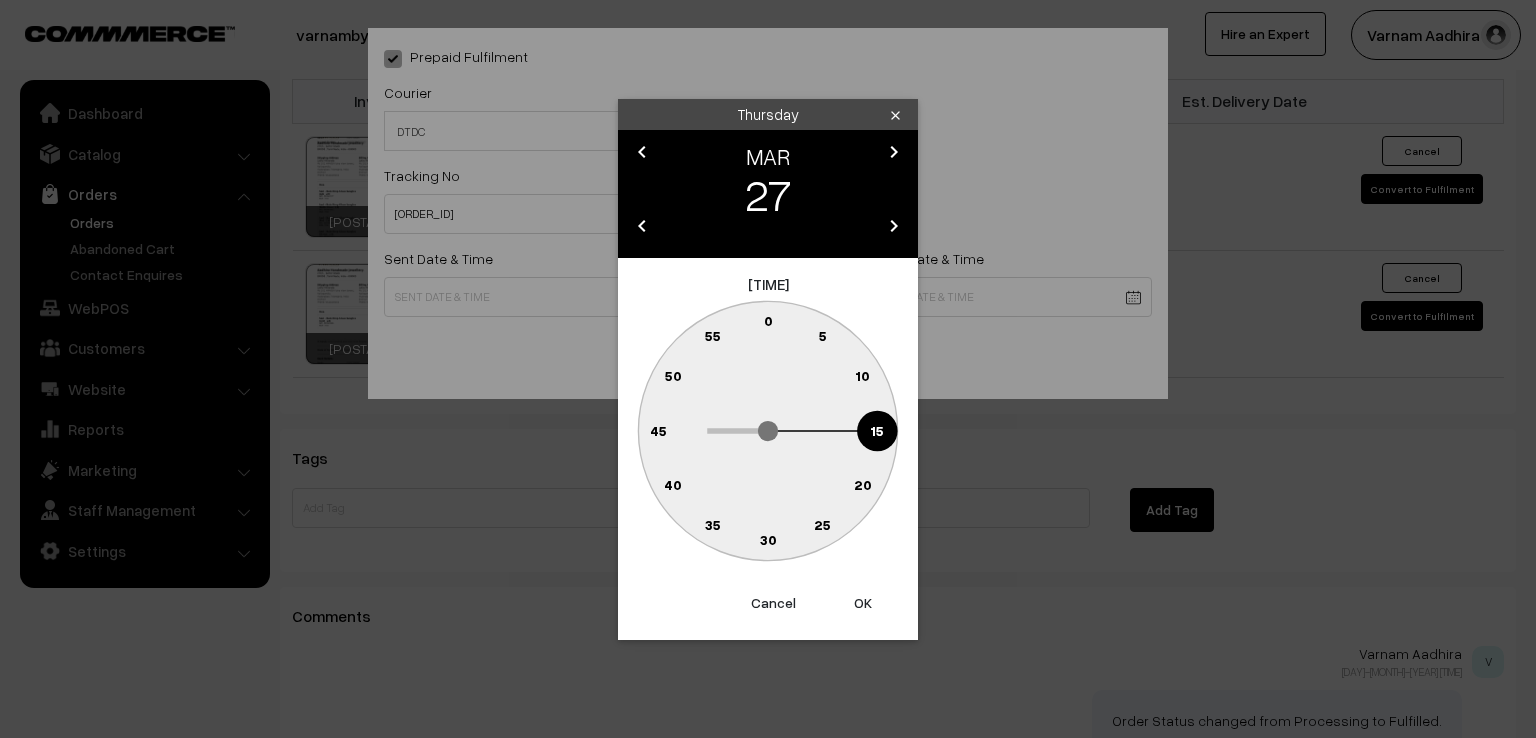 click on "0" 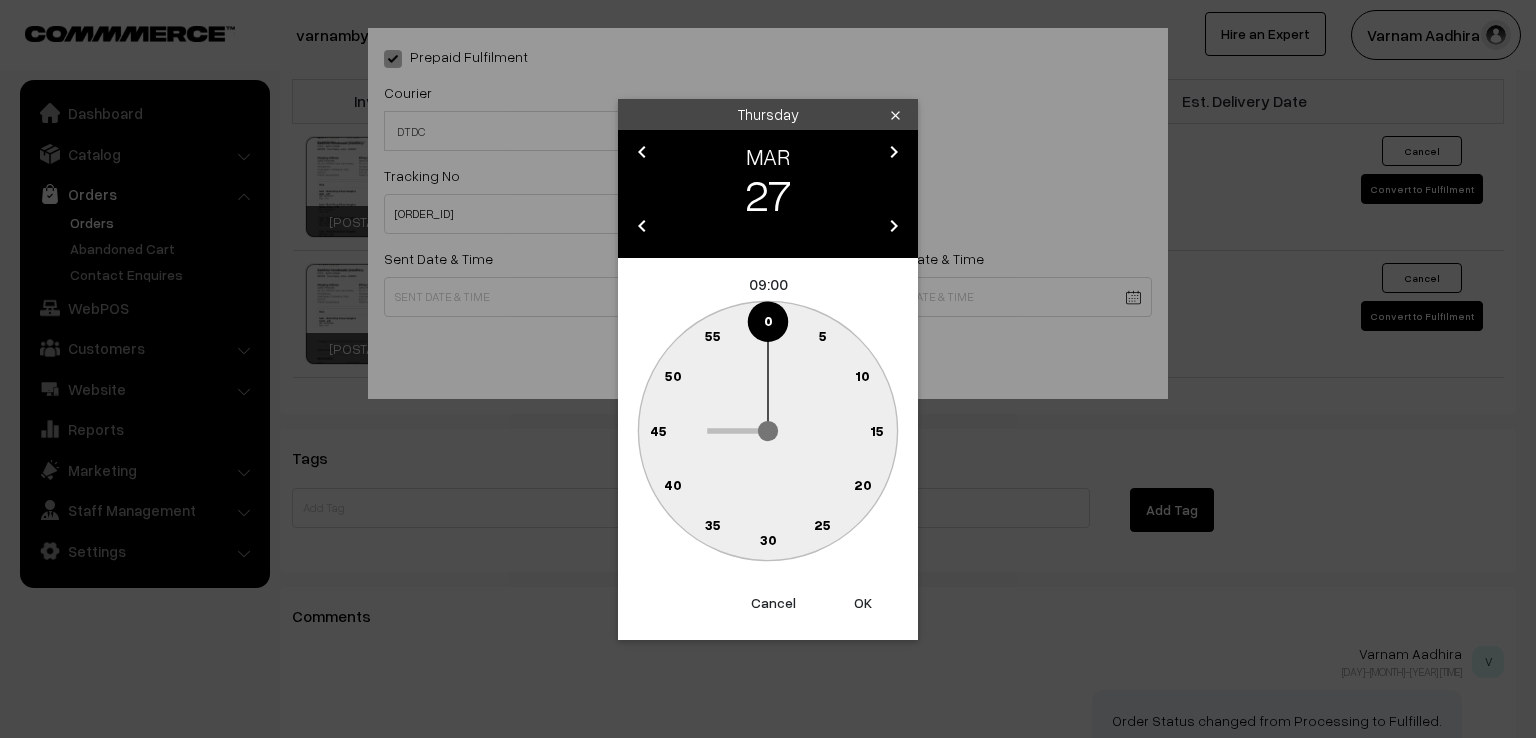 type on "27-03-2025 09:00" 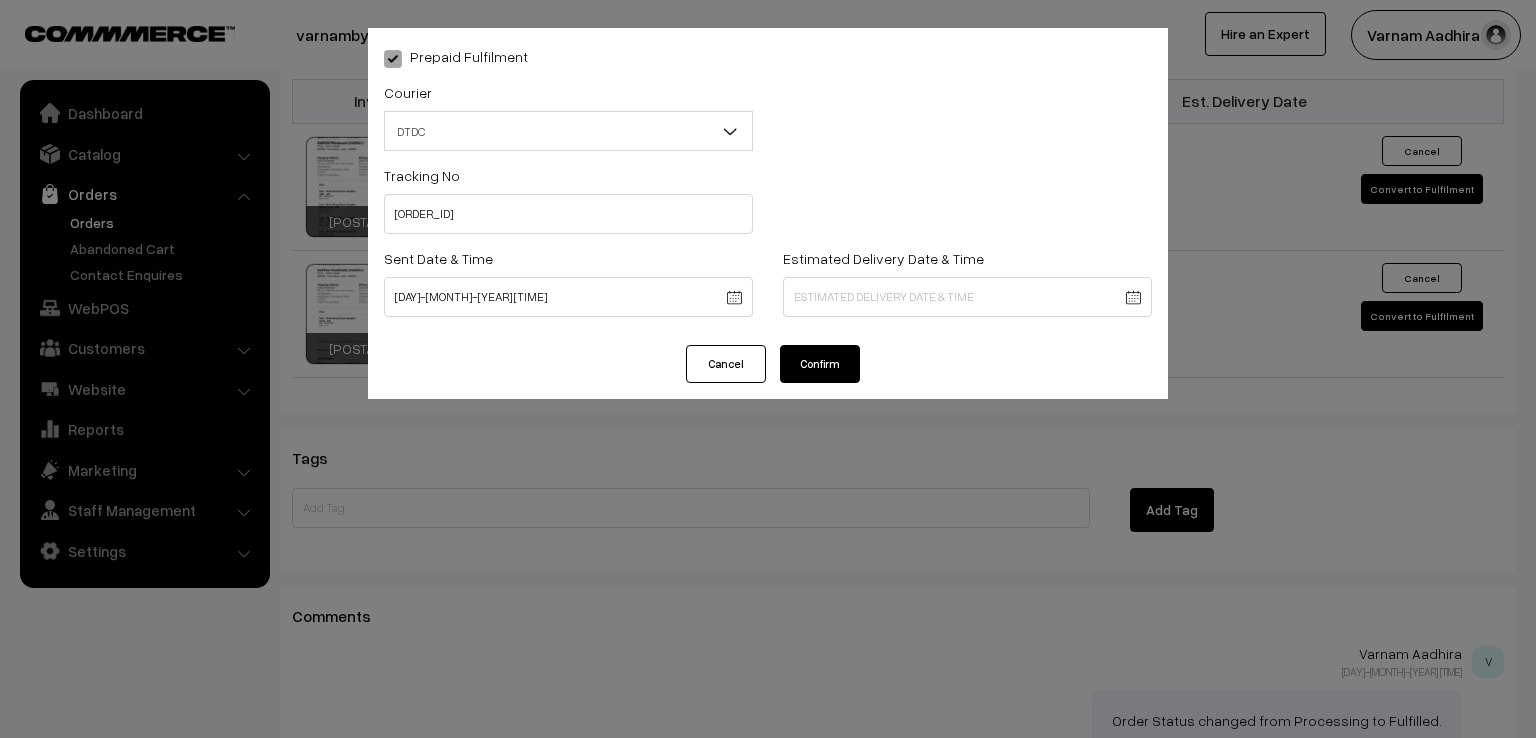 click on "Confirm" at bounding box center (820, 364) 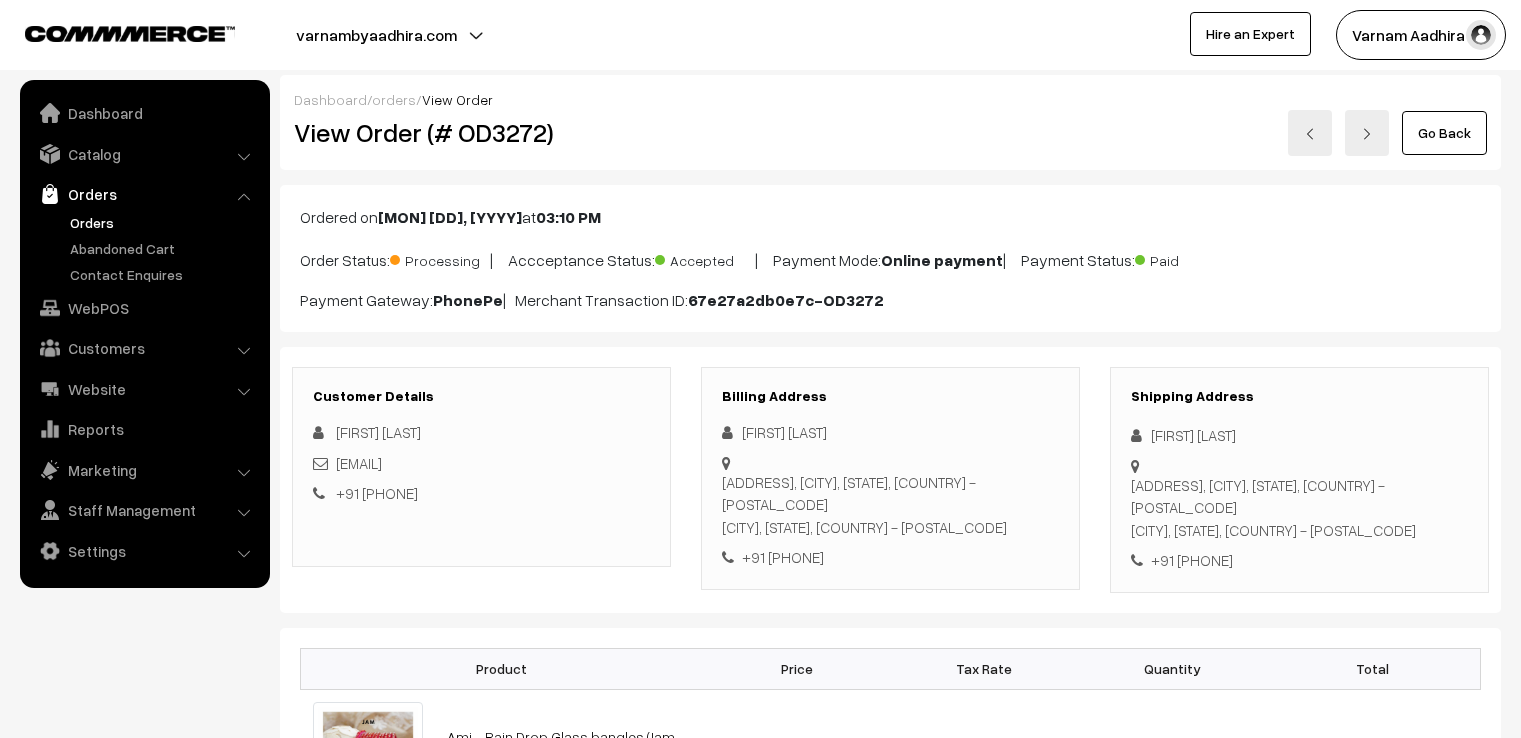 scroll, scrollTop: 2280, scrollLeft: 0, axis: vertical 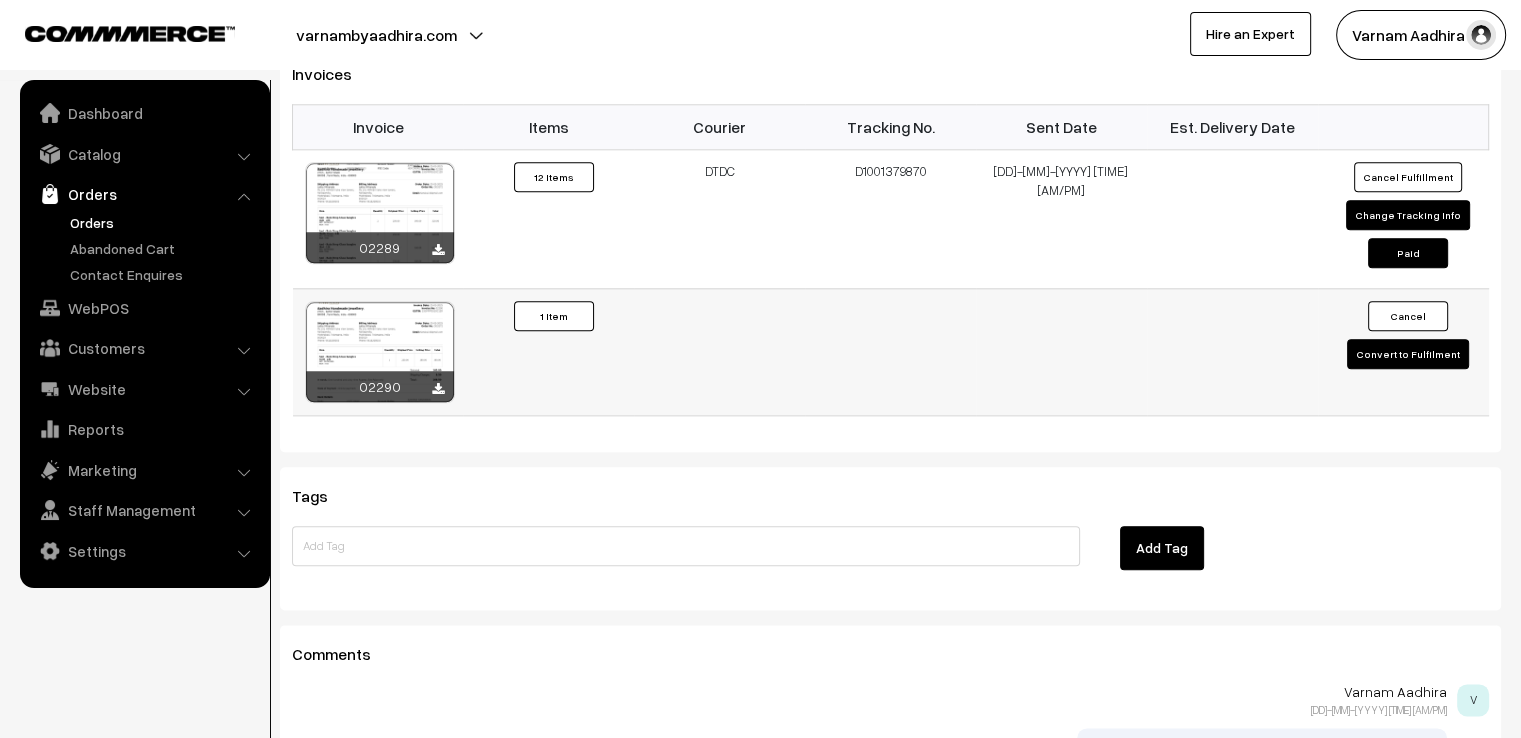 click on "Convert to Fulfilment" at bounding box center [1408, 354] 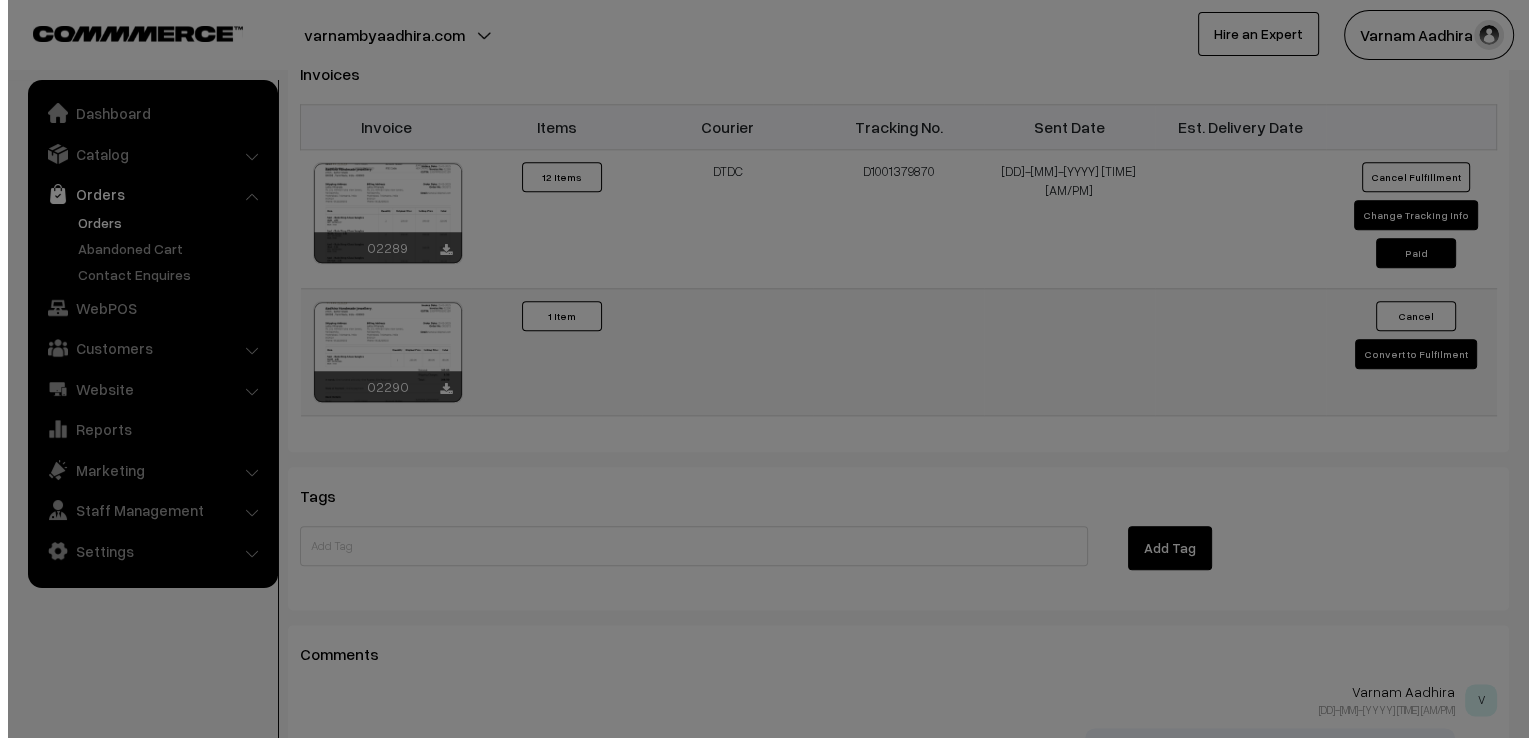 scroll, scrollTop: 2293, scrollLeft: 0, axis: vertical 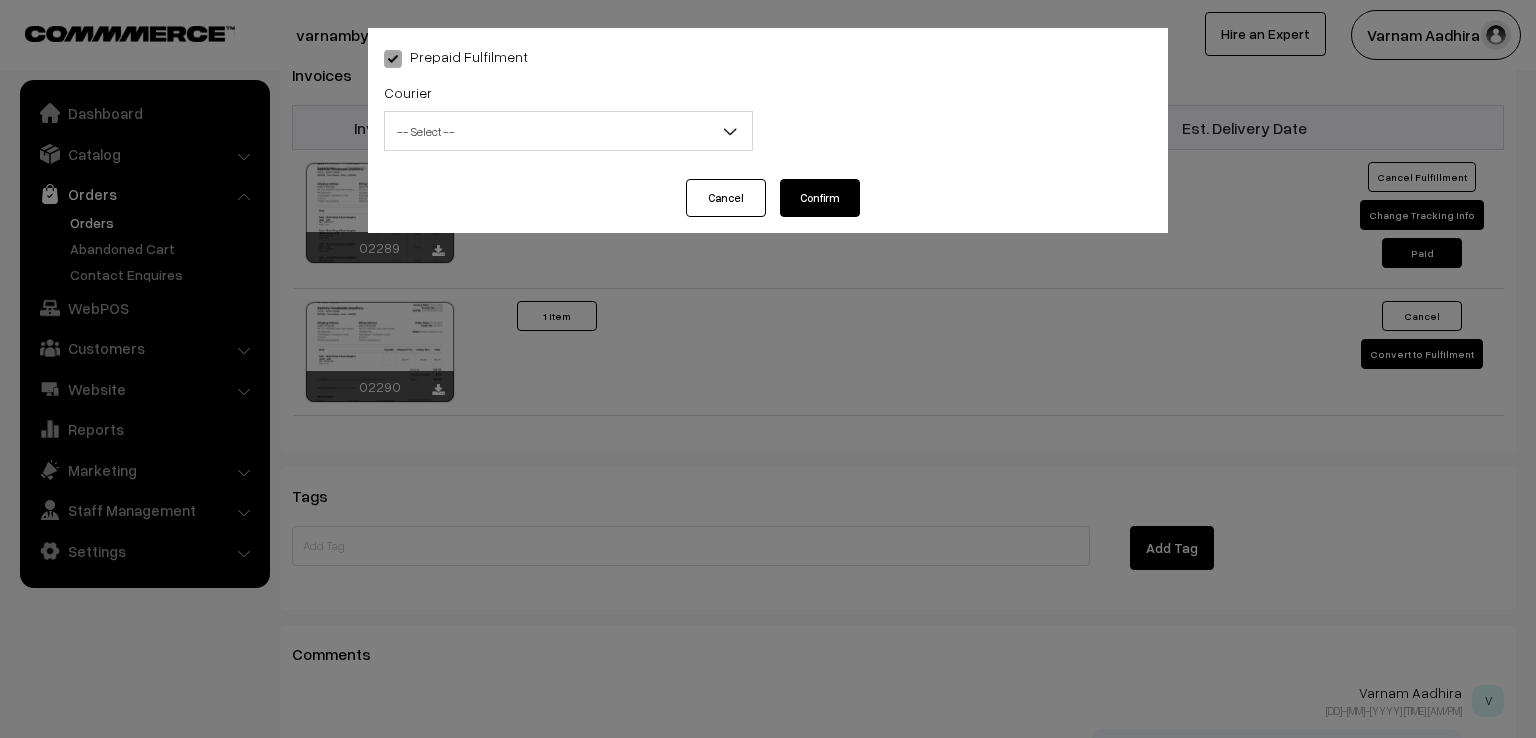 click on "-- Select --" at bounding box center [568, 131] 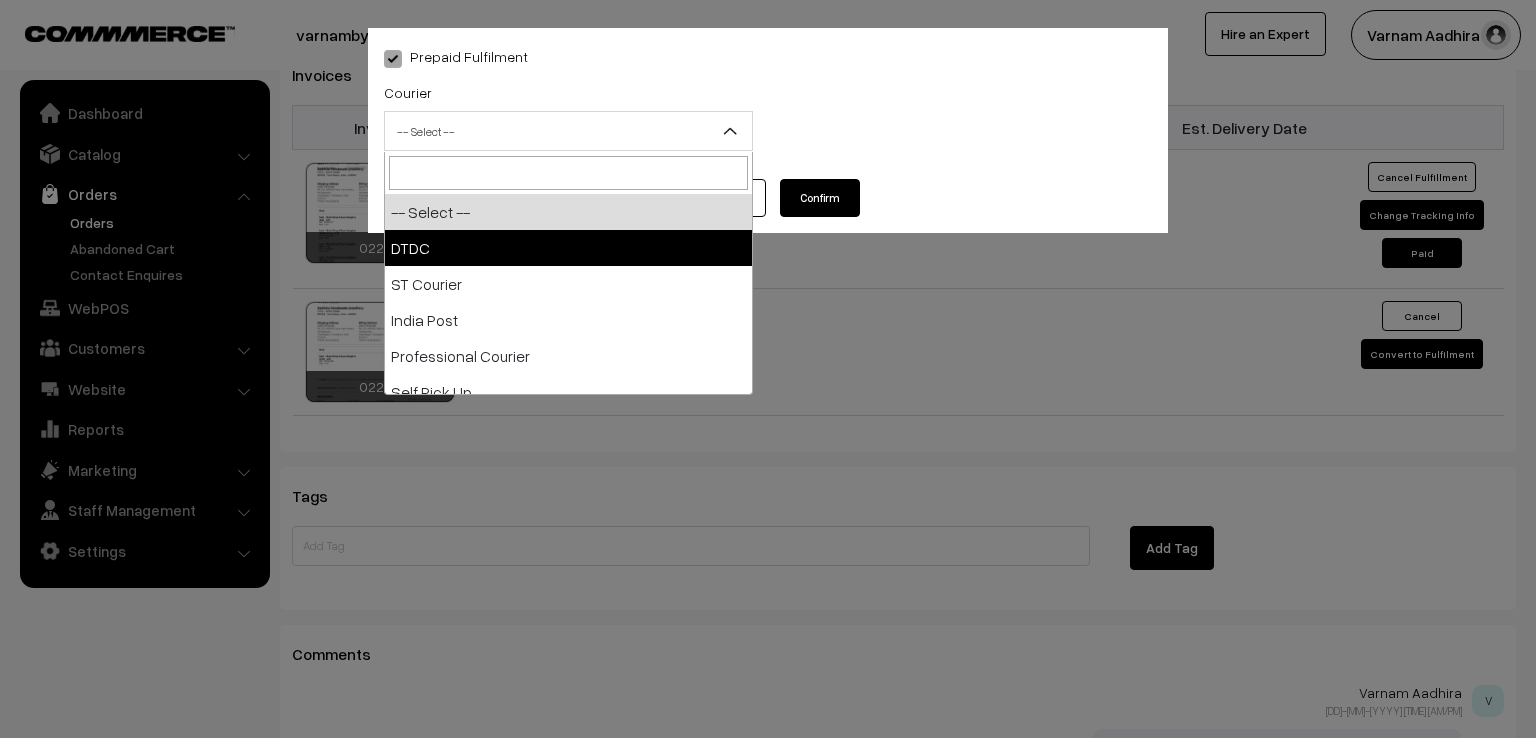 select on "1" 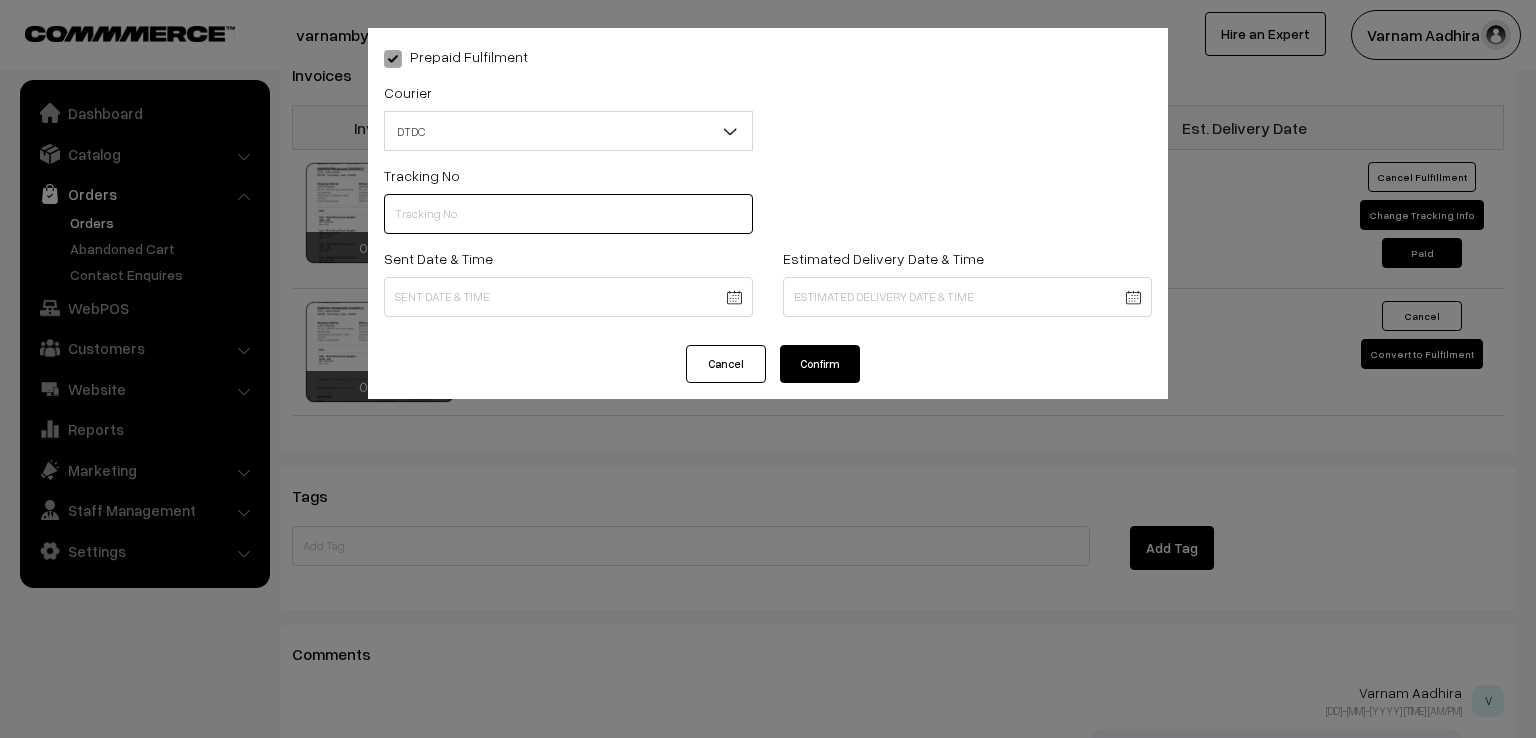 click at bounding box center (568, 214) 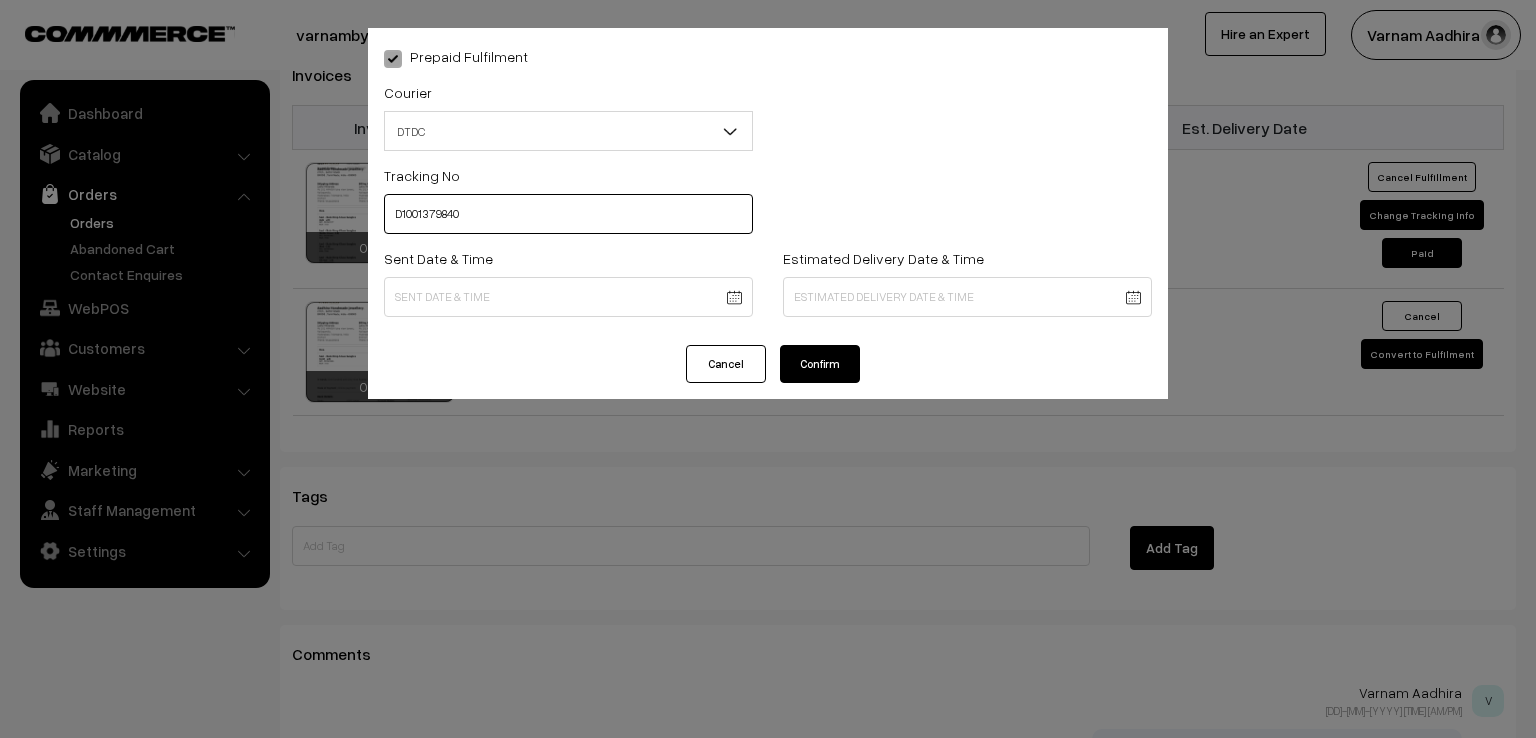type on "[DRIVER_LICENSE]" 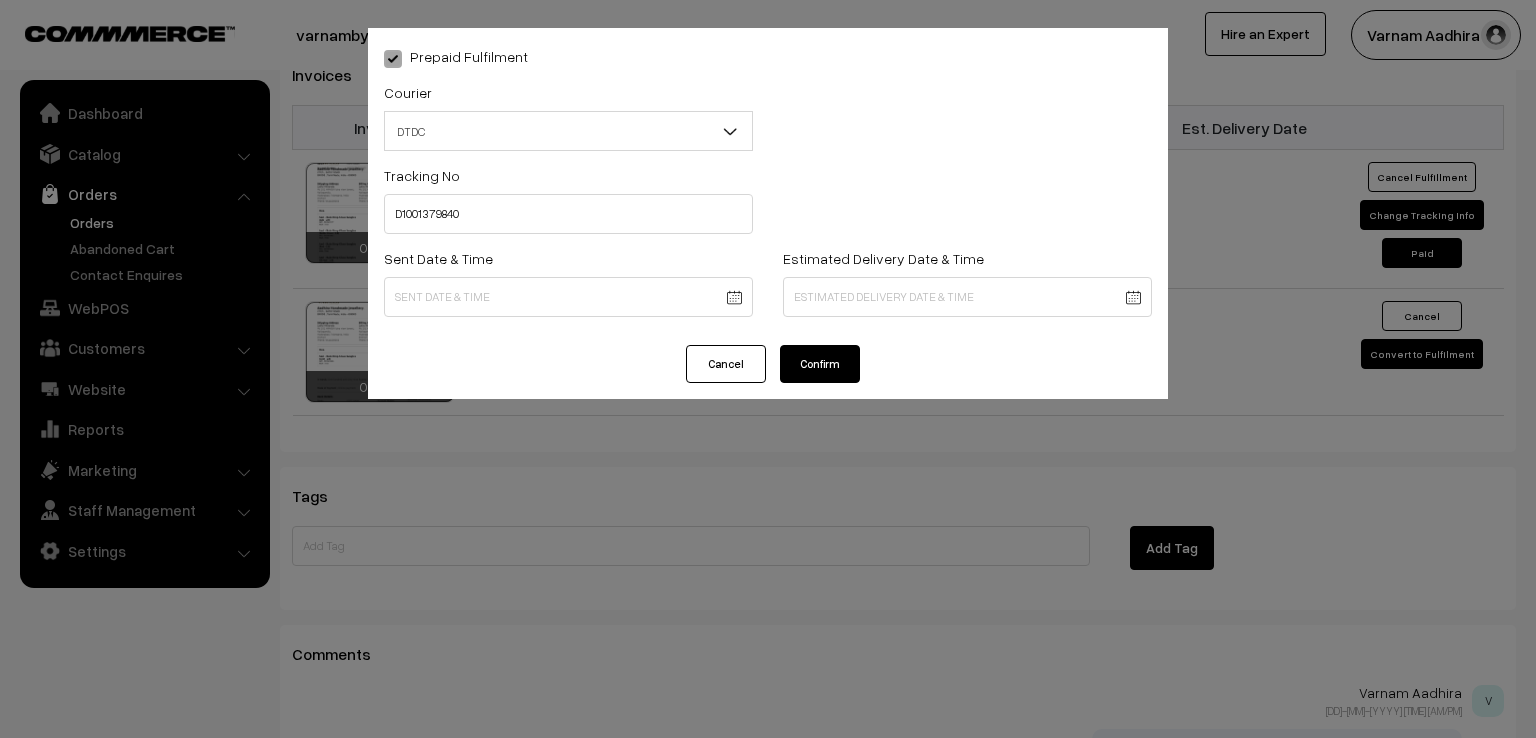click on "Sent Date & Time" at bounding box center (568, 287) 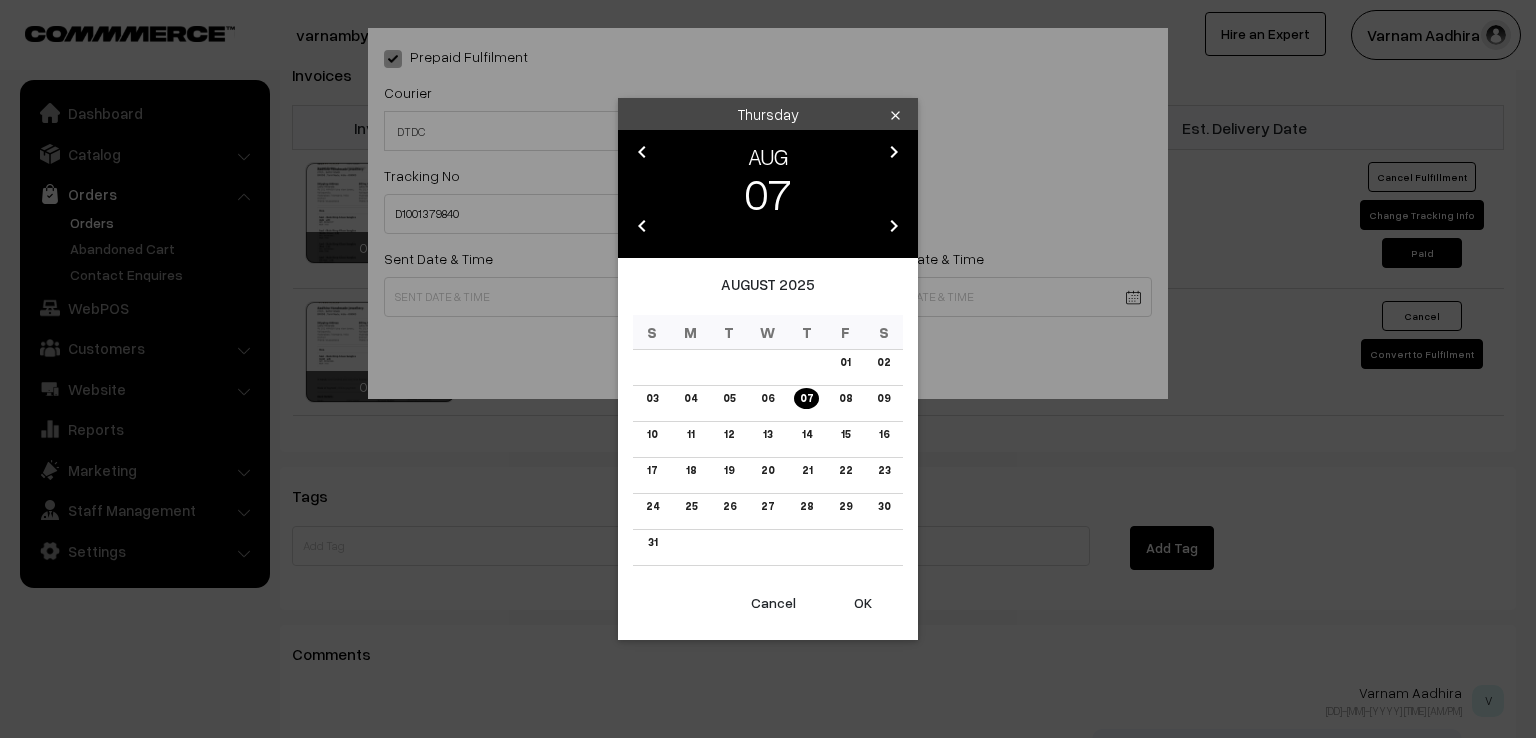click on "chevron_left" at bounding box center (642, 152) 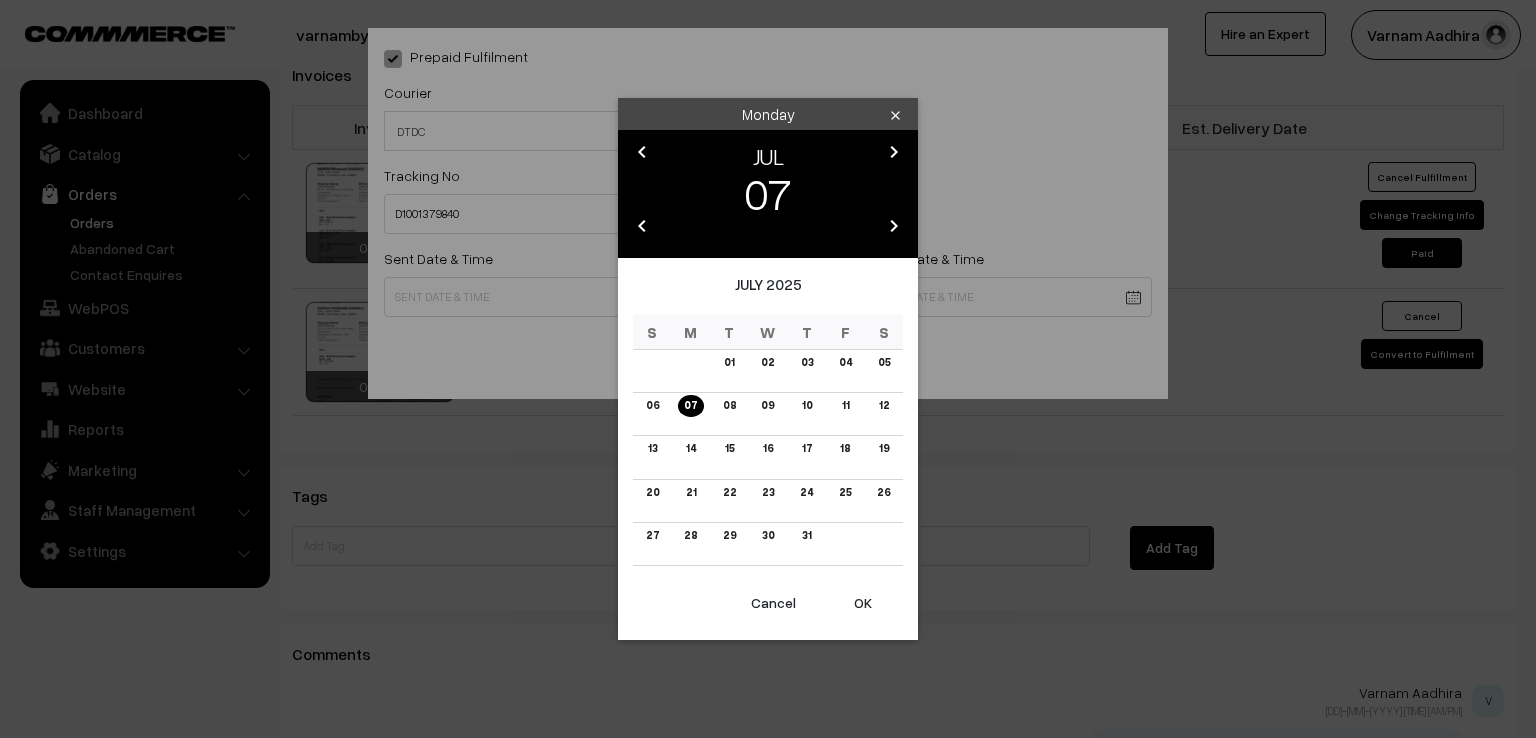 click on "chevron_left" at bounding box center [642, 152] 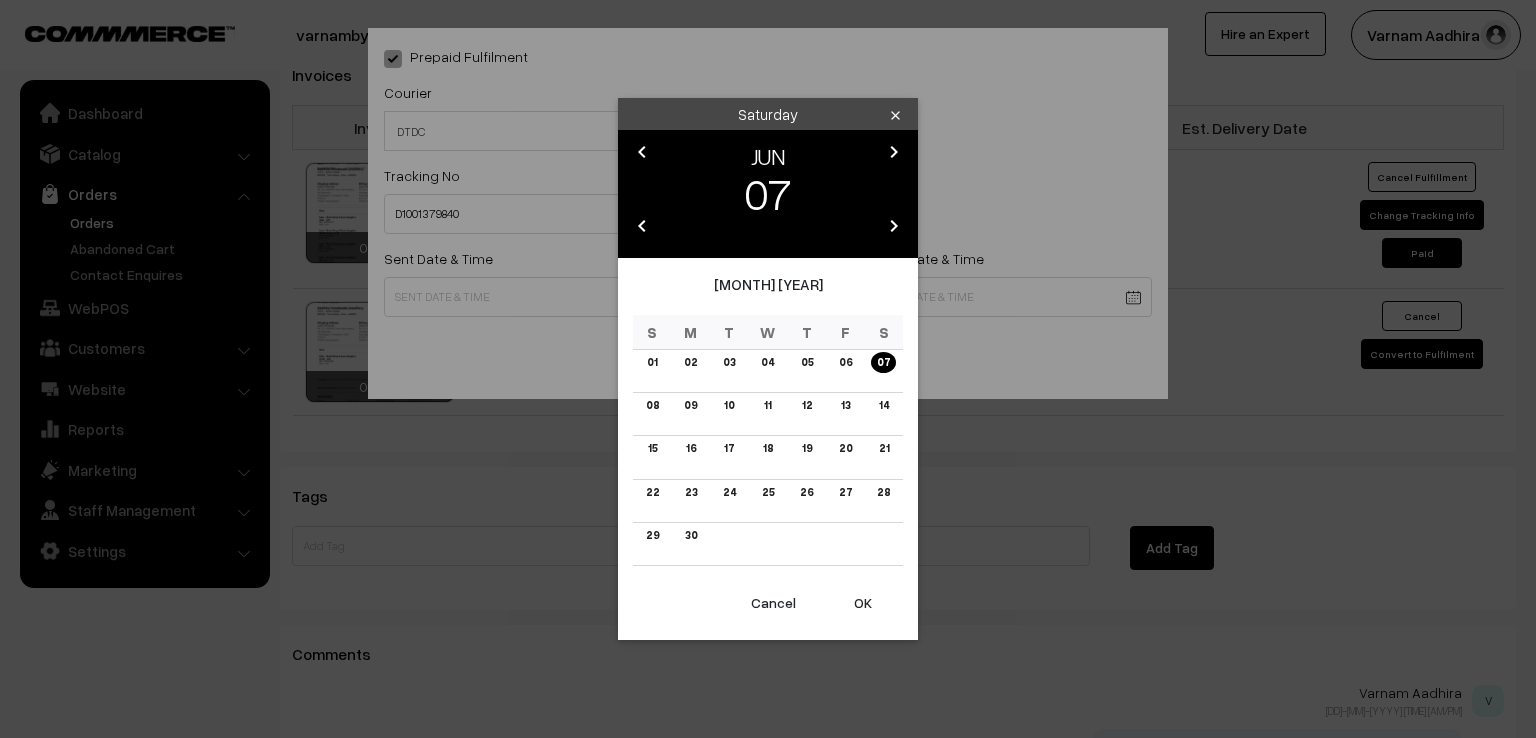 click on "chevron_left" at bounding box center [642, 152] 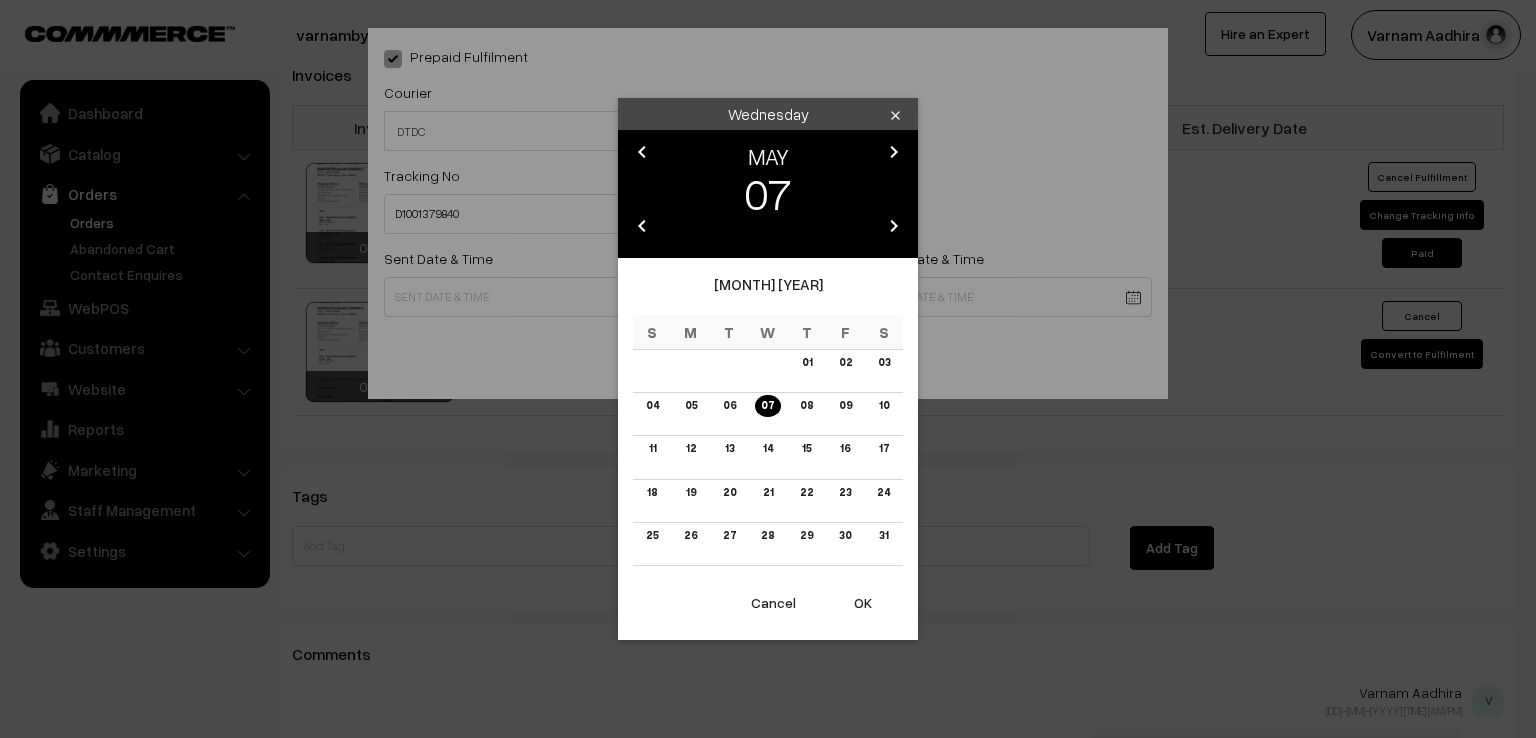 click on "chevron_left" at bounding box center (642, 152) 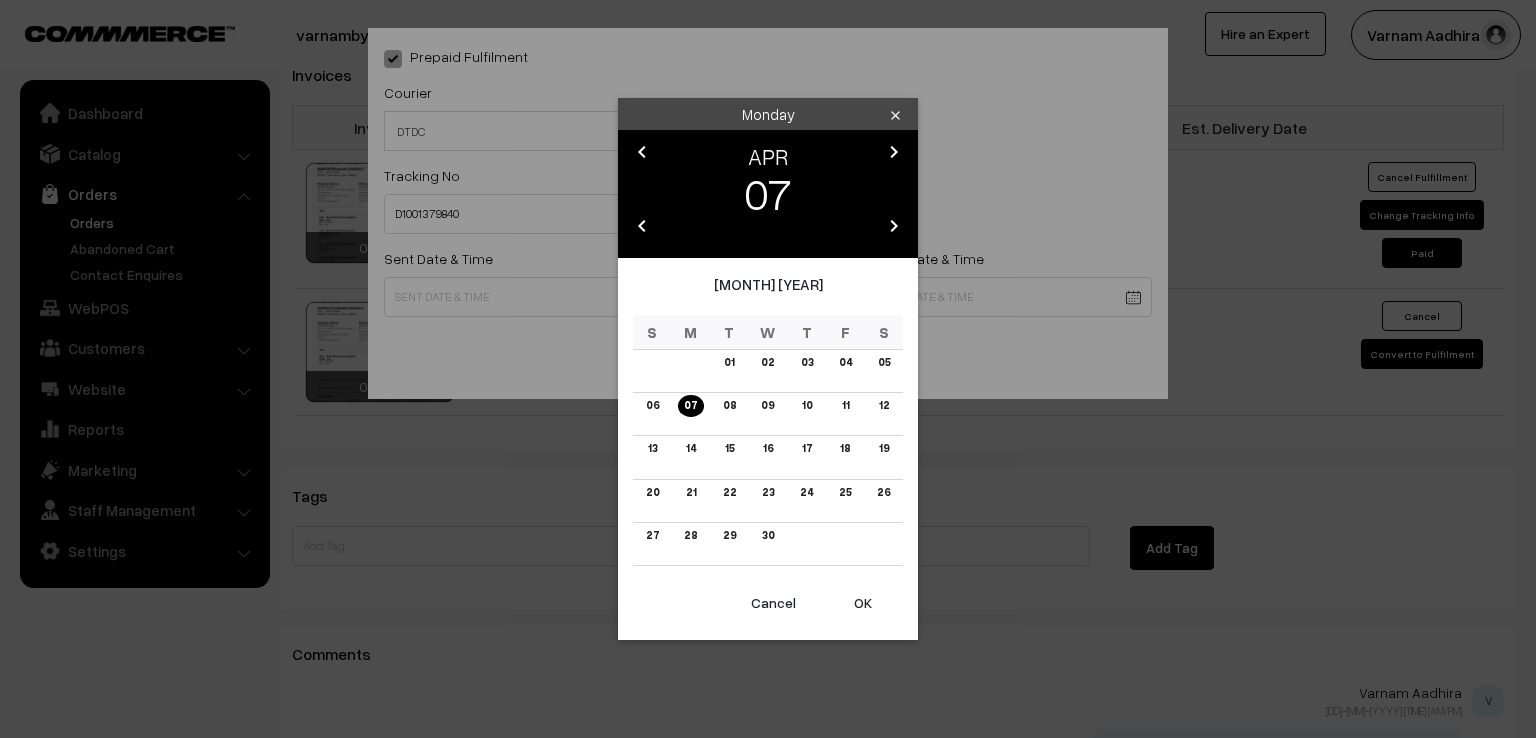 click on "chevron_left" at bounding box center [642, 152] 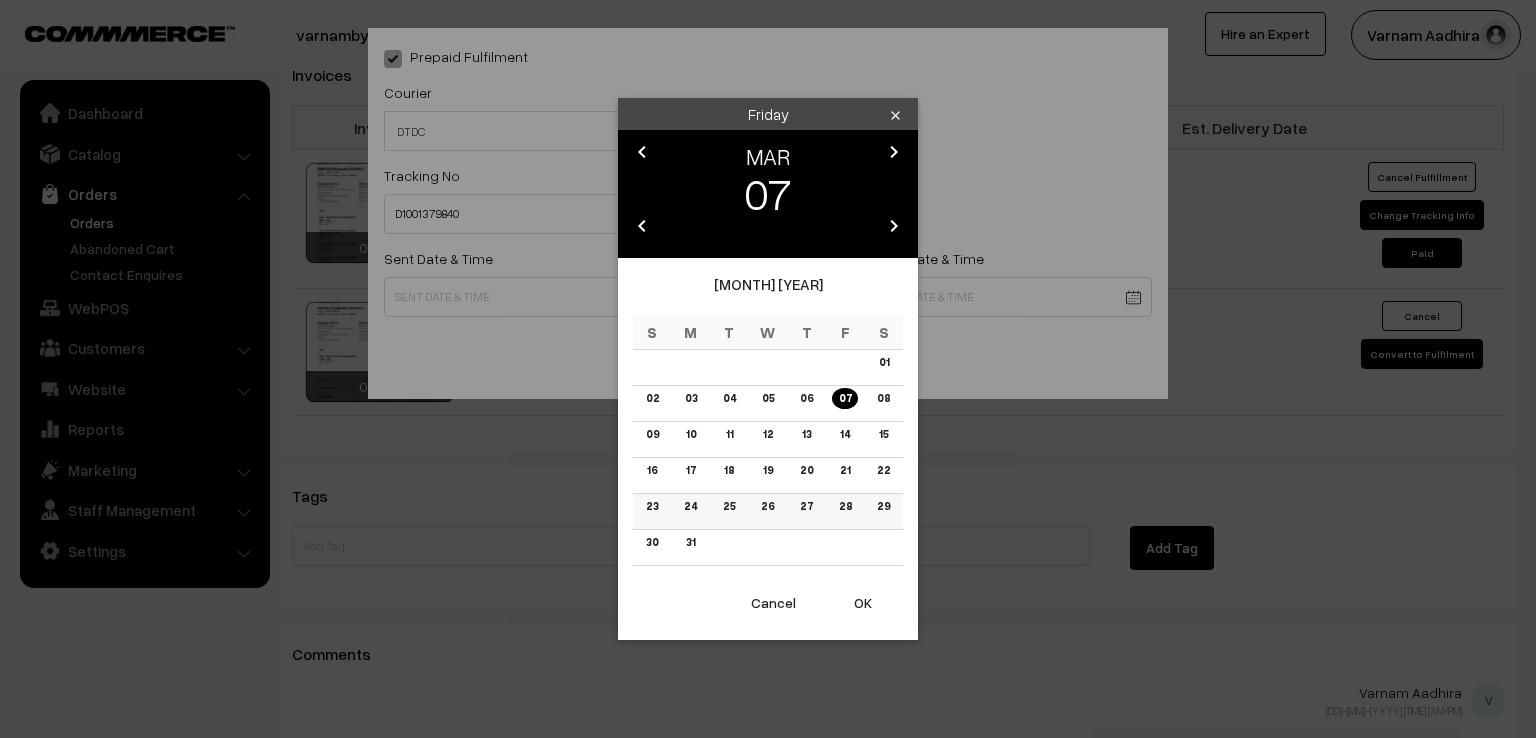 click on "27" at bounding box center [806, 512] 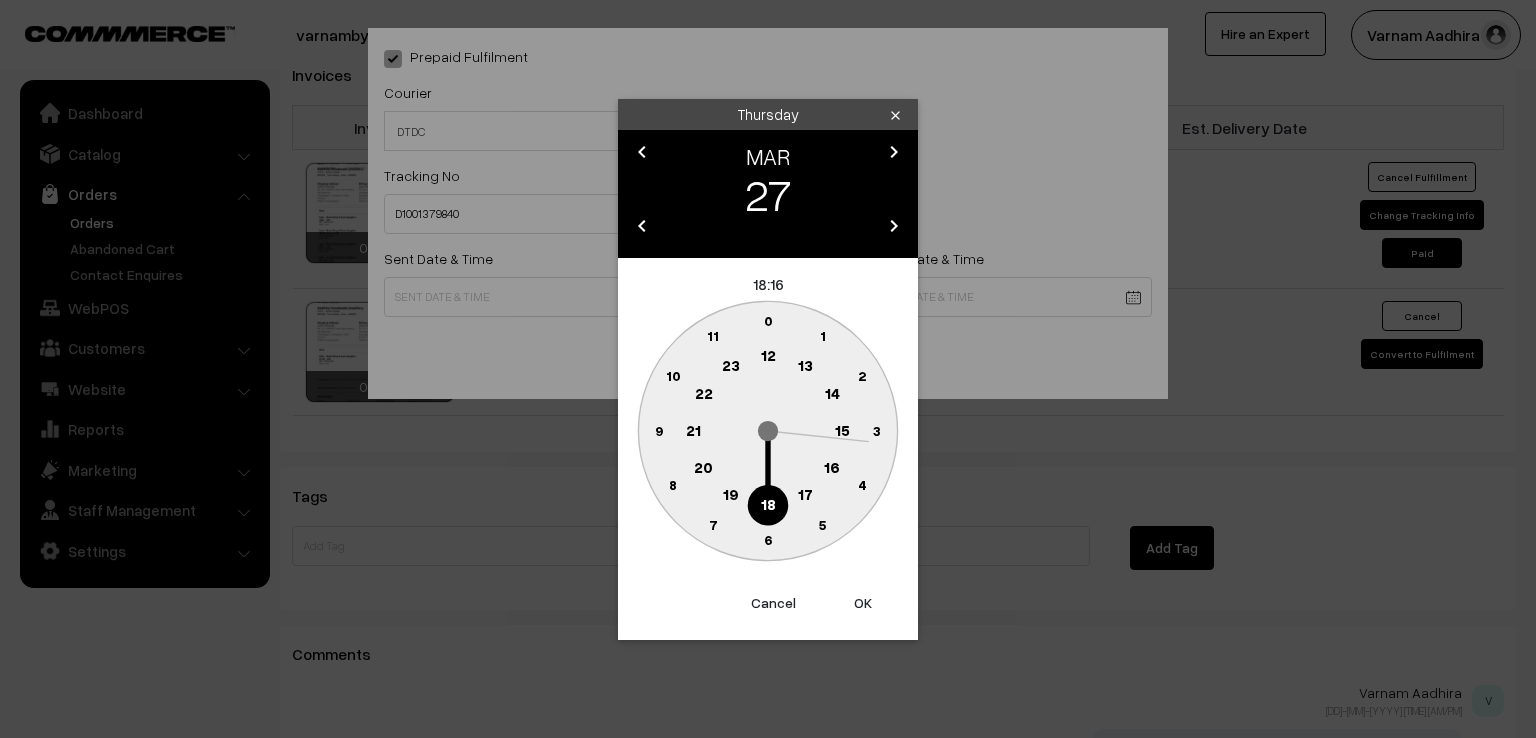 click 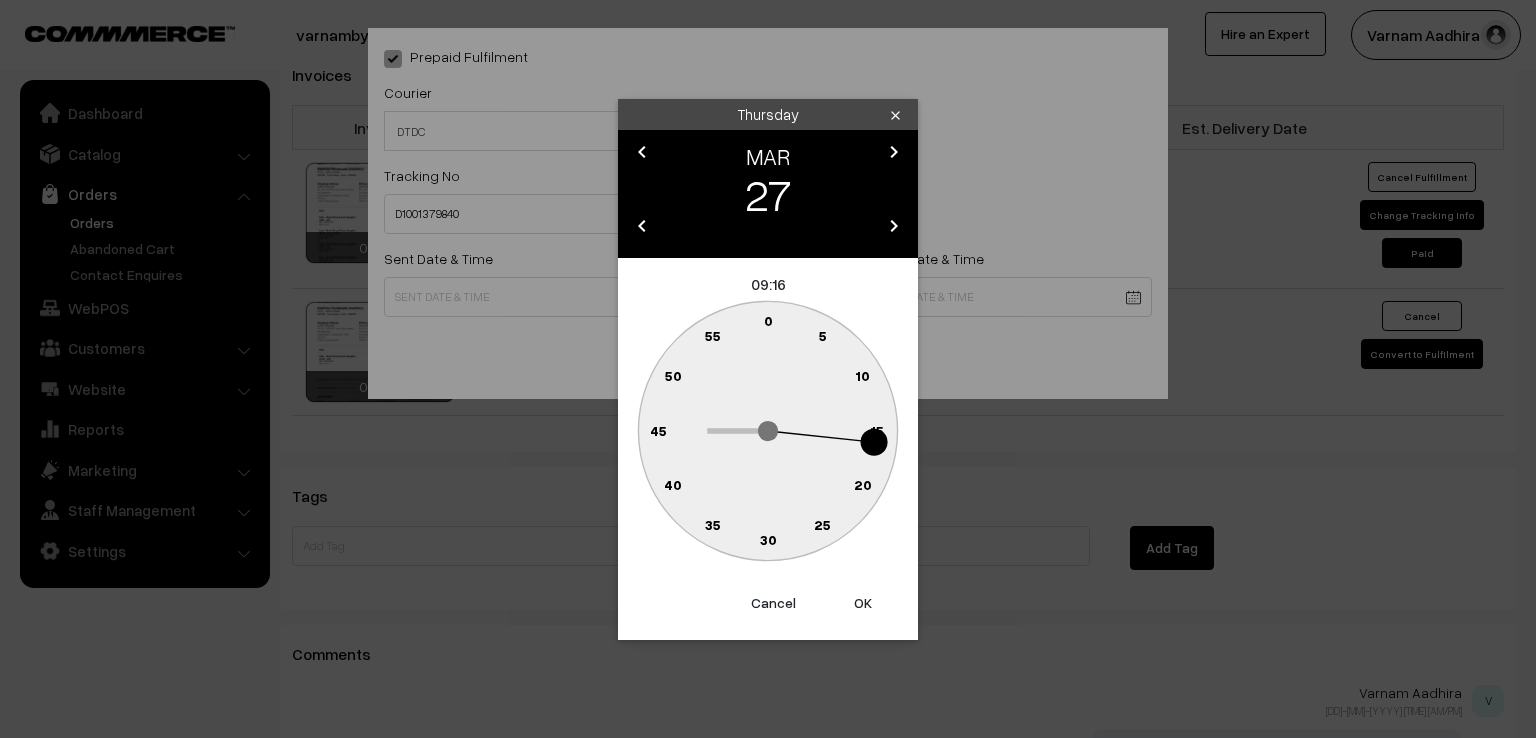 click on "0" 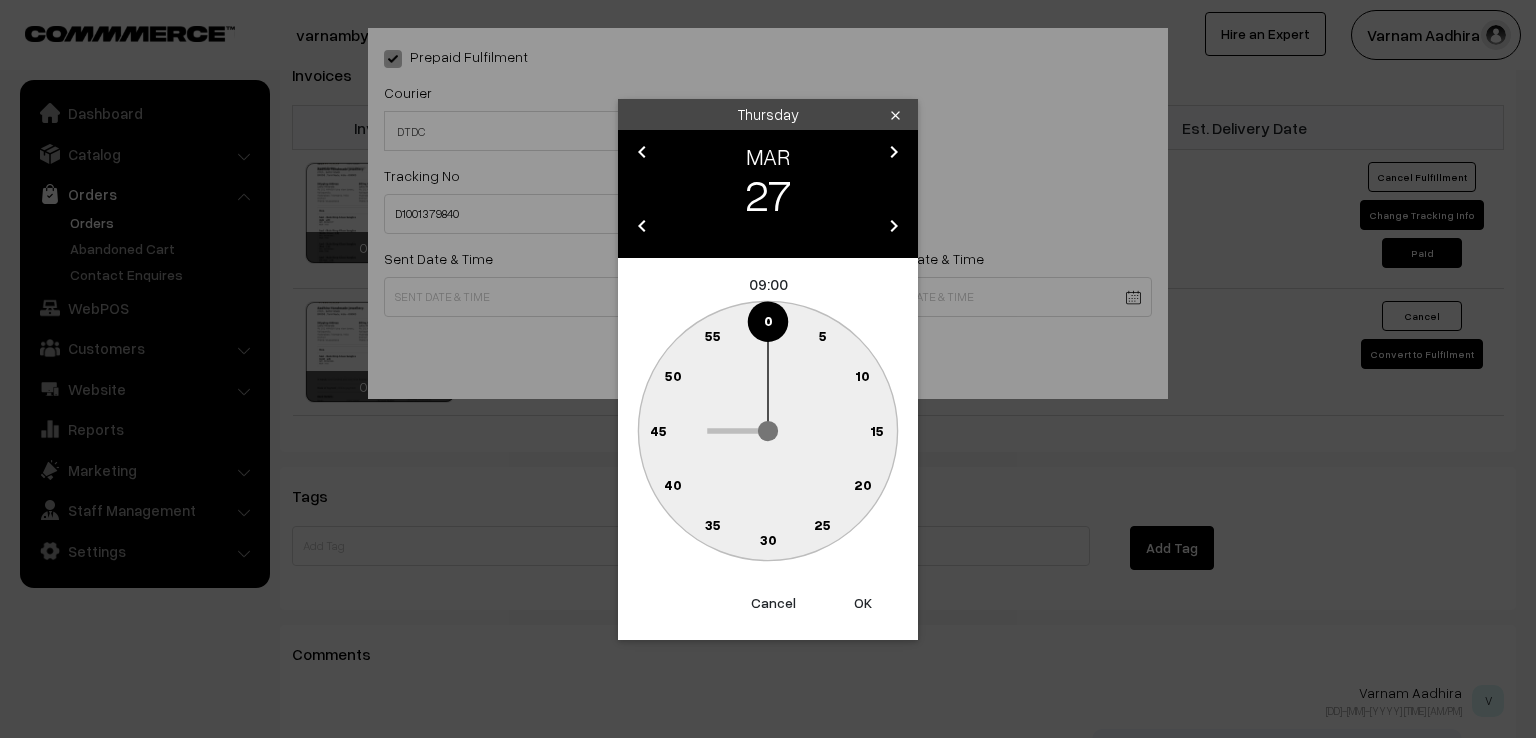 type on "27-03-2025 09:00" 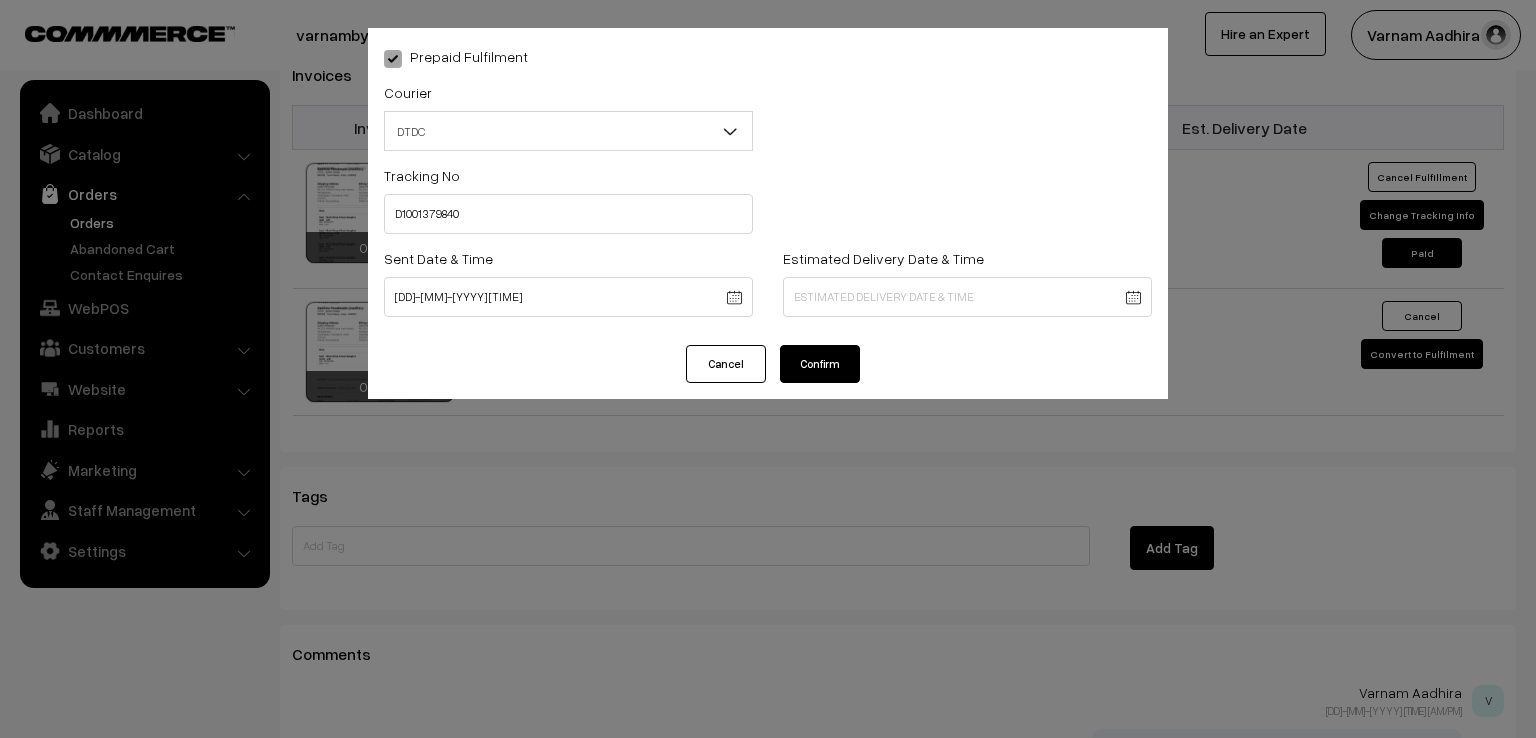 click on "Confirm" at bounding box center (820, 364) 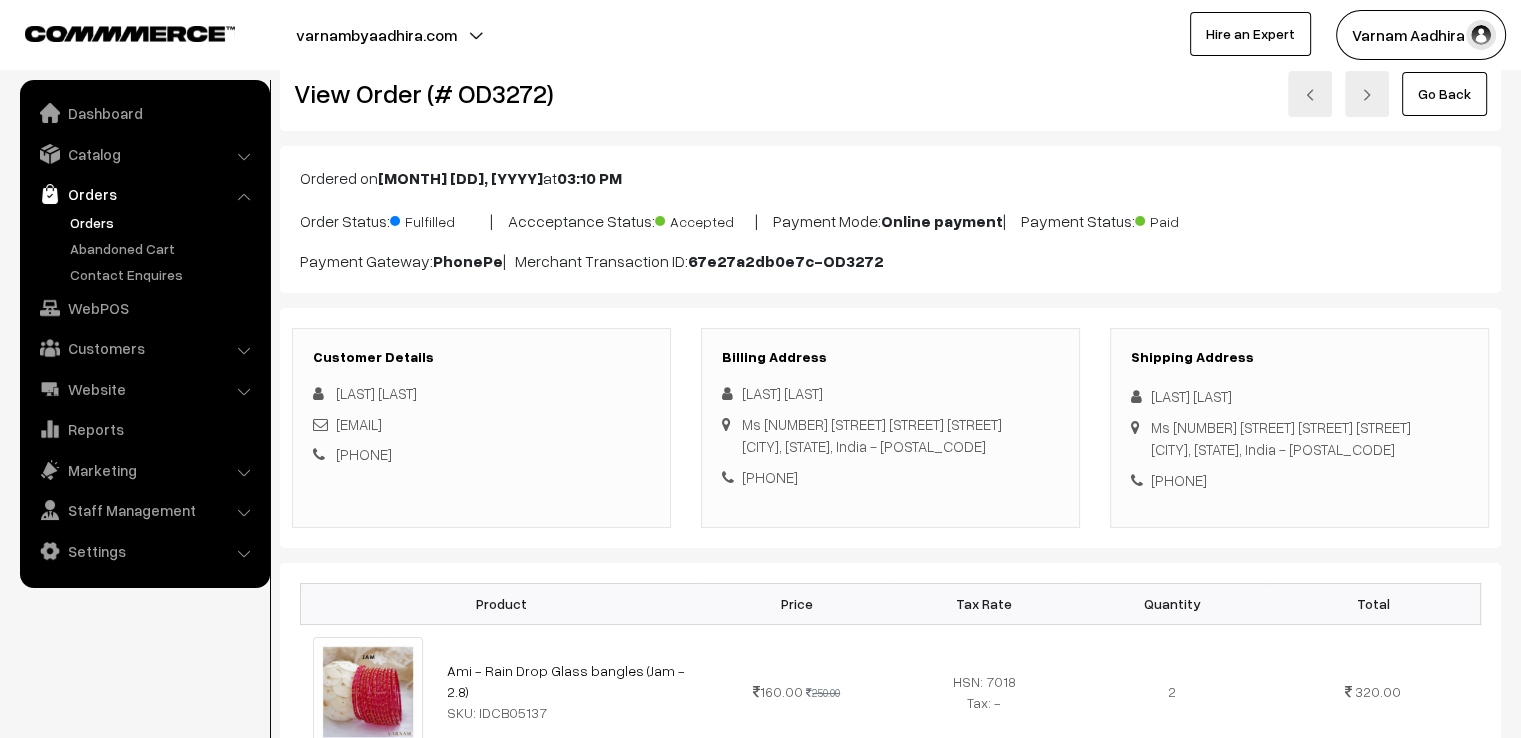 scroll, scrollTop: 0, scrollLeft: 0, axis: both 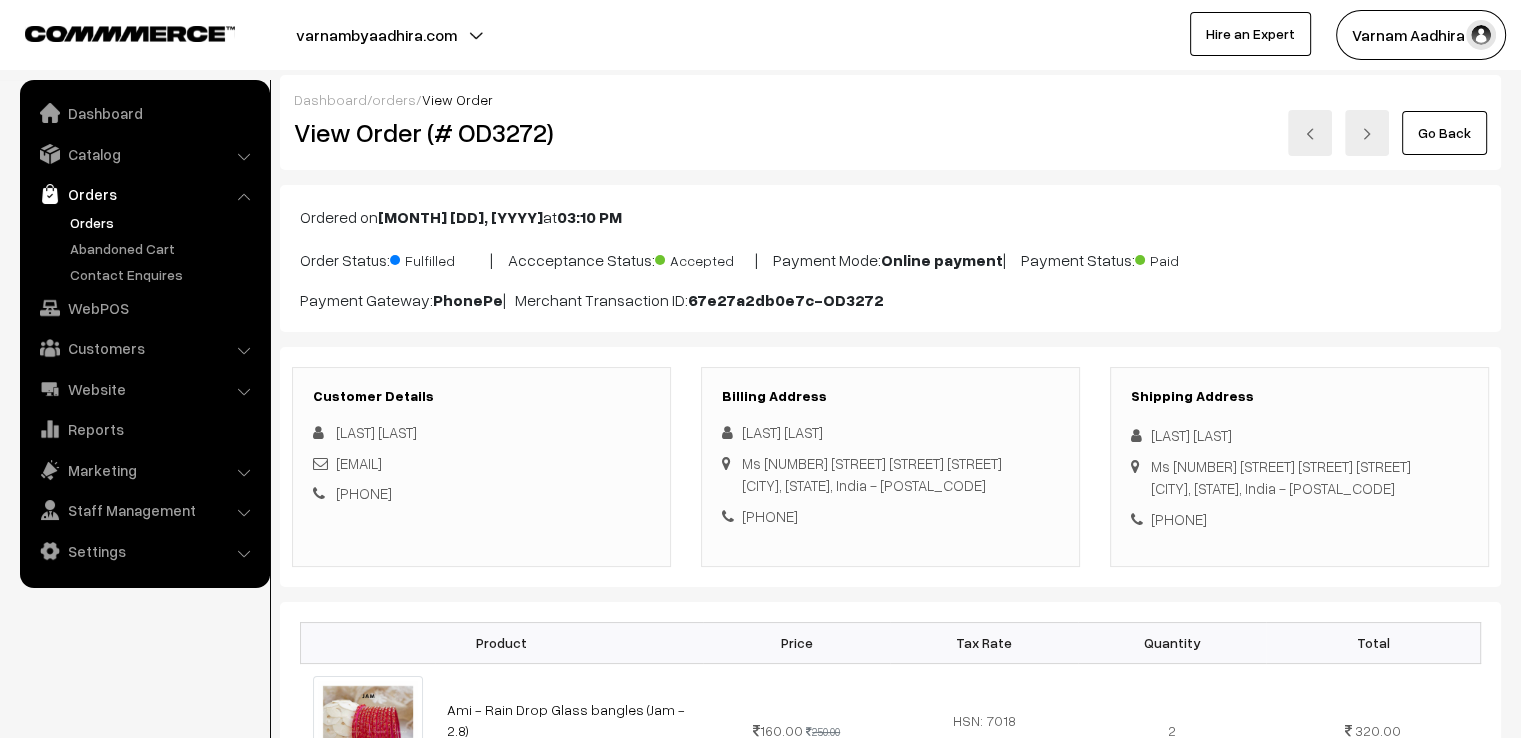 click on "Go Back" at bounding box center [1444, 133] 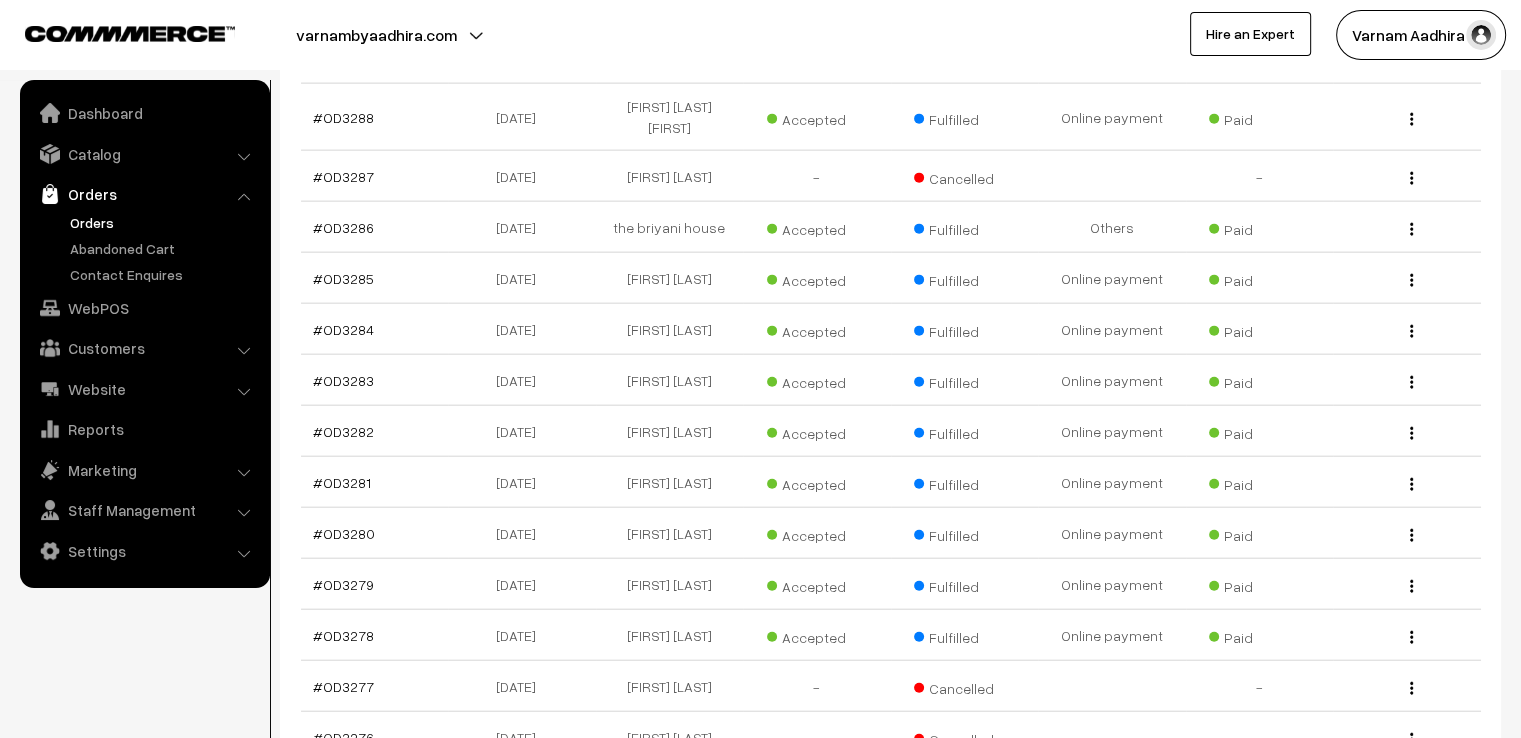 scroll, scrollTop: 4652, scrollLeft: 0, axis: vertical 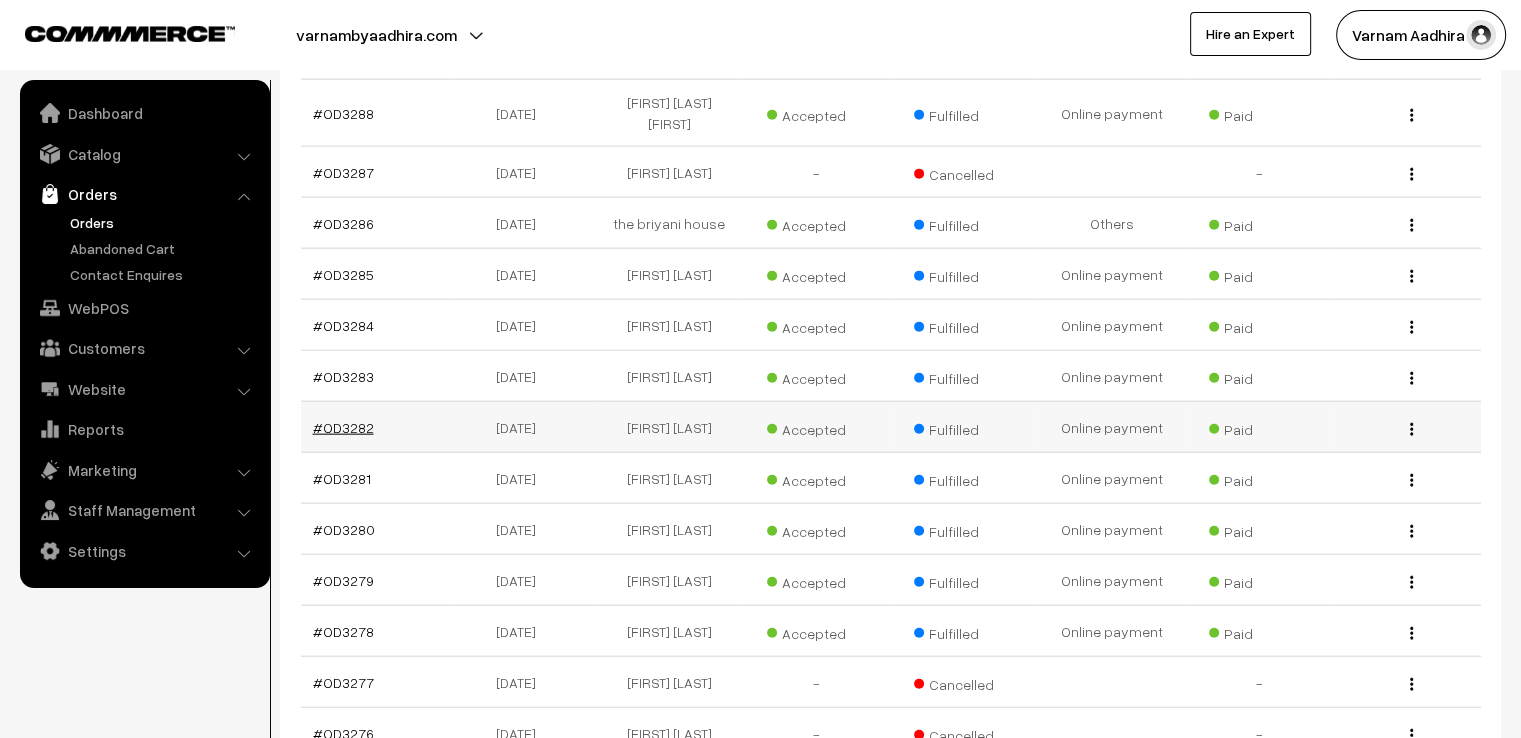 click on "#OD3282" at bounding box center [343, 427] 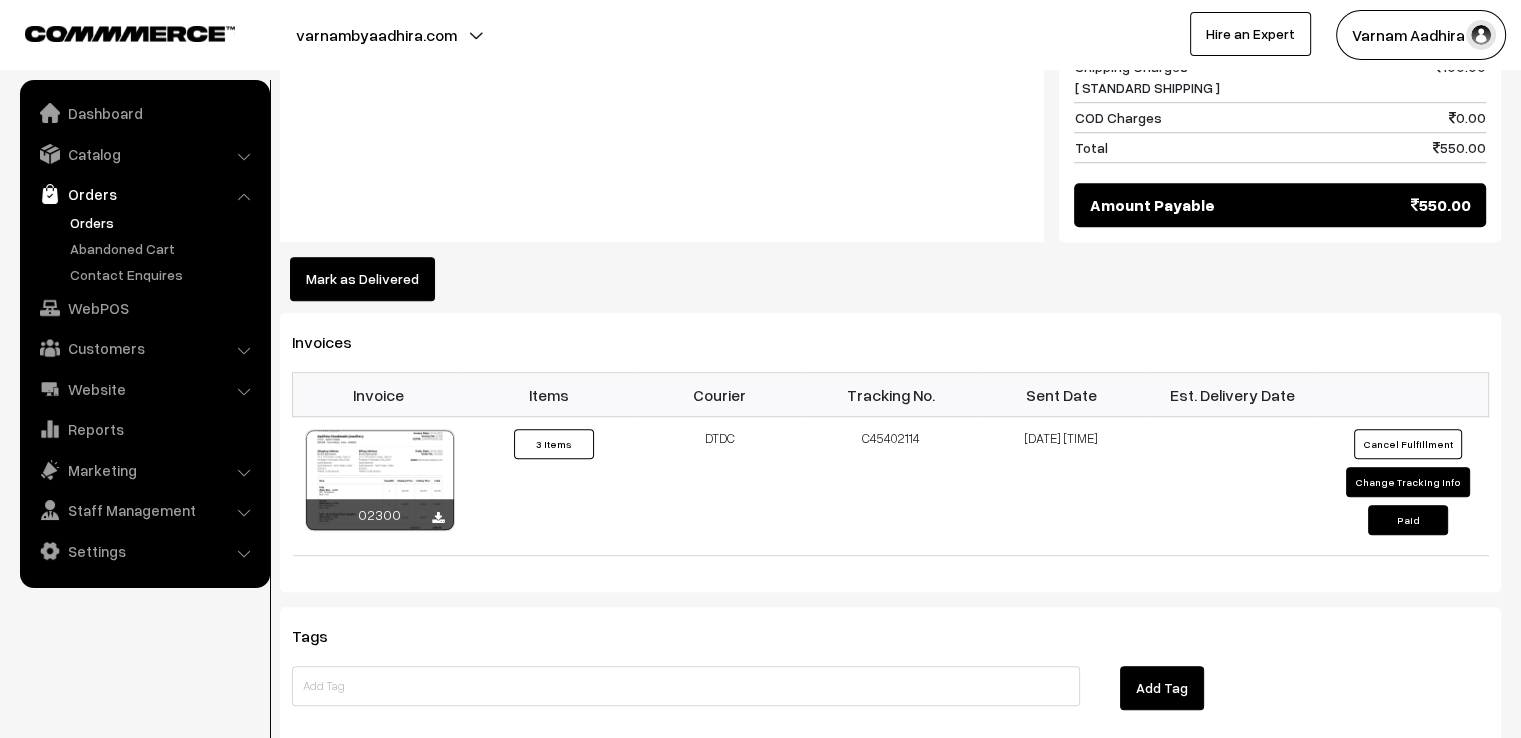 scroll, scrollTop: 1400, scrollLeft: 0, axis: vertical 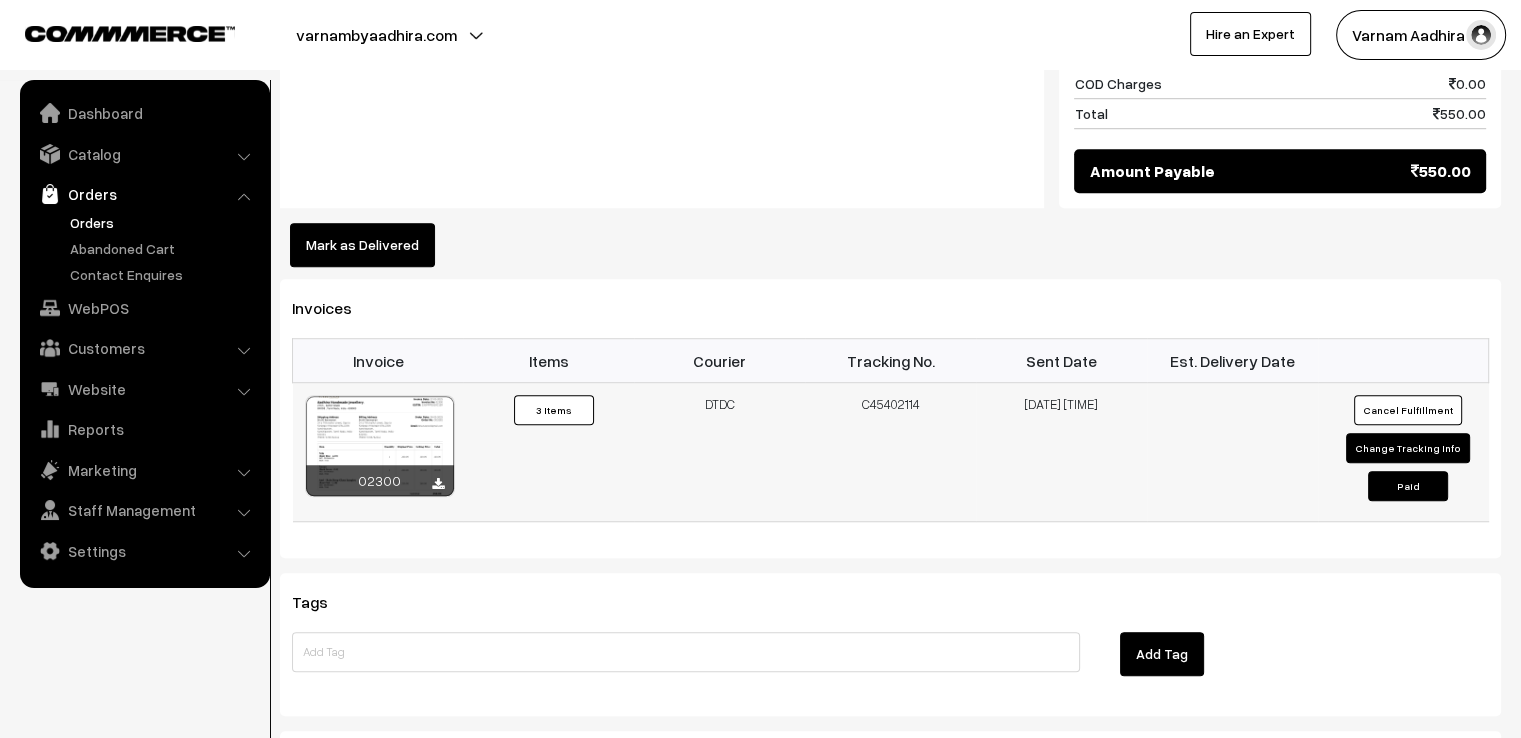 click on "Change Tracking Info" at bounding box center [1408, 448] 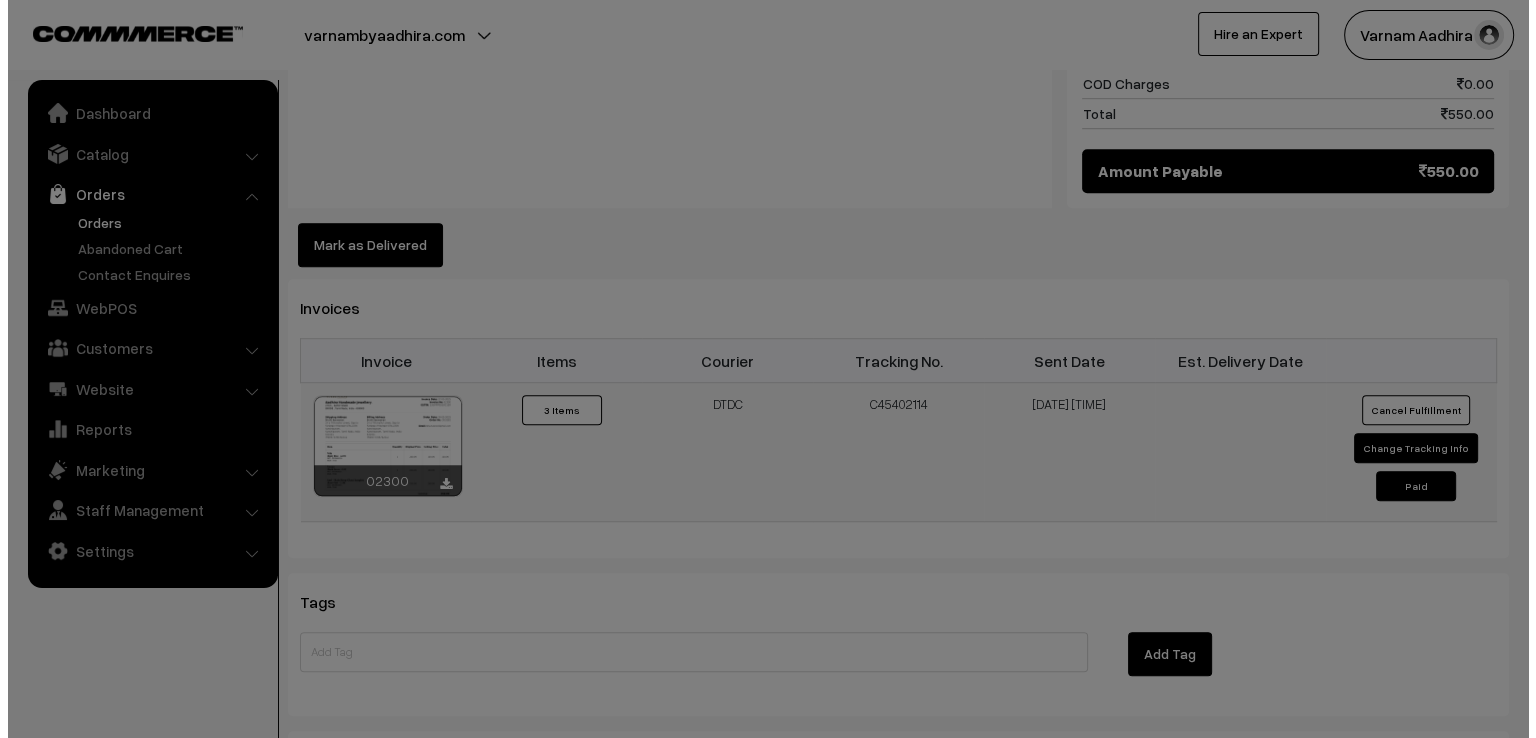 scroll, scrollTop: 1404, scrollLeft: 0, axis: vertical 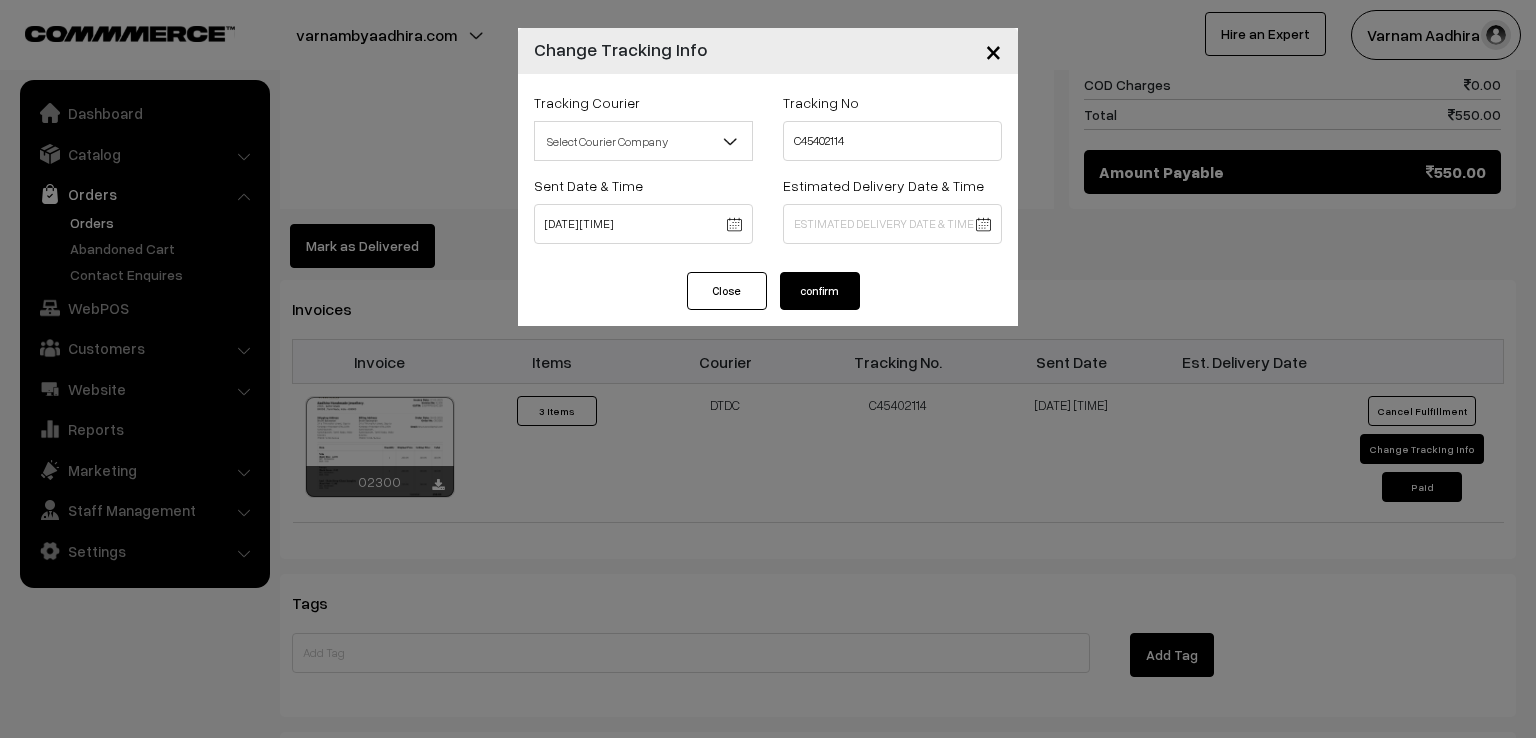 click on "×" at bounding box center [993, 50] 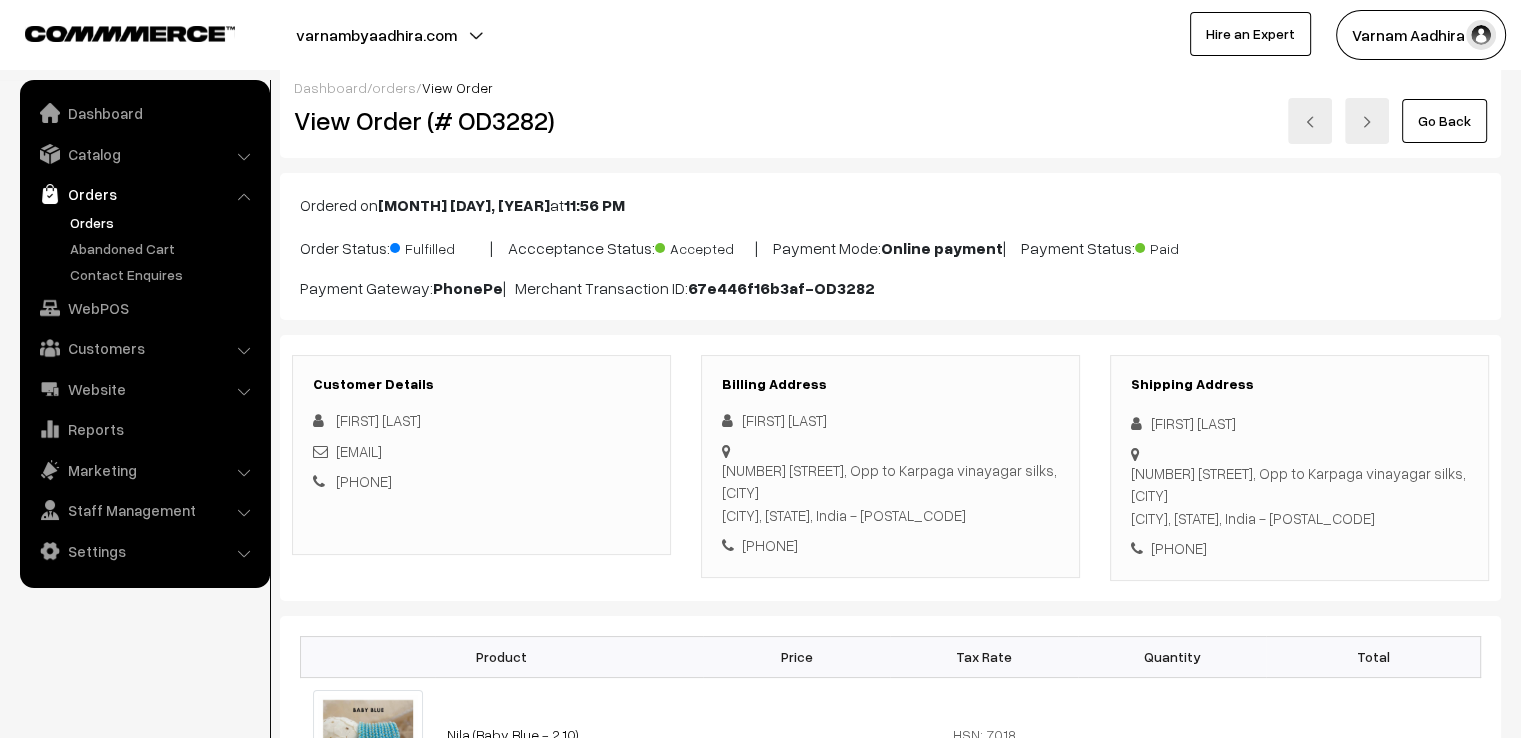 scroll, scrollTop: 0, scrollLeft: 0, axis: both 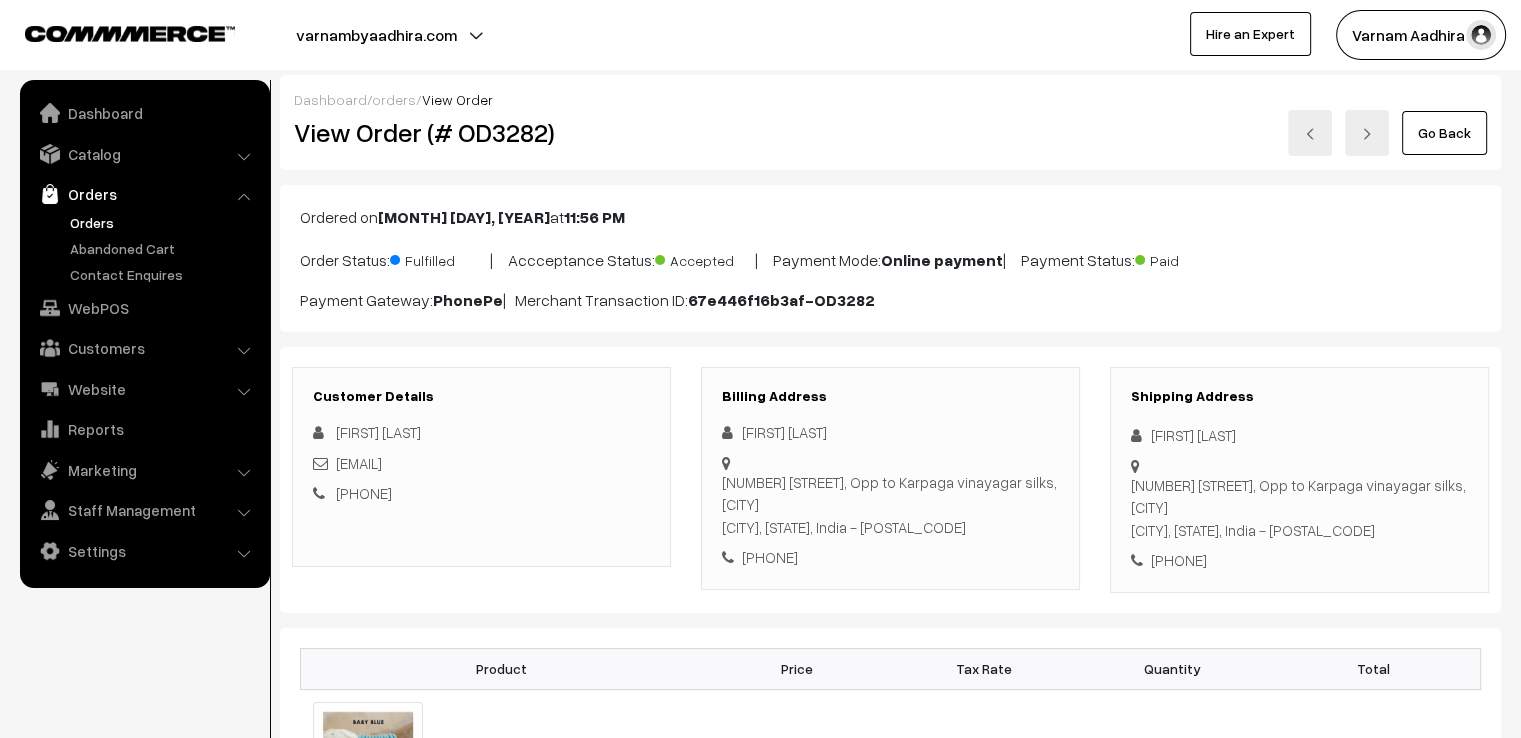 click on "Go Back" at bounding box center [1444, 133] 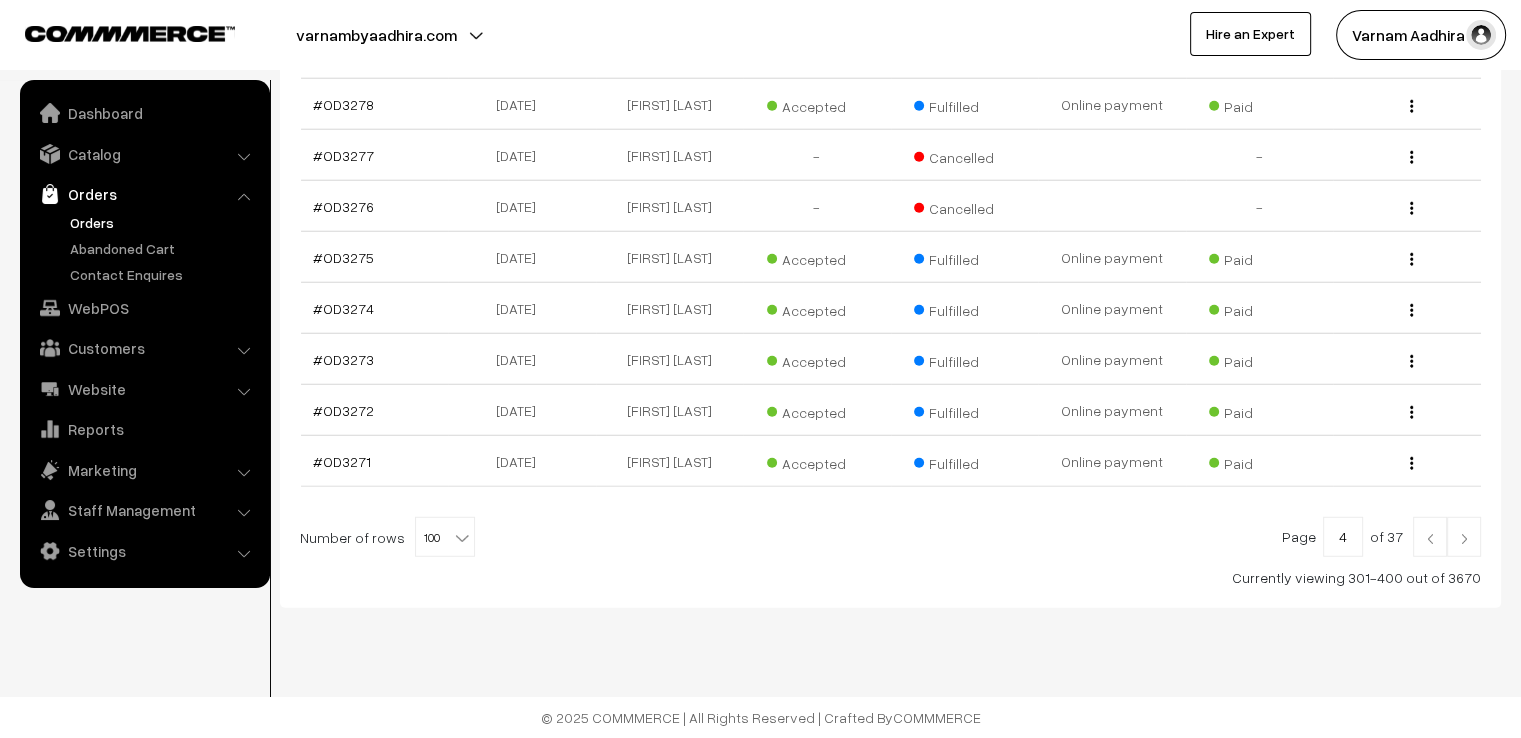 scroll, scrollTop: 5367, scrollLeft: 0, axis: vertical 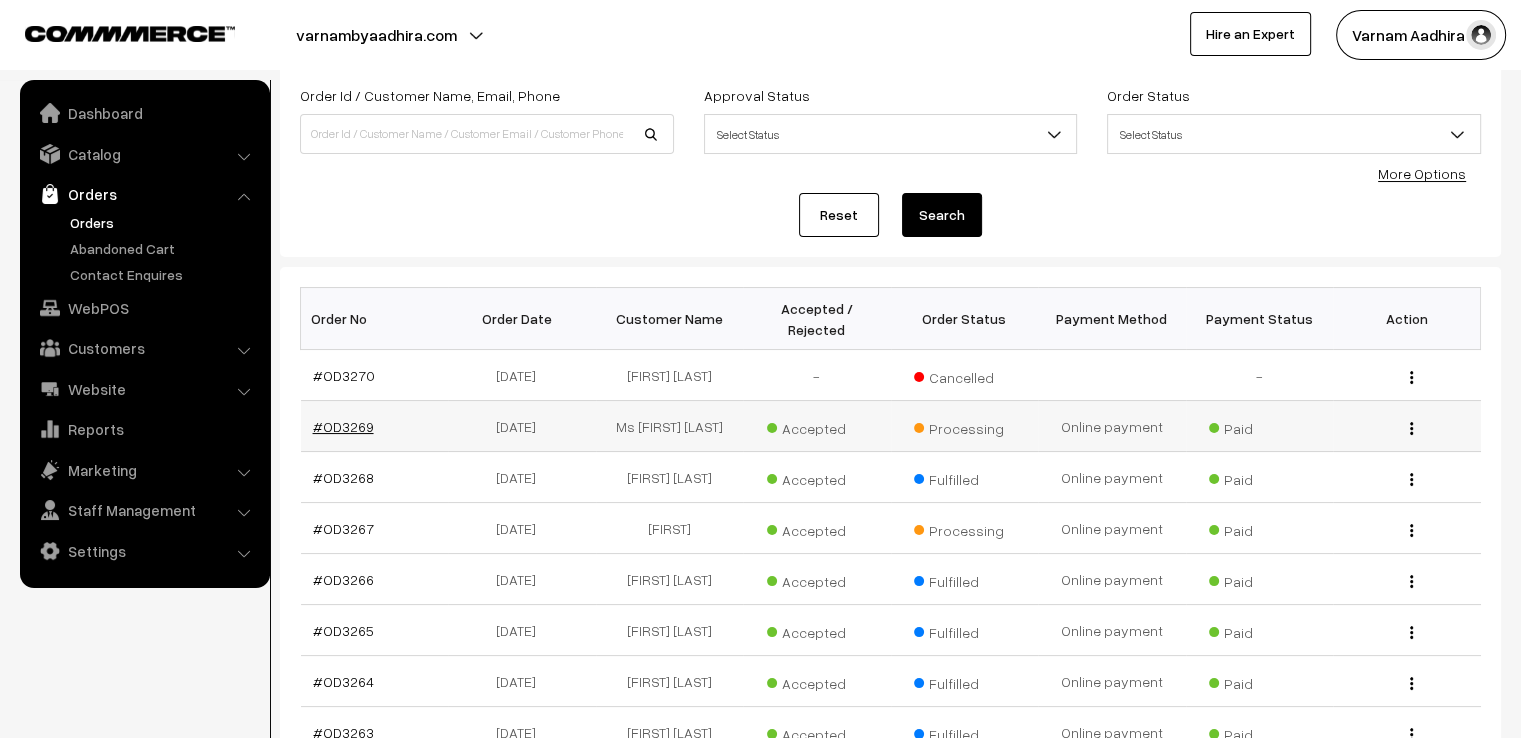 click on "#OD3269" at bounding box center [343, 426] 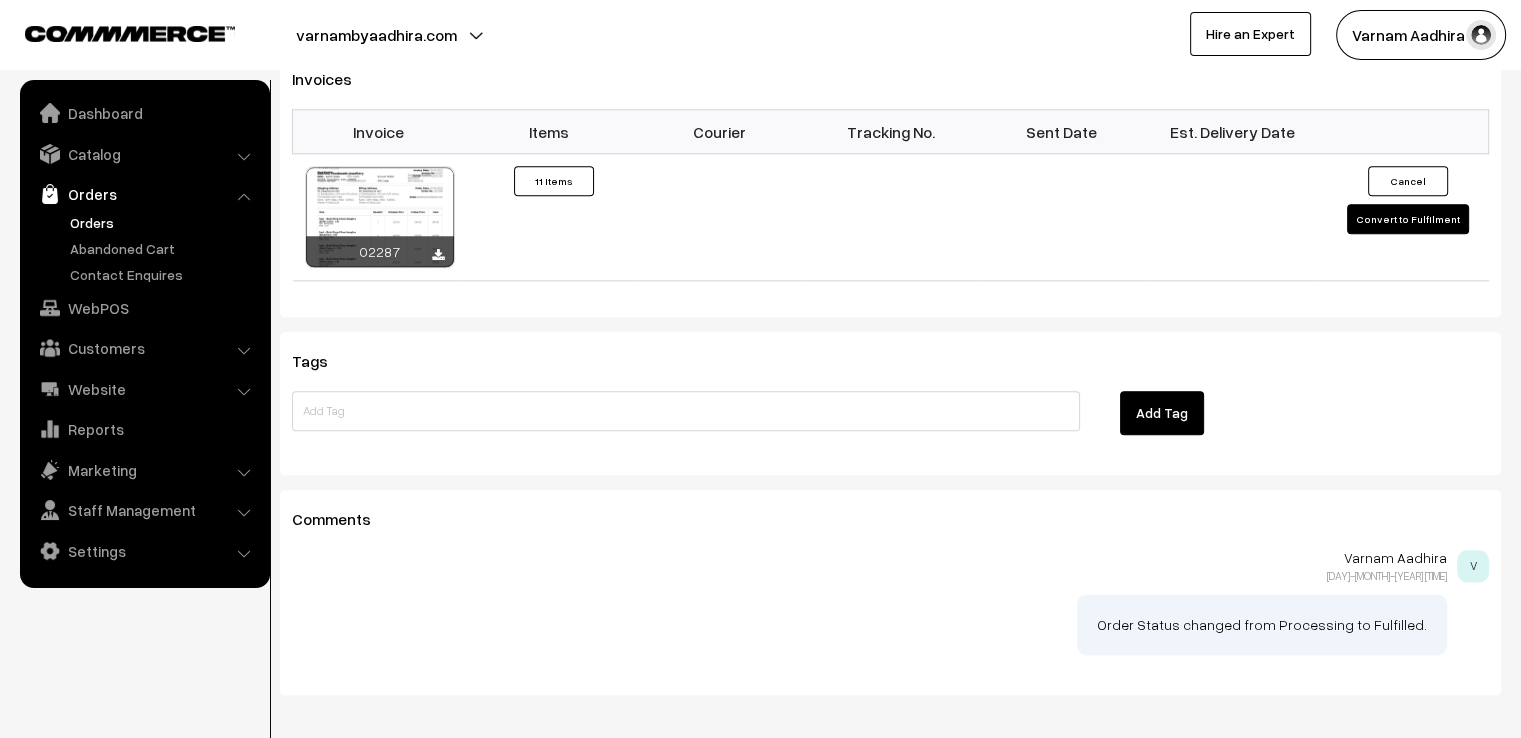 scroll, scrollTop: 2280, scrollLeft: 0, axis: vertical 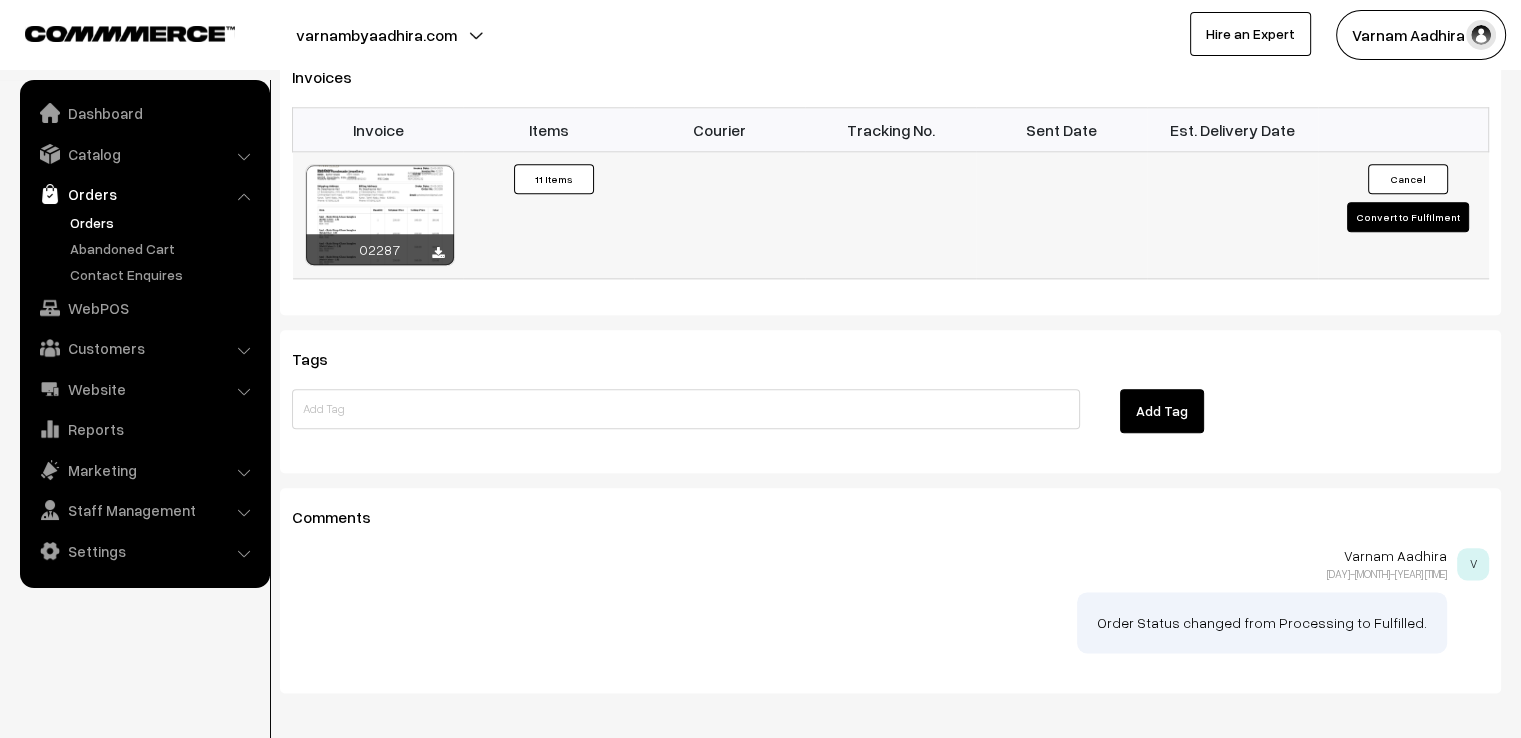 click on "Convert to Fulfilment" at bounding box center (1408, 217) 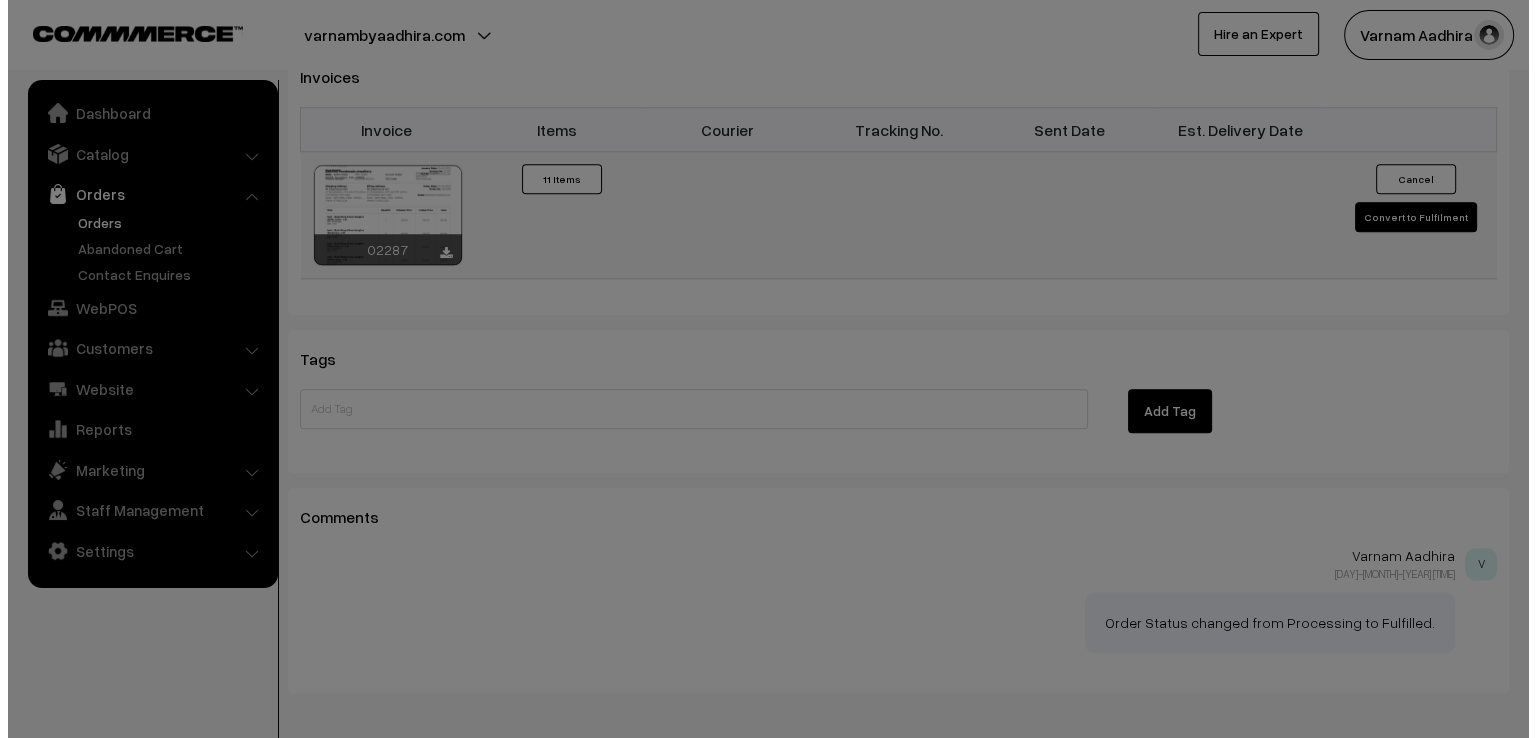 scroll, scrollTop: 2293, scrollLeft: 0, axis: vertical 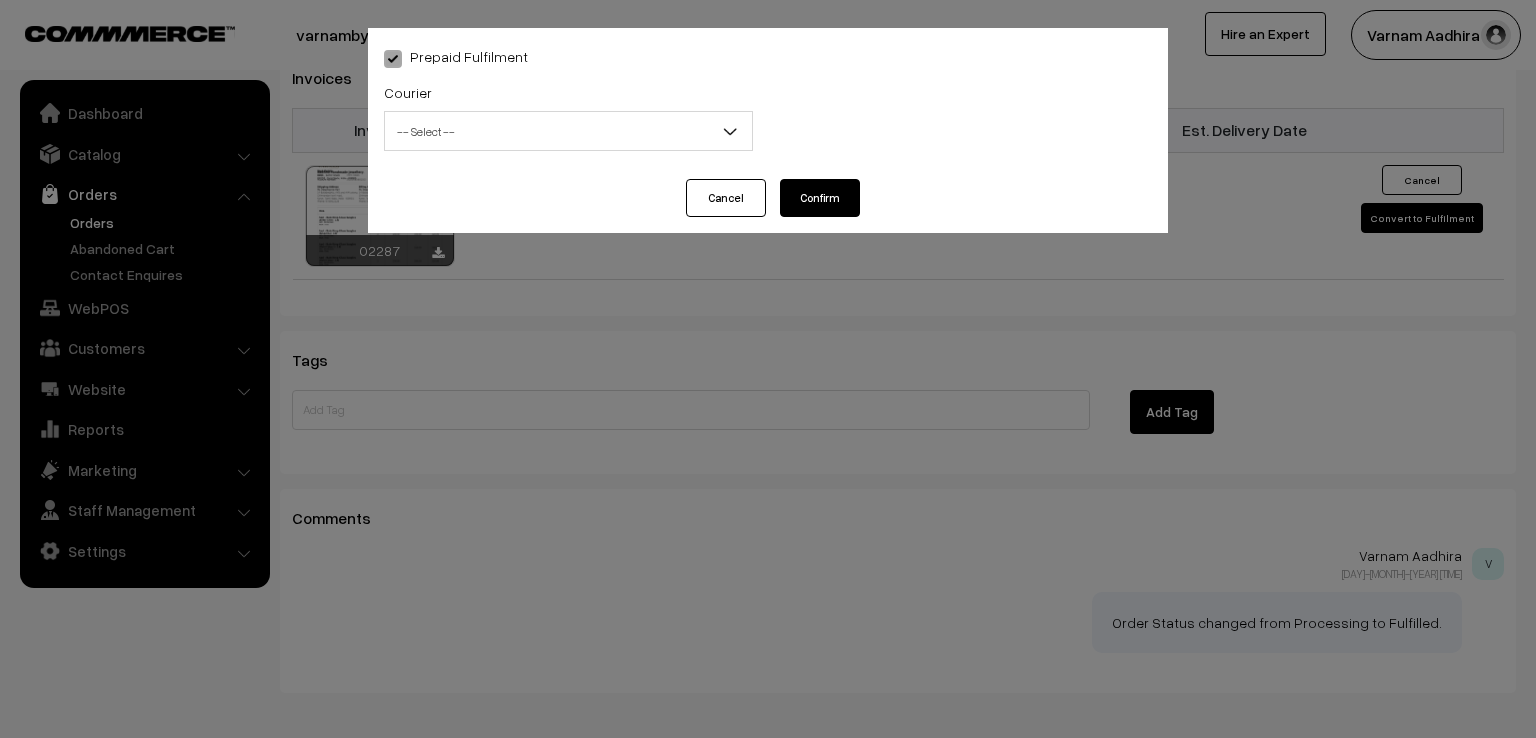click on "-- Select --" at bounding box center [568, 131] 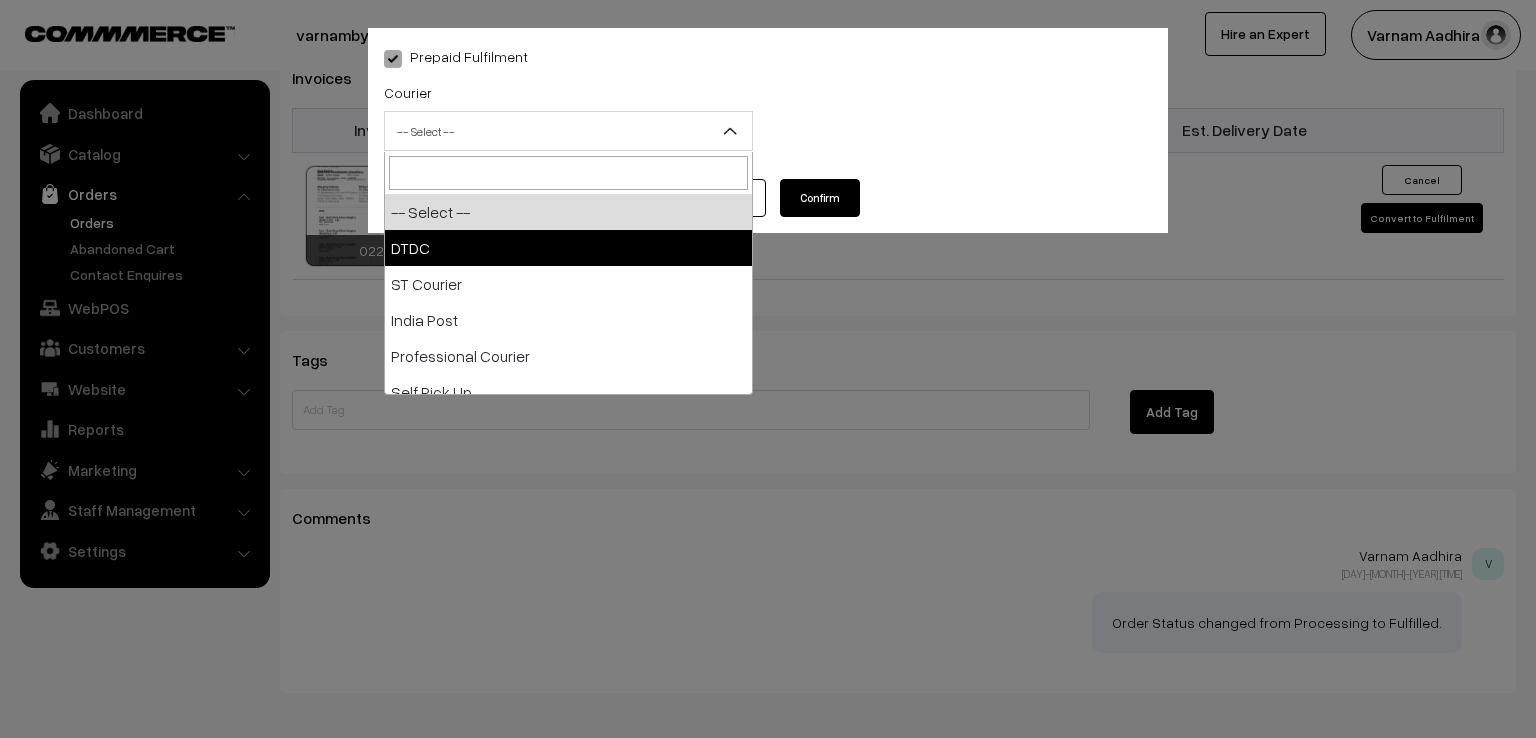 select on "1" 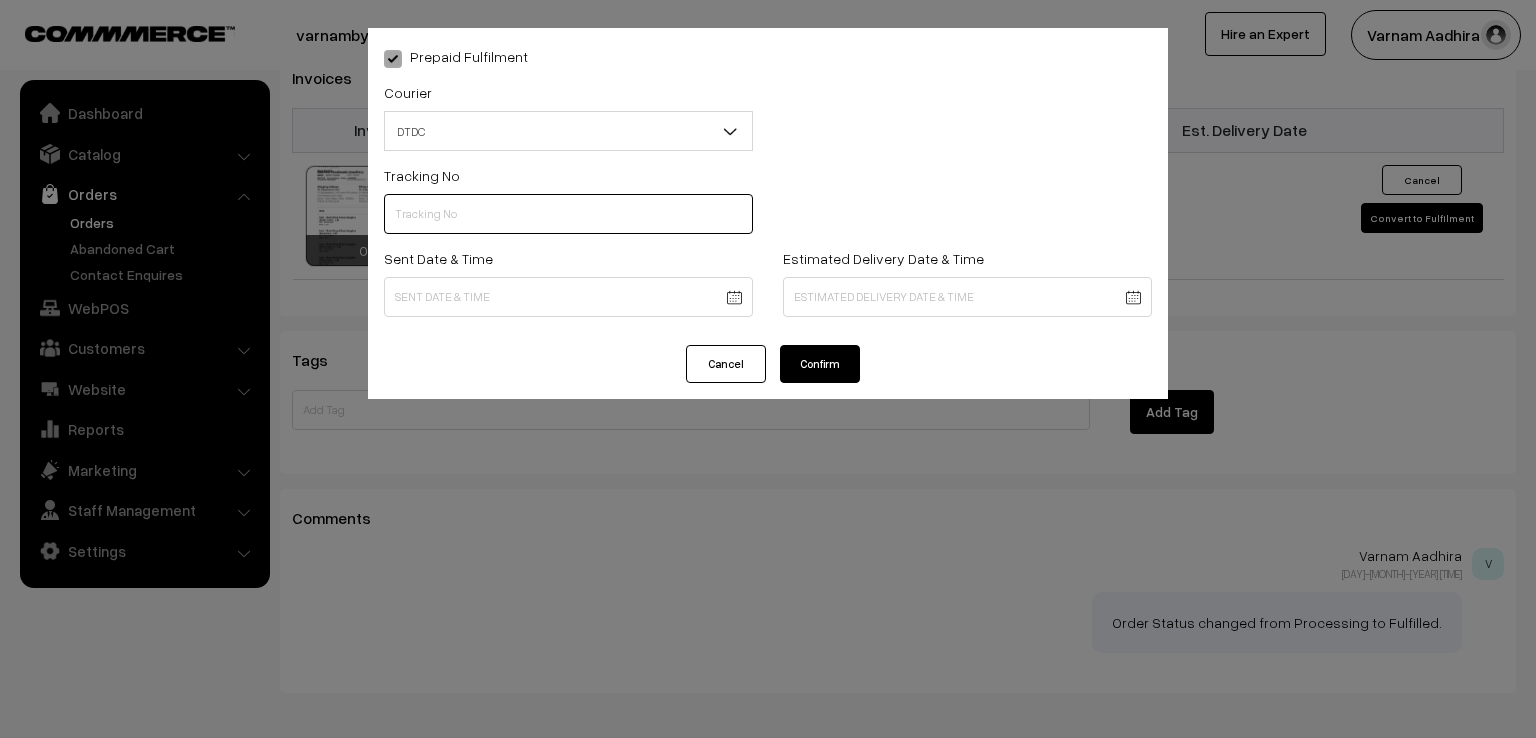 click at bounding box center [568, 214] 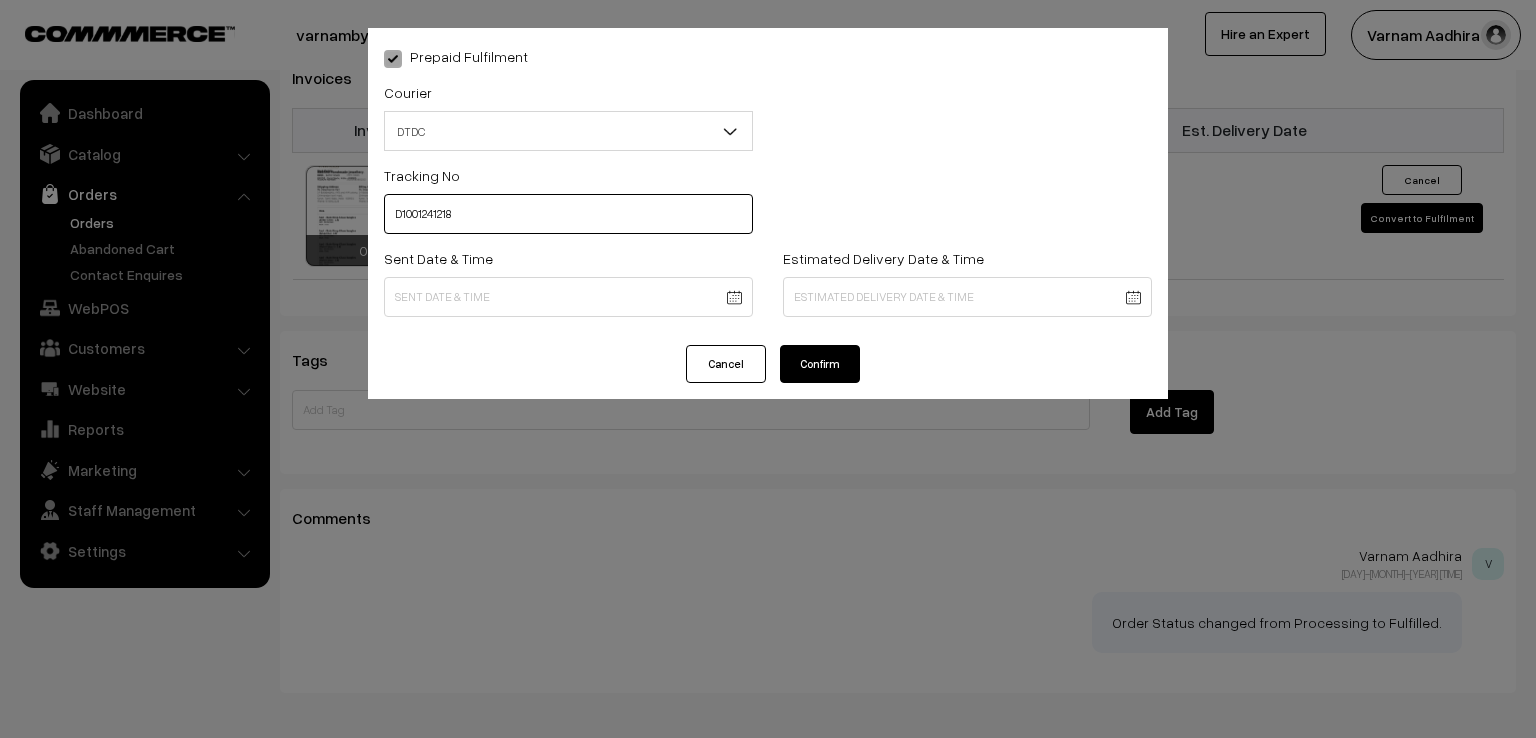 type on "D1001241218" 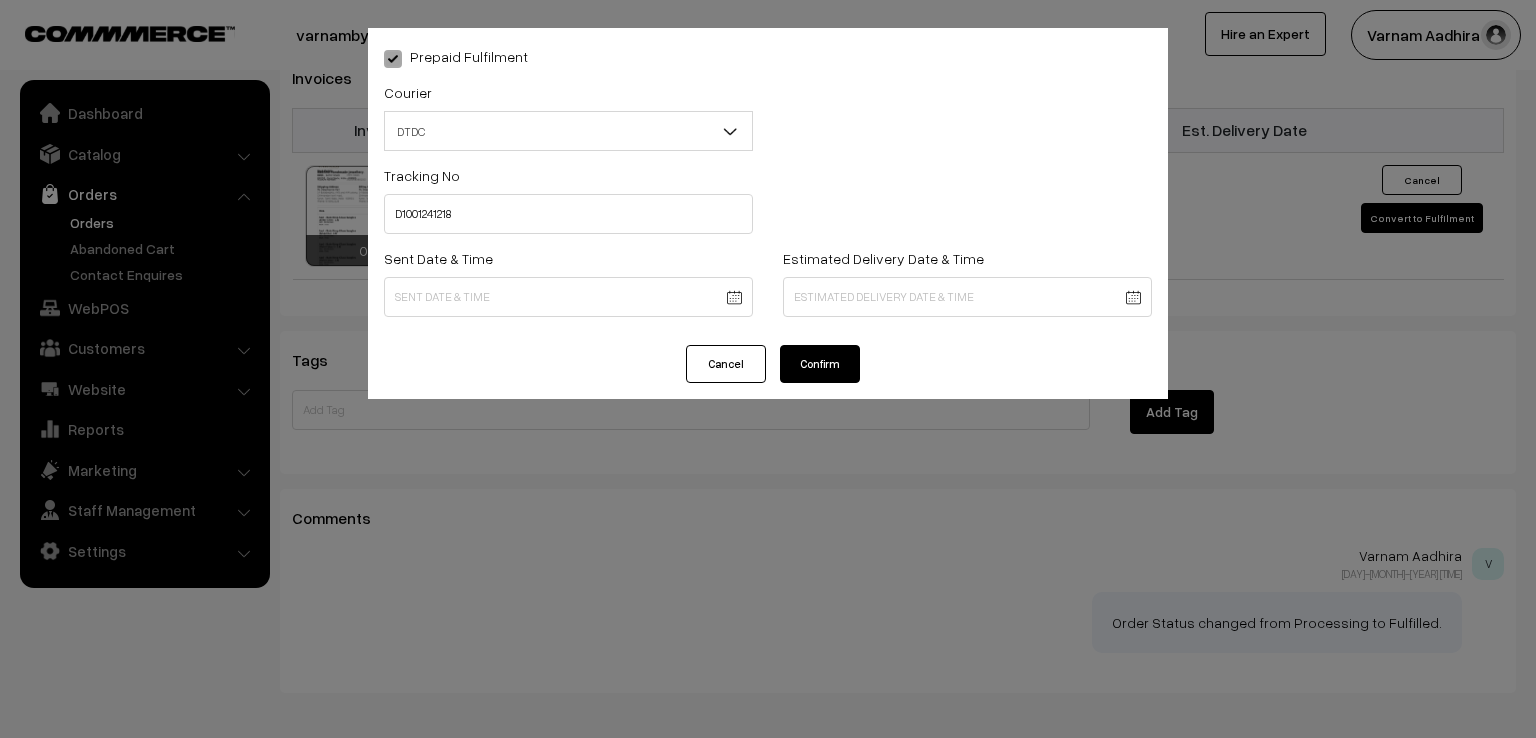 click on "Thank you for showing interest. Our team will call you shortly.
Close
varnambyaadhira.com
Go to Website
Create New Store" at bounding box center [768, -735] 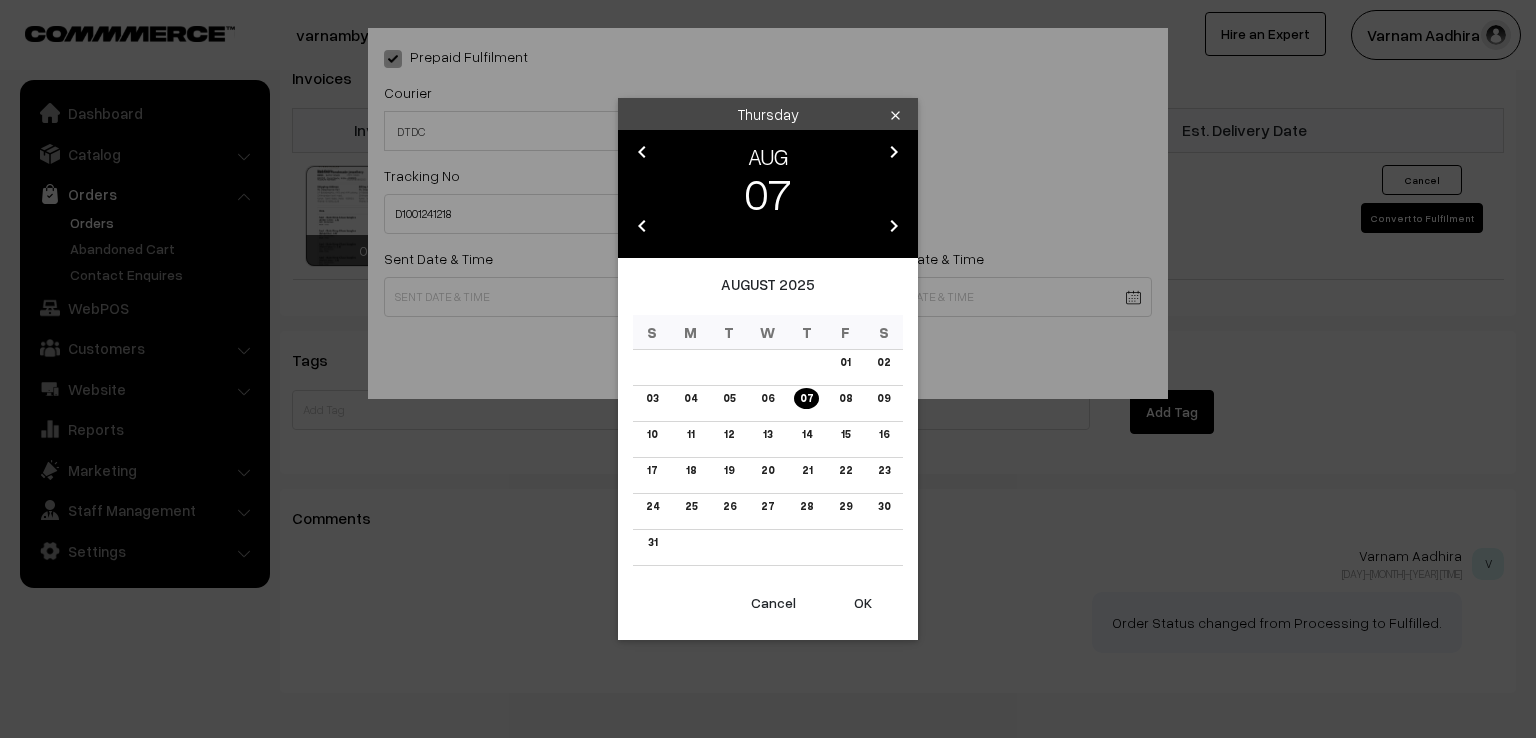 click on "chevron_left" at bounding box center (642, 158) 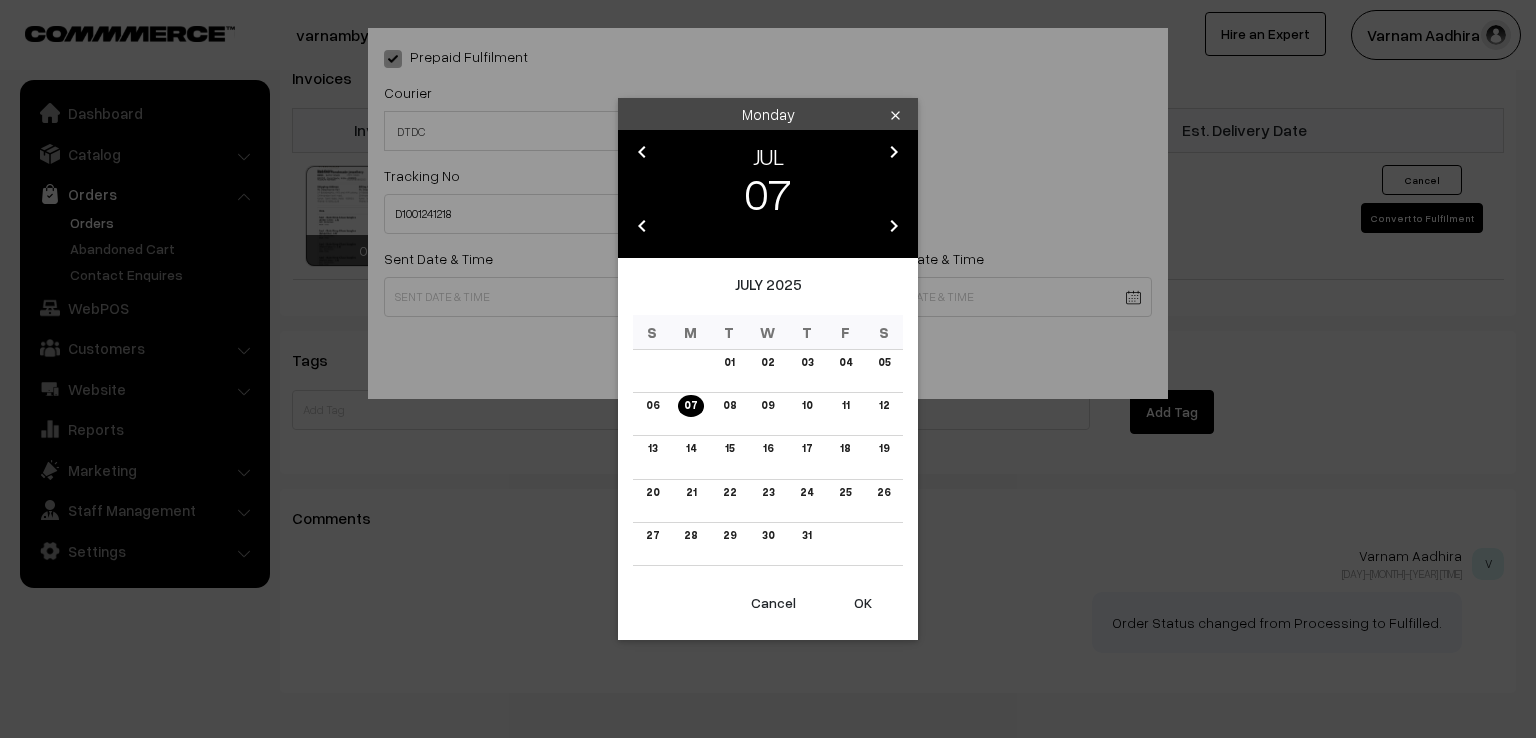 click on "chevron_left" at bounding box center [642, 158] 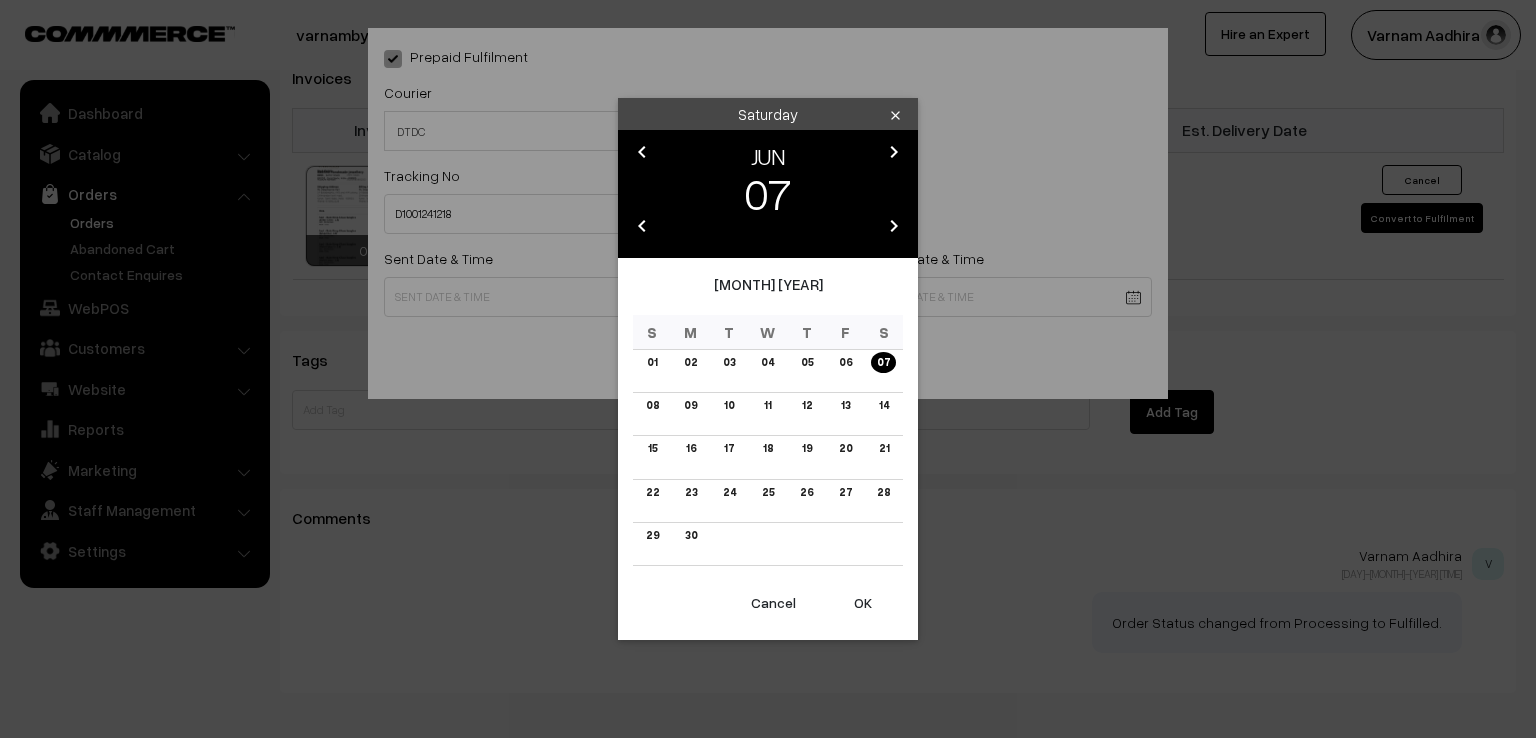 click on "chevron_left" at bounding box center [642, 158] 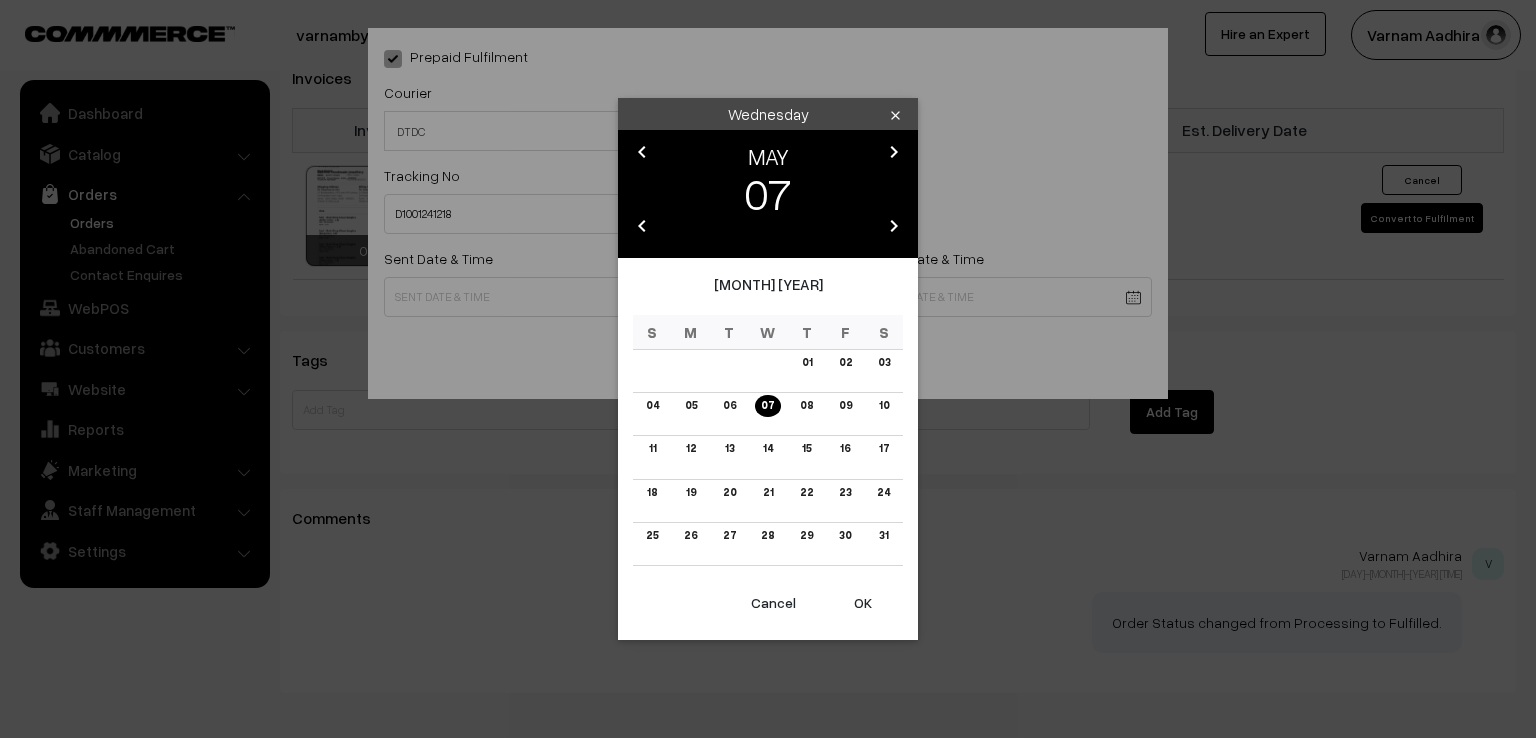 click on "chevron_left" at bounding box center (642, 158) 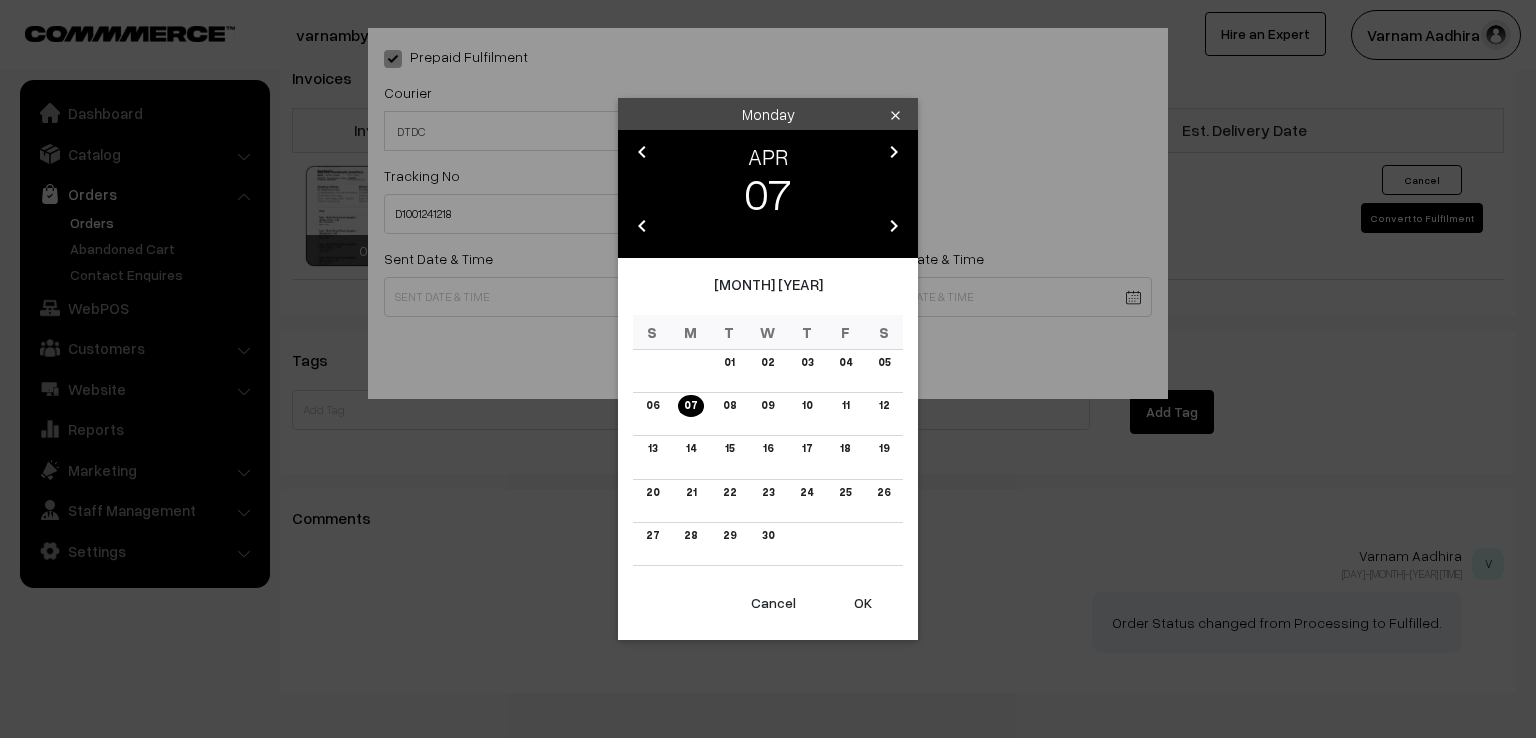 click on "chevron_left" at bounding box center [642, 158] 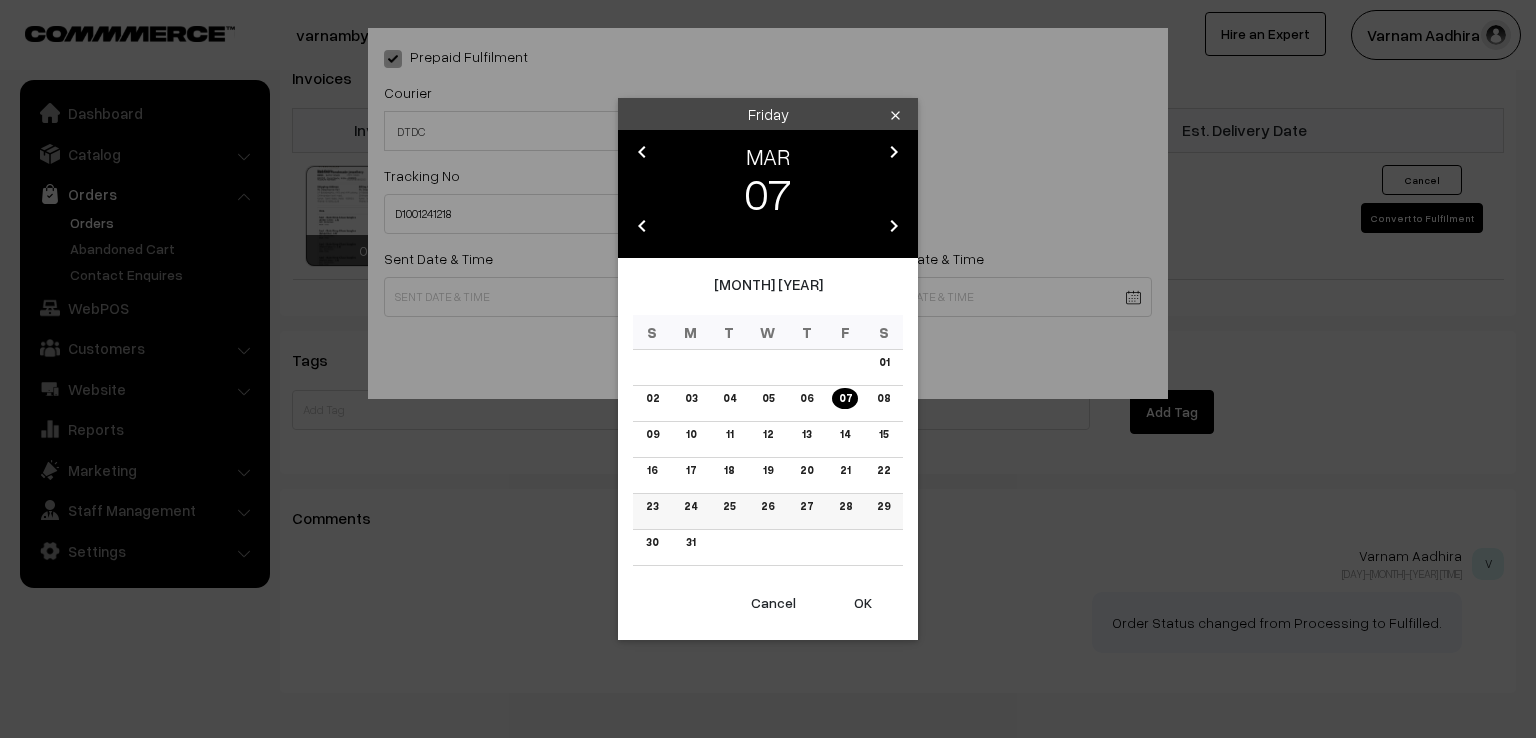 click on "27" at bounding box center (806, 506) 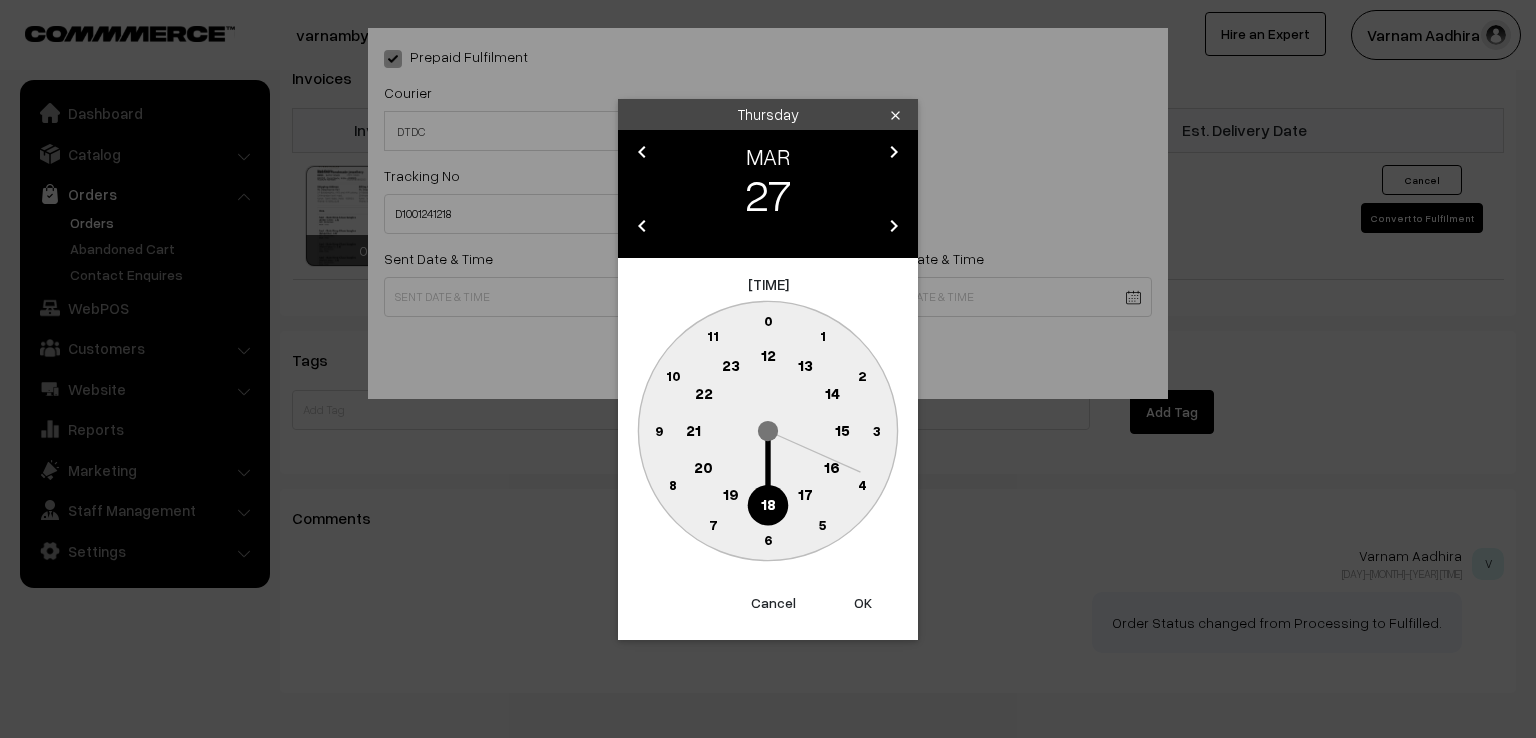 click on "9" 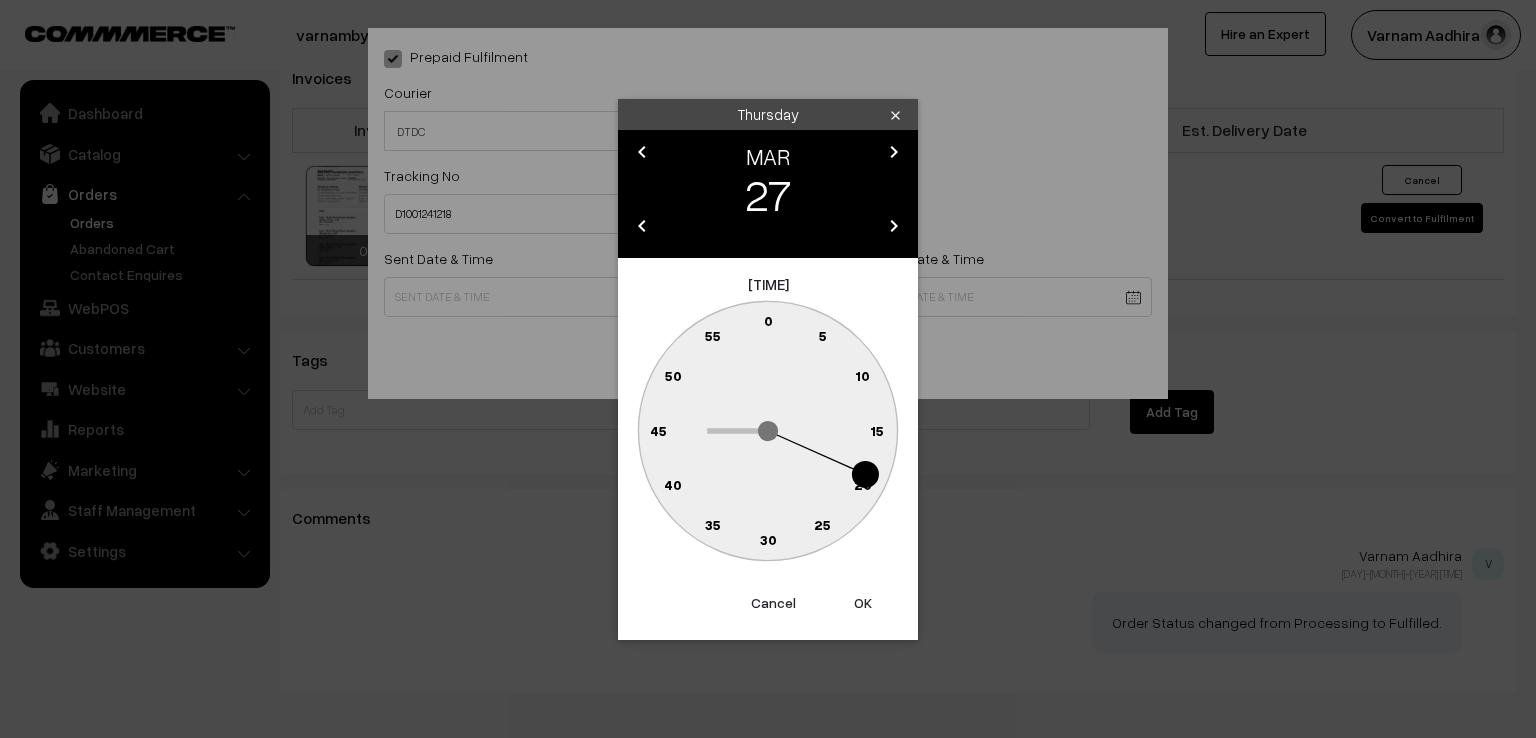 click 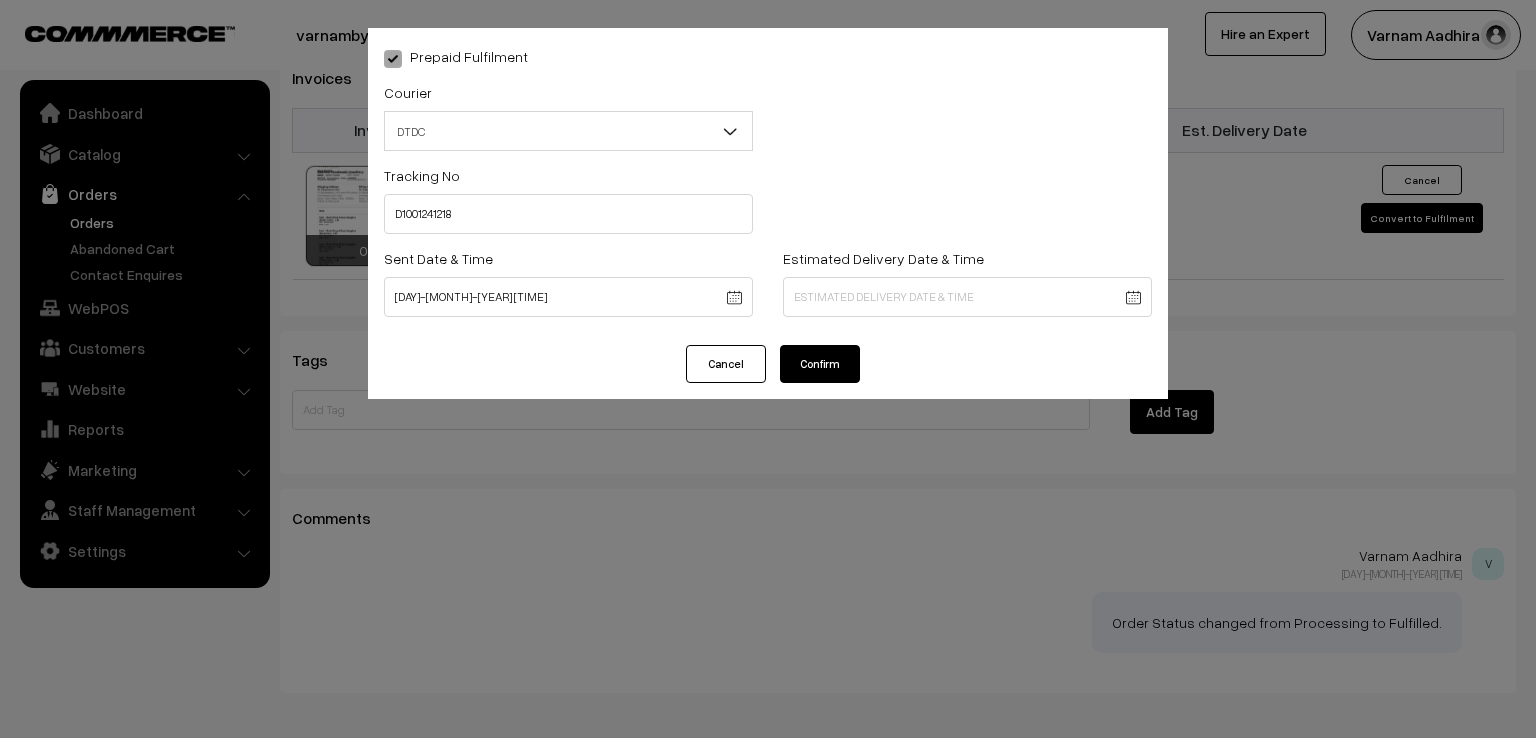 click on "Confirm" at bounding box center [820, 364] 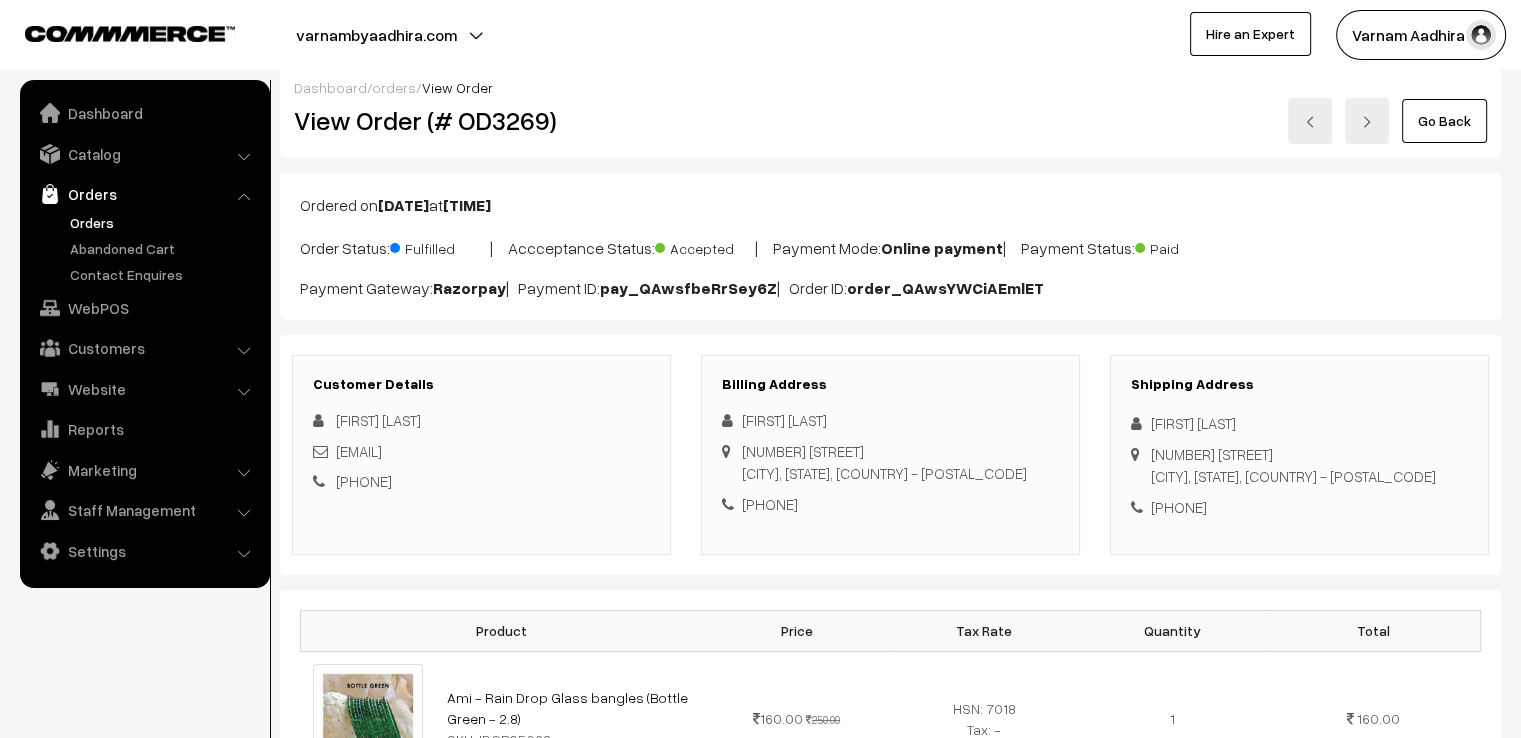 scroll, scrollTop: 0, scrollLeft: 0, axis: both 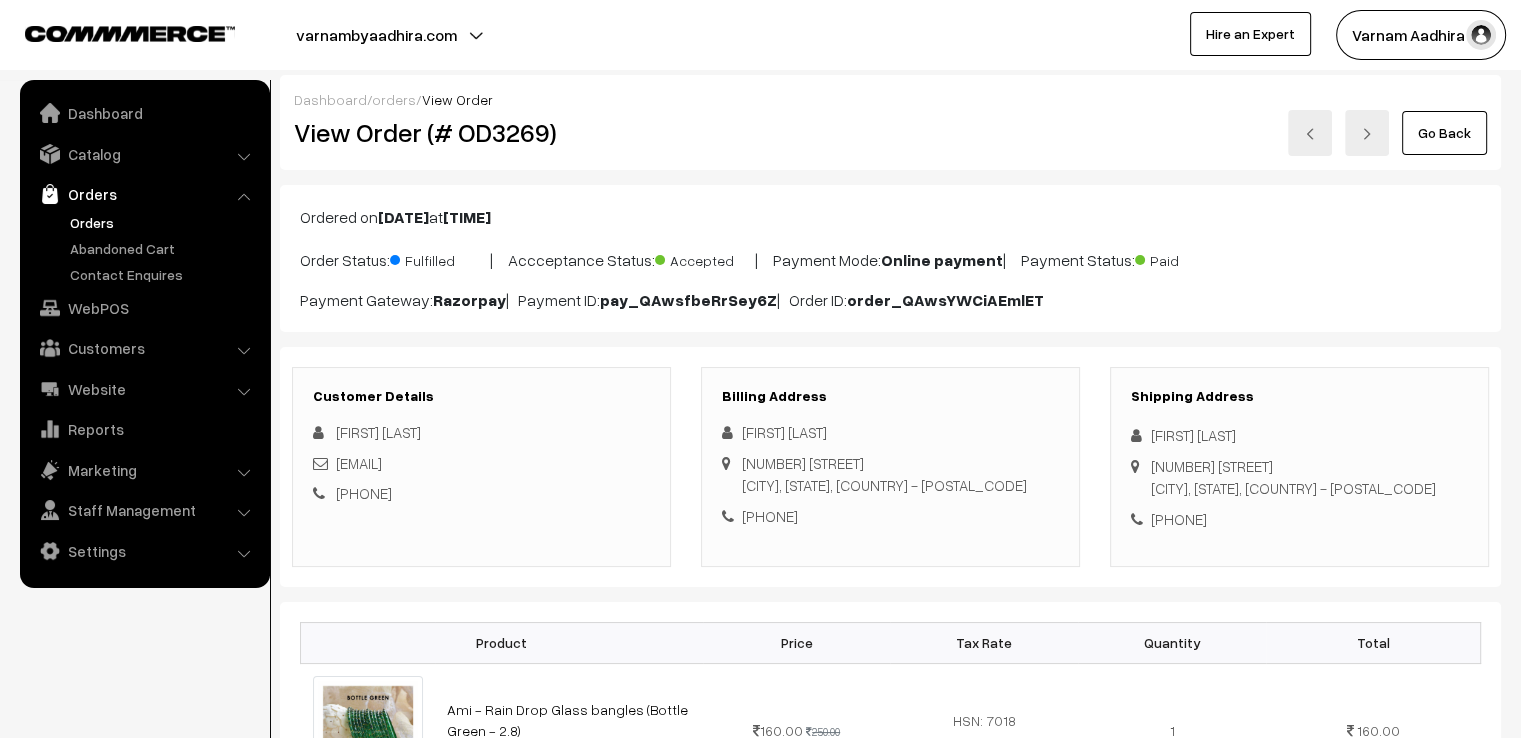 click on "Go Back" at bounding box center (1444, 133) 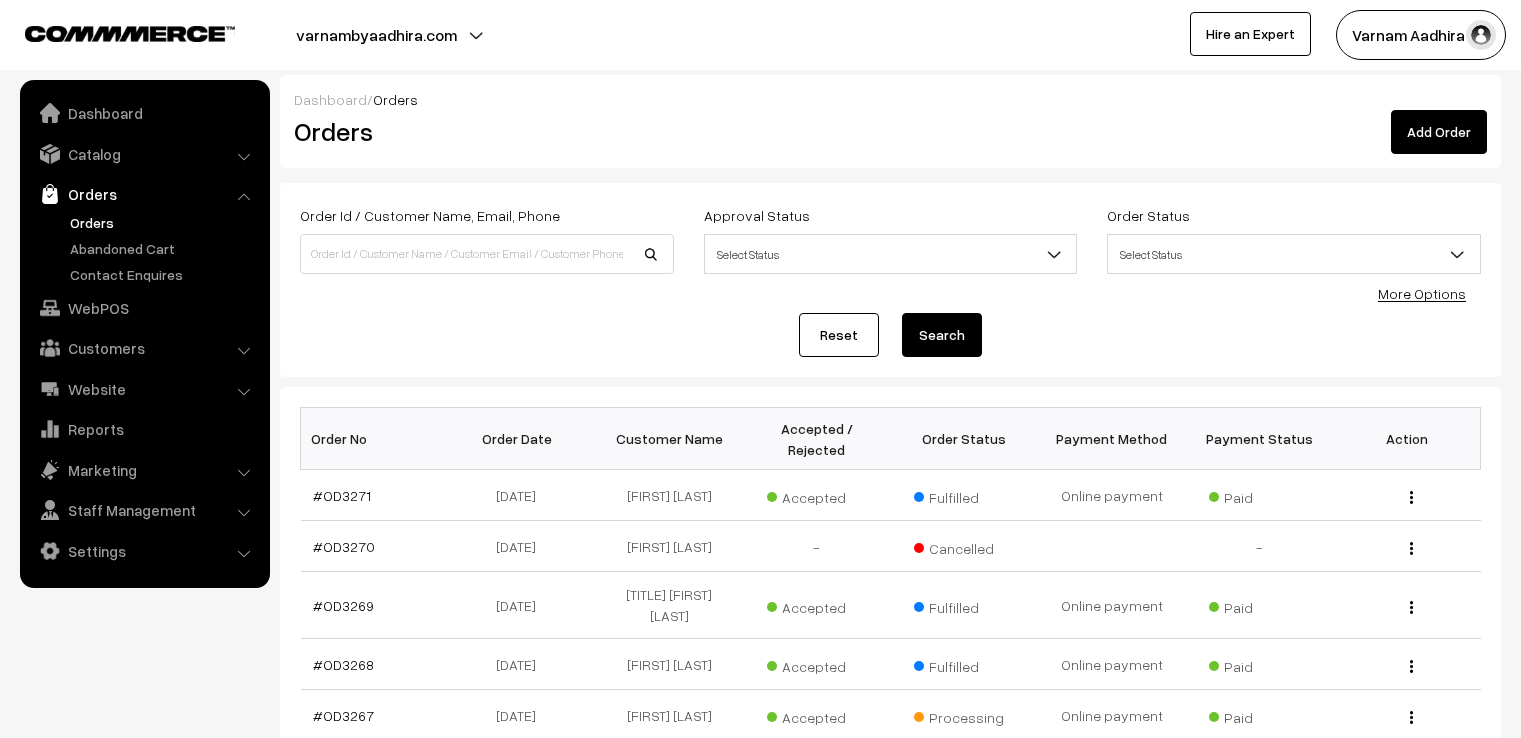 scroll, scrollTop: 0, scrollLeft: 0, axis: both 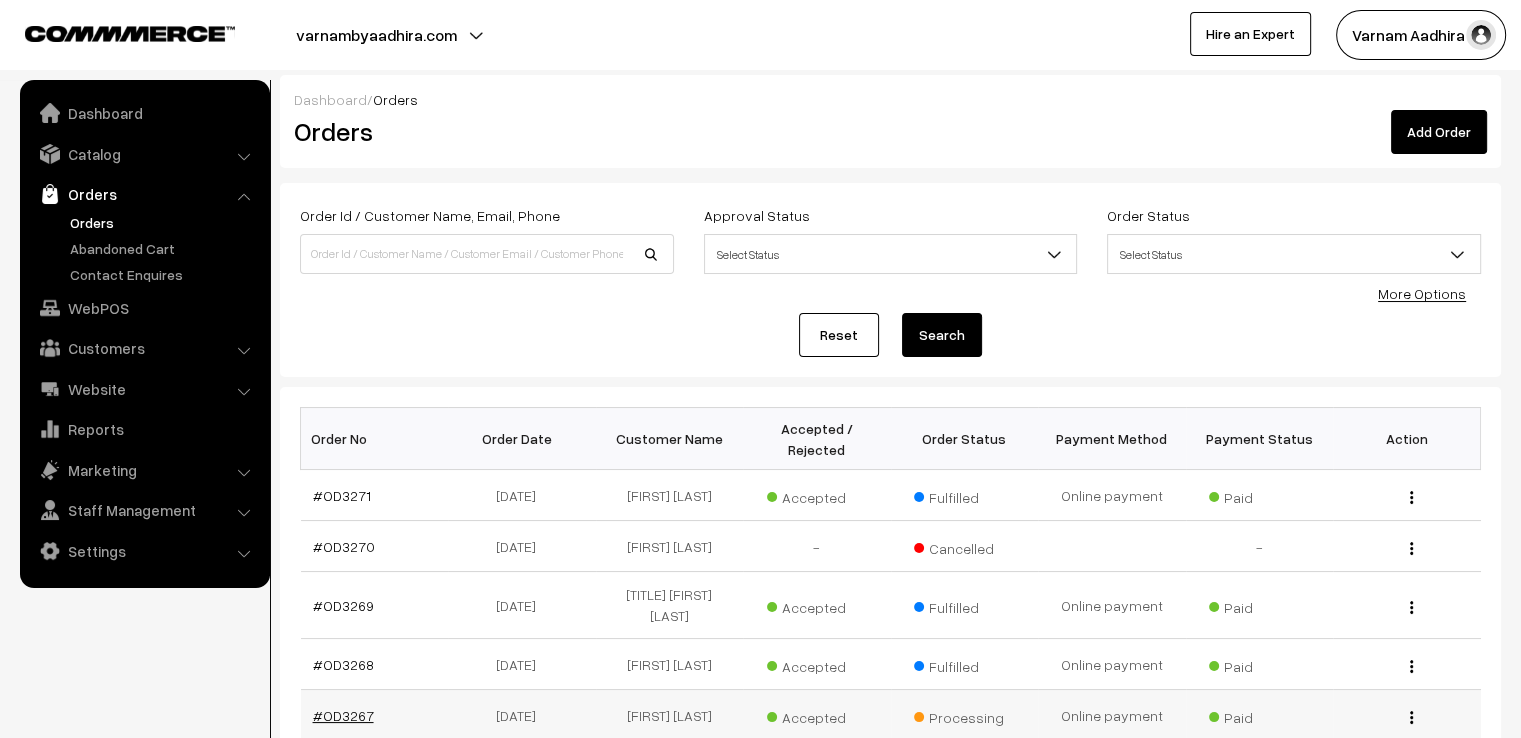 click on "#OD3267" at bounding box center [343, 715] 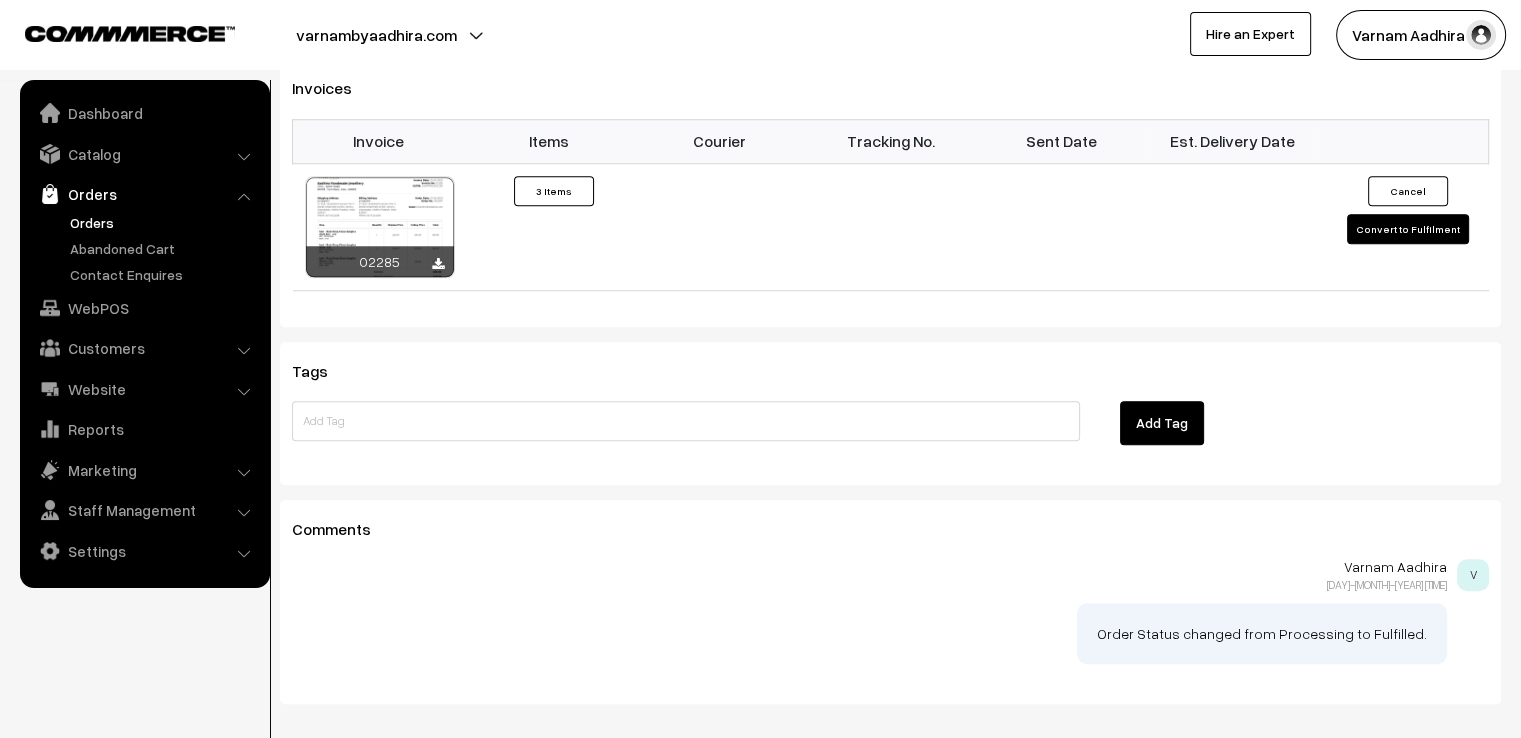 scroll, scrollTop: 1683, scrollLeft: 0, axis: vertical 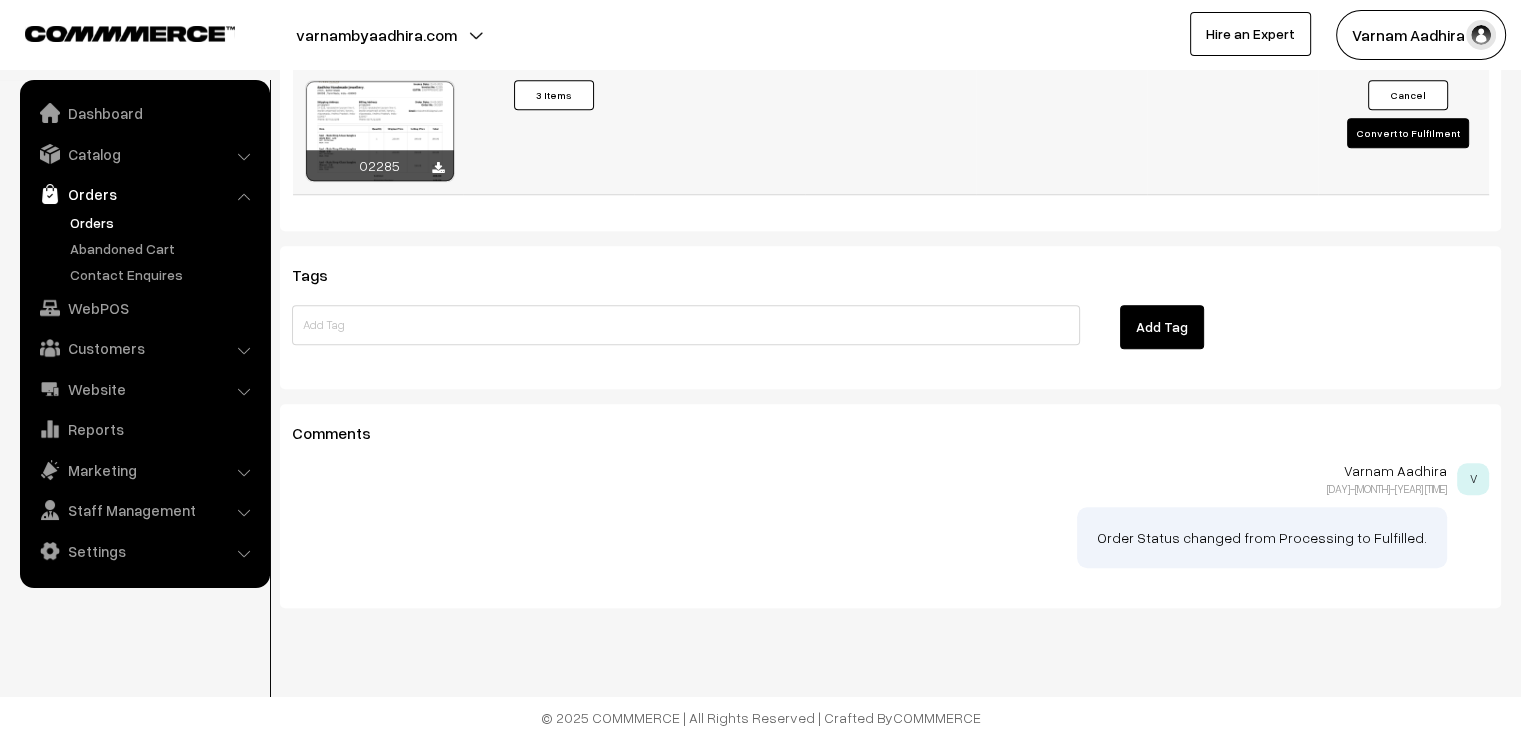 click on "Convert to Fulfilment" at bounding box center [1408, 133] 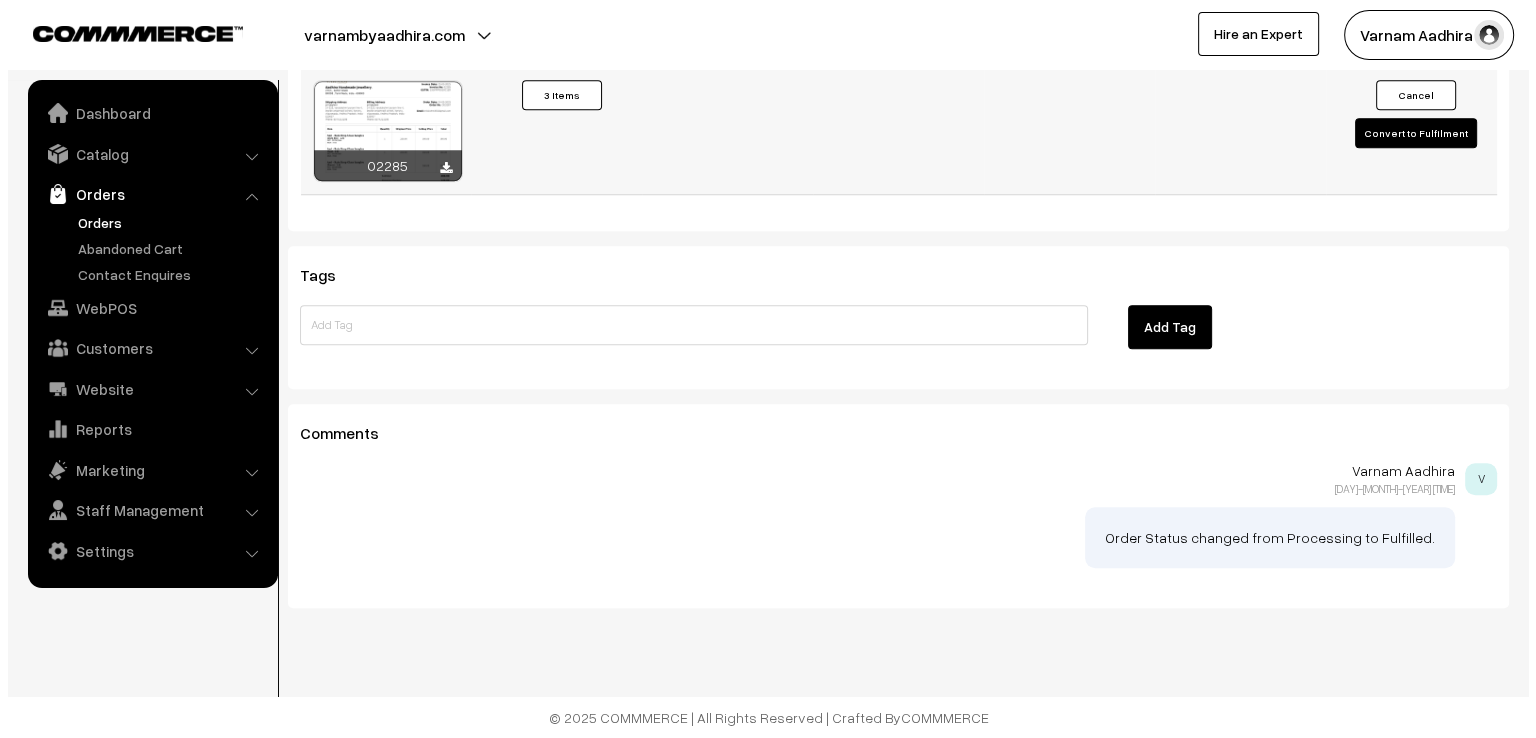 scroll, scrollTop: 1688, scrollLeft: 0, axis: vertical 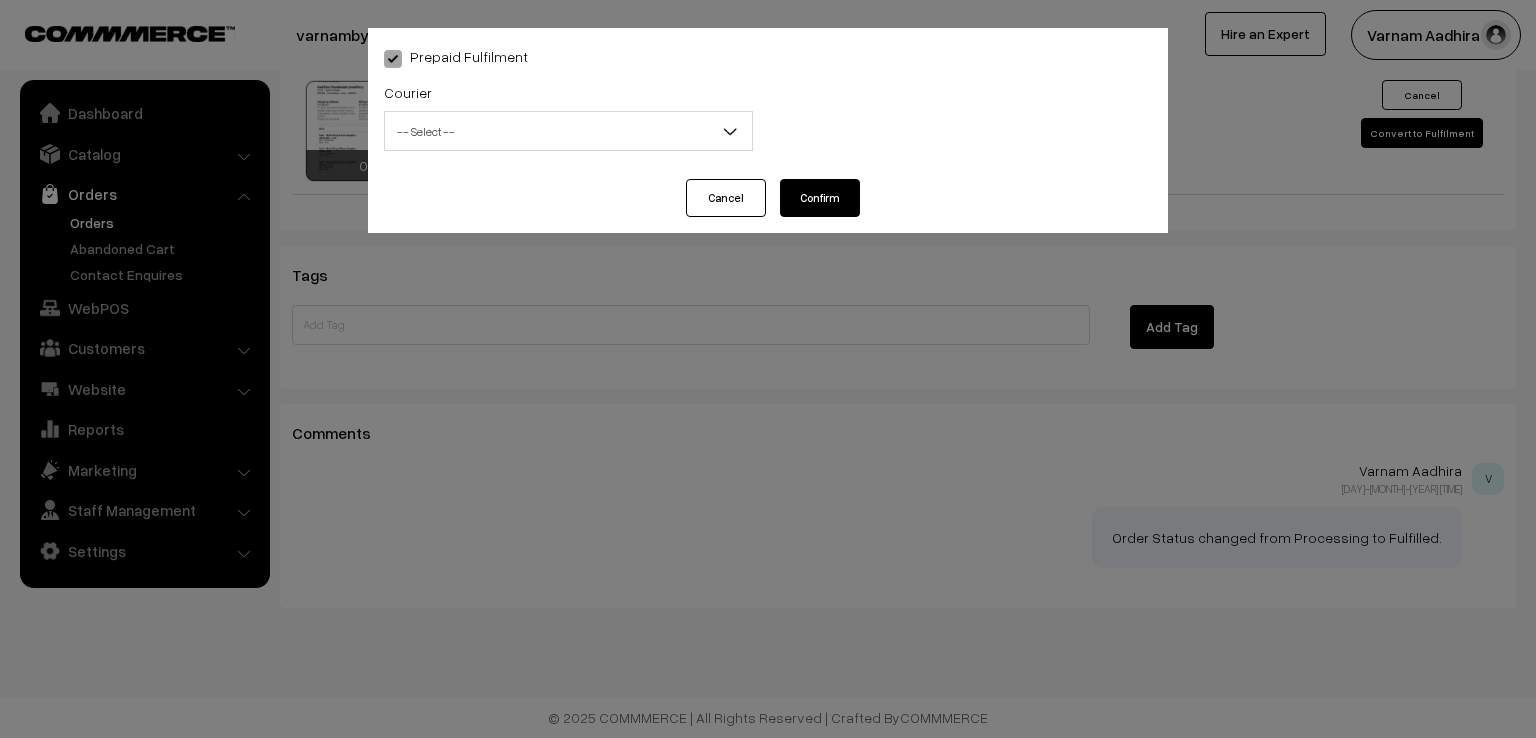 click on "Courier
-- Select --
DTDC
ST Courier
India Post
Professional Courier
Self Pick Up
BlueDart Express
-- Select --" at bounding box center (568, 121) 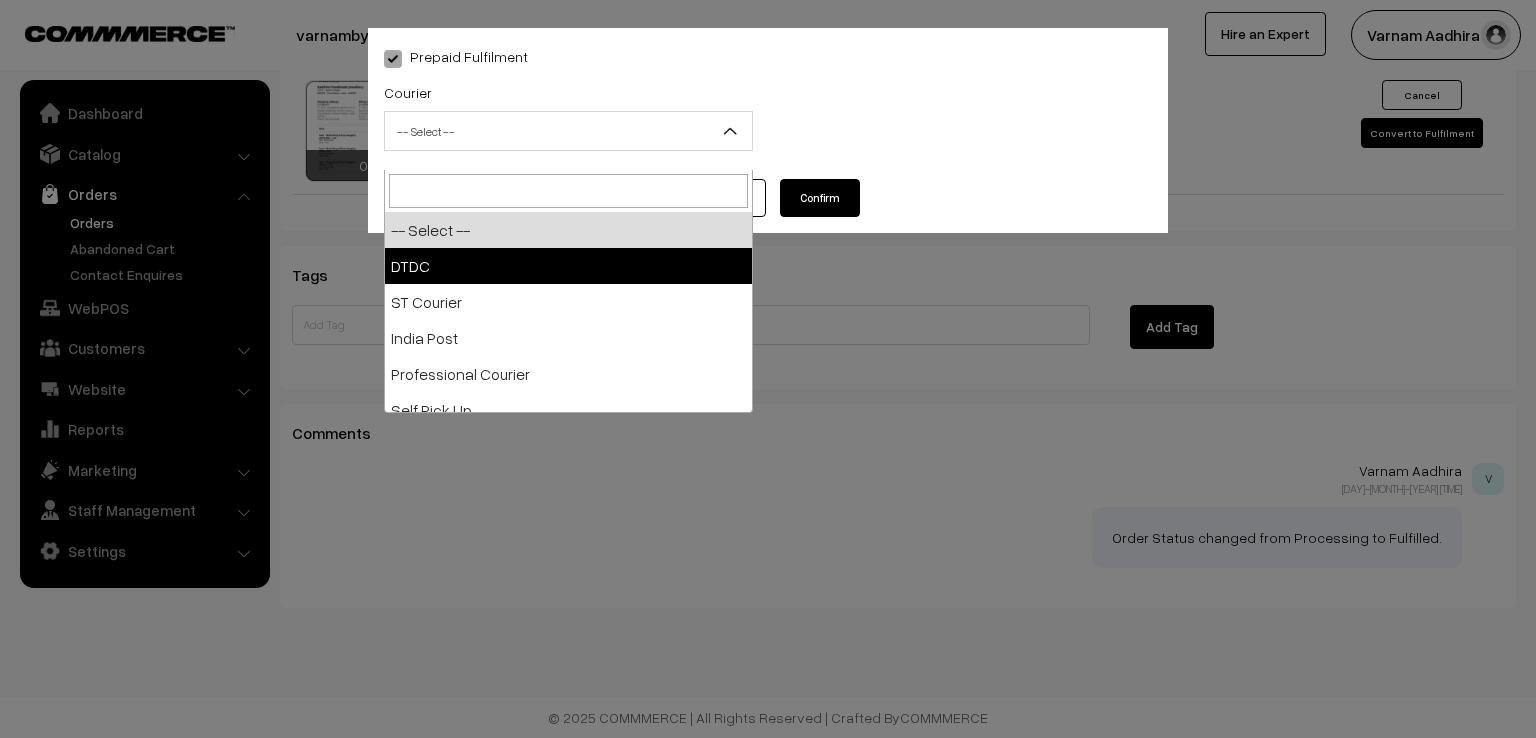 select on "1" 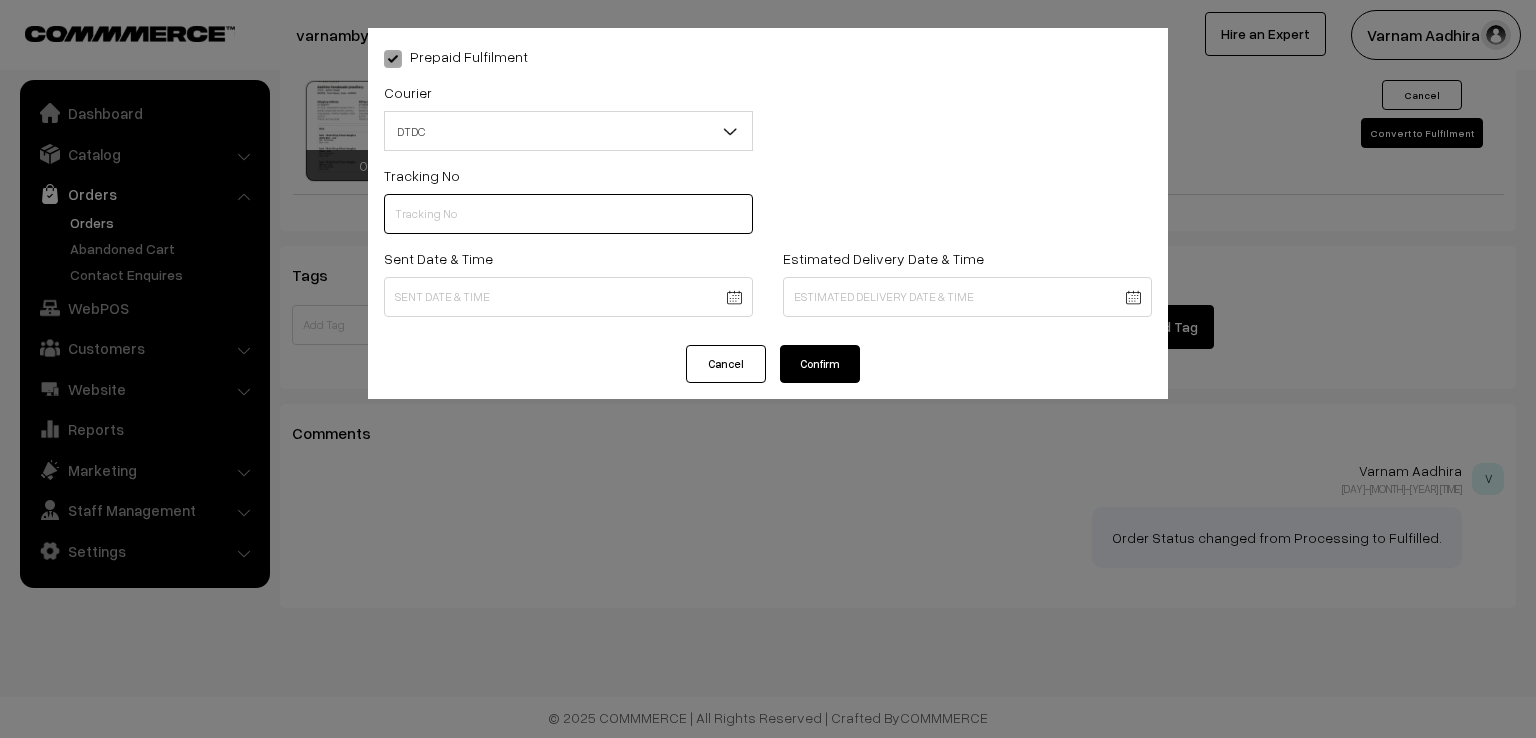 click at bounding box center [568, 214] 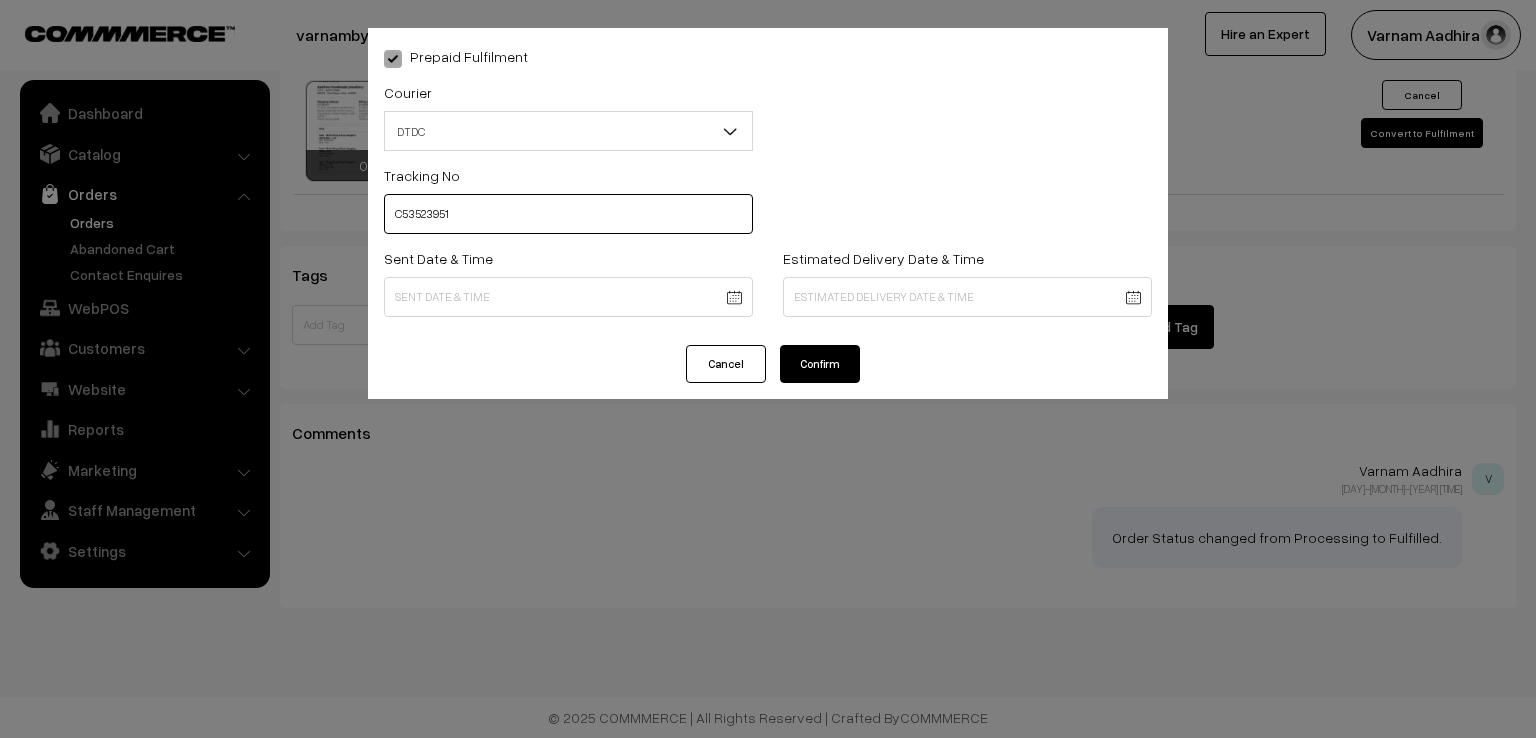 type on "C53523951" 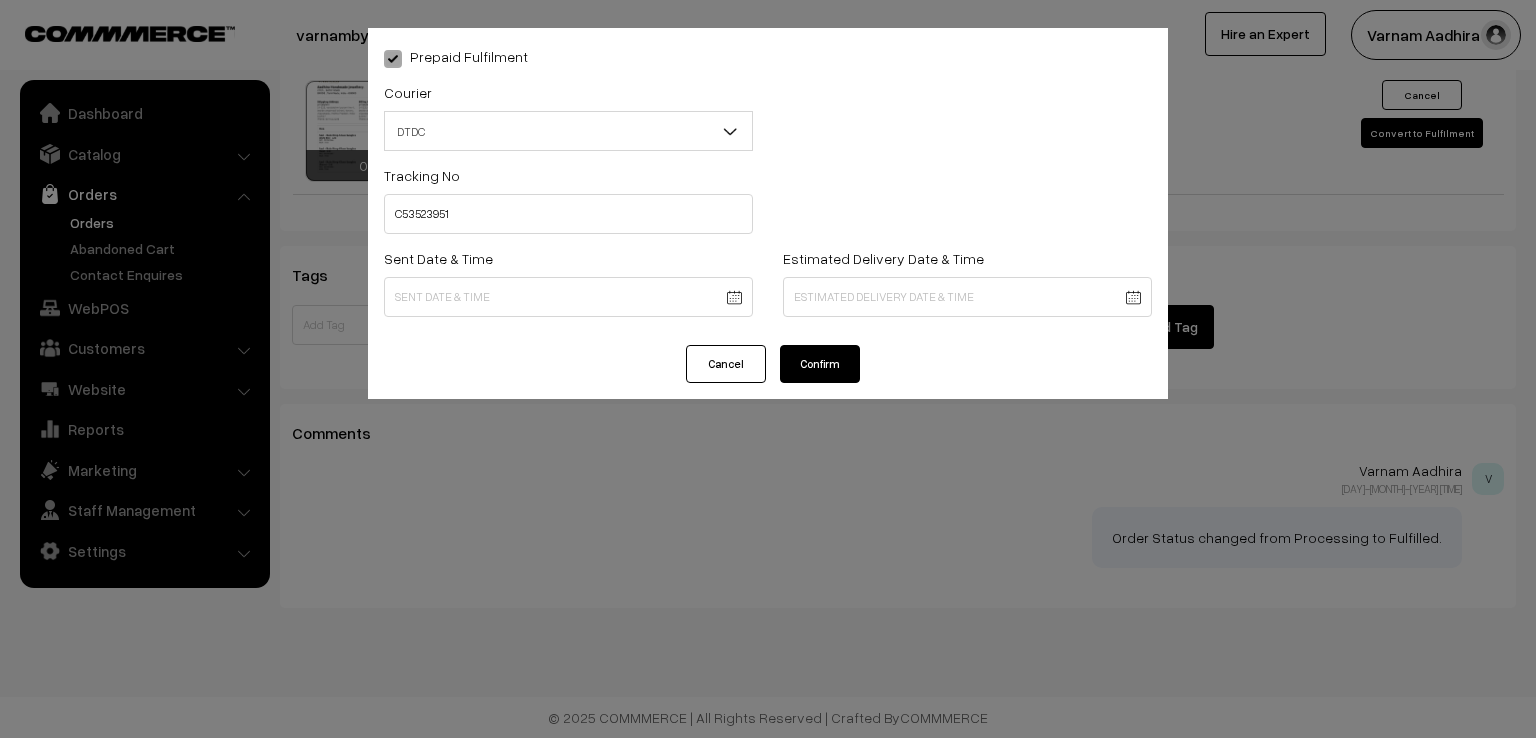 click on "Thank you for showing interest. Our team will call you shortly.
Close
varnambyaadhira.com
Go to Website
Create New Store" at bounding box center [768, -466] 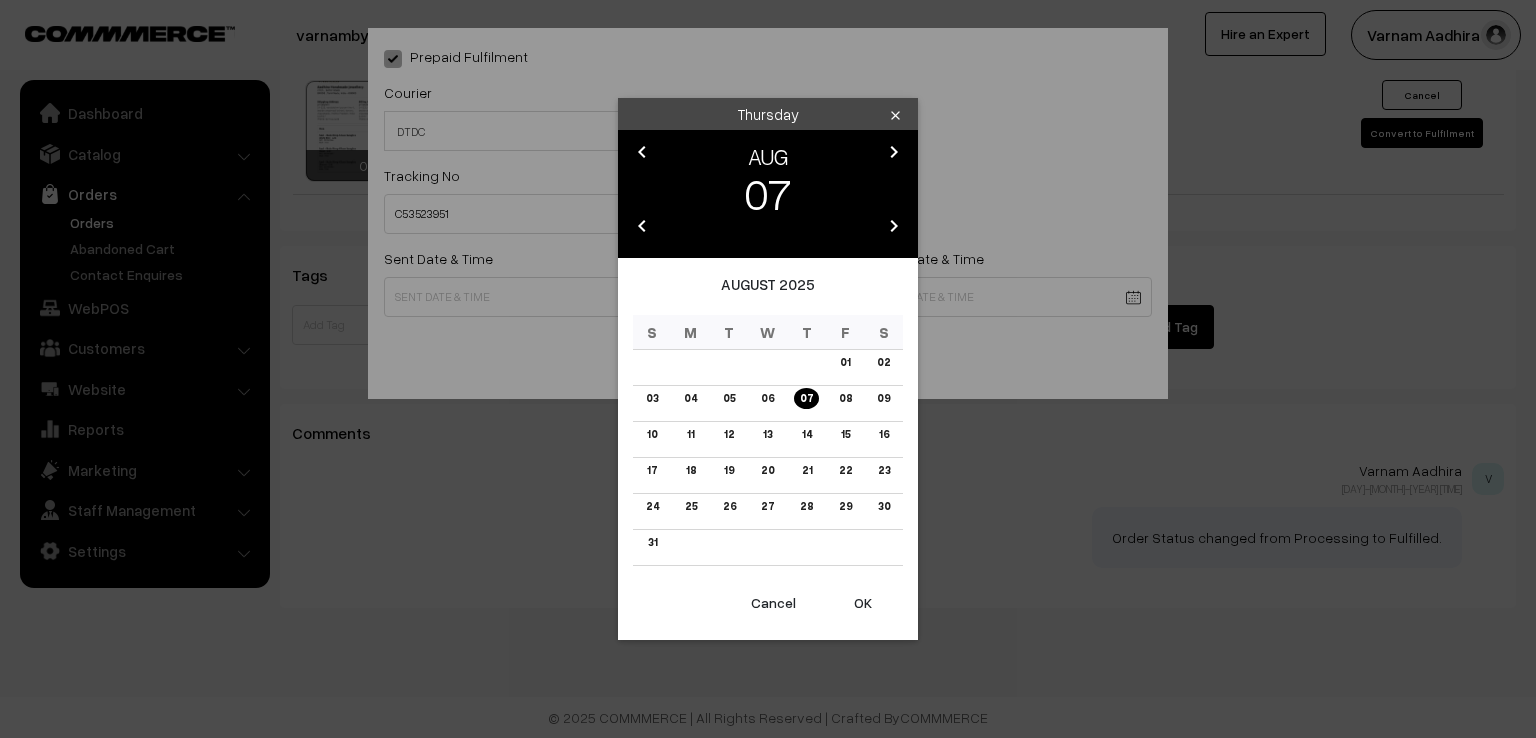 click on "chevron_left AUG chevron_right 07 chevron_left 2025 chevron_right" at bounding box center [768, 194] 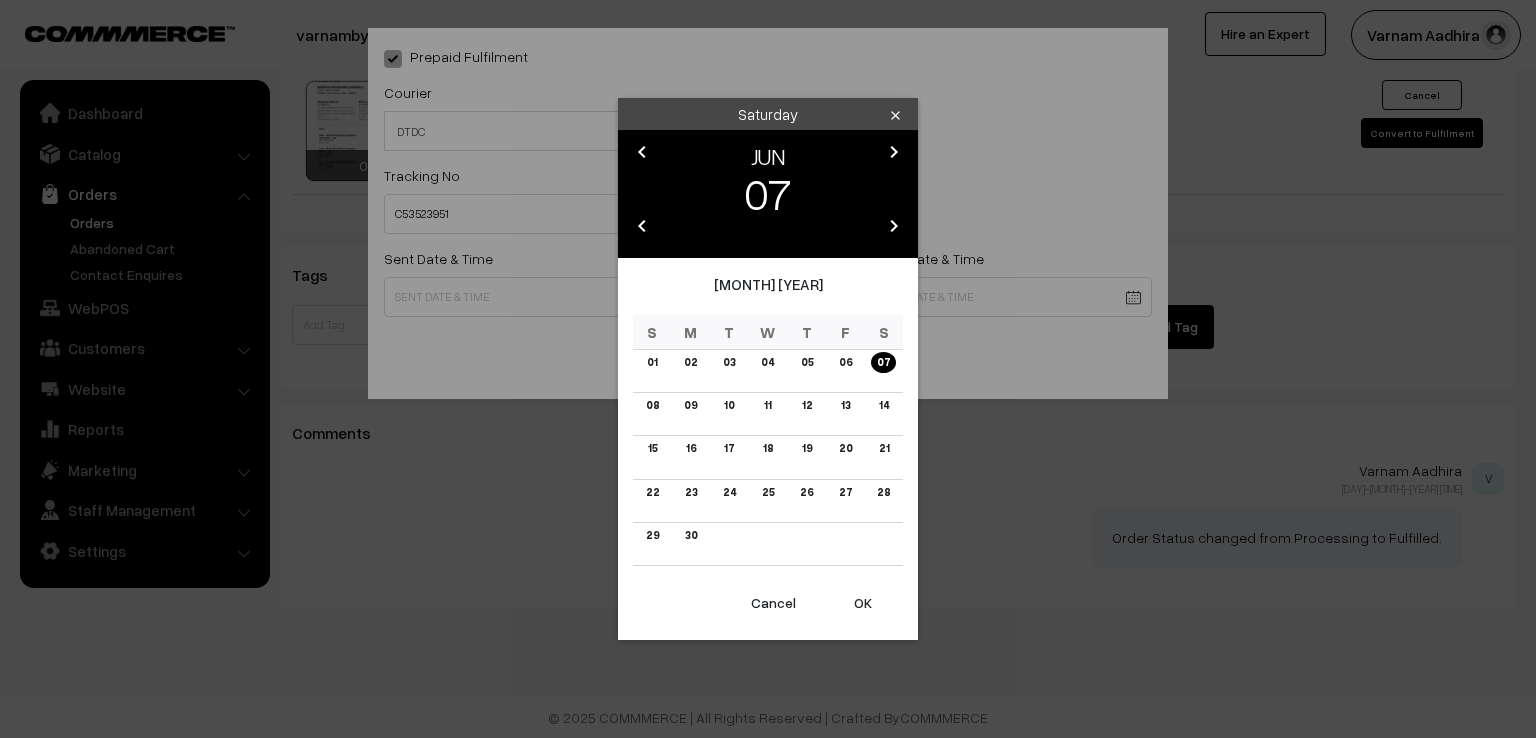 click on "chevron_left" at bounding box center [642, 152] 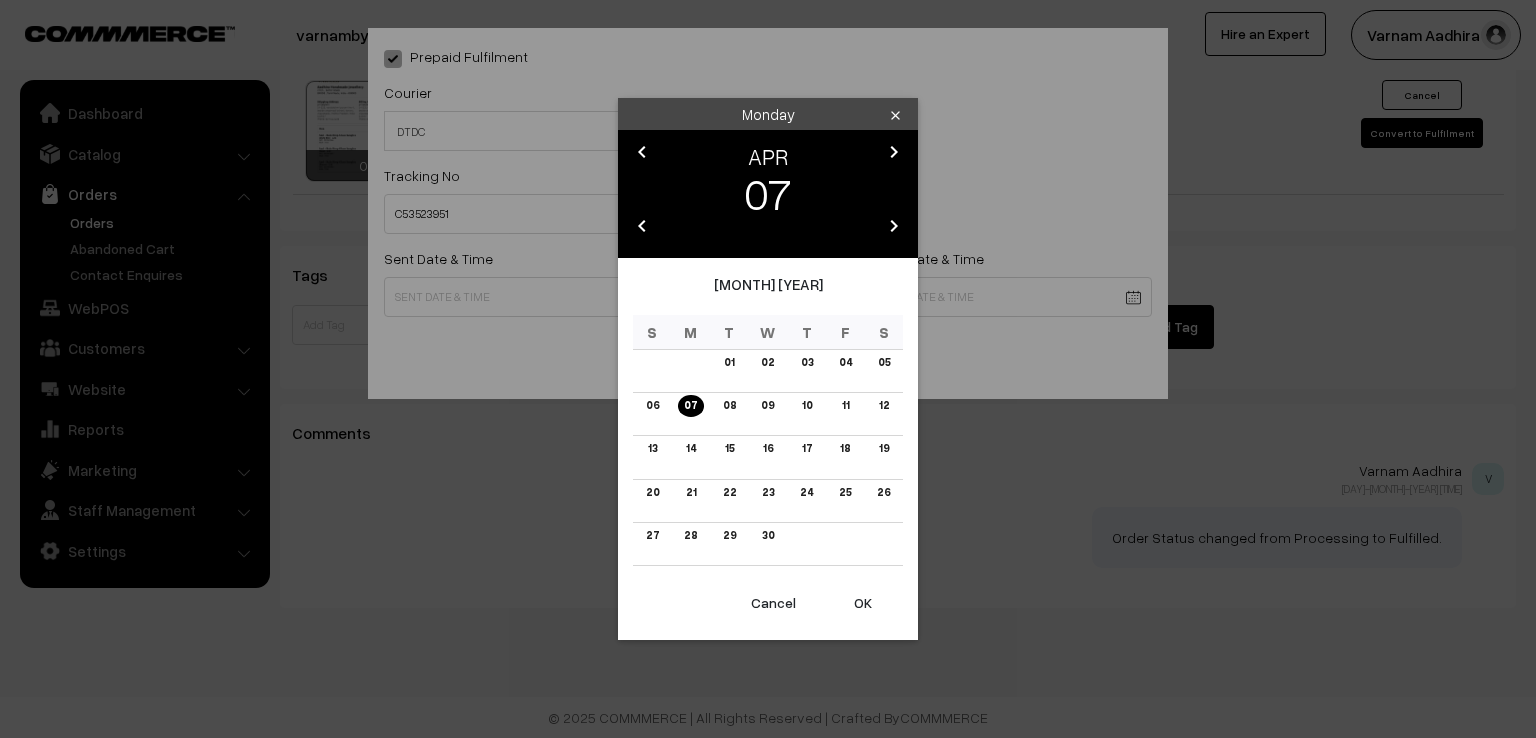 click on "chevron_left" at bounding box center (642, 152) 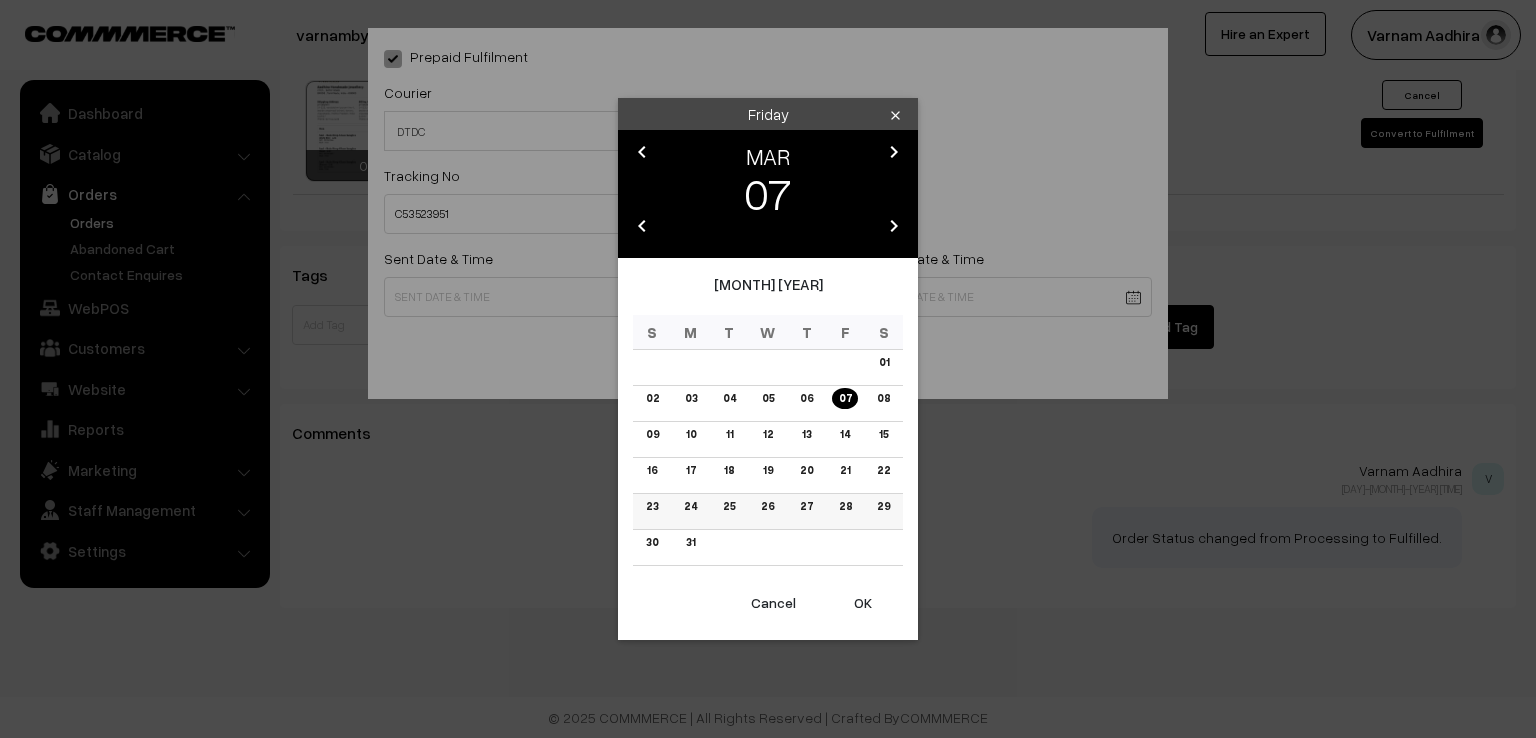 click on "27" at bounding box center [806, 506] 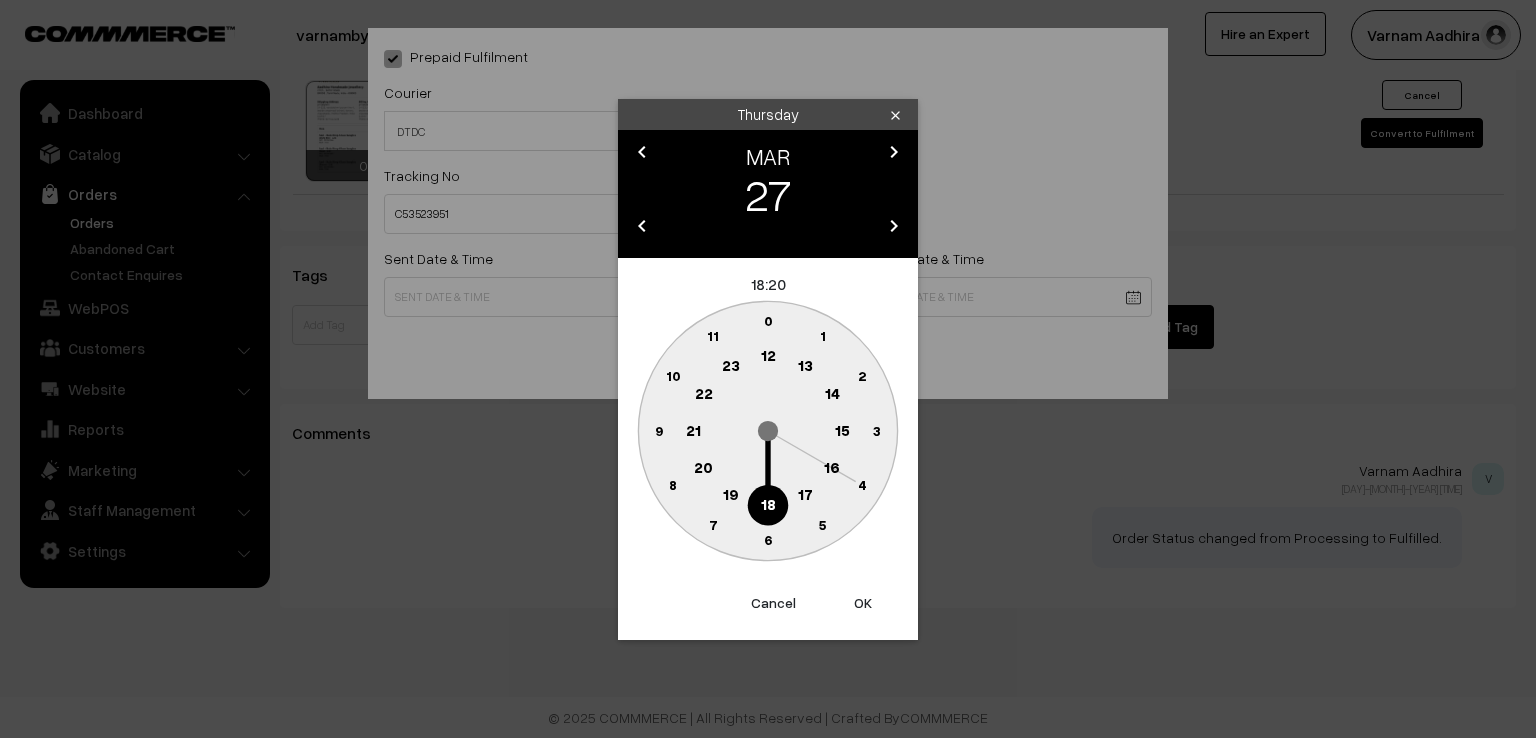 click 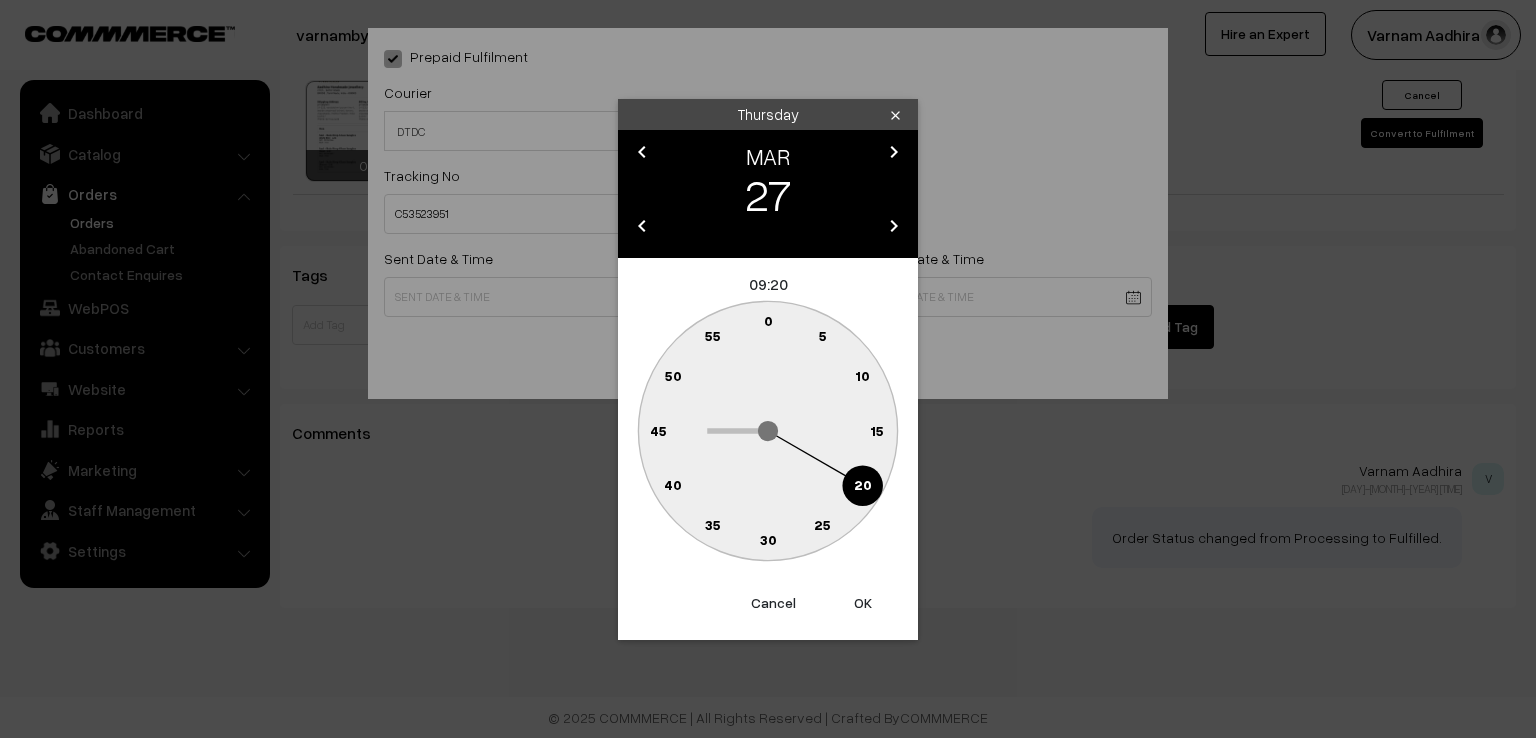click on "0" 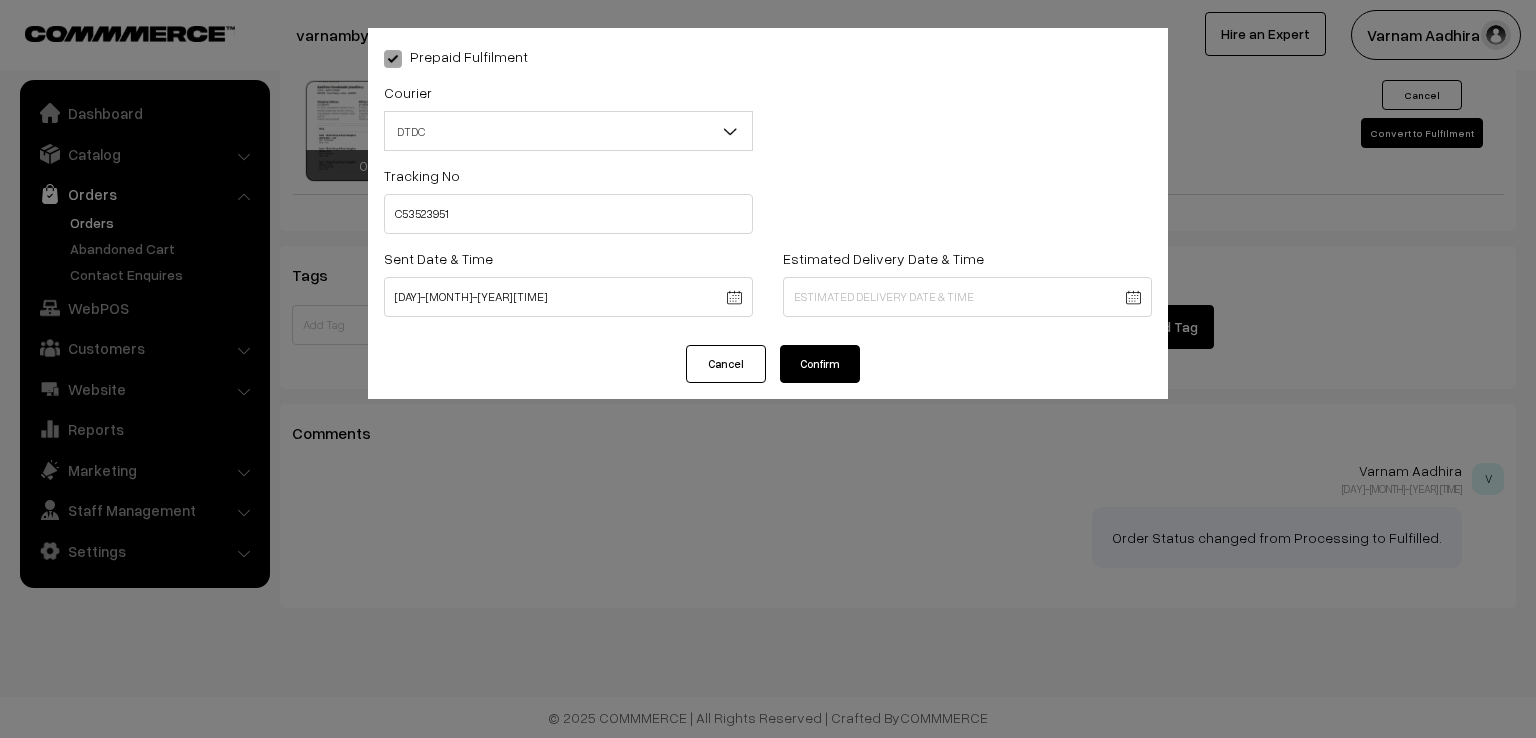 click on "Confirm" at bounding box center [820, 364] 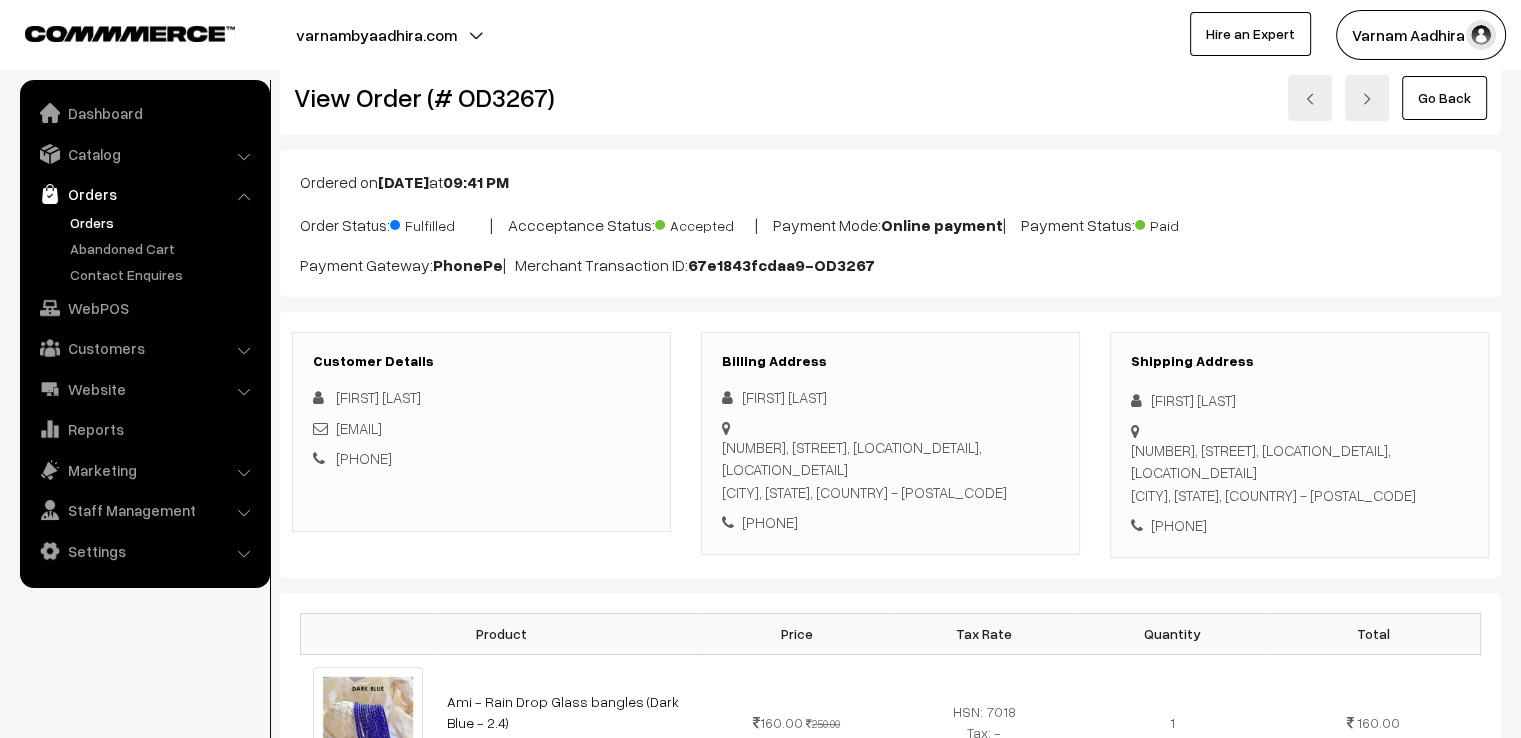 scroll, scrollTop: 0, scrollLeft: 0, axis: both 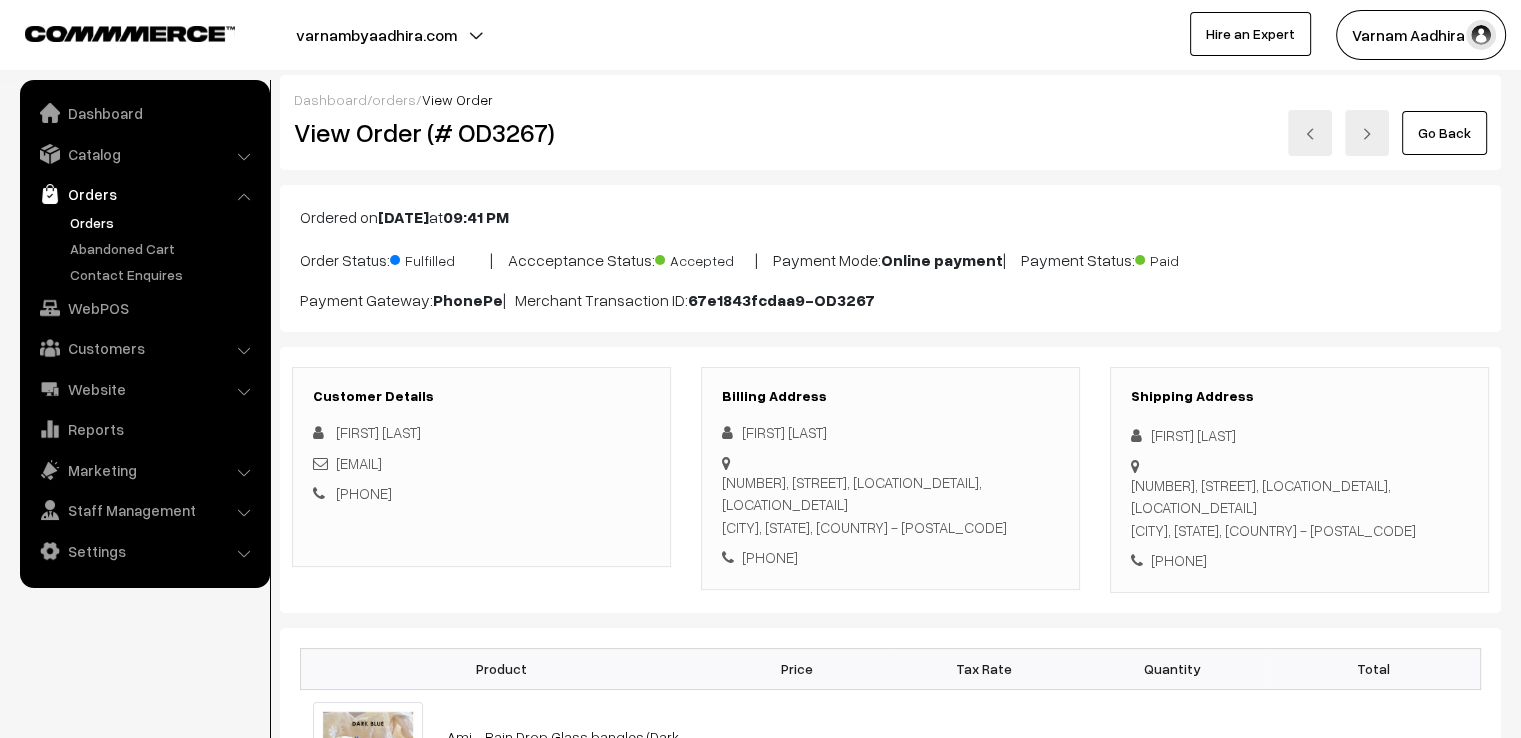 click on "Go Back" at bounding box center (1444, 133) 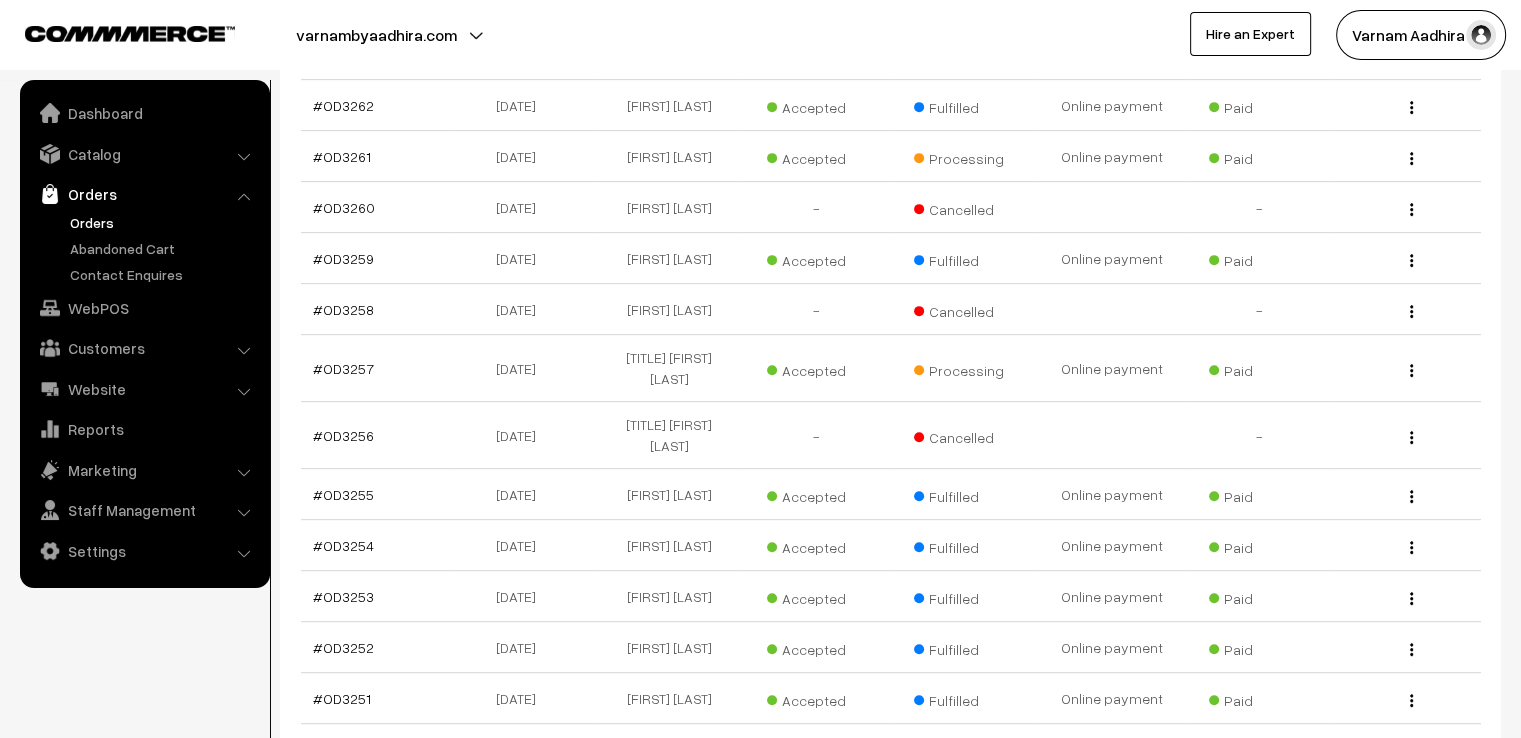 scroll, scrollTop: 673, scrollLeft: 0, axis: vertical 